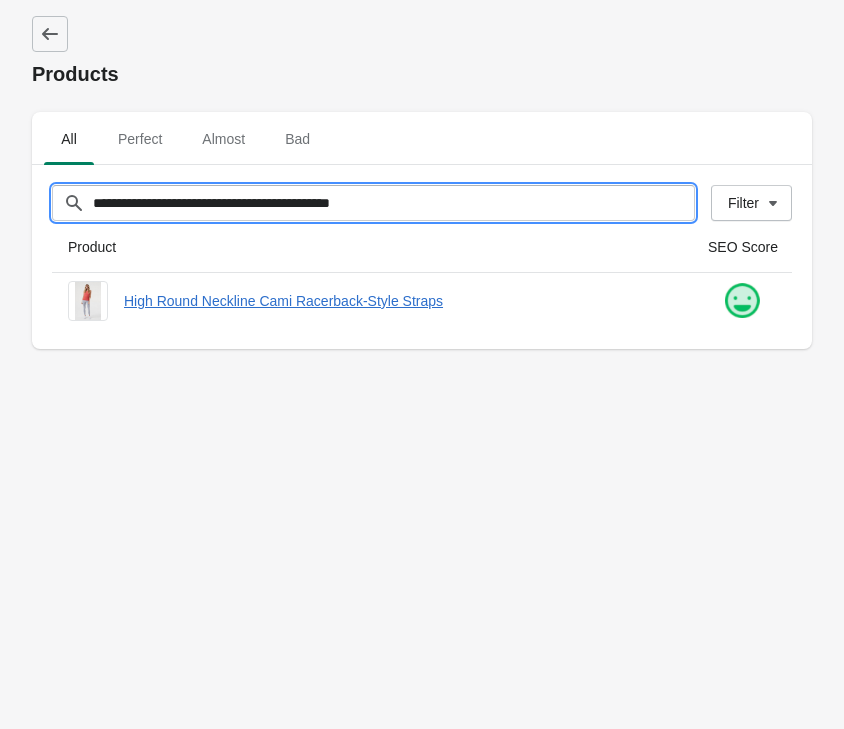 scroll, scrollTop: 0, scrollLeft: 0, axis: both 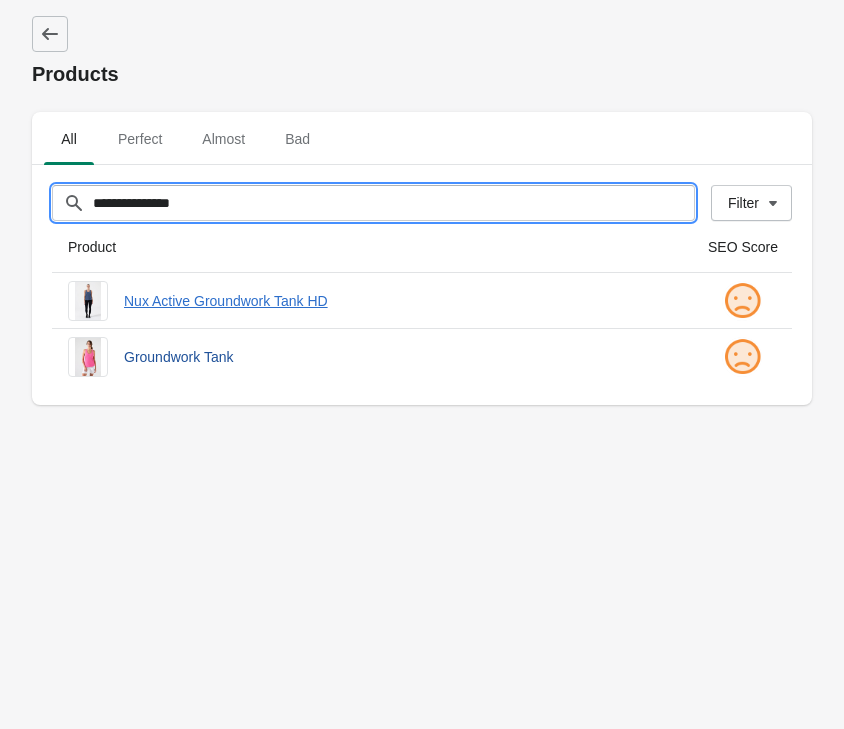 type on "**********" 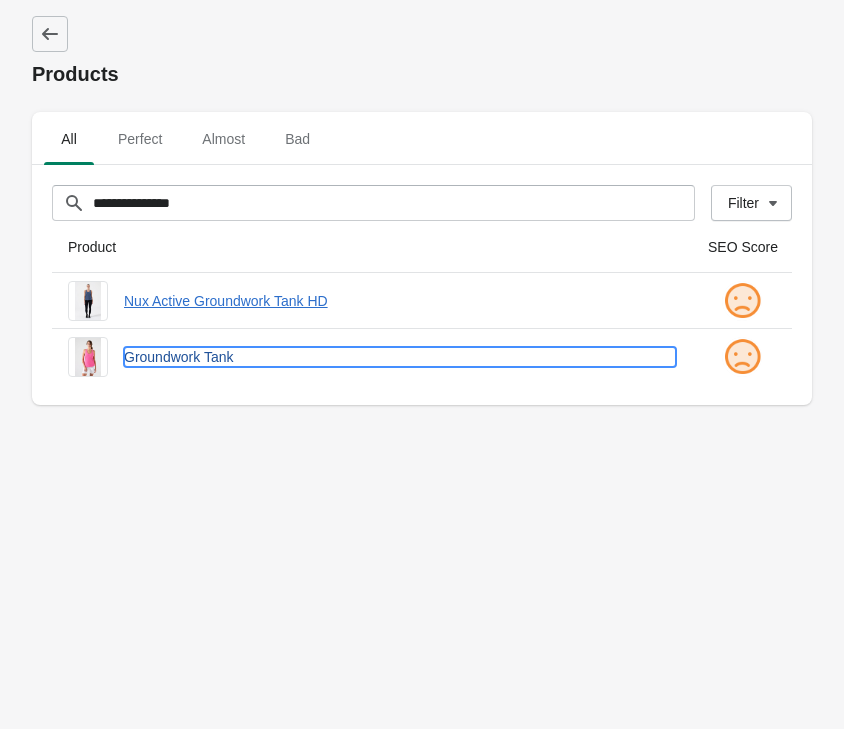 click on "Groundwork Tank" at bounding box center [400, 357] 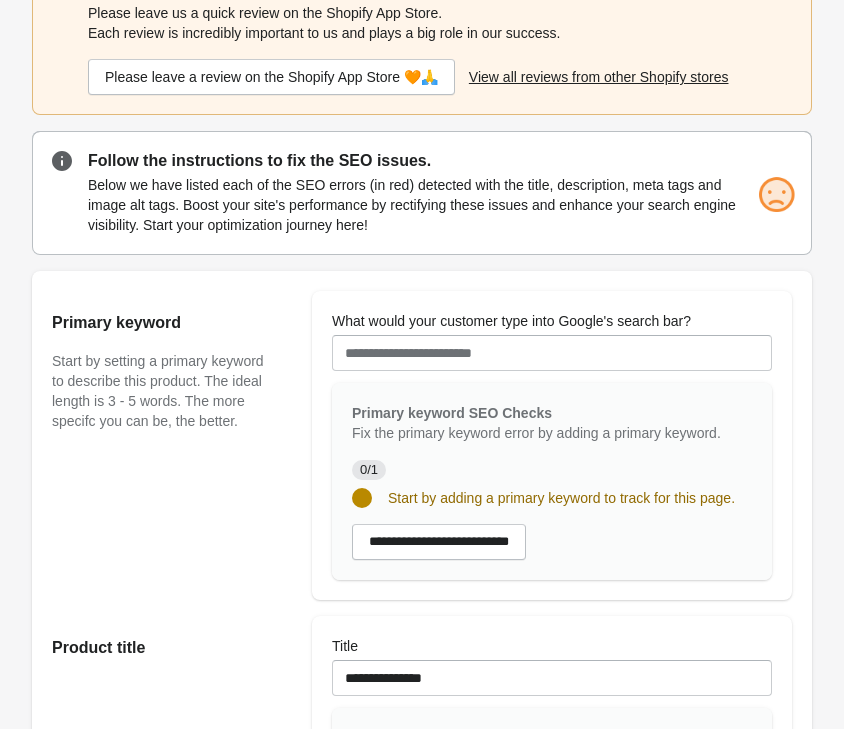 scroll, scrollTop: 306, scrollLeft: 0, axis: vertical 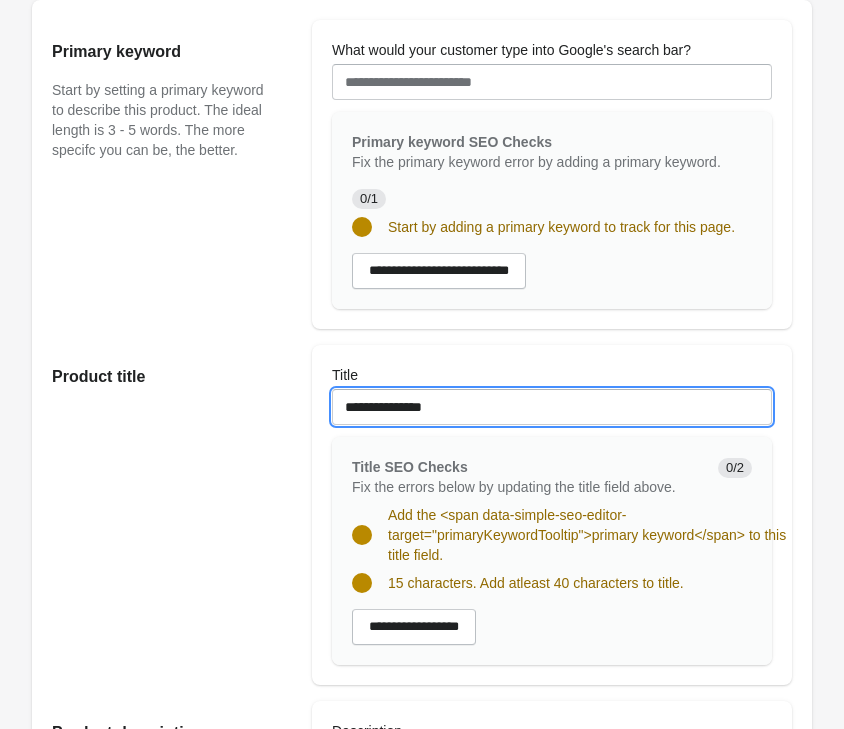 drag, startPoint x: 489, startPoint y: 407, endPoint x: 128, endPoint y: 375, distance: 362.4155 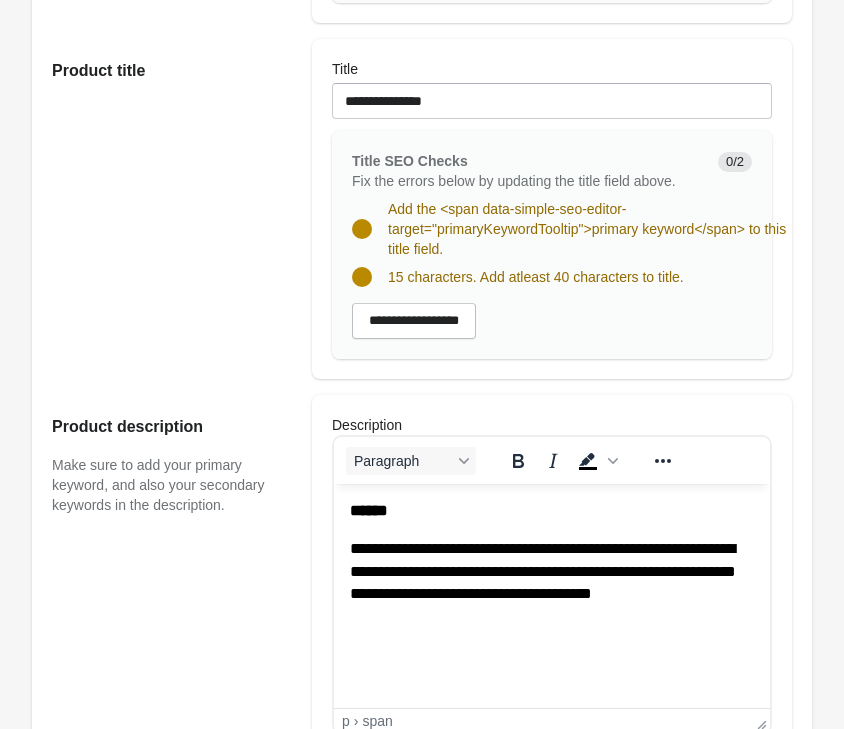 click on "**********" at bounding box center (543, 571) 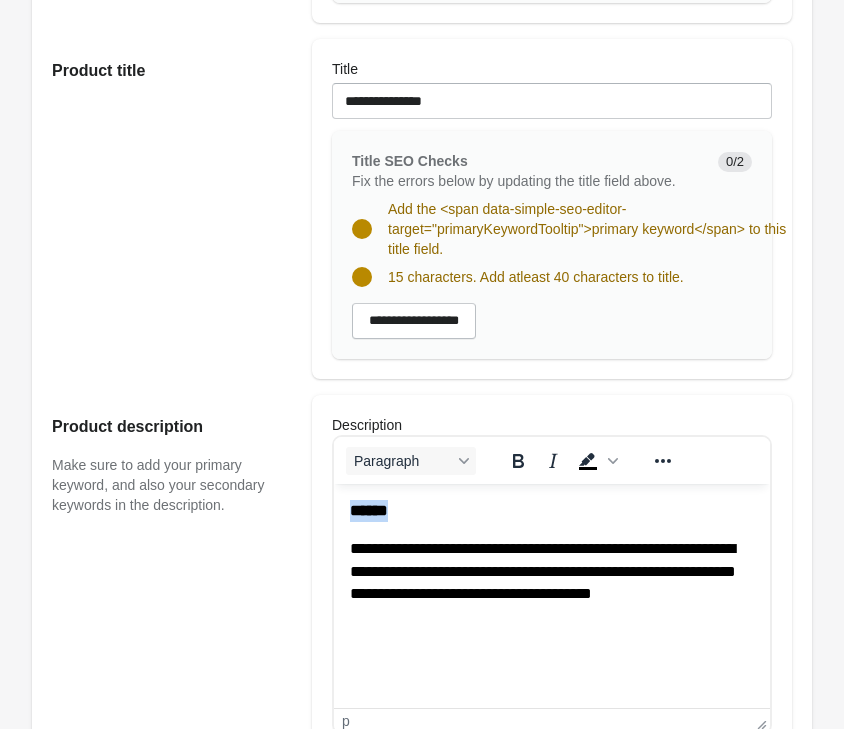 copy on "******" 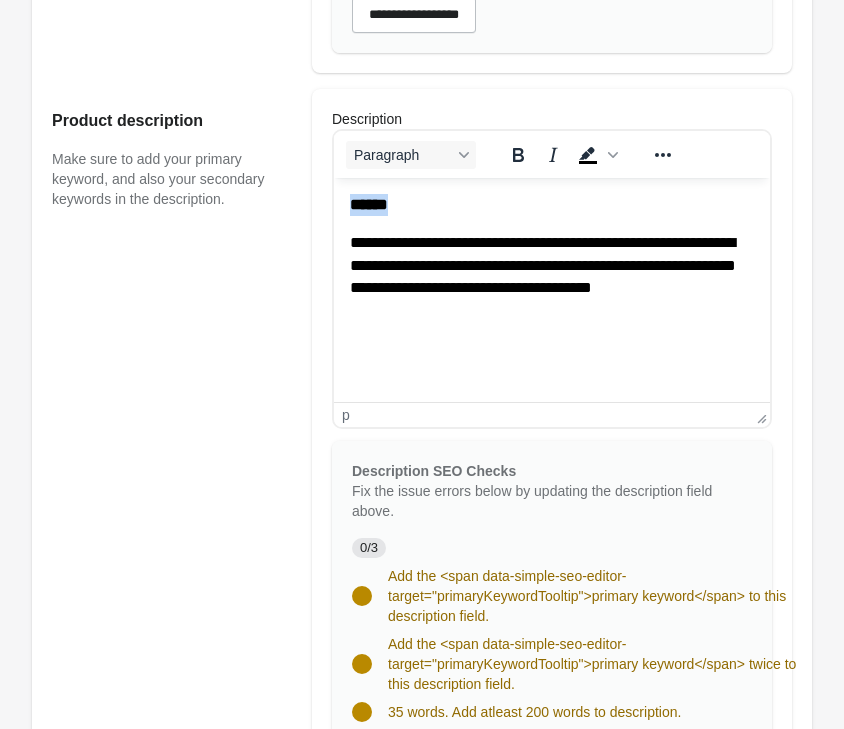 scroll, scrollTop: 1326, scrollLeft: 0, axis: vertical 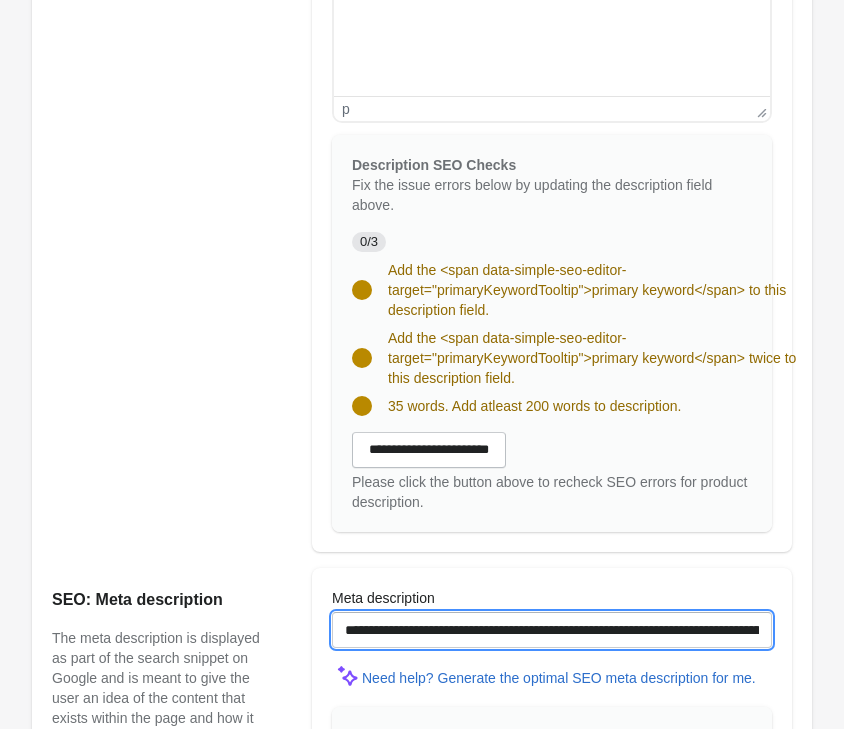 click on "**********" at bounding box center (552, 630) 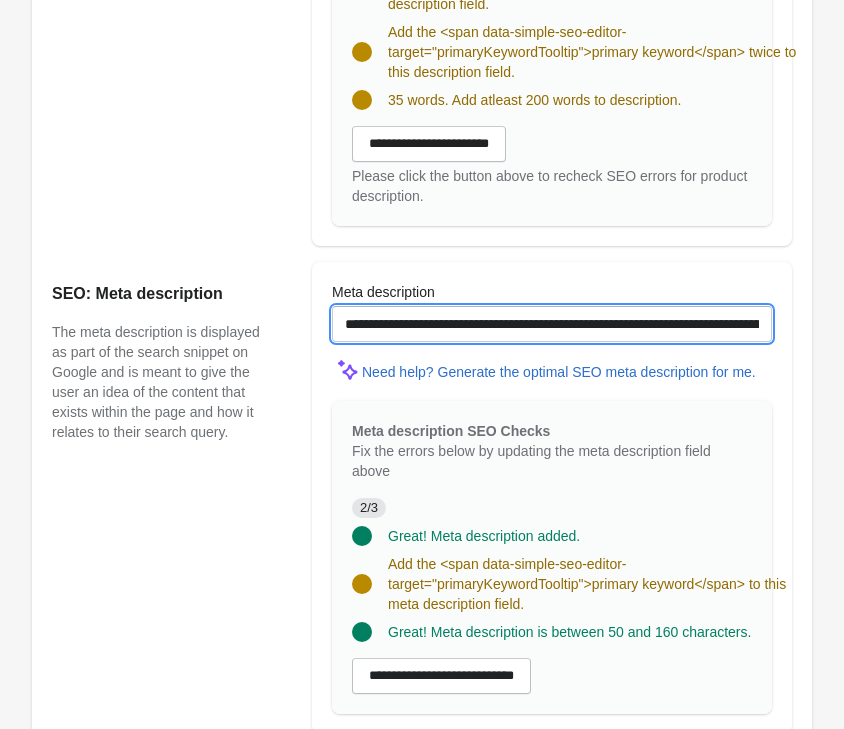 scroll, scrollTop: 1836, scrollLeft: 0, axis: vertical 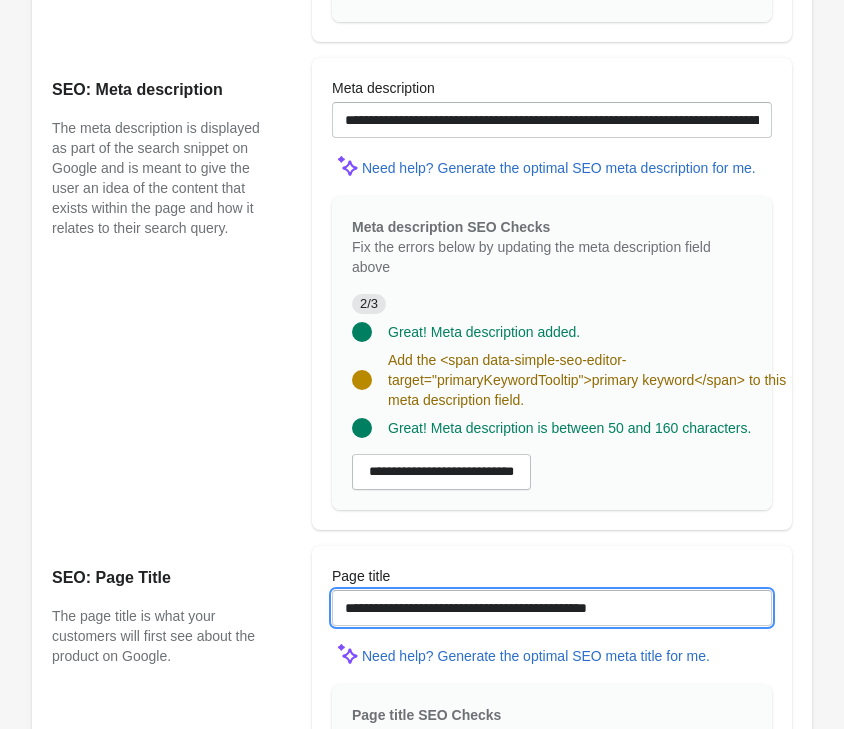 click on "**********" at bounding box center (552, 608) 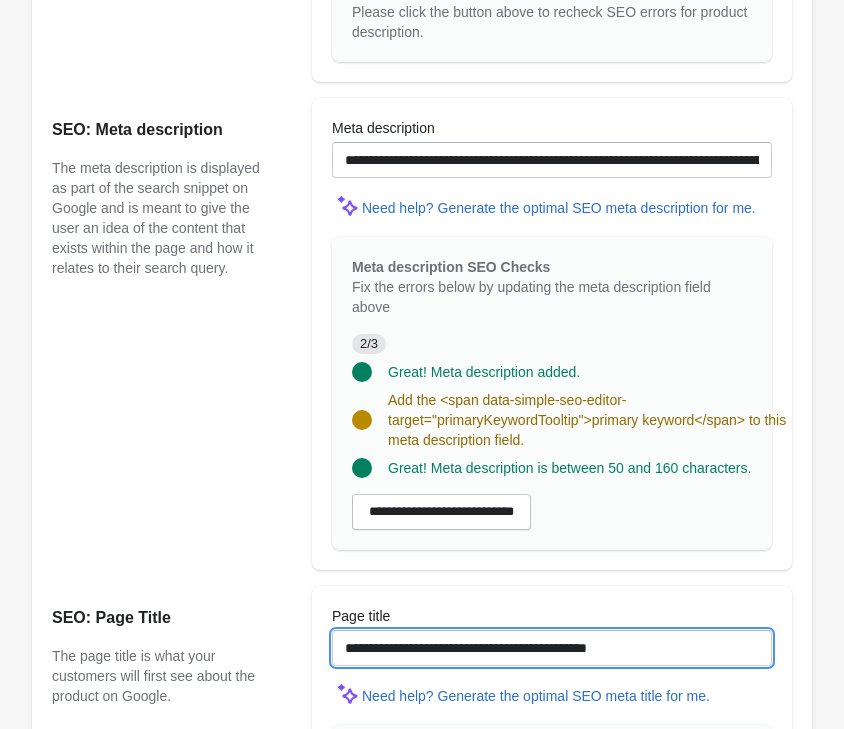 scroll, scrollTop: 1490, scrollLeft: 0, axis: vertical 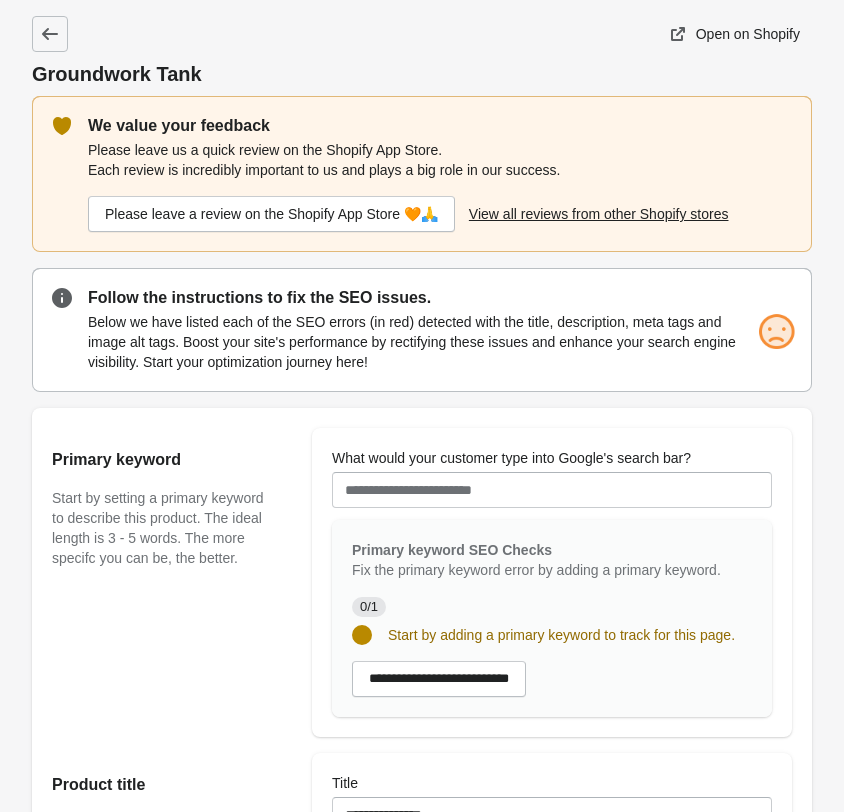 click on "Primary keyword
Start by setting a primary keyword to describe this product. The ideal length is 3 - 5 words. The more specifc you can be, the better." at bounding box center [172, 582] 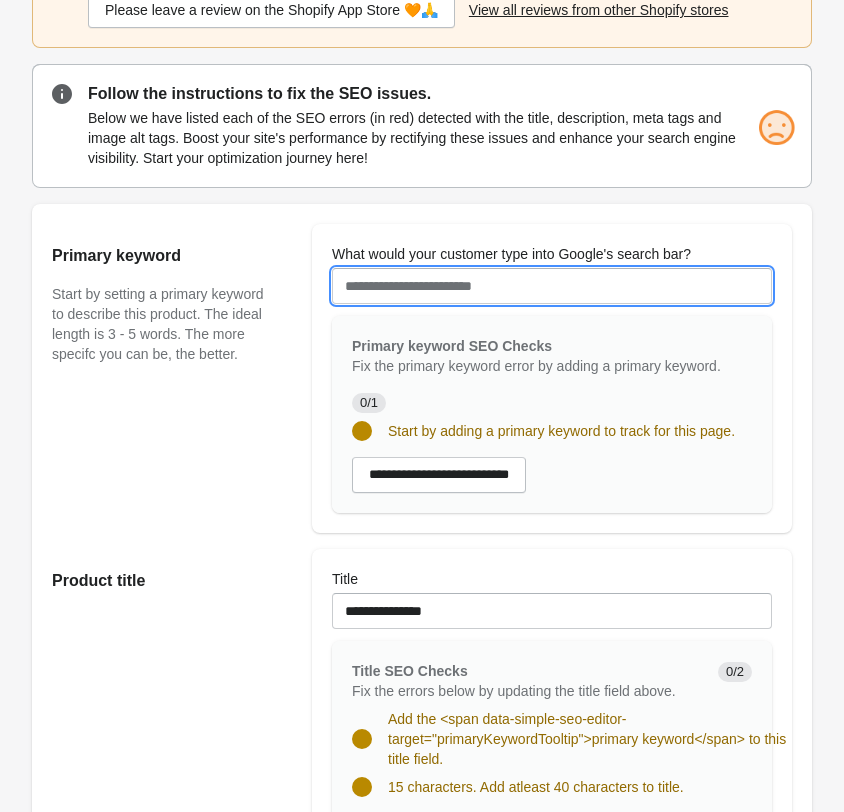 click on "What would your customer type into Google's search bar?" at bounding box center (552, 286) 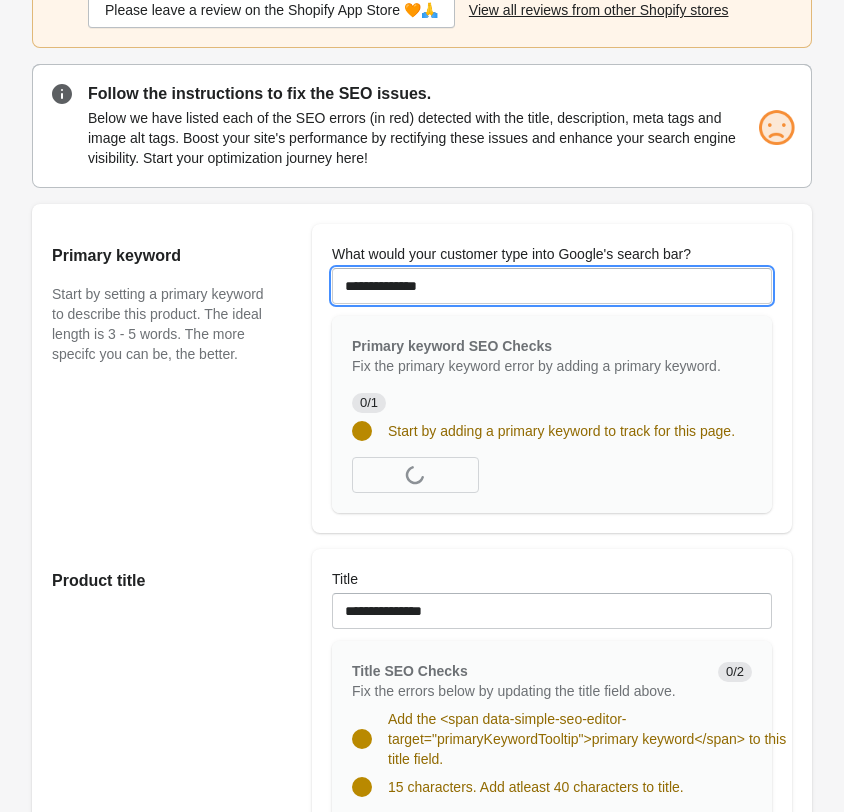 type on "**********" 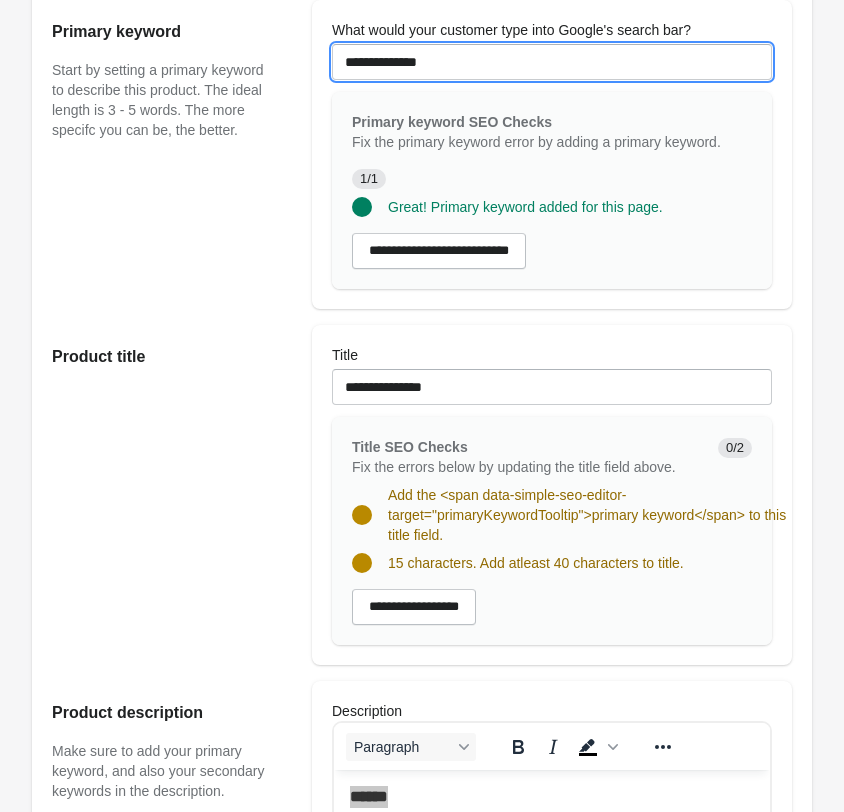 scroll, scrollTop: 510, scrollLeft: 0, axis: vertical 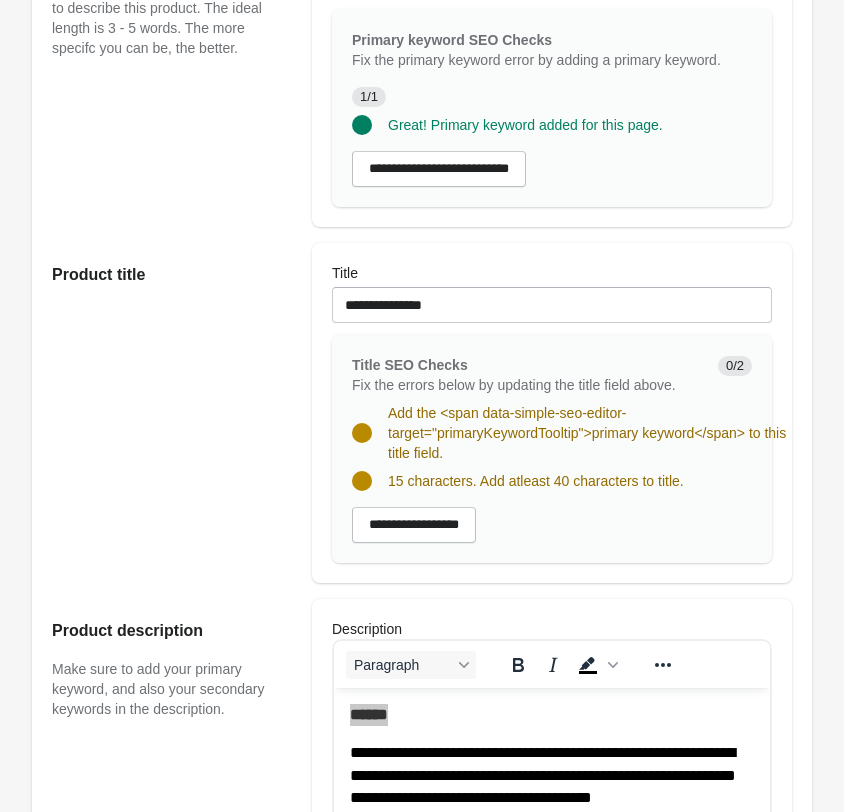 click on "Product title" at bounding box center [172, 413] 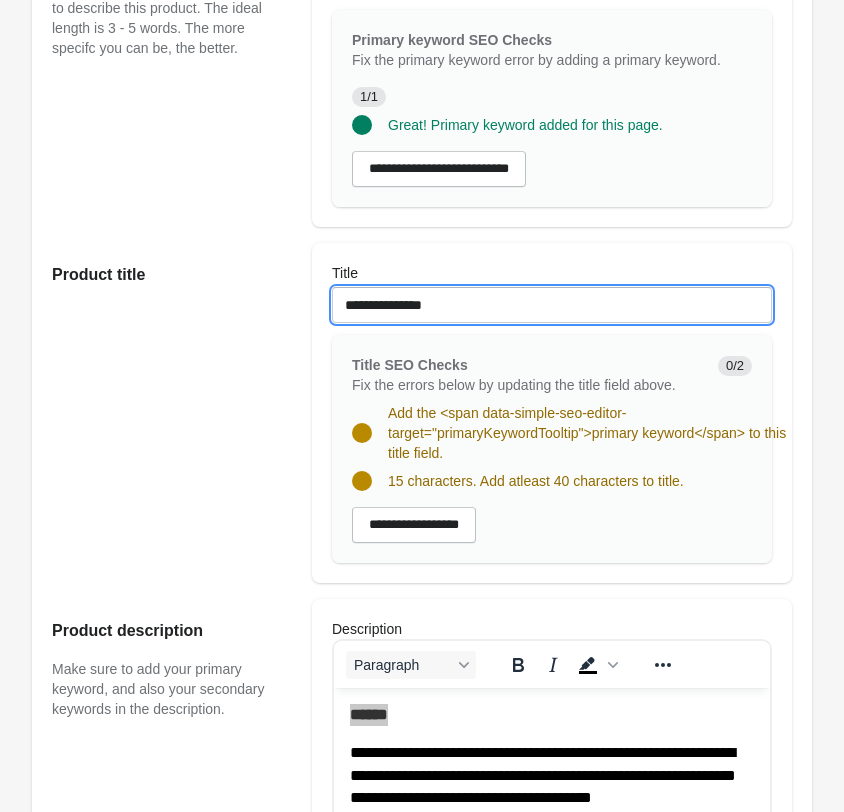 drag, startPoint x: 513, startPoint y: 307, endPoint x: -103, endPoint y: 231, distance: 620.6706 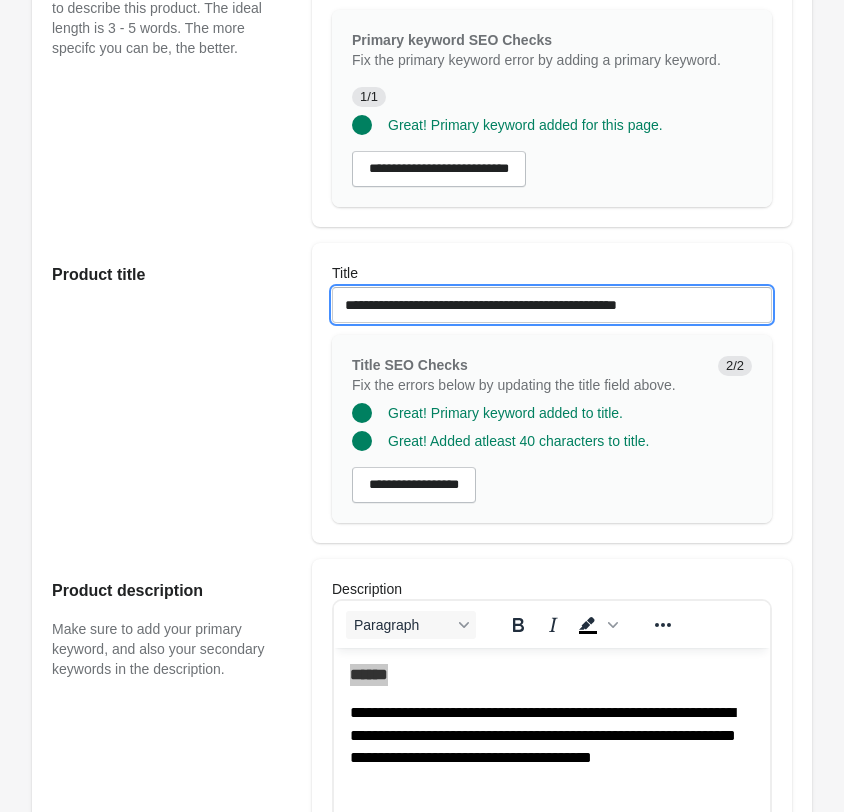 type on "**********" 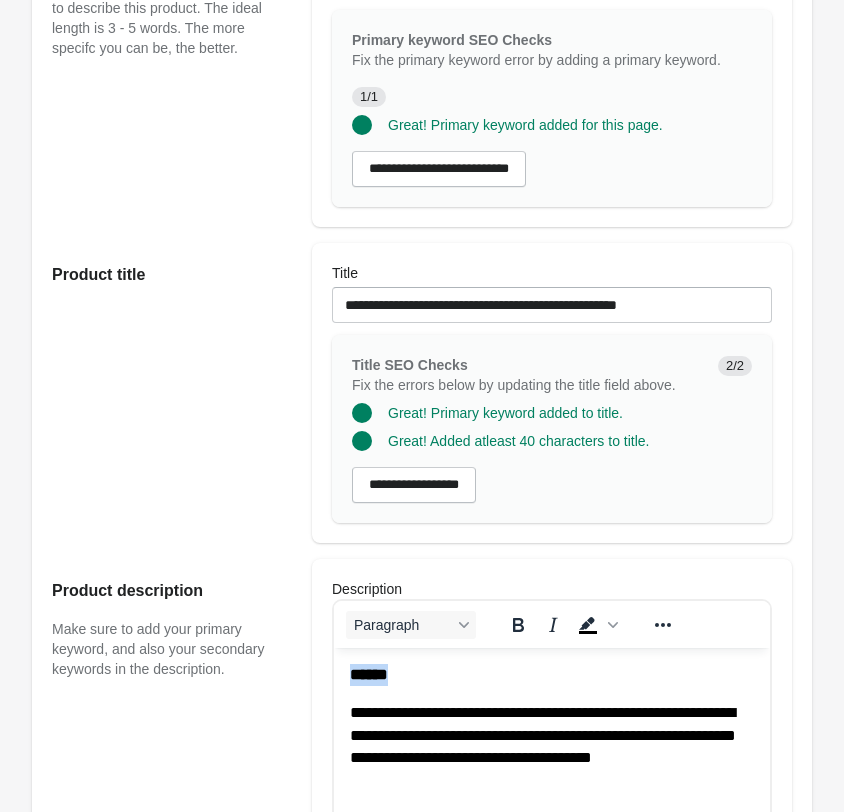 click on "[REDACTED]" at bounding box center [552, 717] 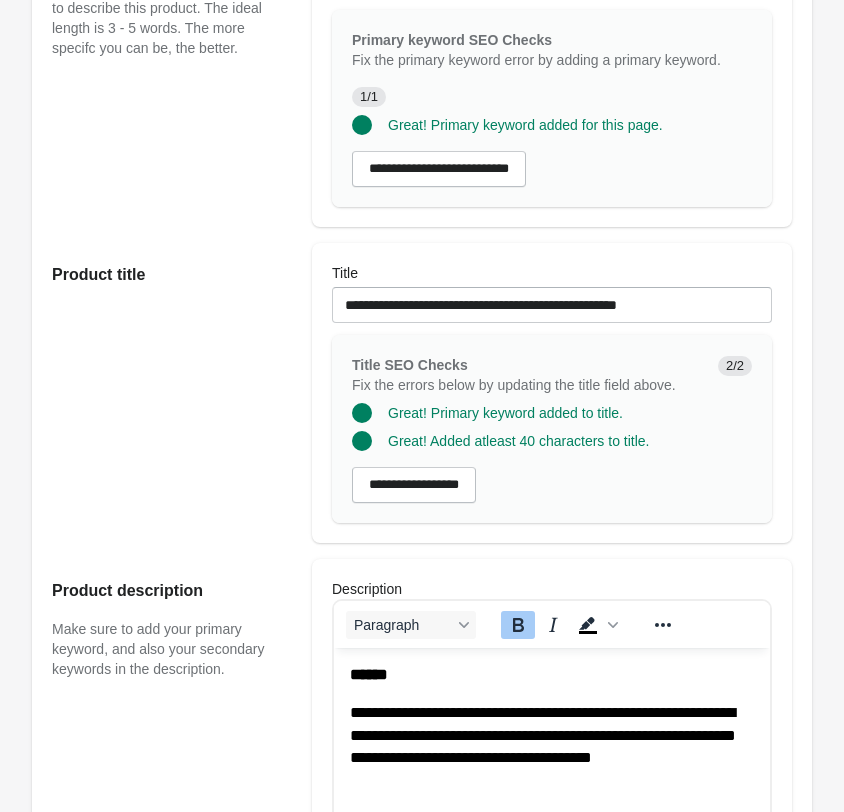 click on "[REDACTED]" at bounding box center [552, 717] 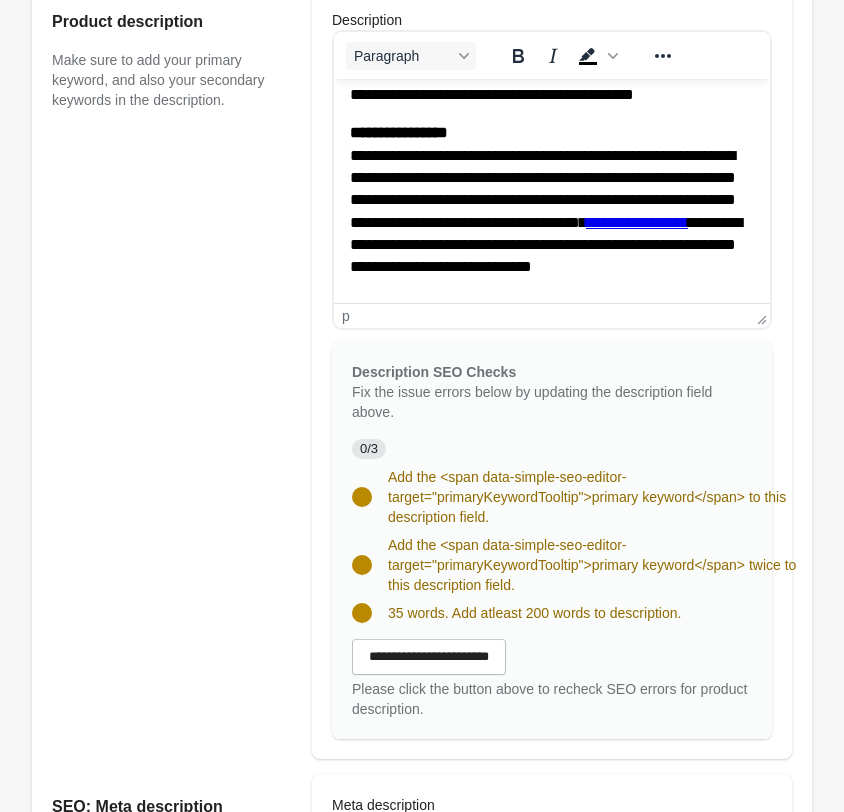 scroll, scrollTop: 219, scrollLeft: 0, axis: vertical 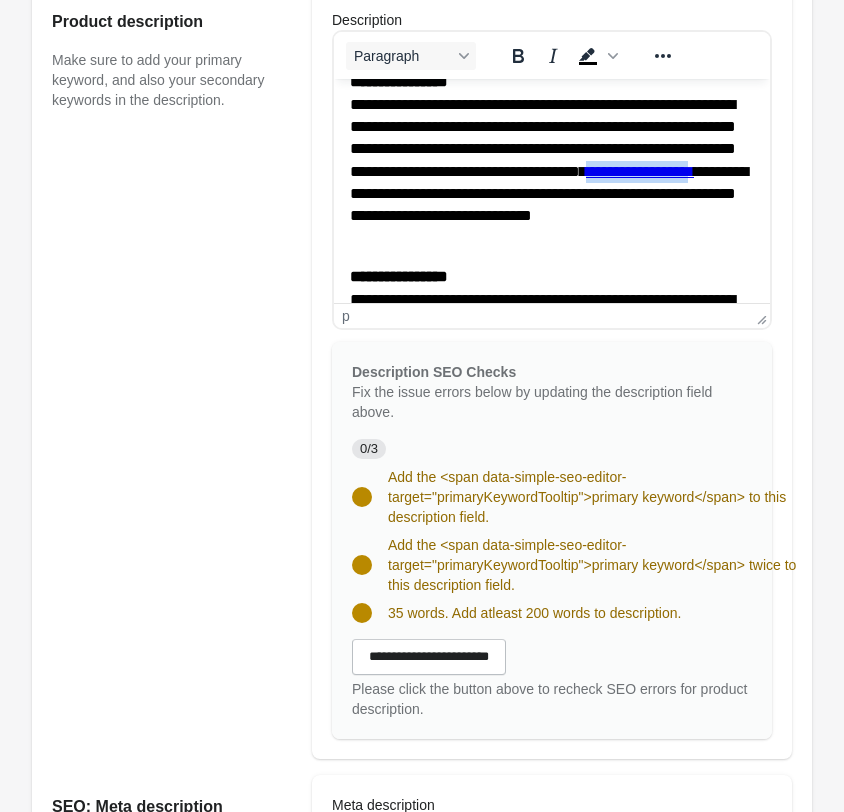 drag, startPoint x: 618, startPoint y: 234, endPoint x: 493, endPoint y: 243, distance: 125.32358 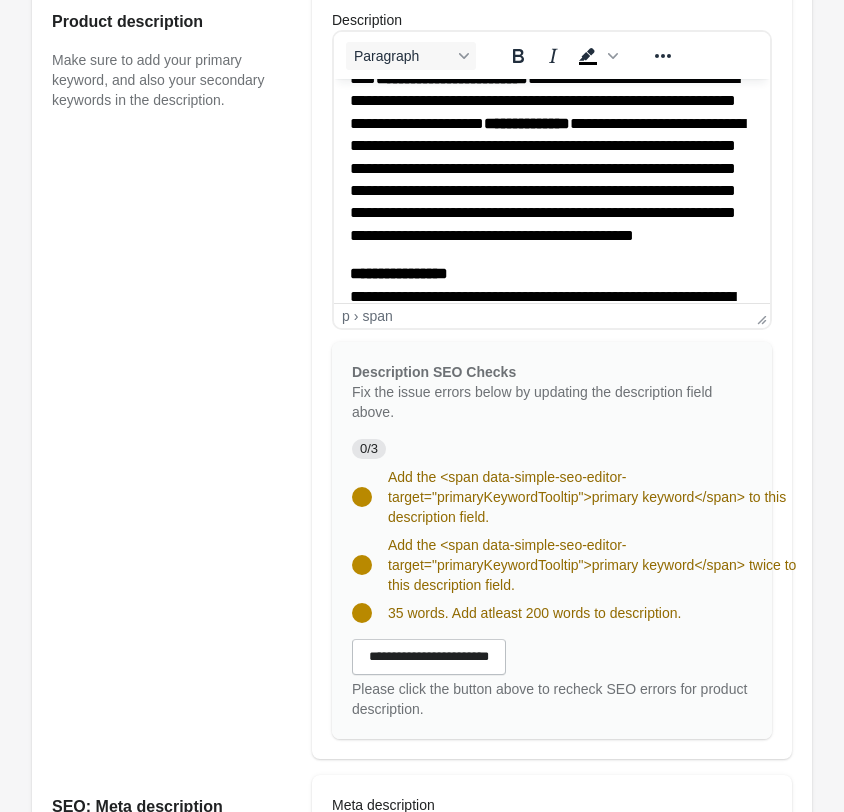scroll, scrollTop: 0, scrollLeft: 0, axis: both 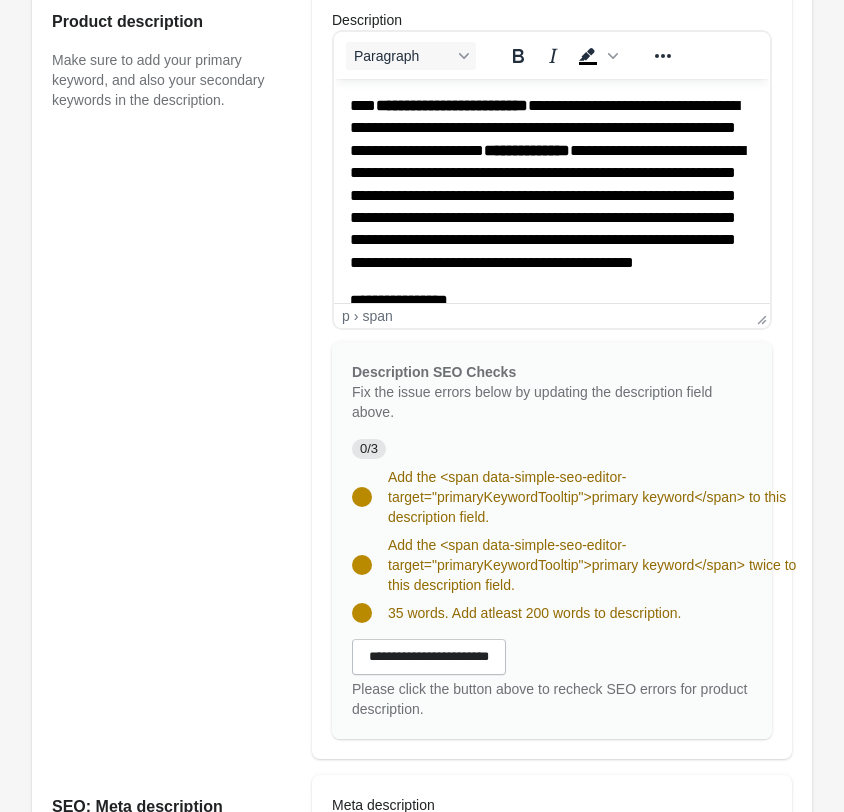 click on "**********" at bounding box center [429, 657] 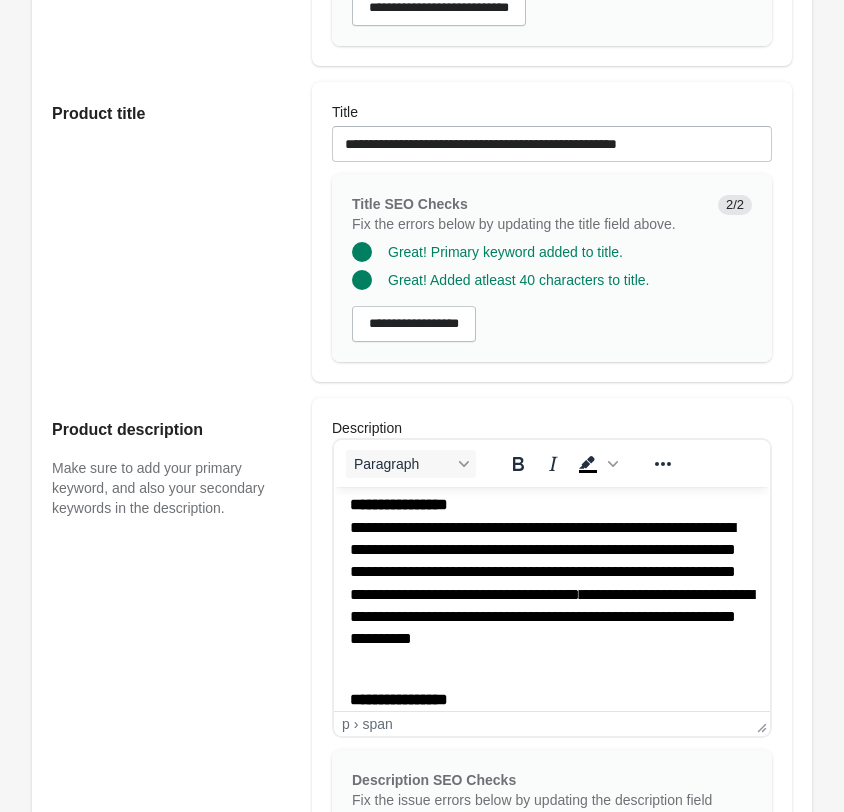scroll, scrollTop: 365, scrollLeft: 0, axis: vertical 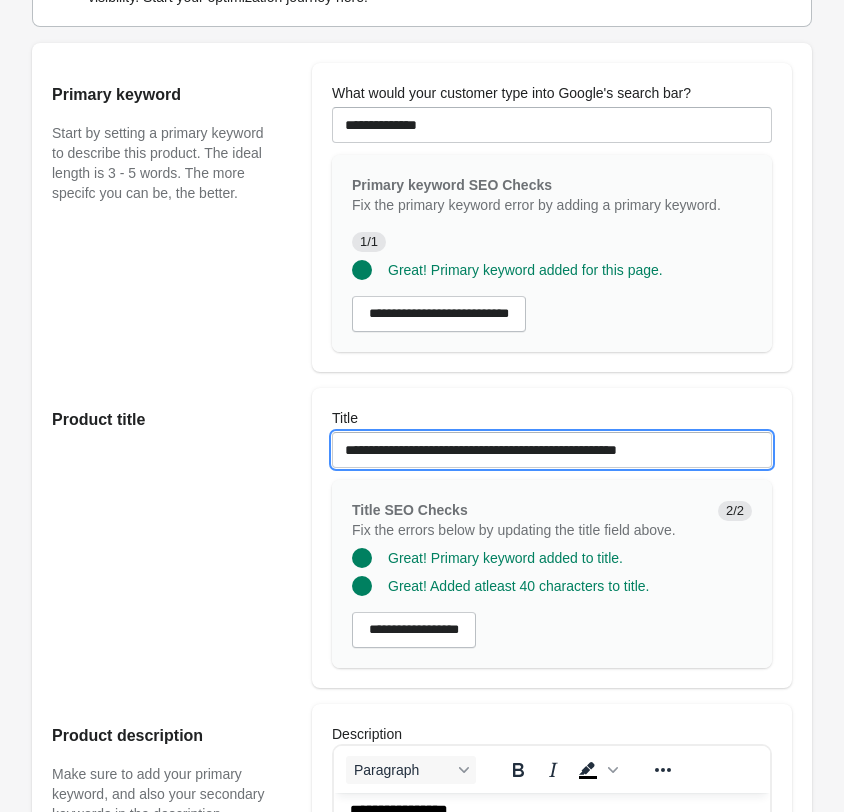 drag, startPoint x: 733, startPoint y: 460, endPoint x: -38, endPoint y: 423, distance: 771.88727 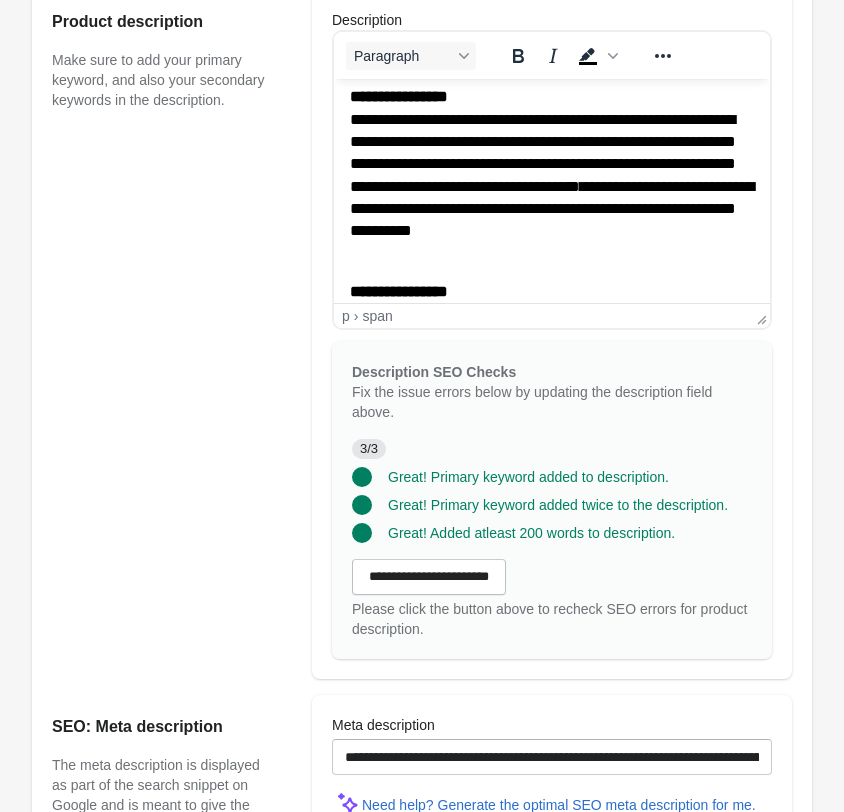 scroll, scrollTop: 1283, scrollLeft: 0, axis: vertical 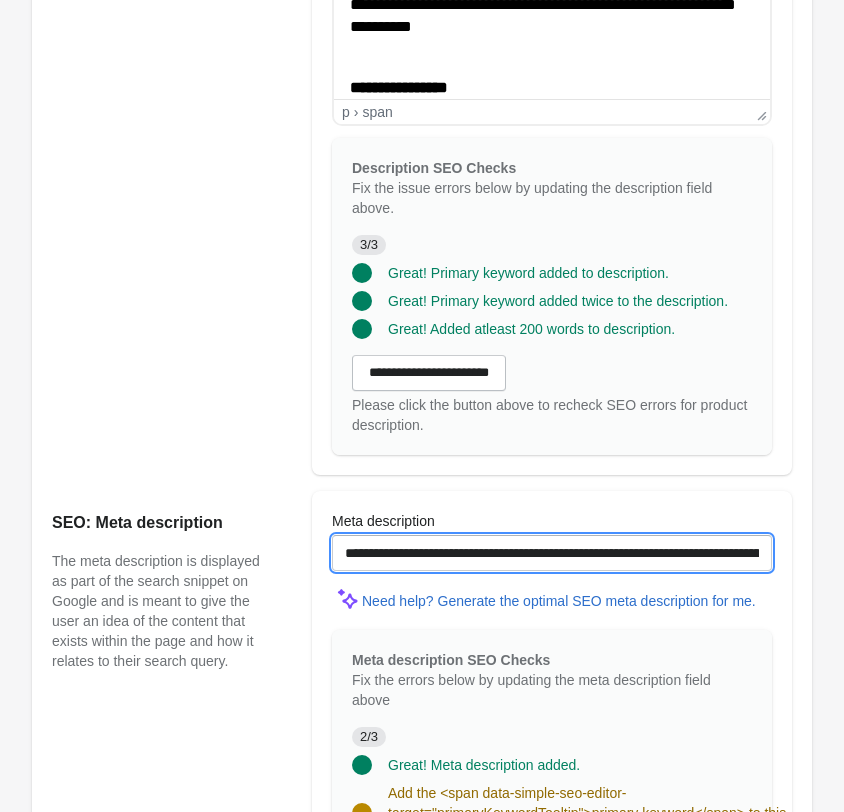 click on "**********" at bounding box center (552, 553) 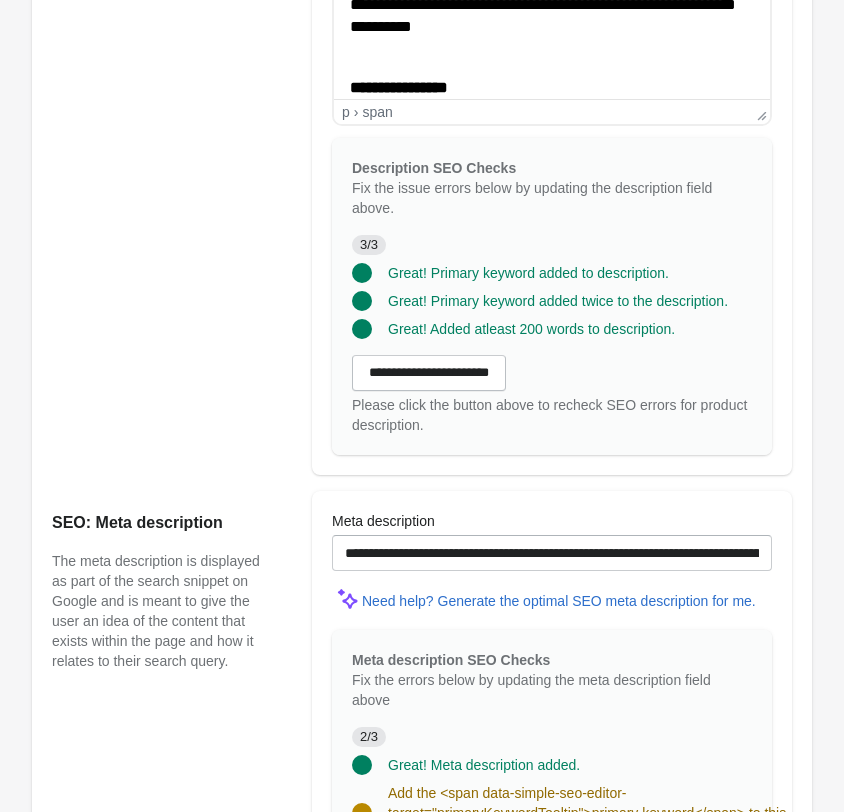 click at bounding box center [552, 577] 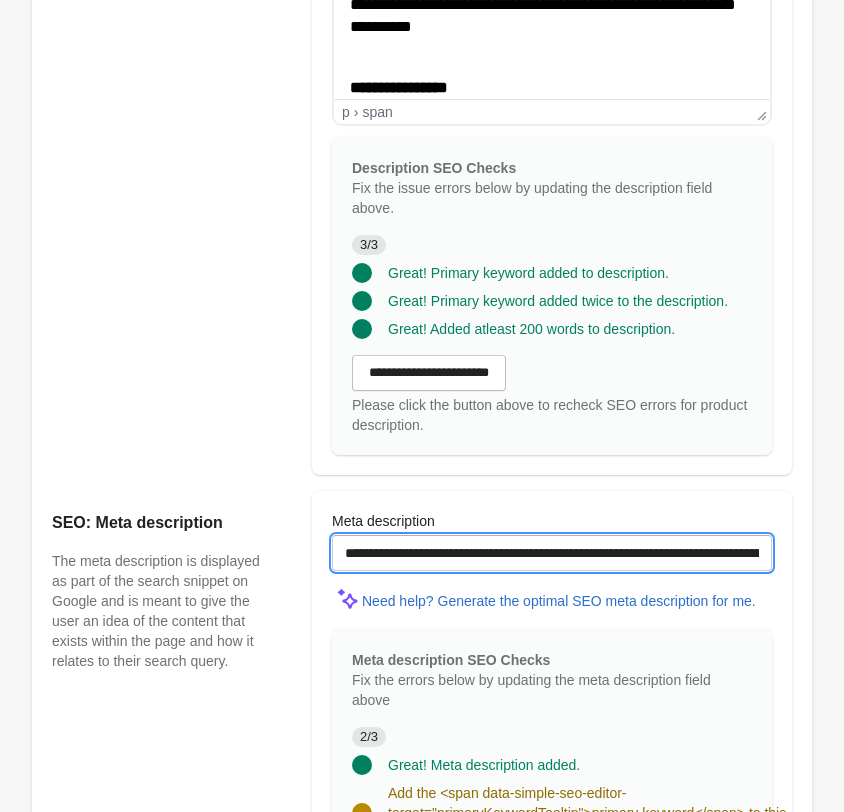 click on "**********" at bounding box center (552, 553) 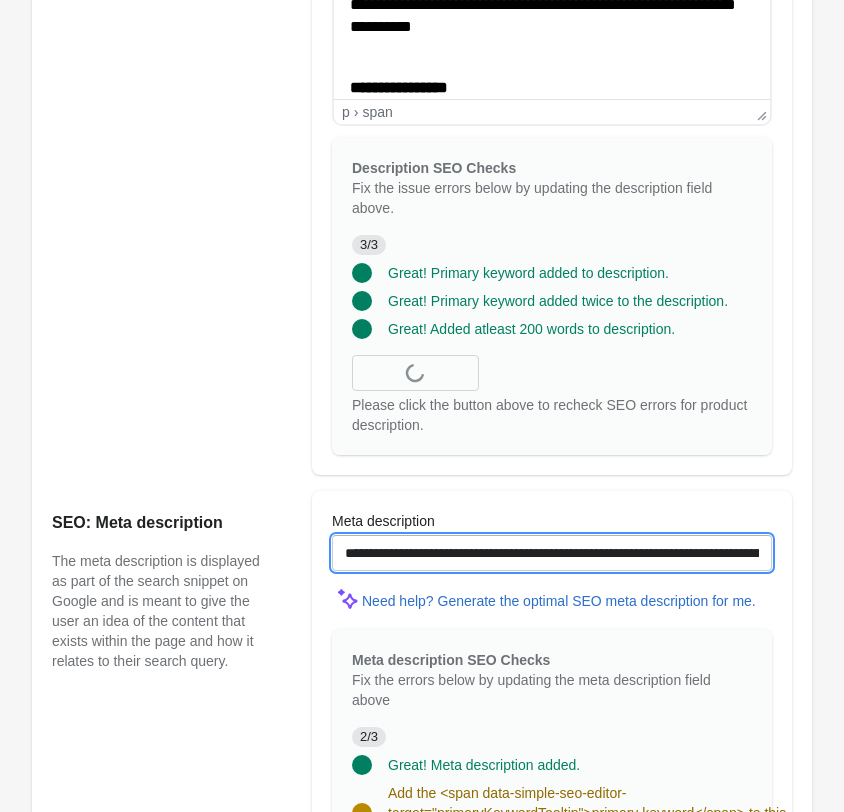 paste on "**********" 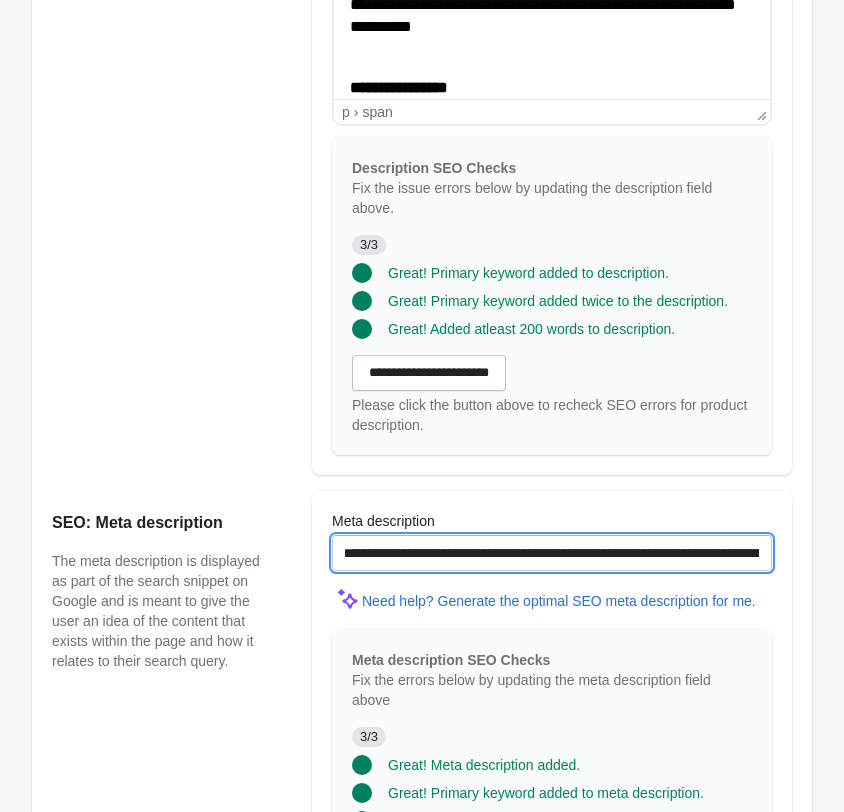 click on "**********" at bounding box center [552, 553] 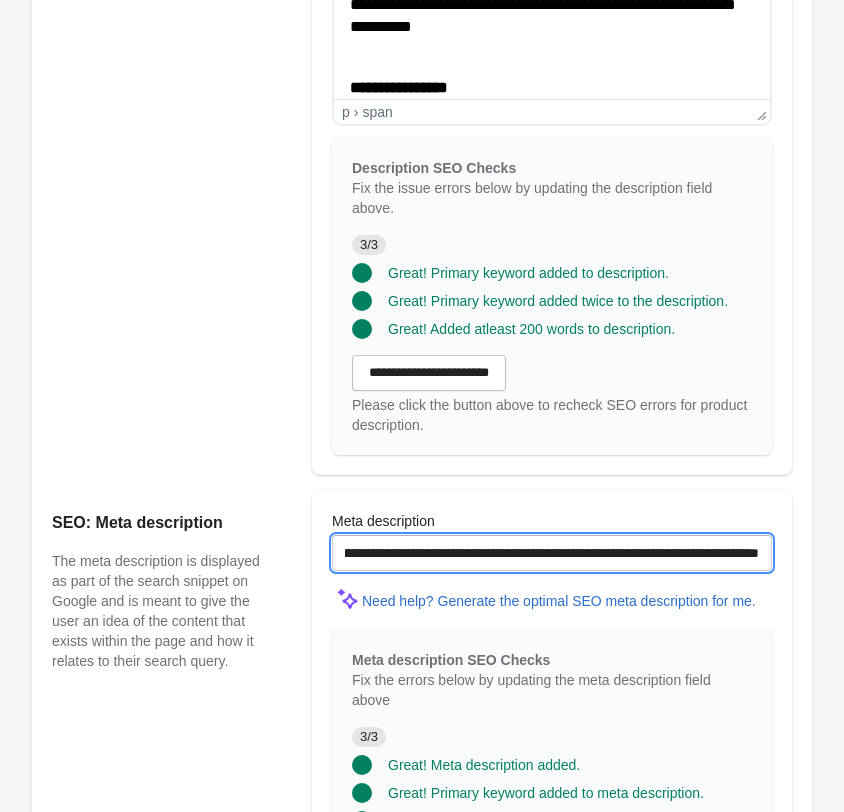 scroll, scrollTop: 0, scrollLeft: 473, axis: horizontal 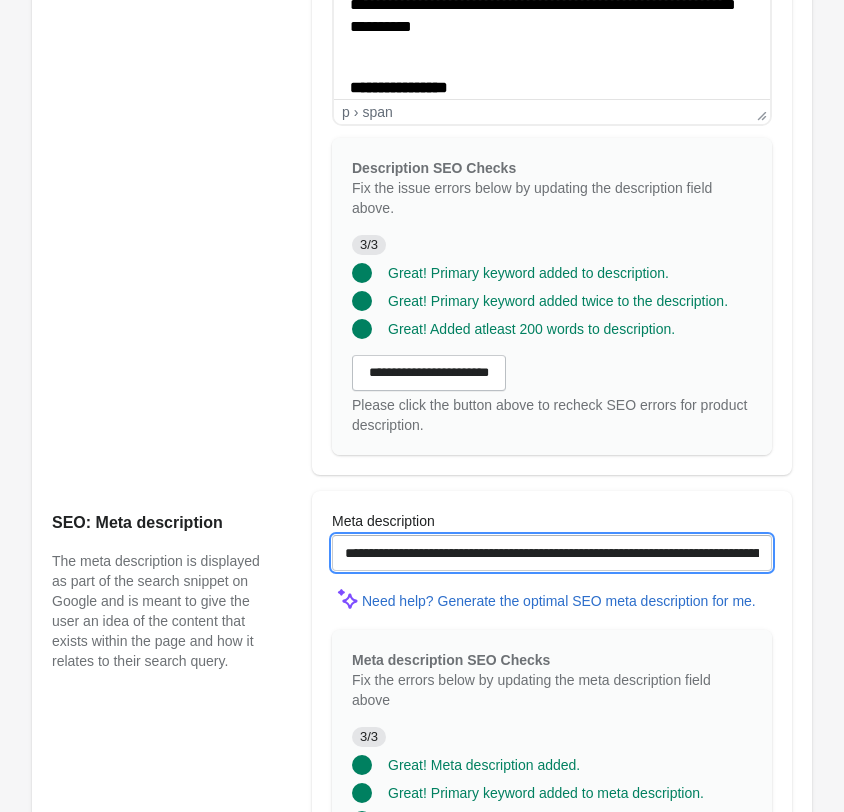 drag, startPoint x: 496, startPoint y: 555, endPoint x: 278, endPoint y: 536, distance: 218.82642 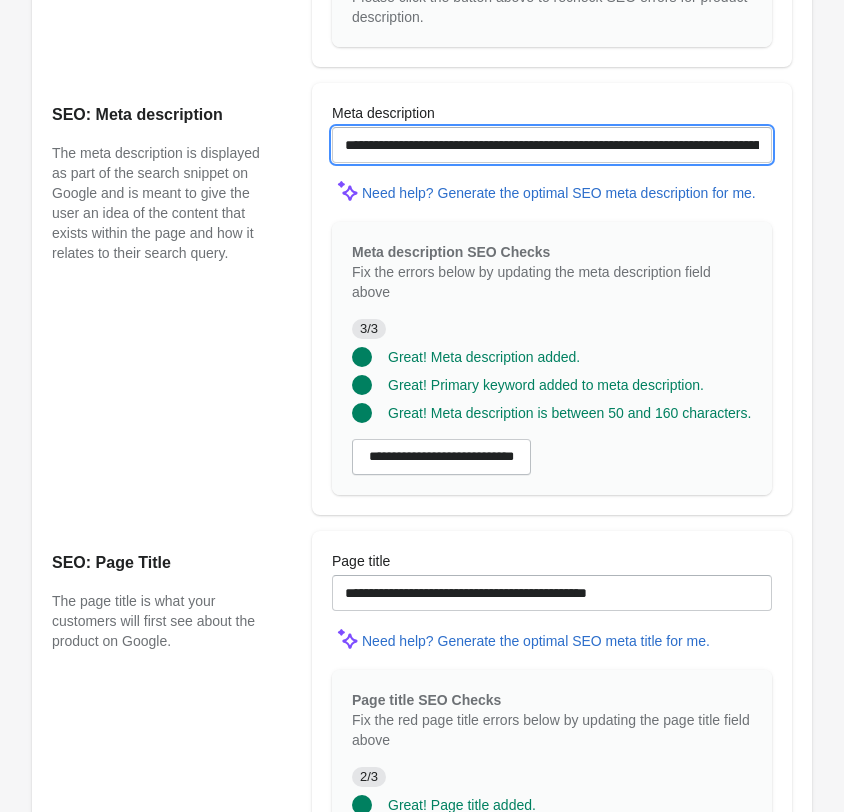type on "**********" 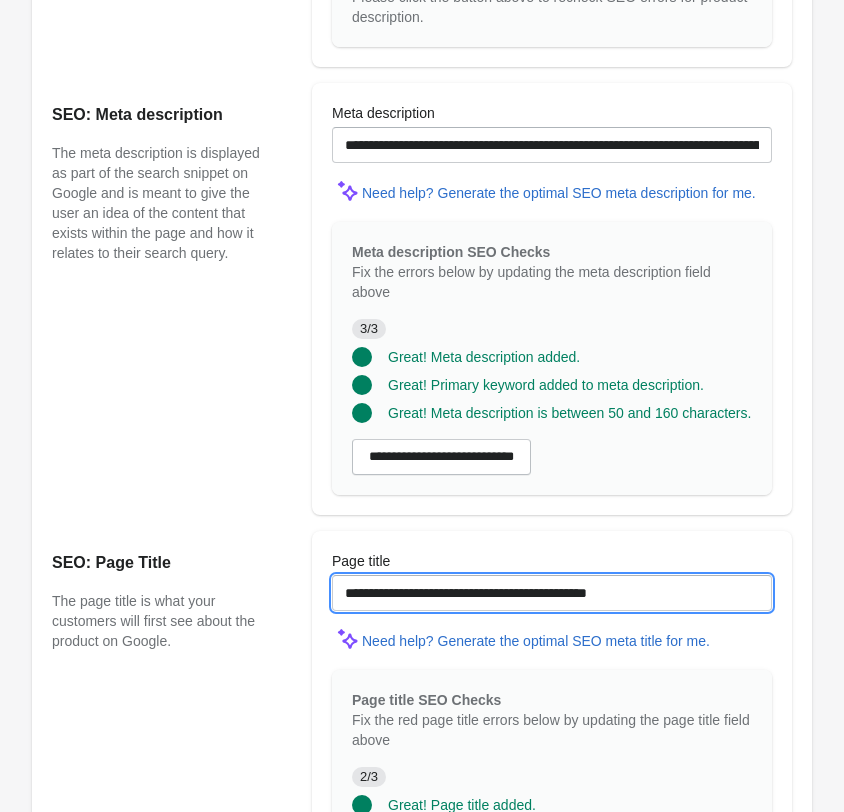 drag, startPoint x: 687, startPoint y: 592, endPoint x: 92, endPoint y: 572, distance: 595.33606 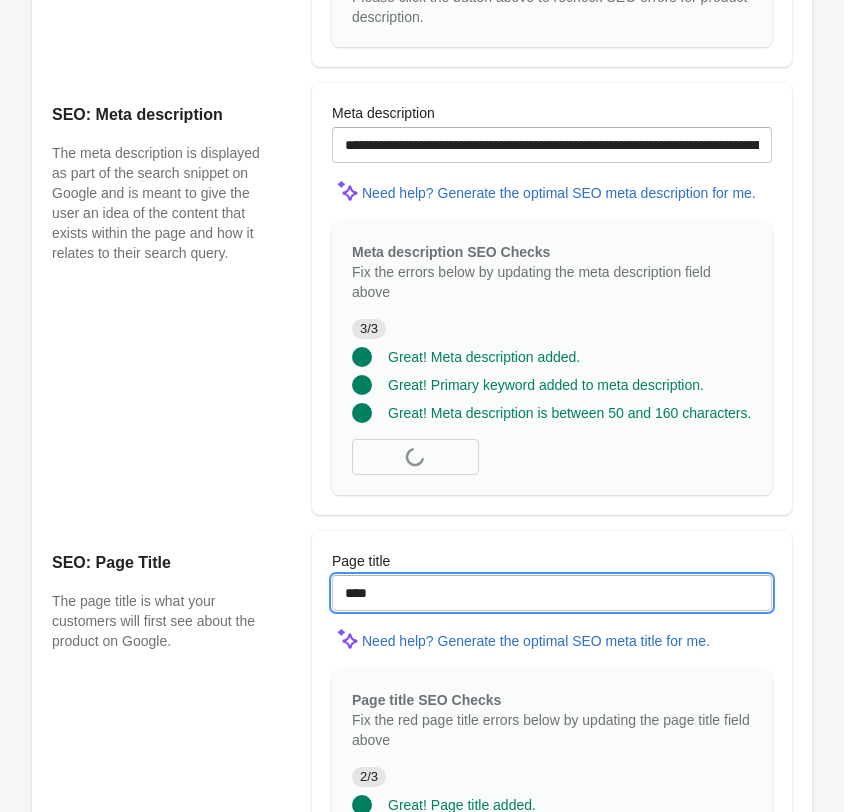 paste on "**********" 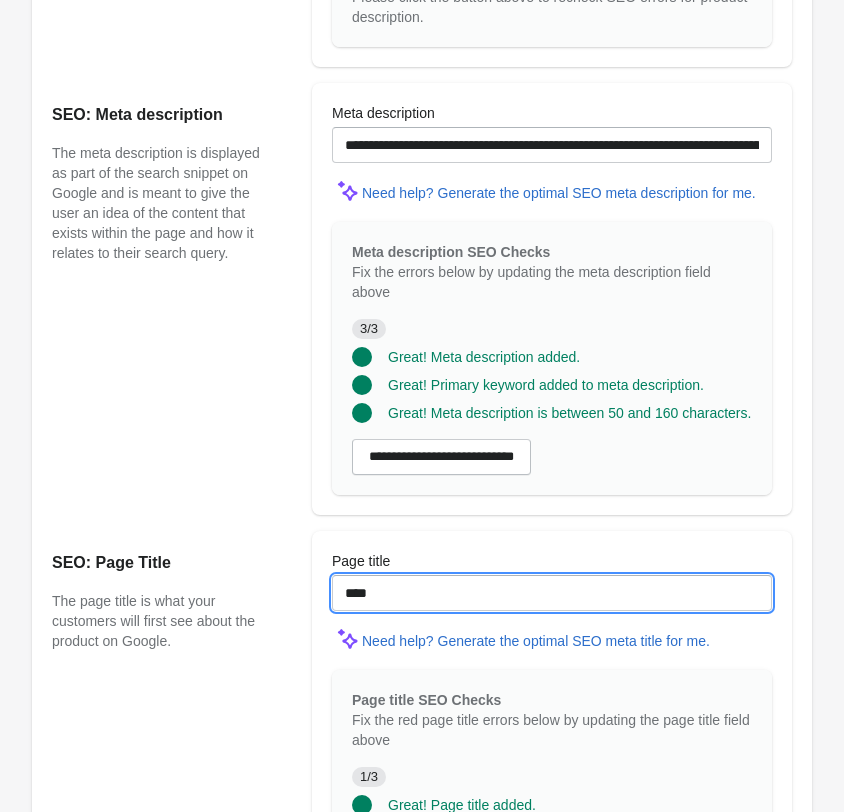 click on "***" at bounding box center (552, 593) 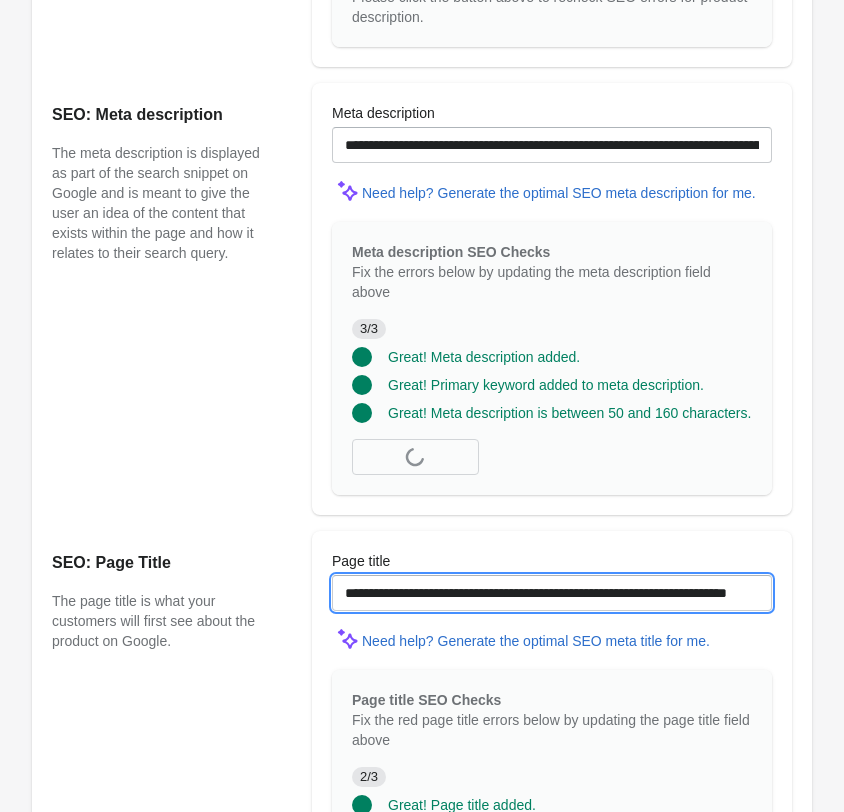 scroll, scrollTop: 0, scrollLeft: 71, axis: horizontal 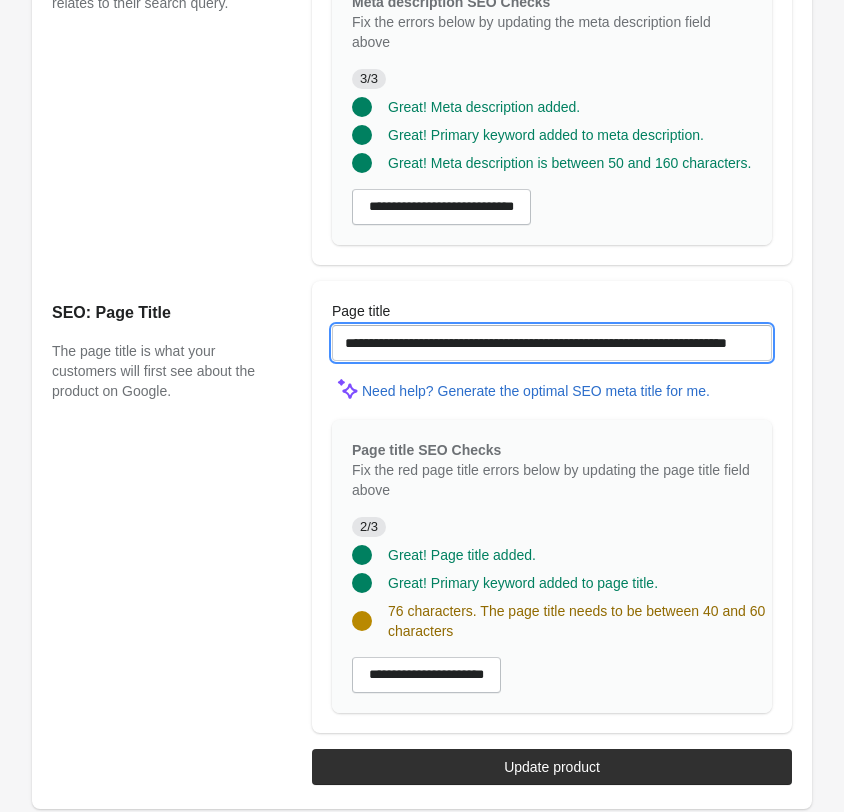 click on "**********" at bounding box center [552, 343] 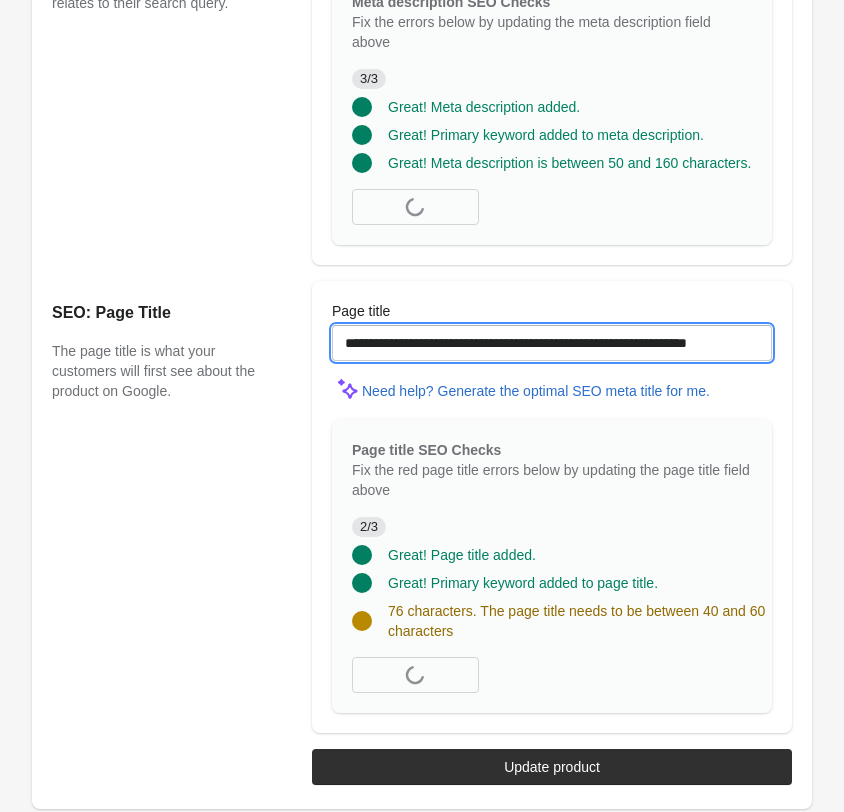 scroll, scrollTop: 0, scrollLeft: 0, axis: both 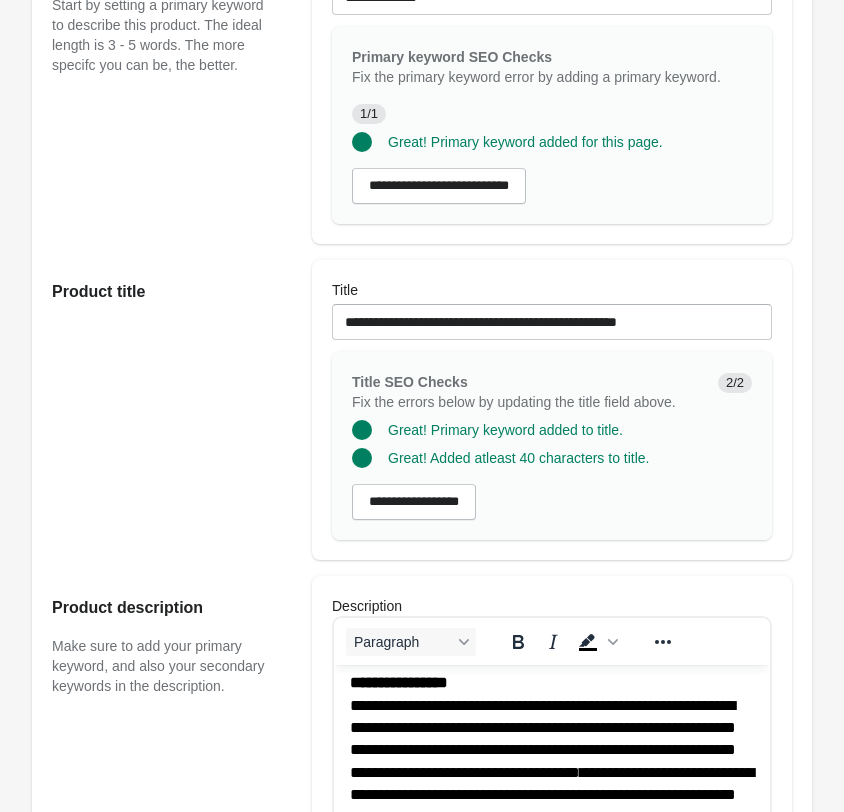 type on "**********" 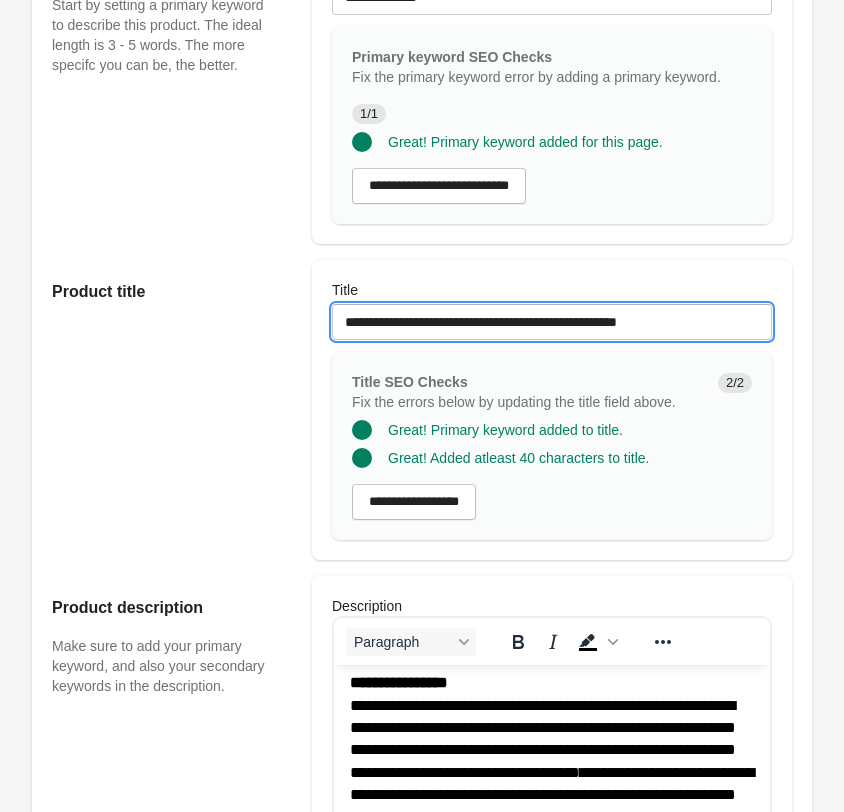 click on "**********" at bounding box center (552, 322) 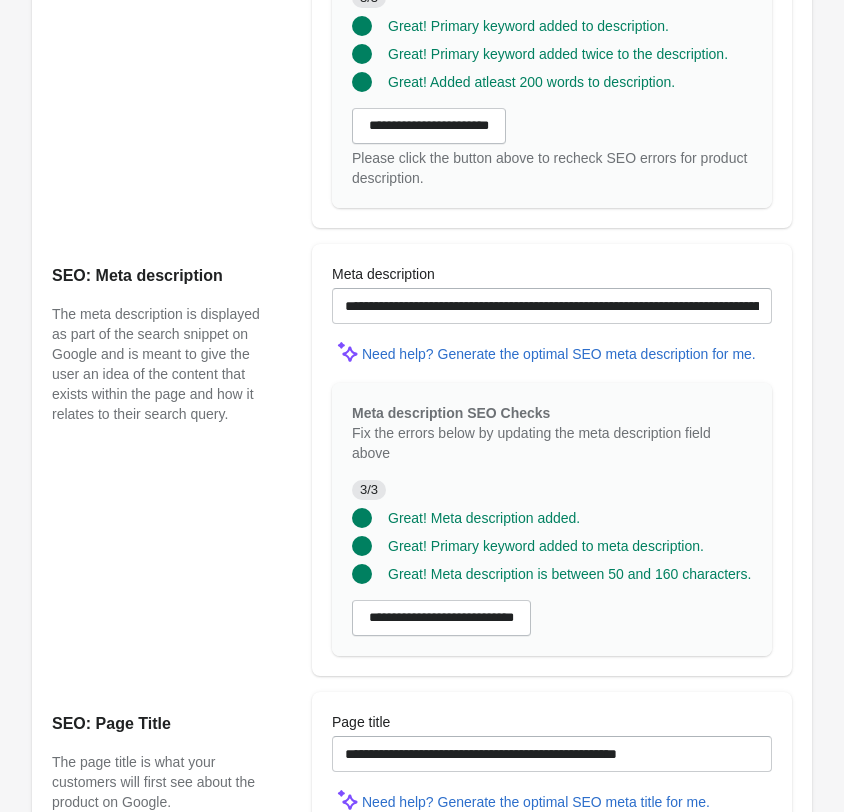 scroll, scrollTop: 1921, scrollLeft: 0, axis: vertical 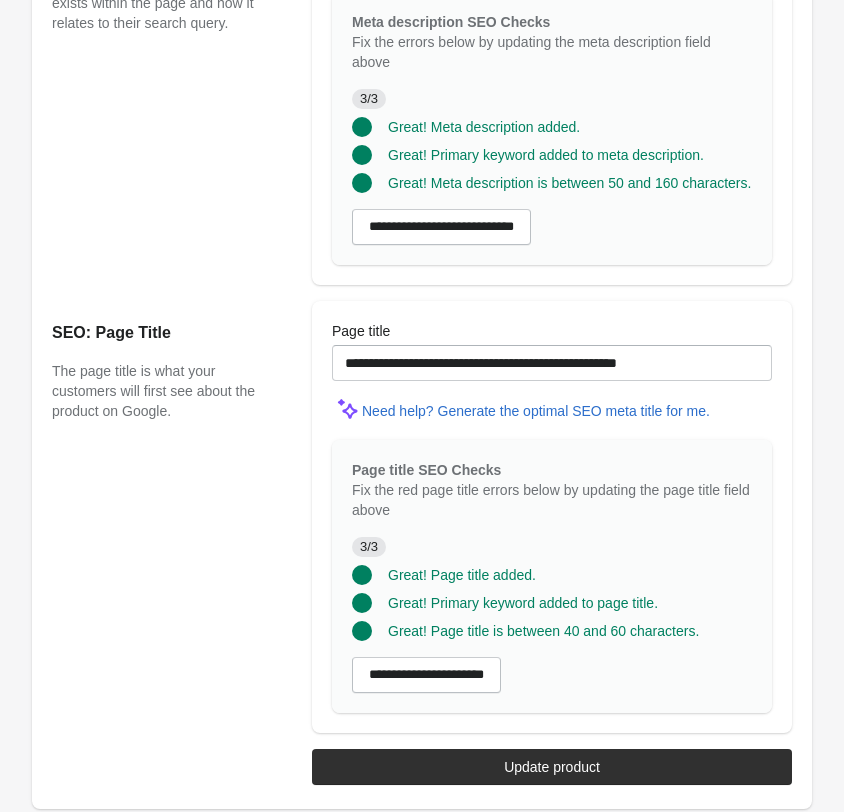 type on "**********" 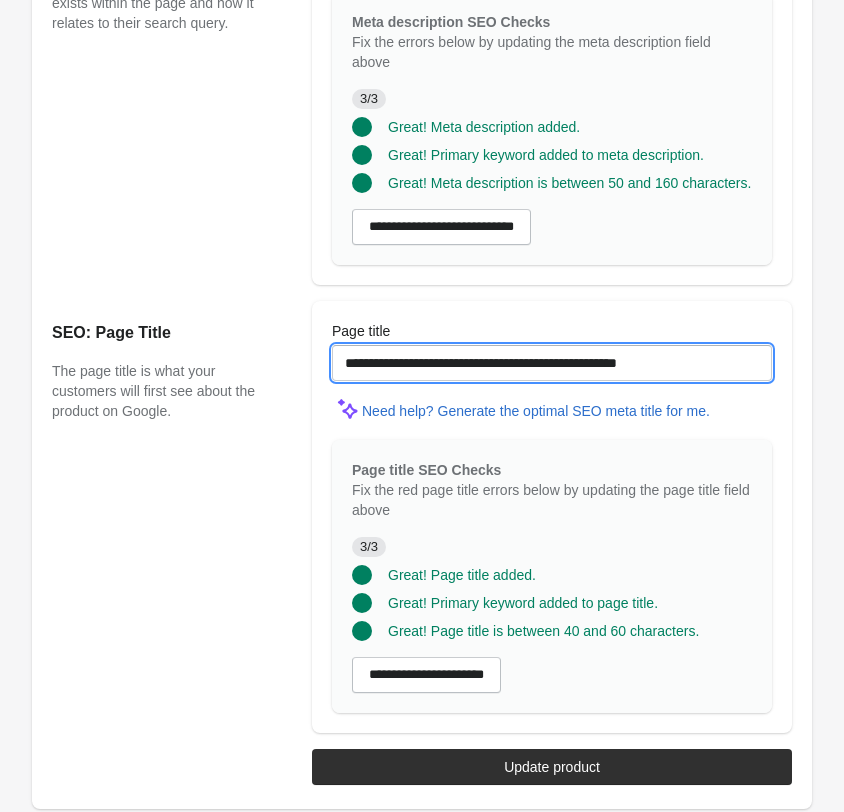 click on "**********" at bounding box center [552, 363] 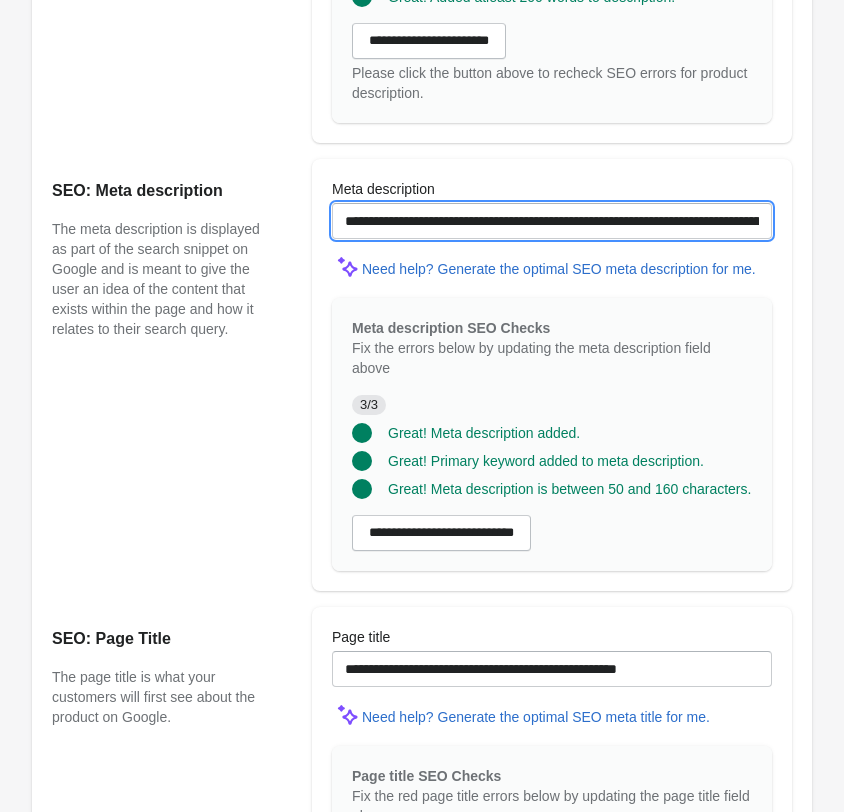click on "**********" at bounding box center [552, 221] 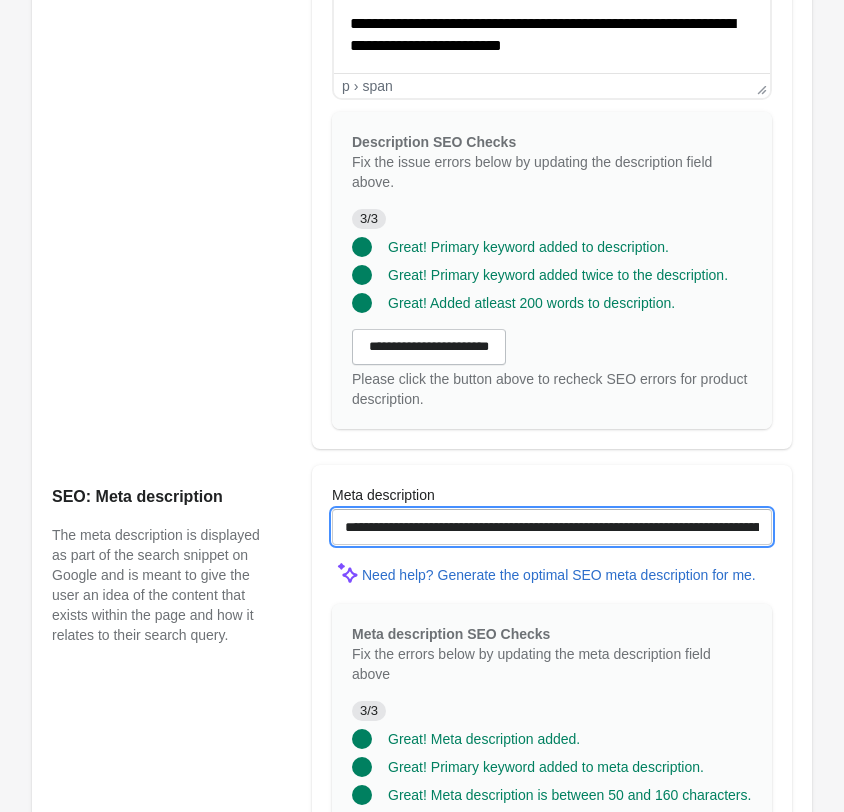 scroll, scrollTop: 1105, scrollLeft: 0, axis: vertical 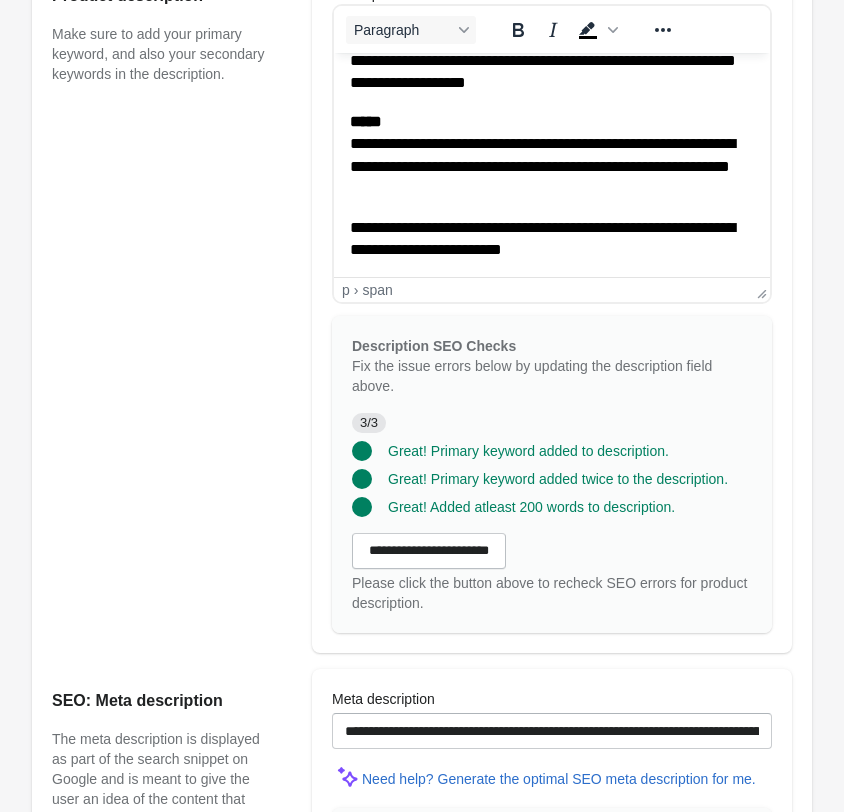 click on "[REDACTED]" at bounding box center (552, -126) 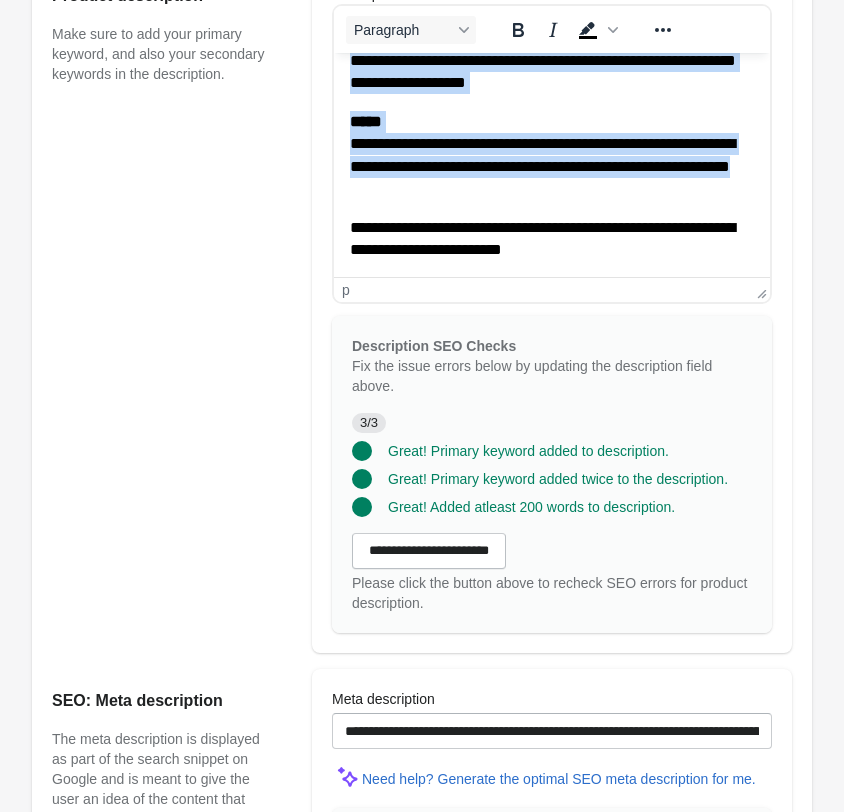 copy on "[REDACTED]" 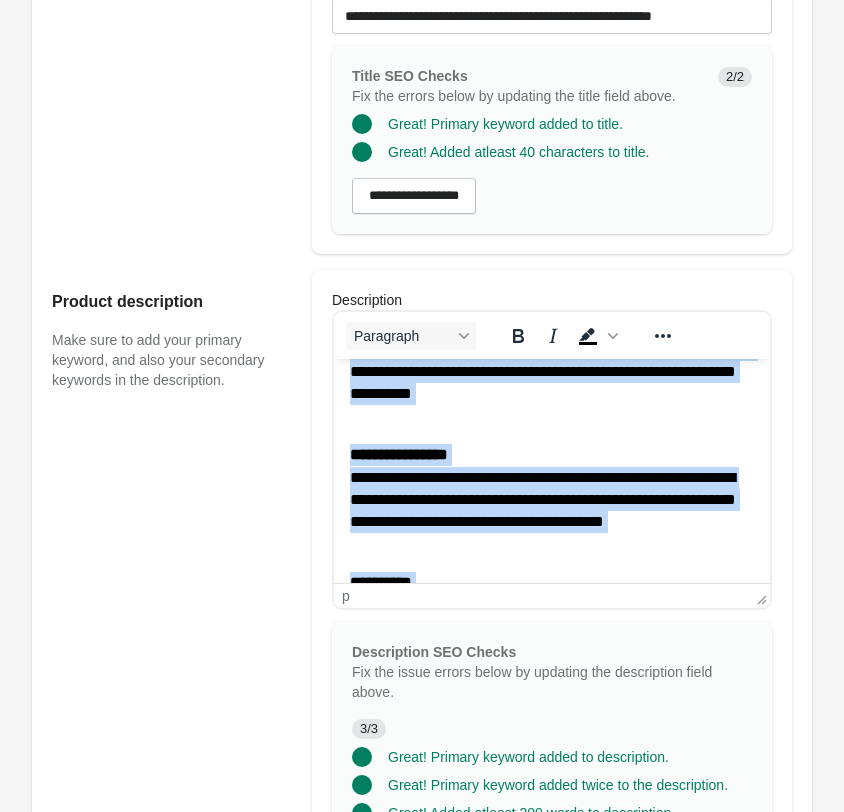 scroll, scrollTop: 391, scrollLeft: 0, axis: vertical 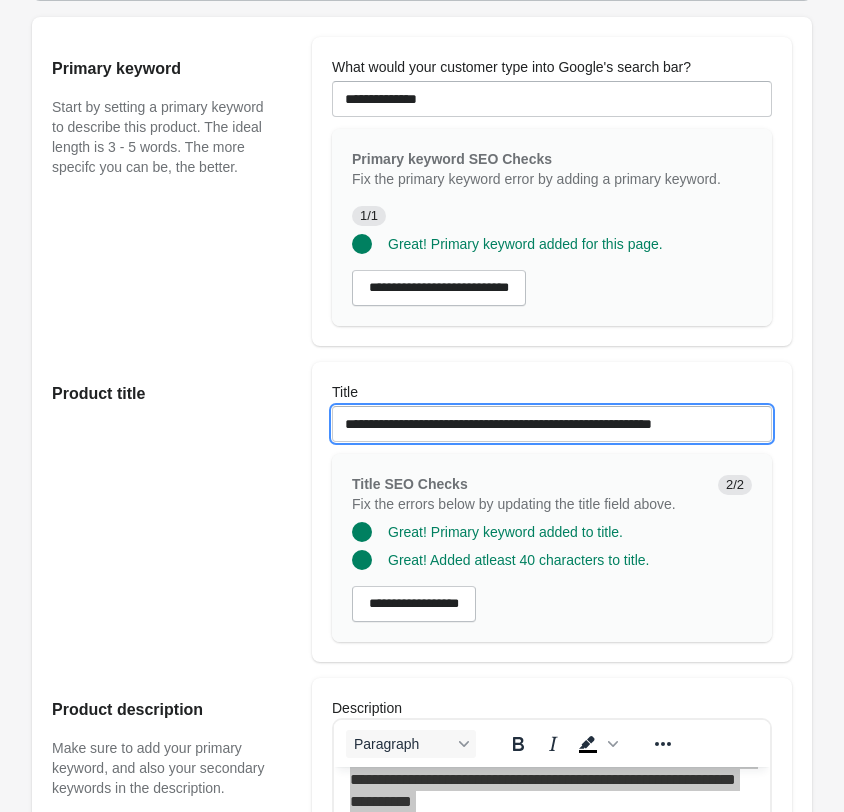 click on "**********" at bounding box center (552, 424) 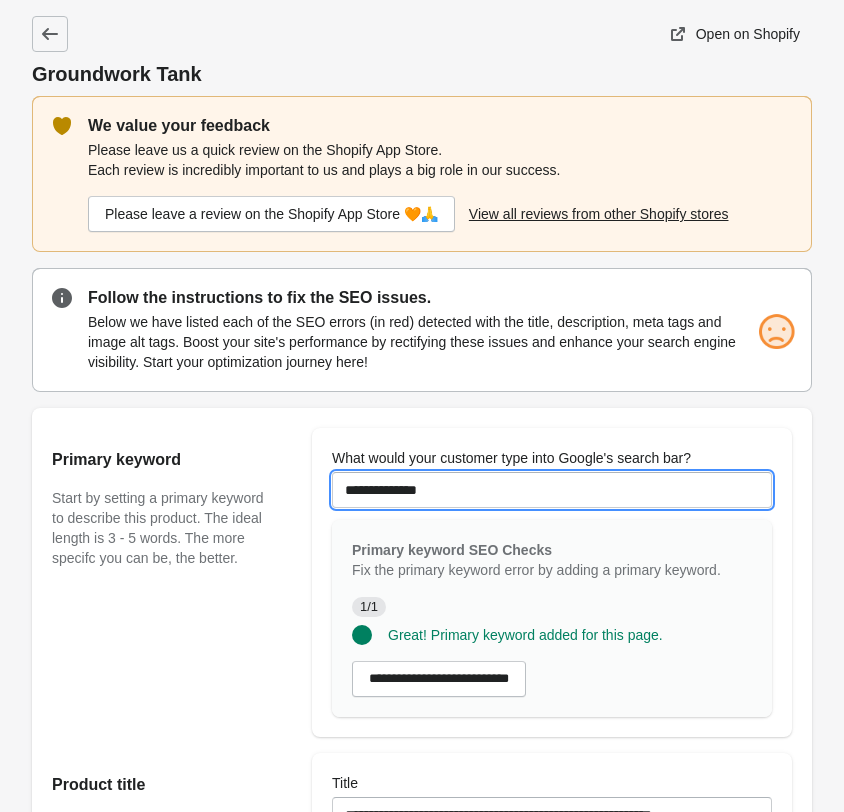 drag, startPoint x: 451, startPoint y: 494, endPoint x: -168, endPoint y: 426, distance: 622.7239 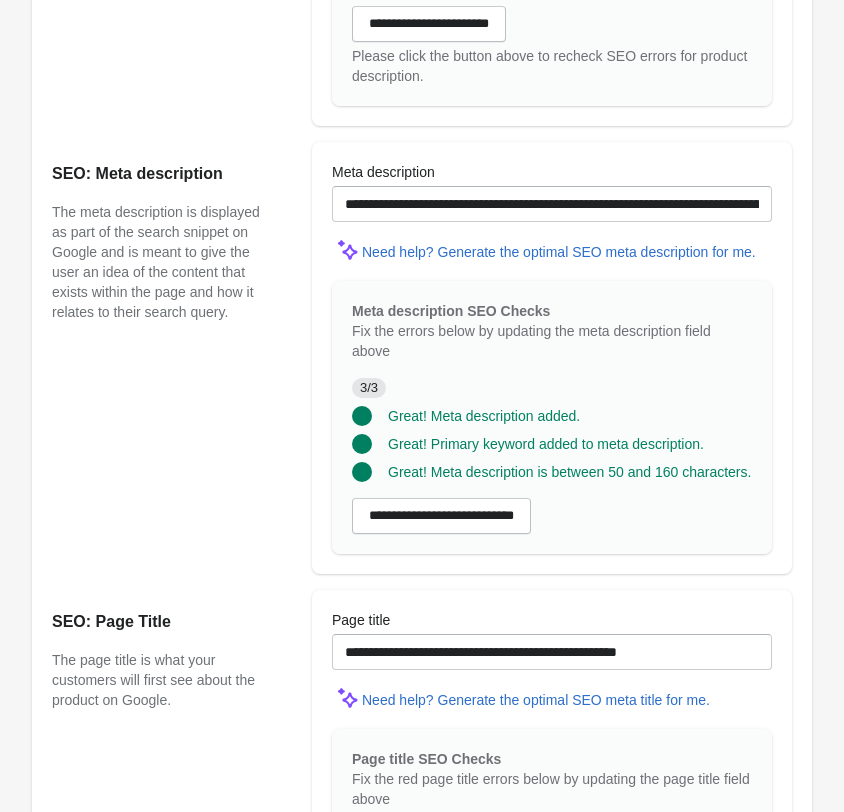 scroll, scrollTop: 1921, scrollLeft: 0, axis: vertical 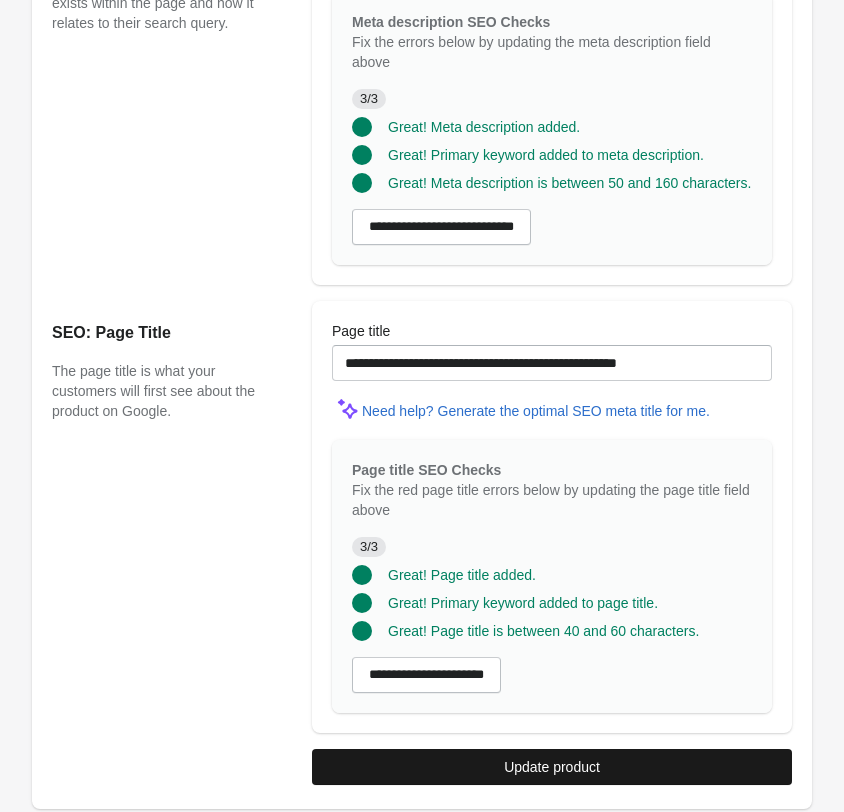 click on "Update product" at bounding box center (552, 767) 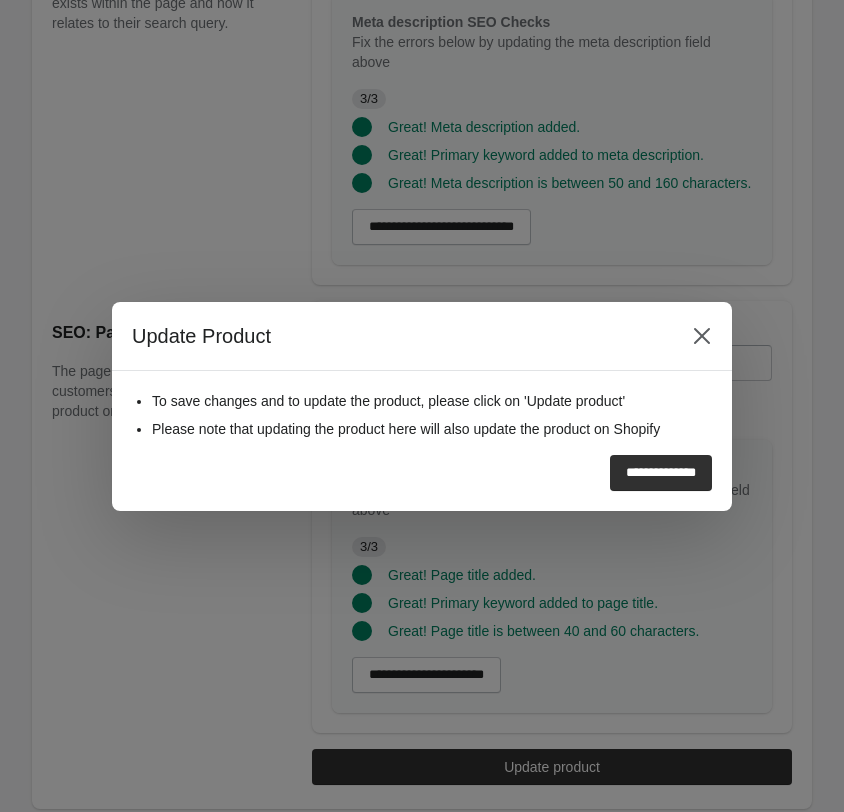click on "**********" at bounding box center [661, 473] 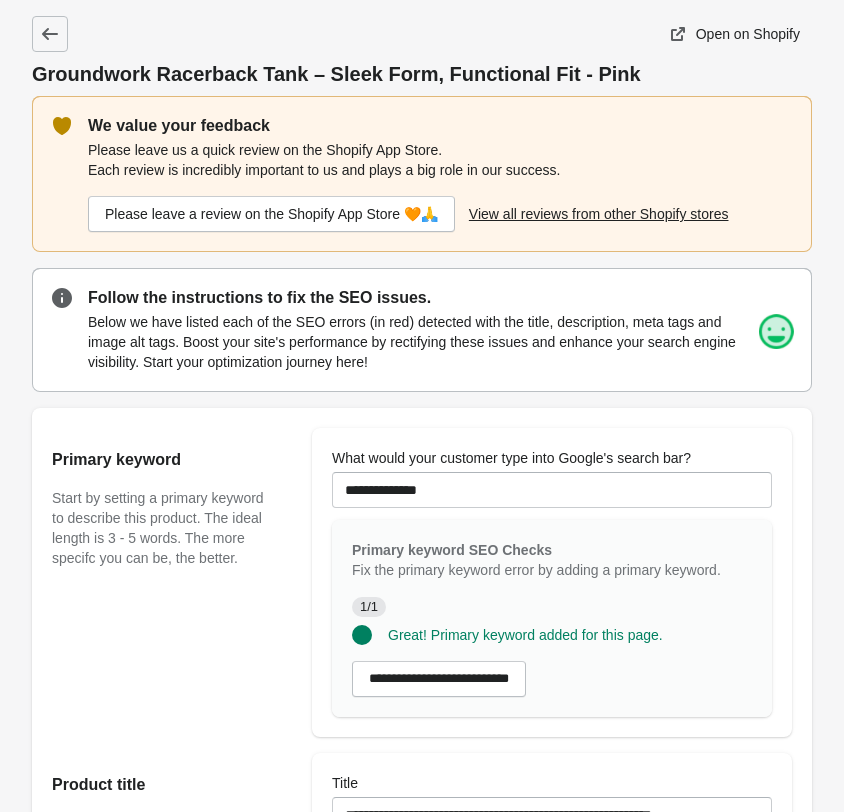 scroll, scrollTop: 0, scrollLeft: 0, axis: both 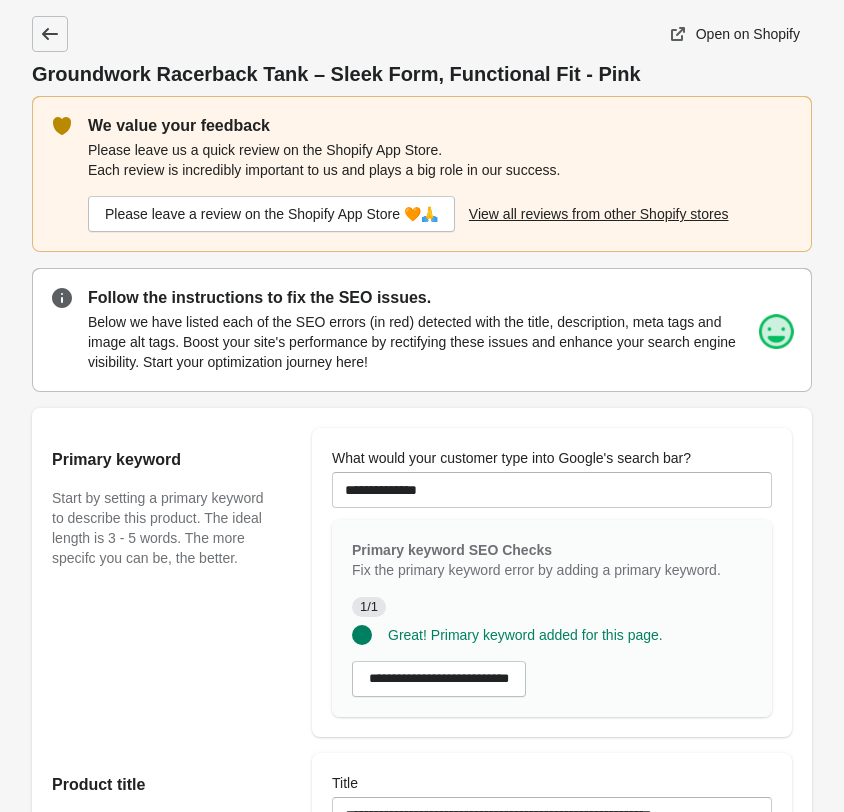 click at bounding box center (50, 34) 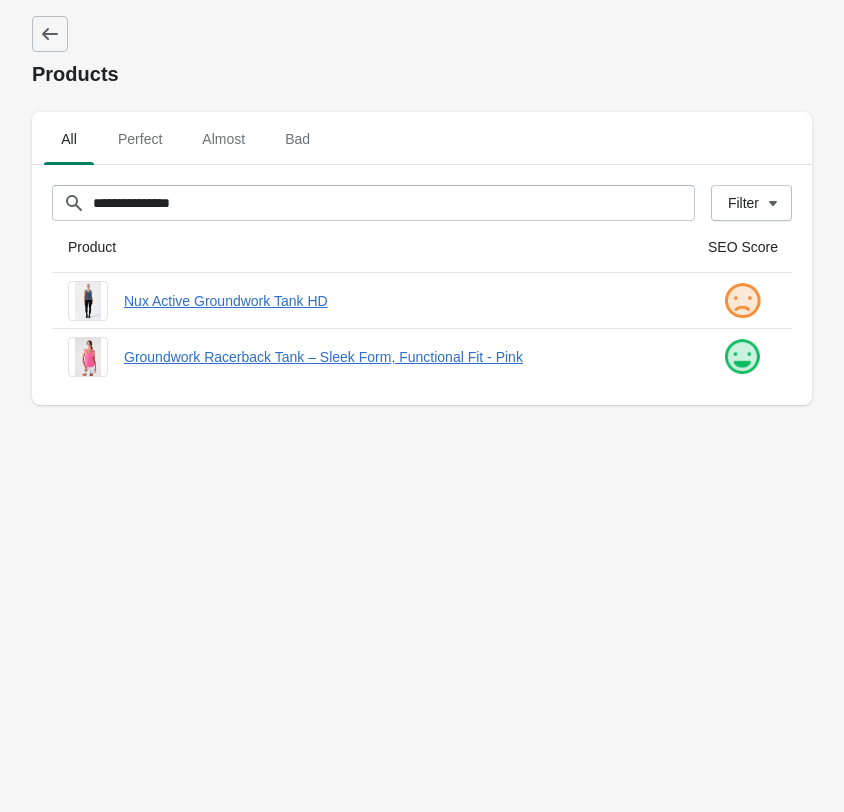 click on "**********" at bounding box center [422, 406] 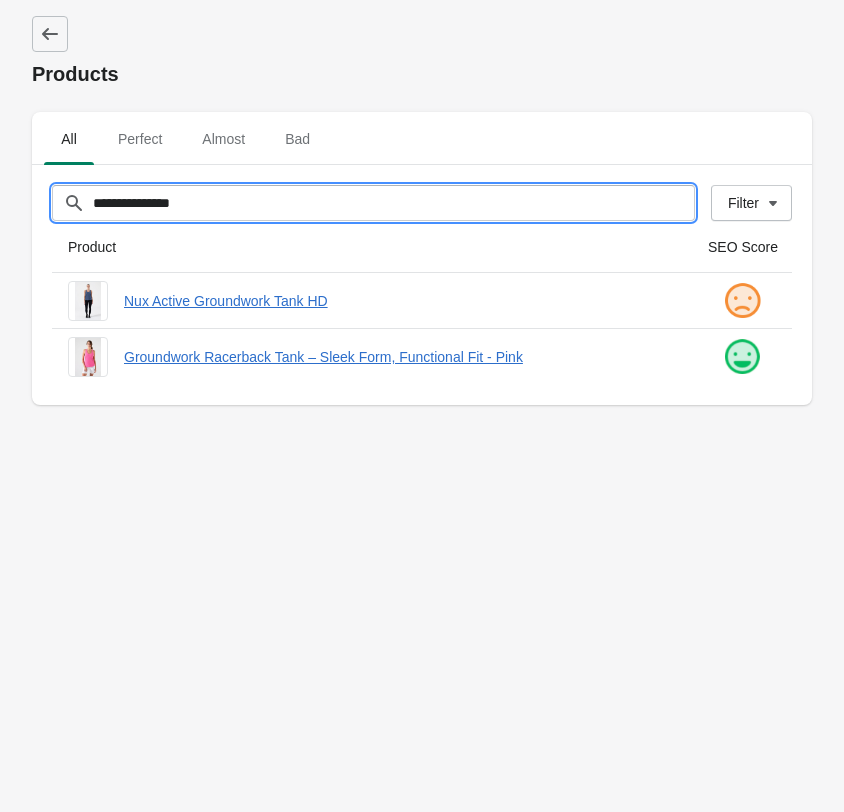 drag, startPoint x: 240, startPoint y: 202, endPoint x: -58, endPoint y: 198, distance: 298.02686 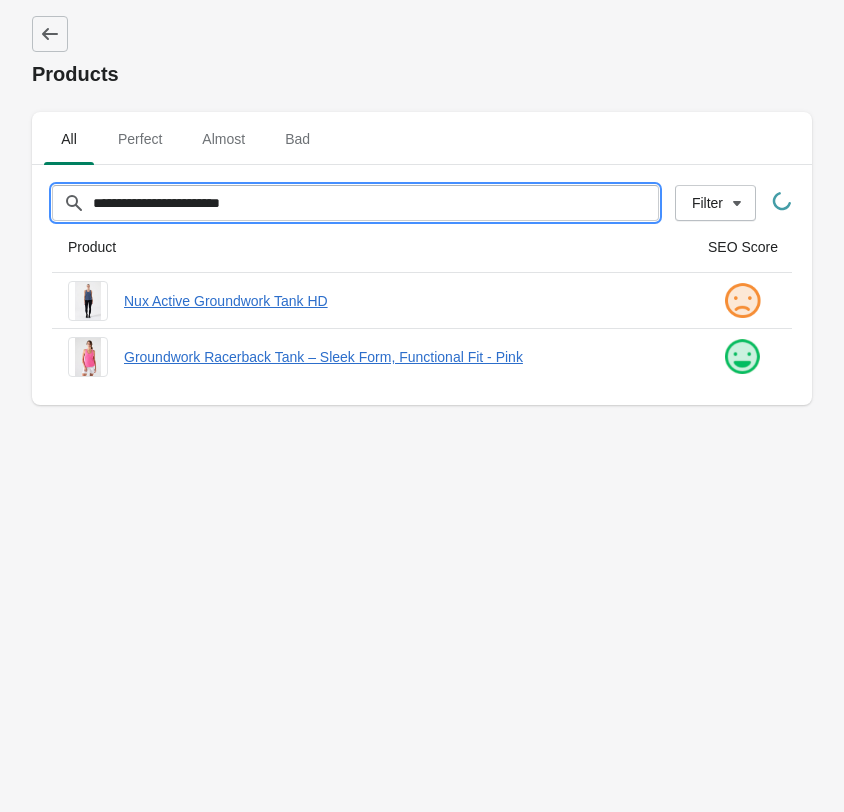type on "**********" 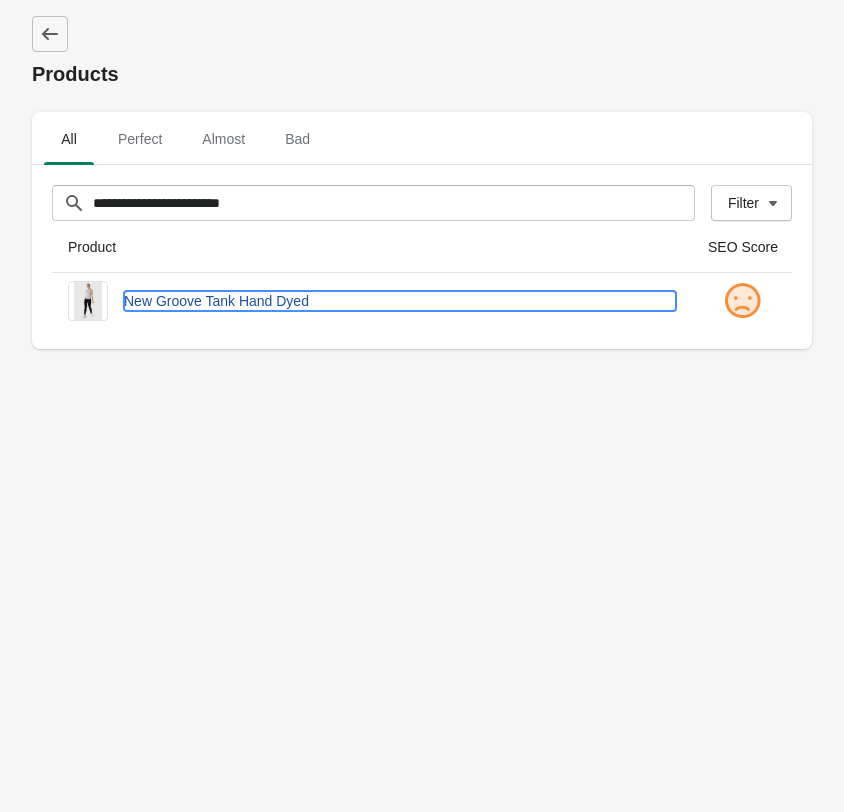 click on "New Groove Tank Hand Dyed" at bounding box center (400, 301) 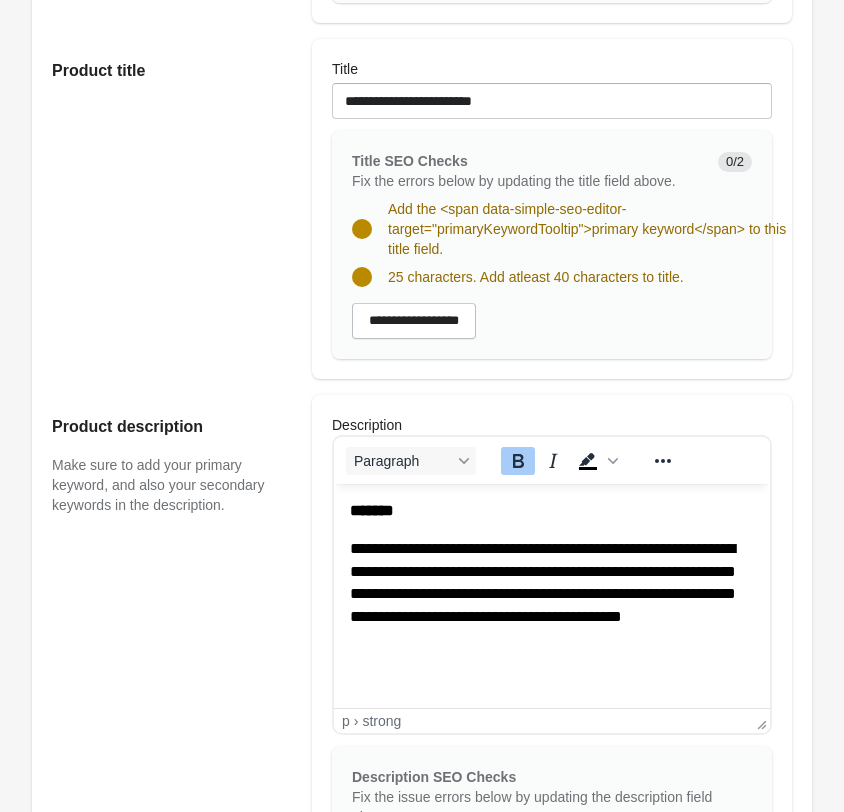 scroll, scrollTop: 408, scrollLeft: 0, axis: vertical 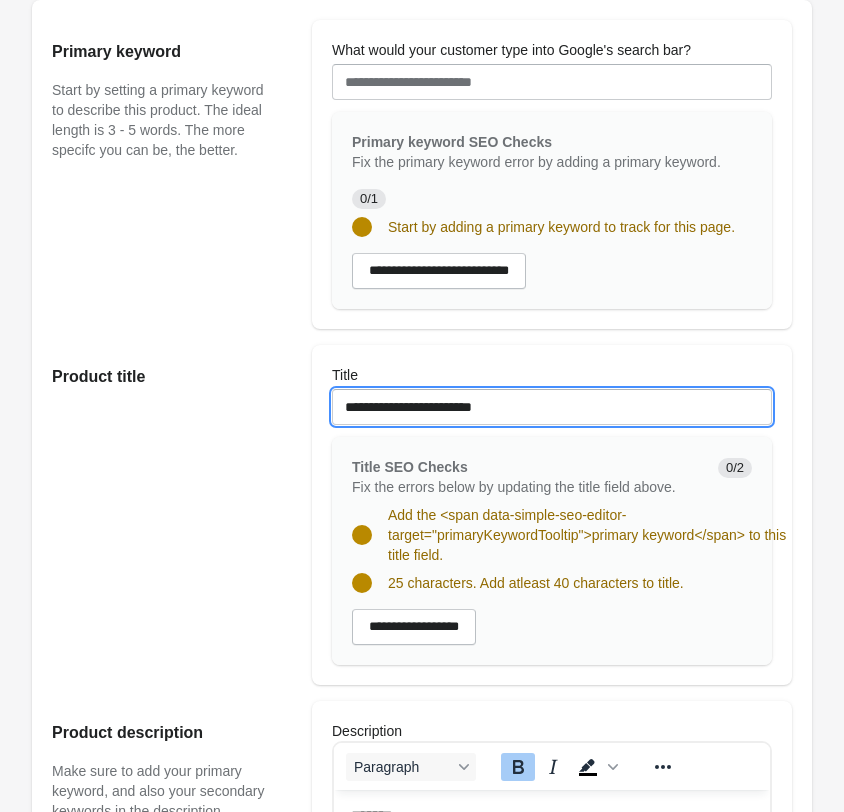 click on "**********" at bounding box center (552, 407) 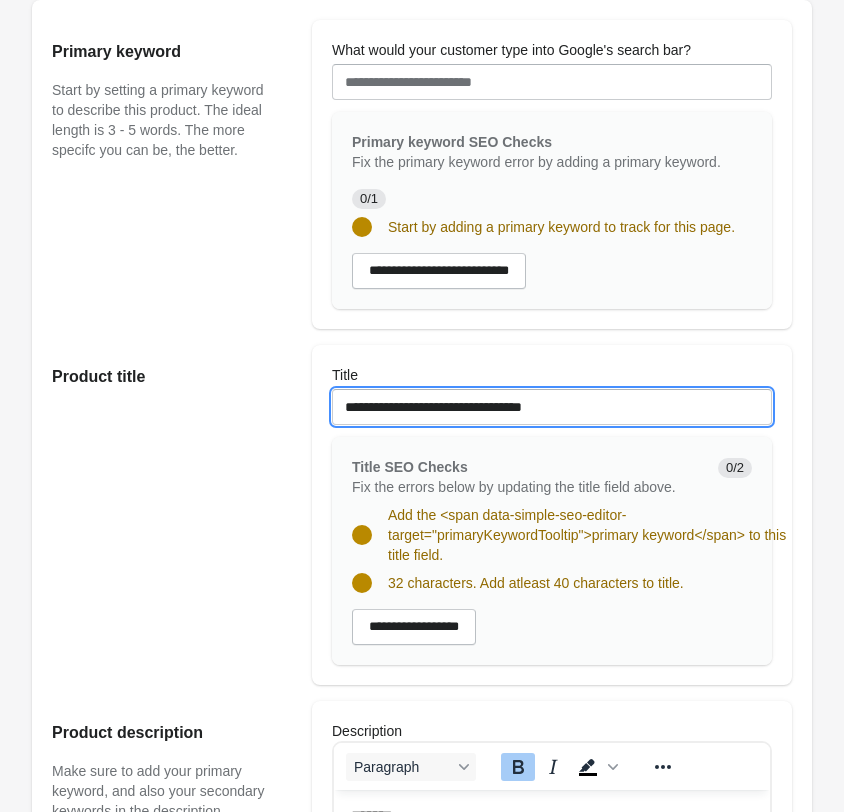 type on "**********" 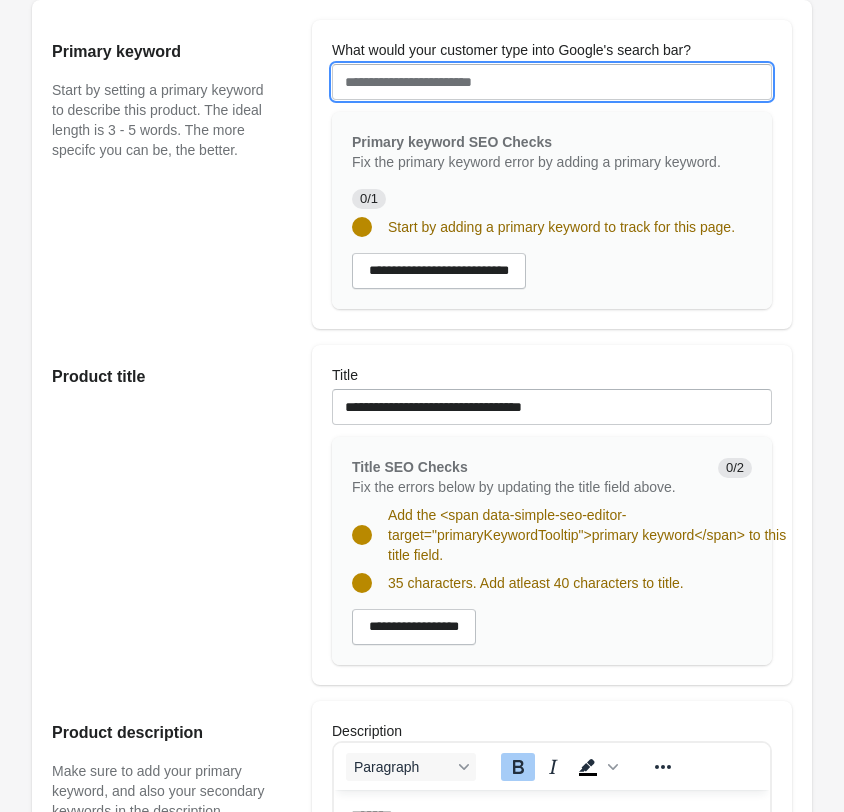 click on "What would your customer type into Google's search bar?" at bounding box center (552, 82) 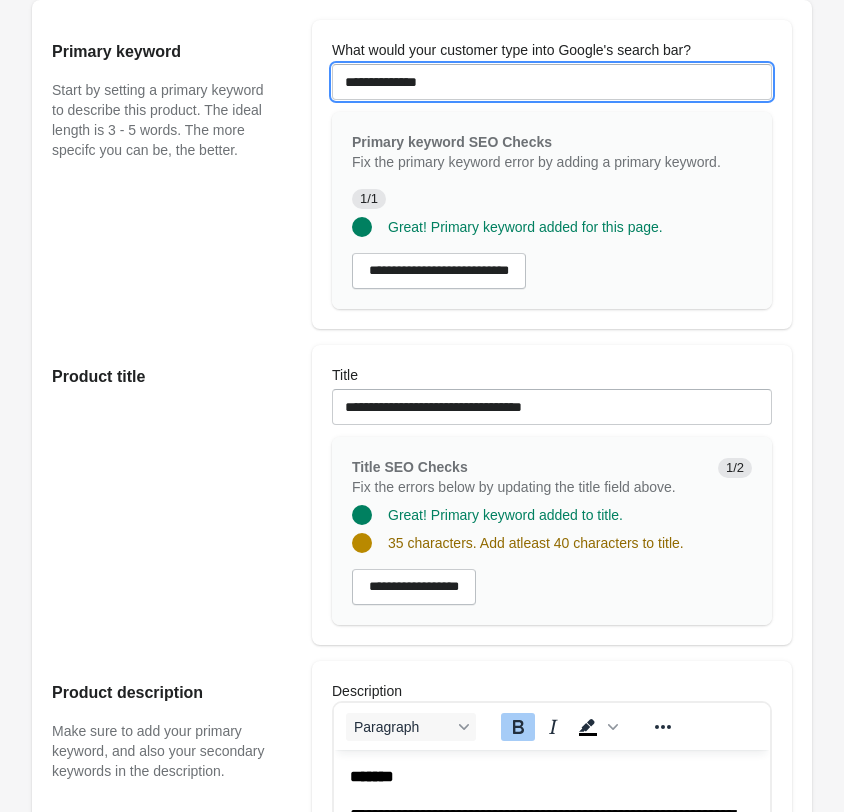 type 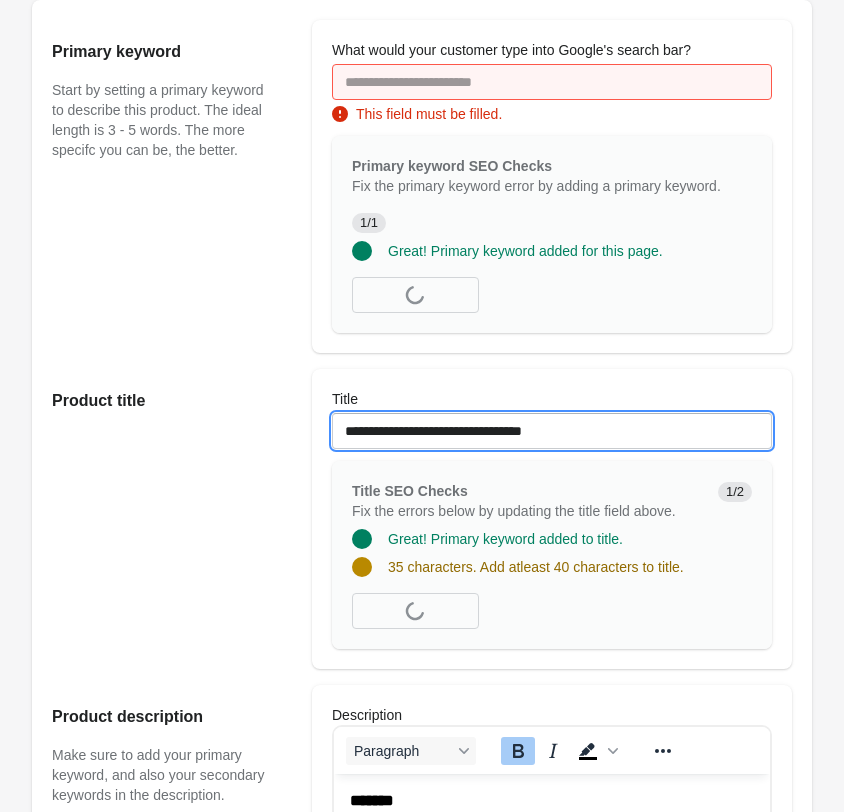 click on "**********" at bounding box center (552, 431) 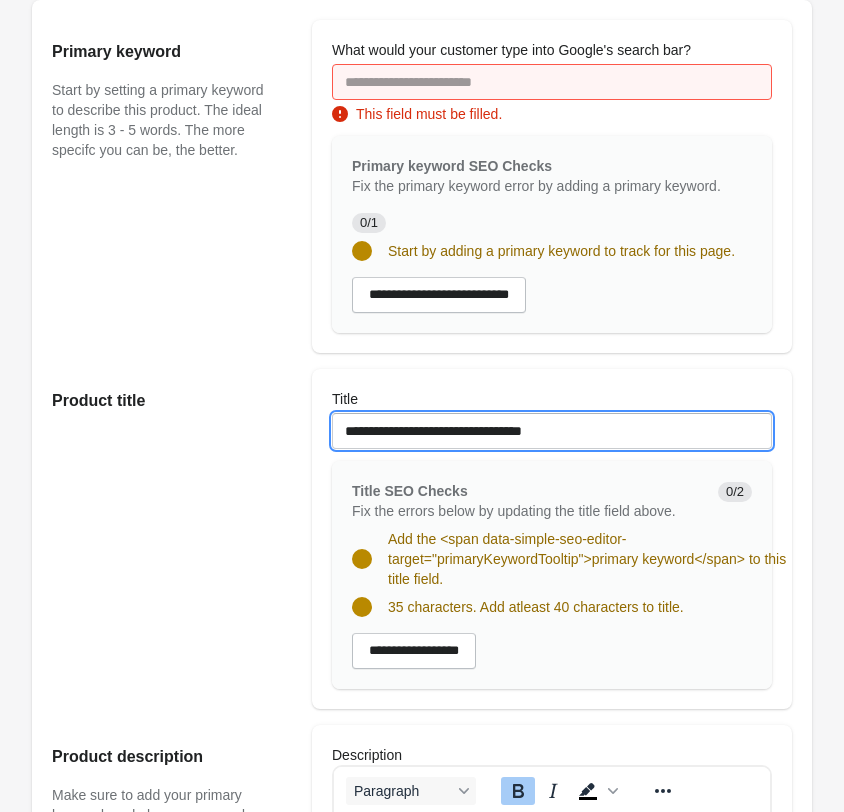 click on "**********" at bounding box center [552, 431] 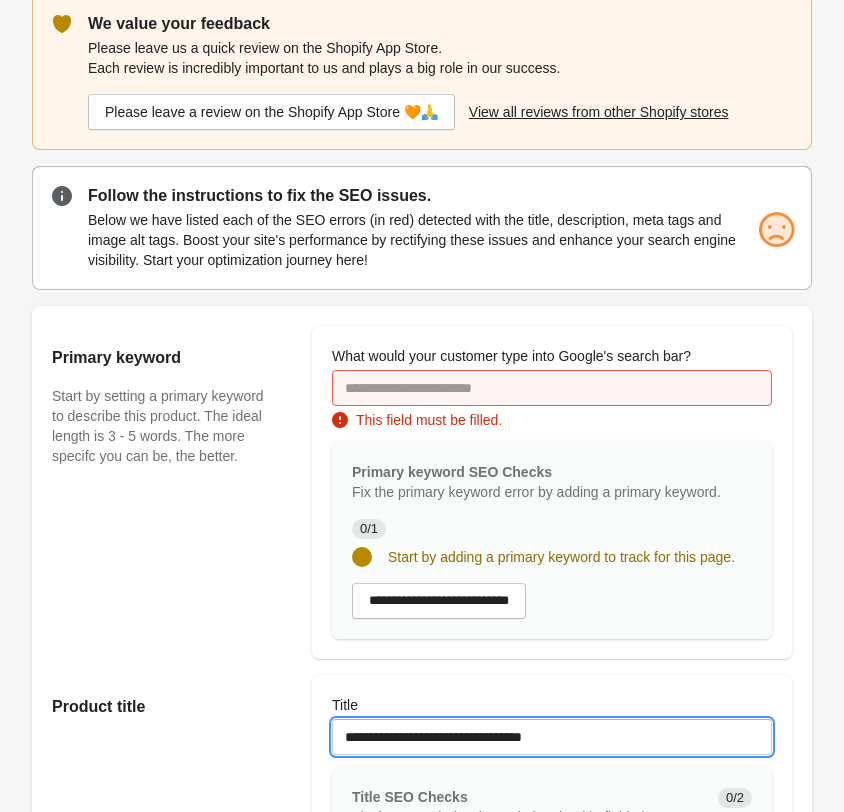 scroll, scrollTop: 0, scrollLeft: 0, axis: both 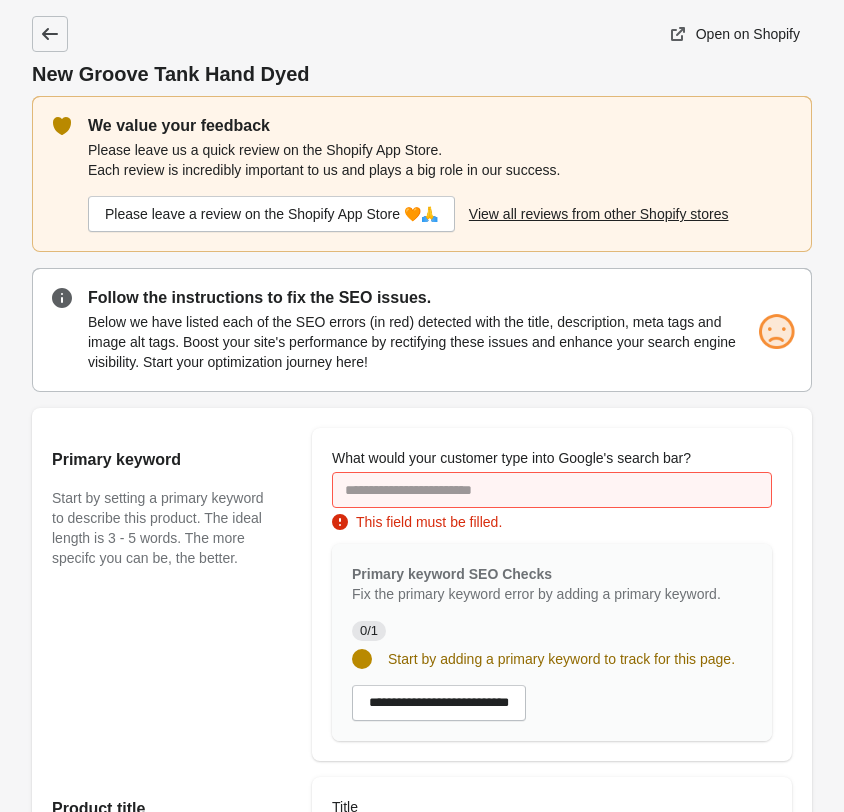 click at bounding box center (50, 34) 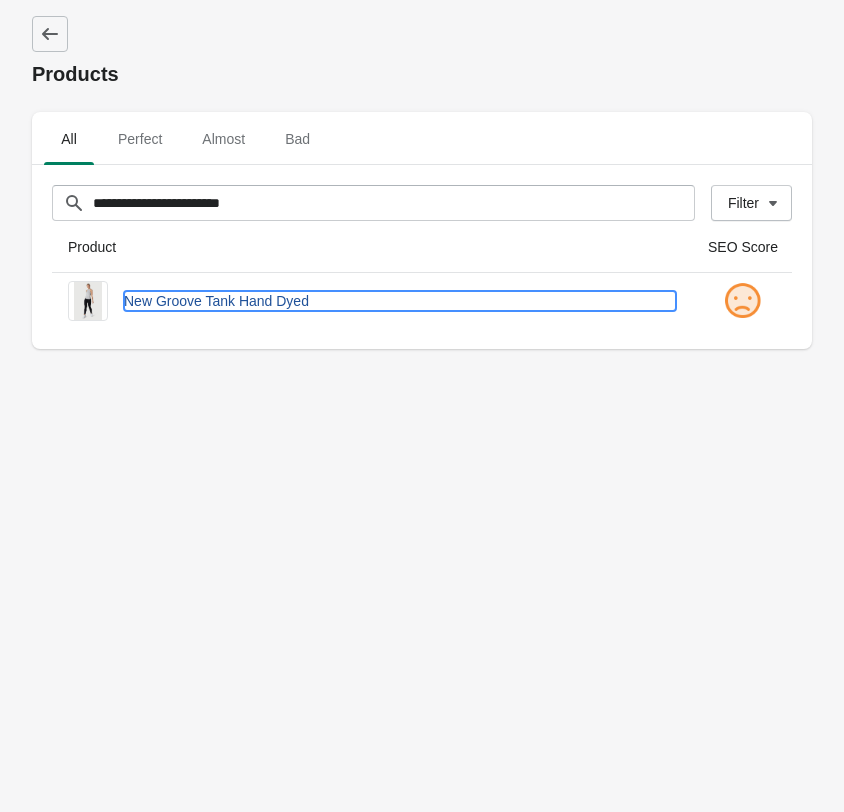click on "New Groove Tank Hand Dyed" at bounding box center [400, 301] 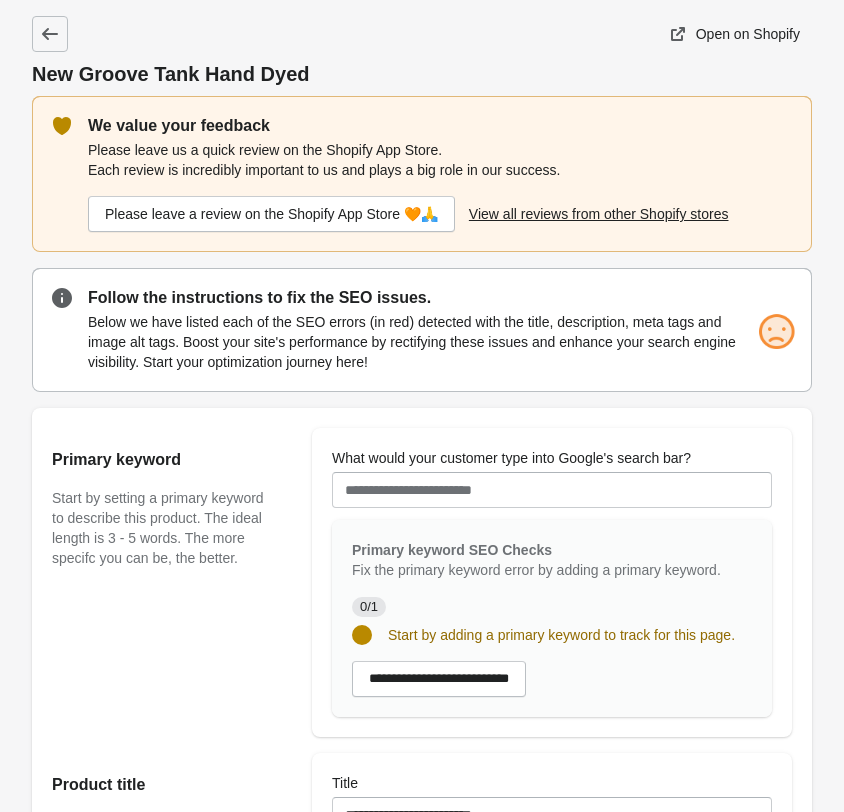 scroll, scrollTop: 306, scrollLeft: 0, axis: vertical 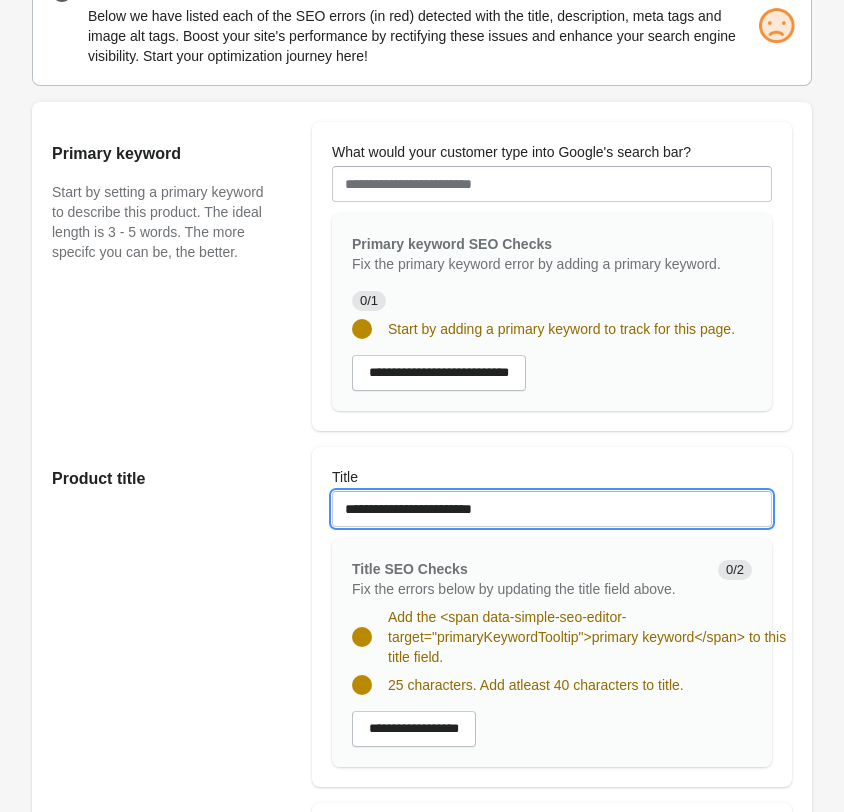 click on "**********" at bounding box center [552, 509] 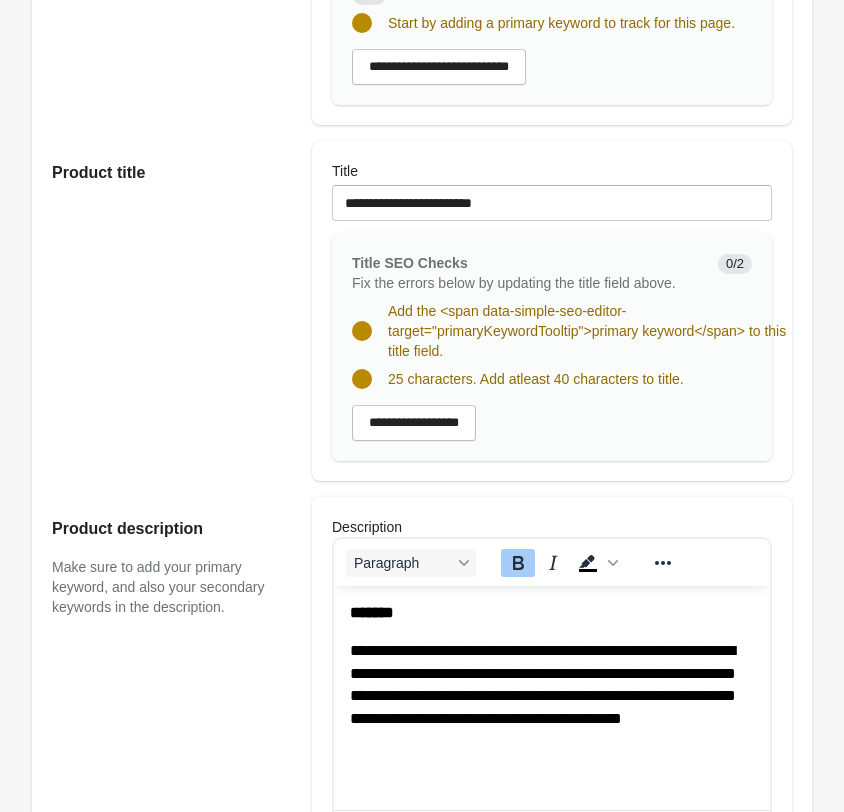 click on "**********" at bounding box center (543, 684) 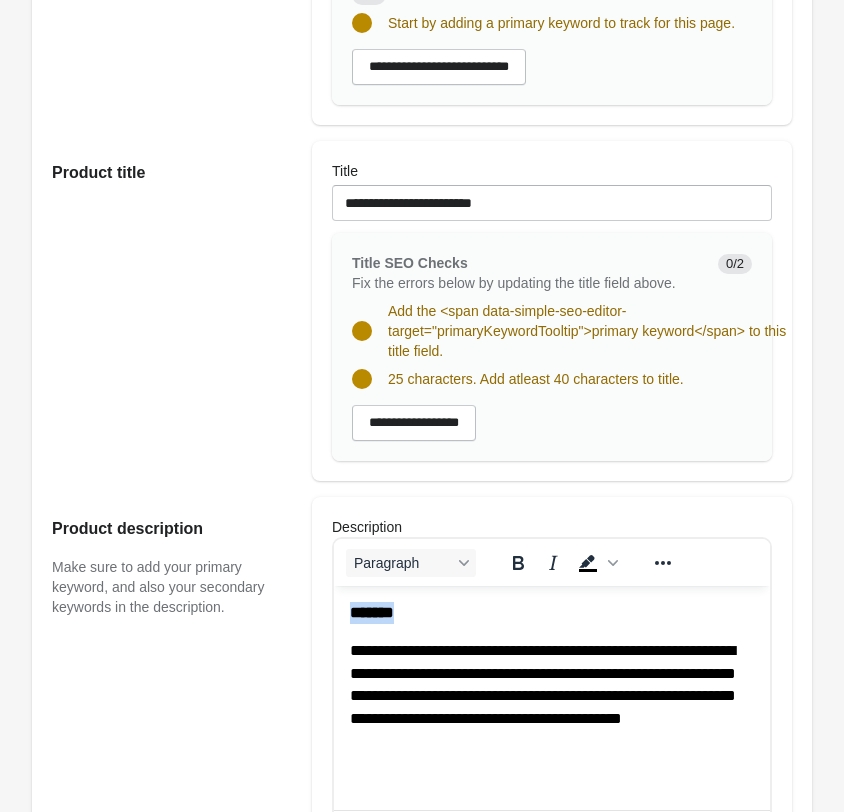copy on "*******" 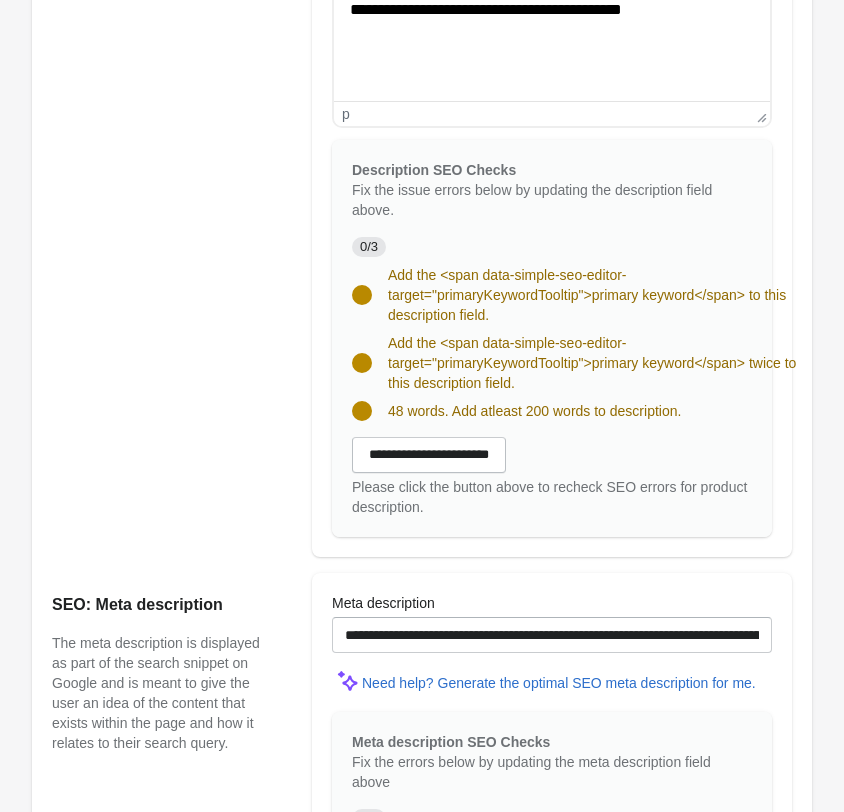 scroll, scrollTop: 1326, scrollLeft: 0, axis: vertical 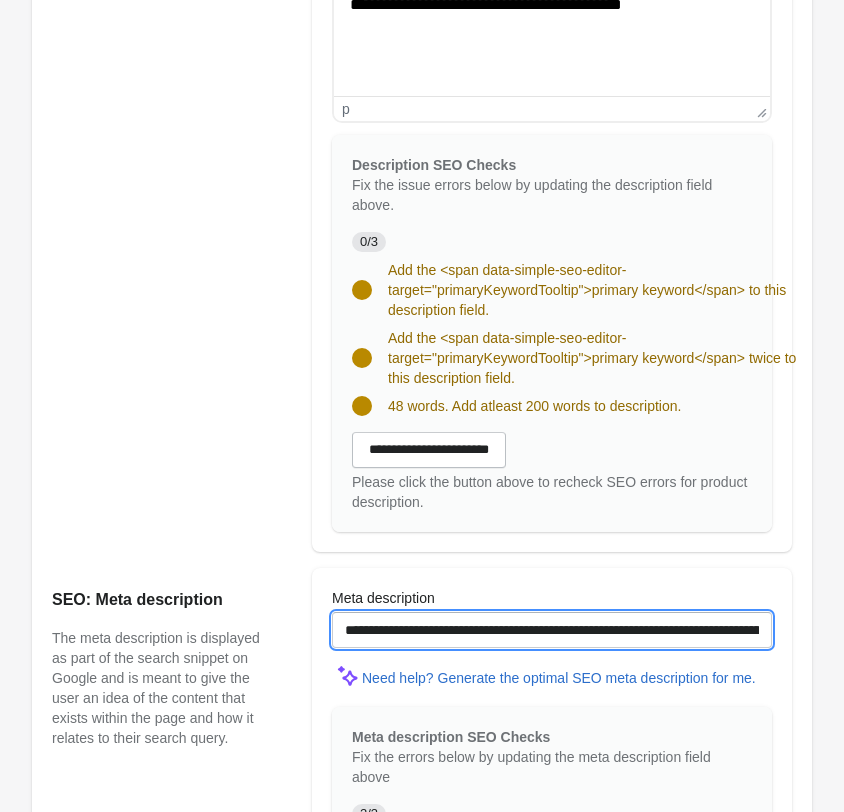 click on "**********" at bounding box center [552, 630] 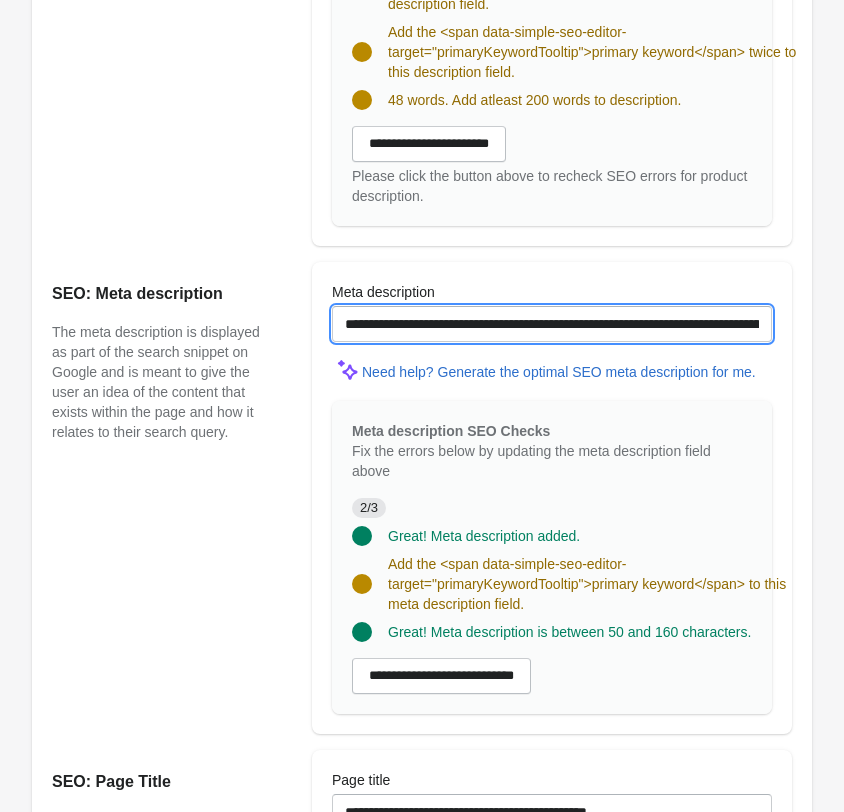scroll, scrollTop: 1938, scrollLeft: 0, axis: vertical 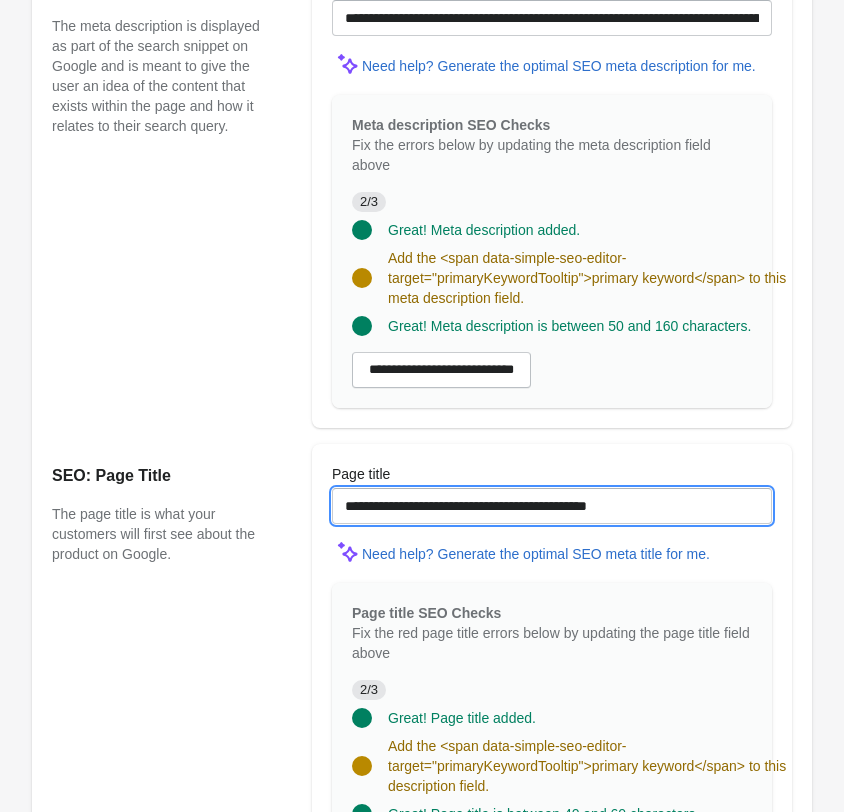 click on "**********" at bounding box center (552, 506) 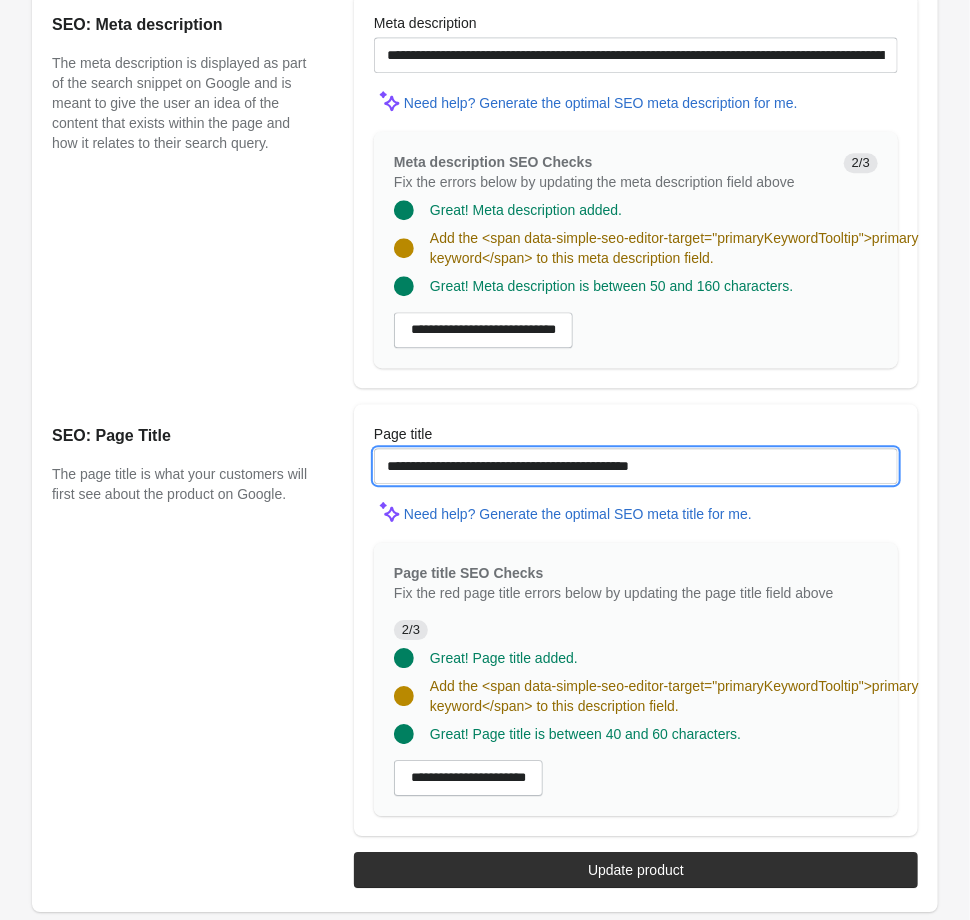 scroll, scrollTop: 1768, scrollLeft: 0, axis: vertical 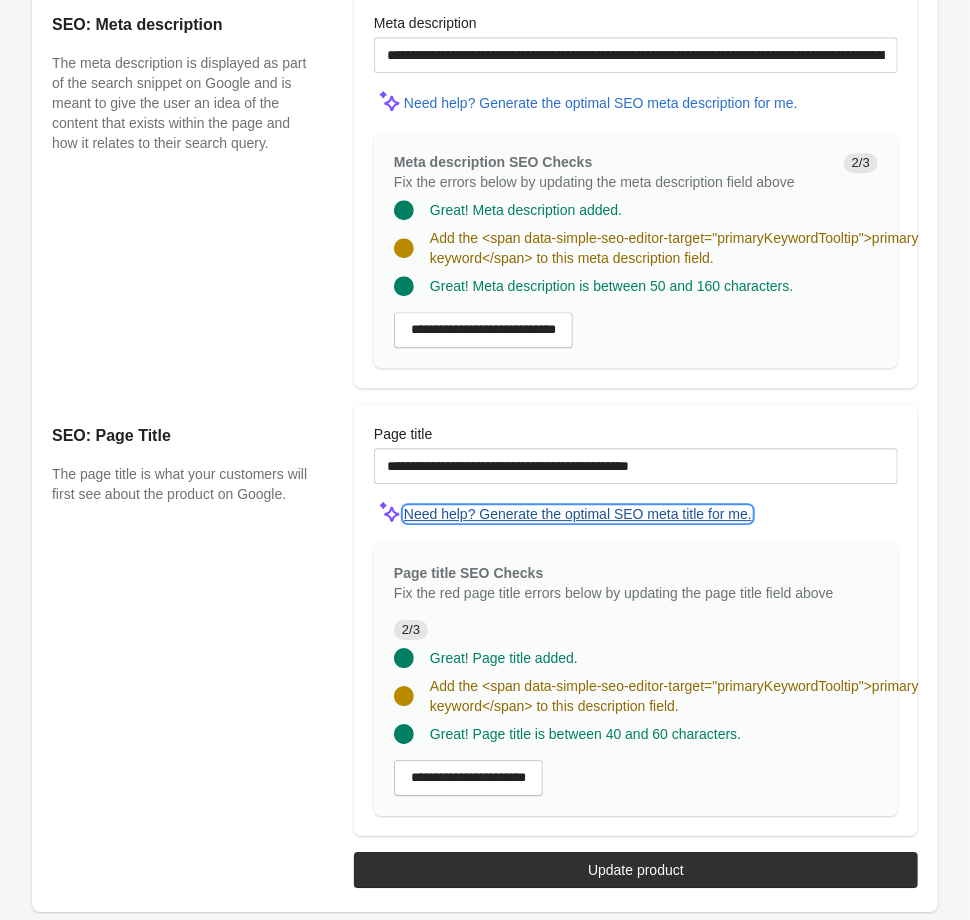 type on "true" 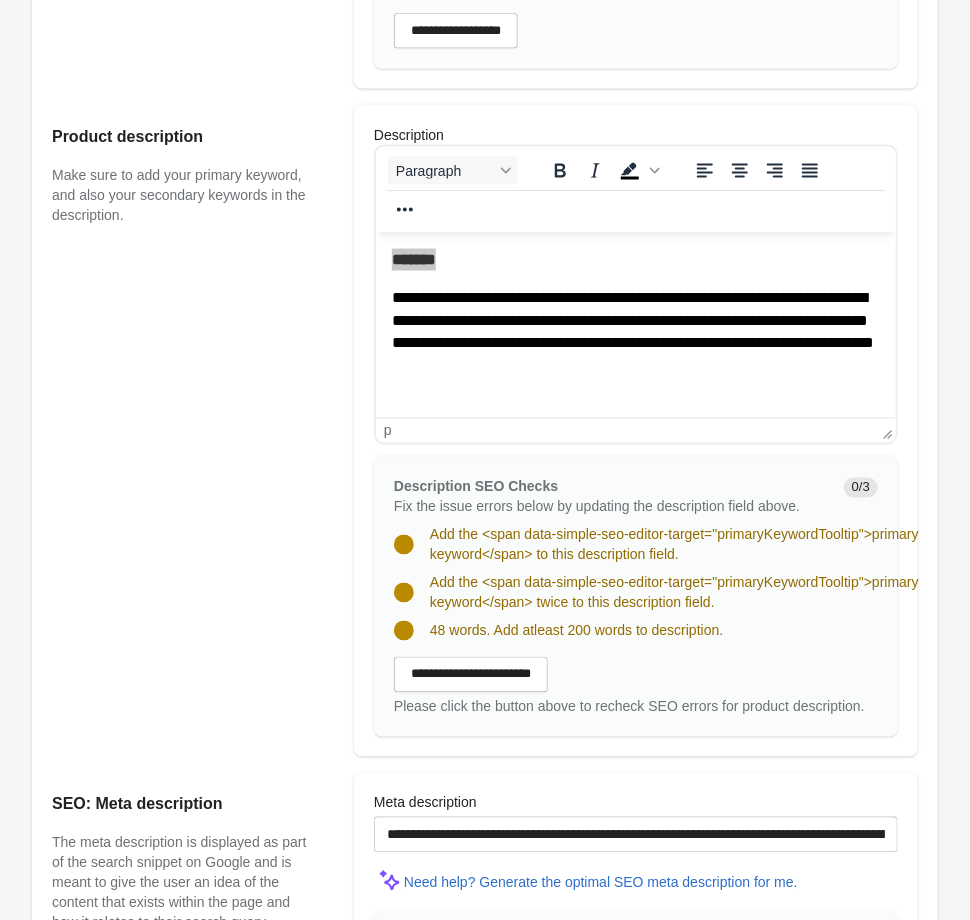 scroll, scrollTop: 482, scrollLeft: 0, axis: vertical 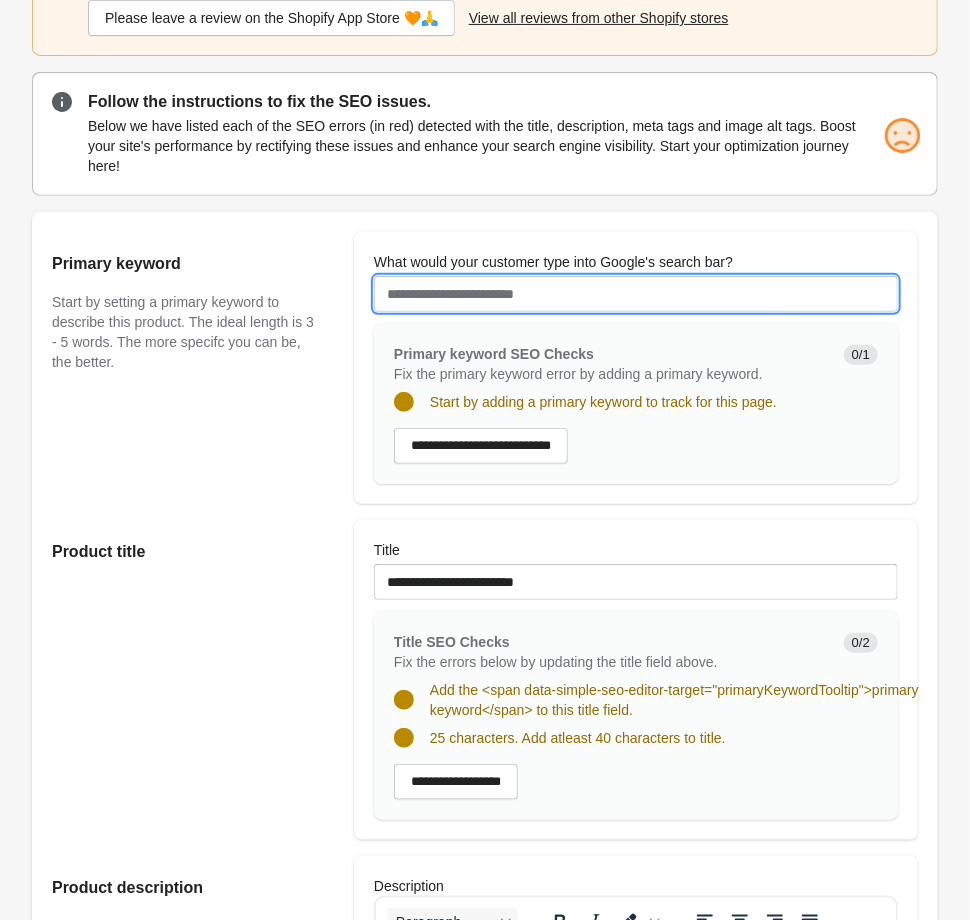 click on "What would your customer type into Google's search bar?" at bounding box center [636, 294] 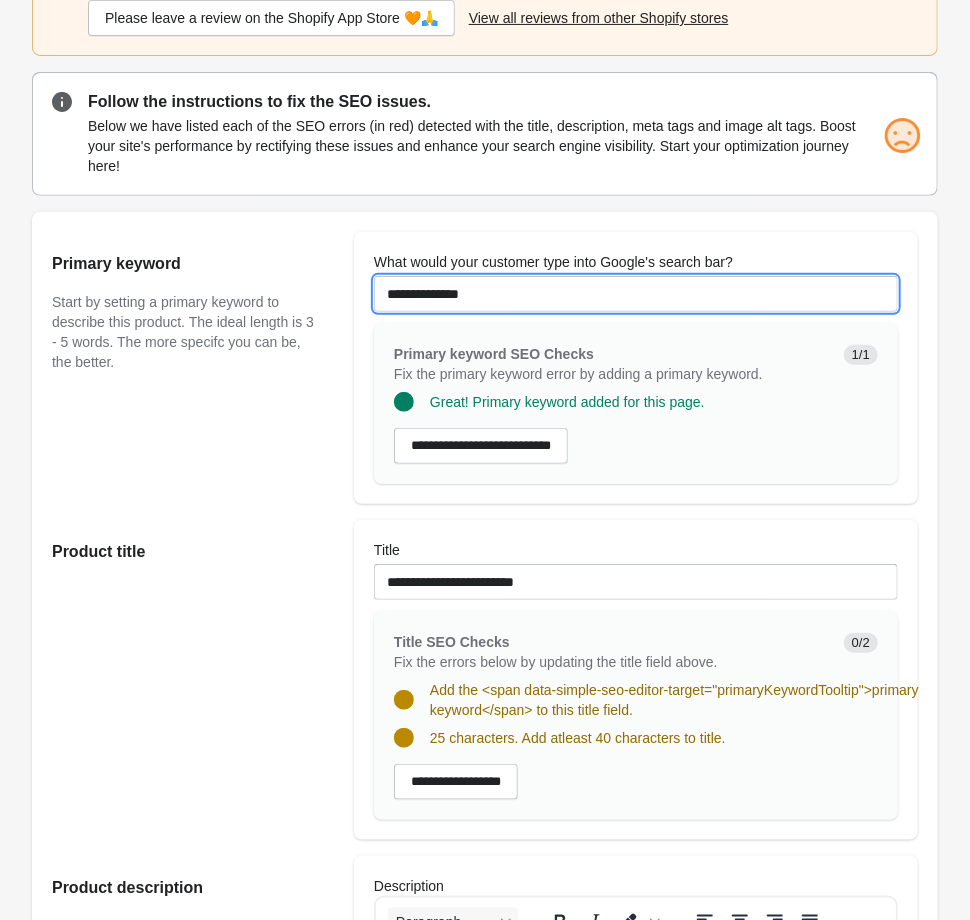 type on "**********" 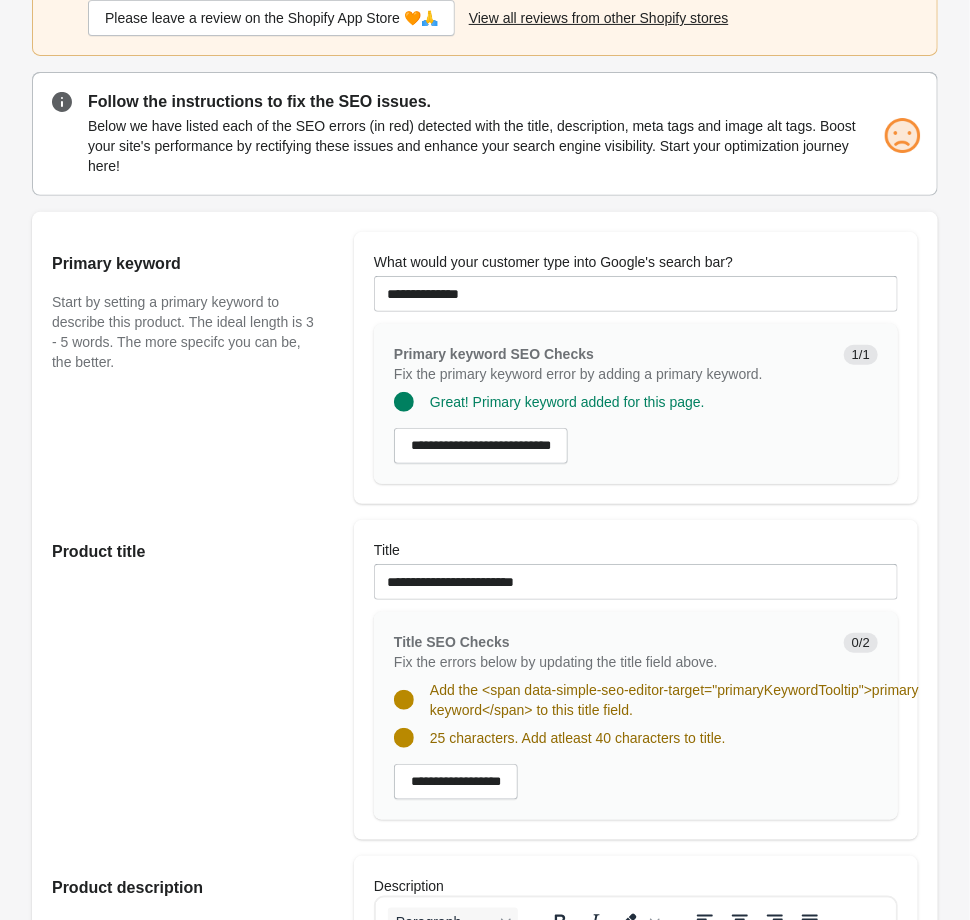 click on "Primary keyword
Start by setting a primary keyword to describe this product. The ideal length is 3 - 5 words. The more specifc you can be, the better." at bounding box center [193, 368] 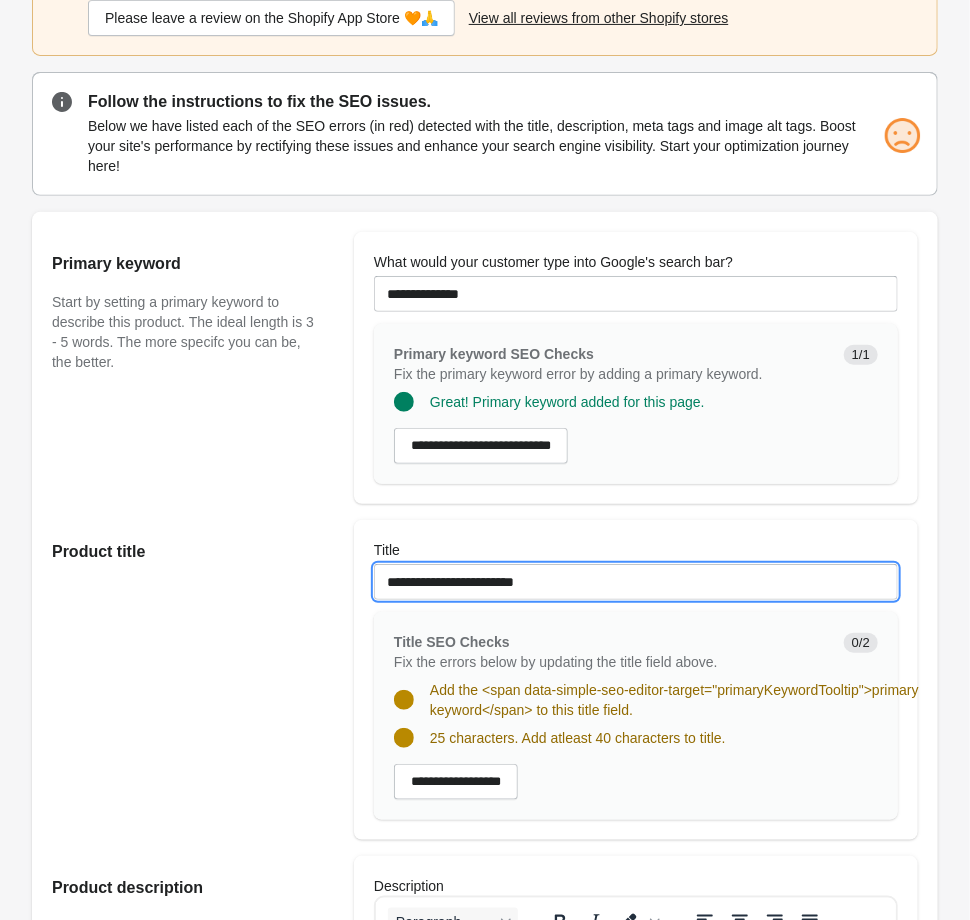 click on "**********" at bounding box center (636, 582) 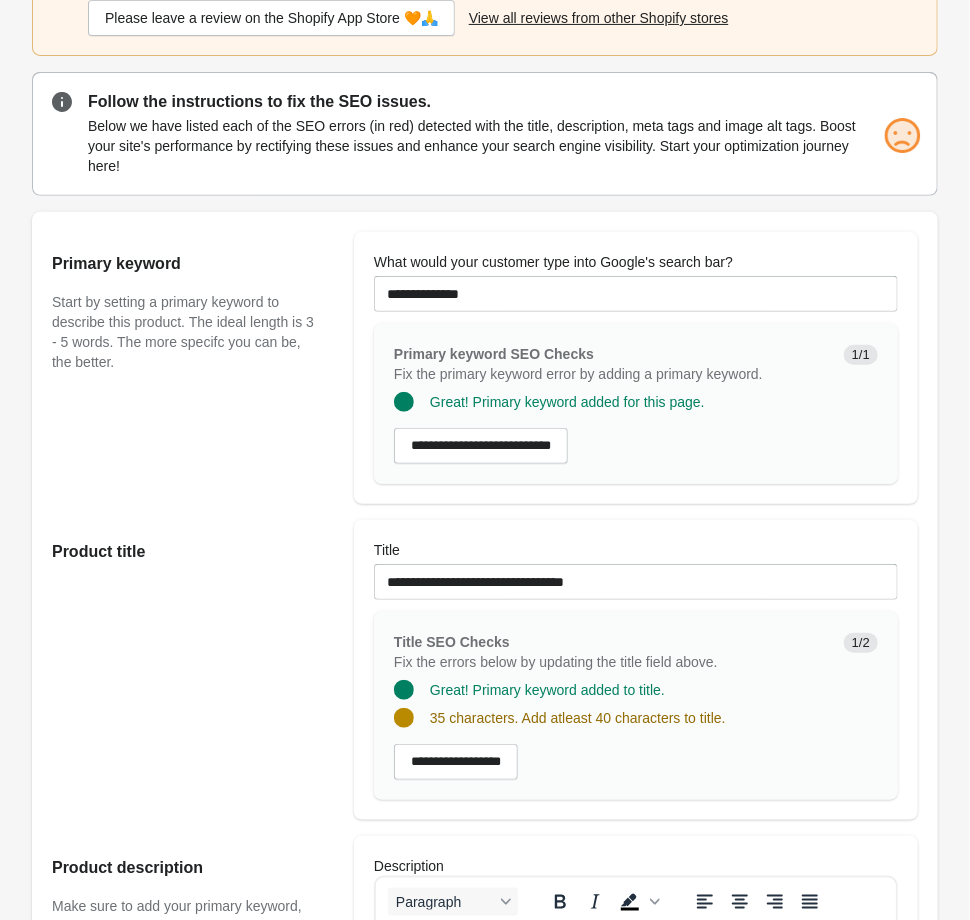click on "Product title" at bounding box center [193, 670] 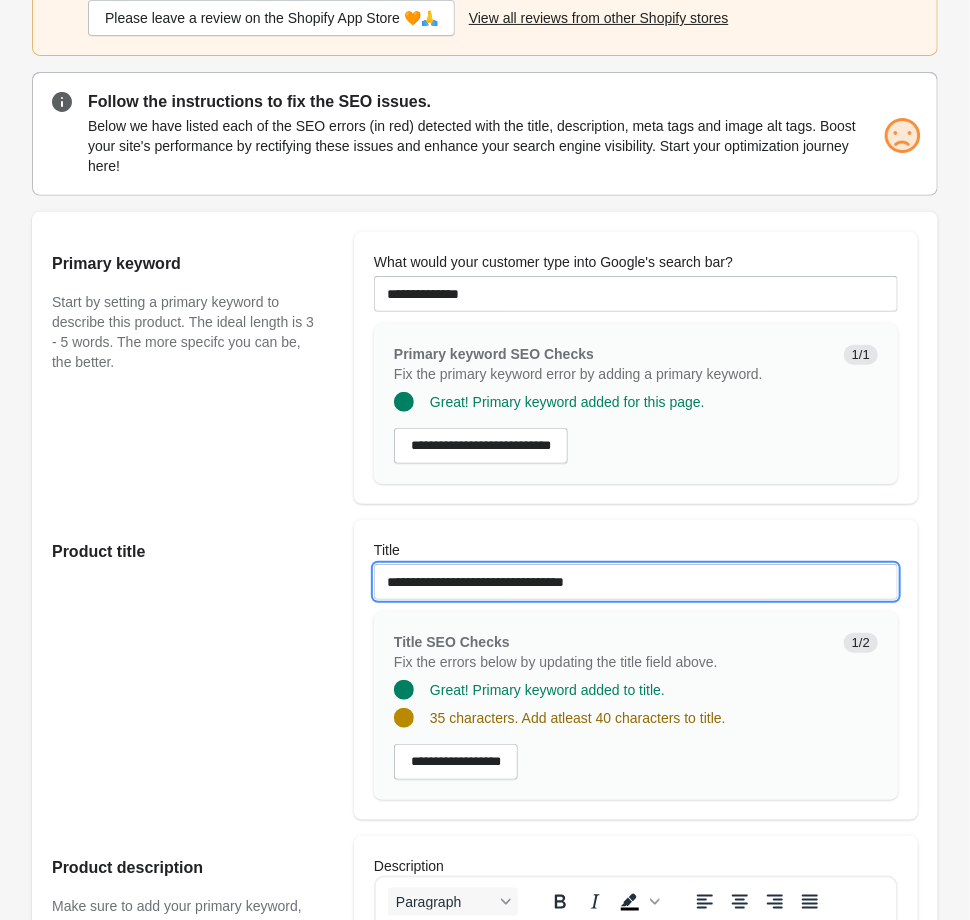 drag, startPoint x: 668, startPoint y: 583, endPoint x: 207, endPoint y: 584, distance: 461.0011 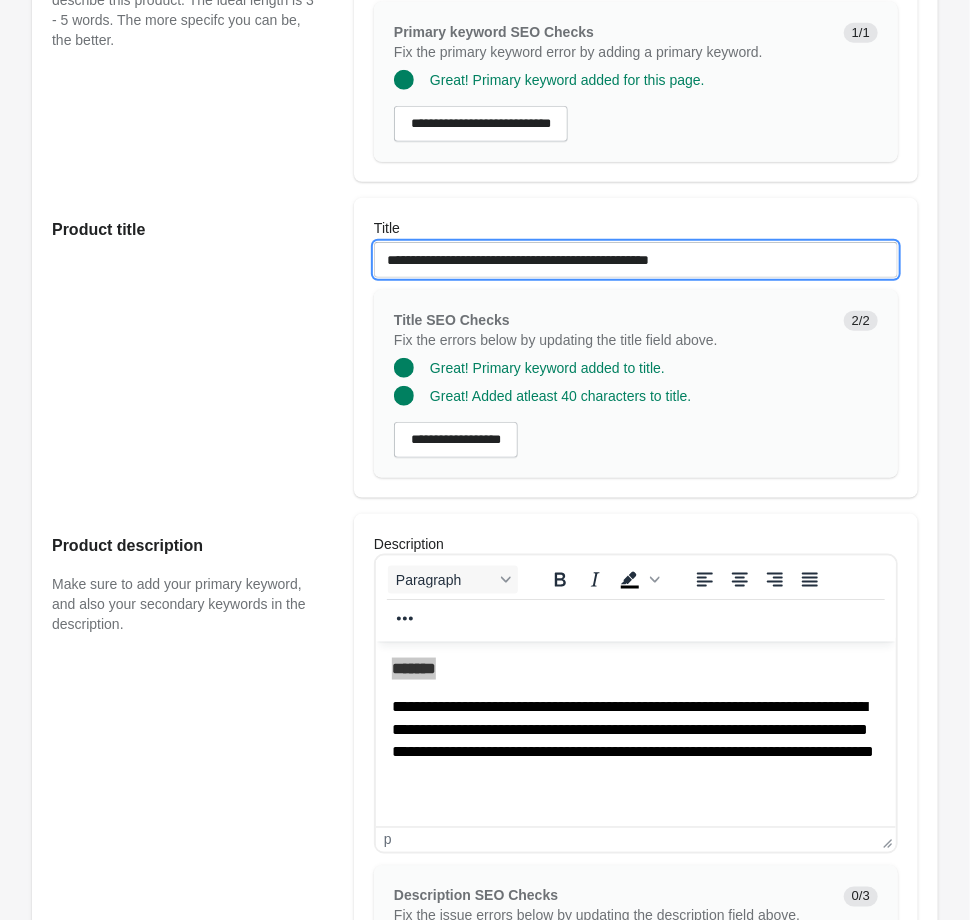 scroll, scrollTop: 804, scrollLeft: 0, axis: vertical 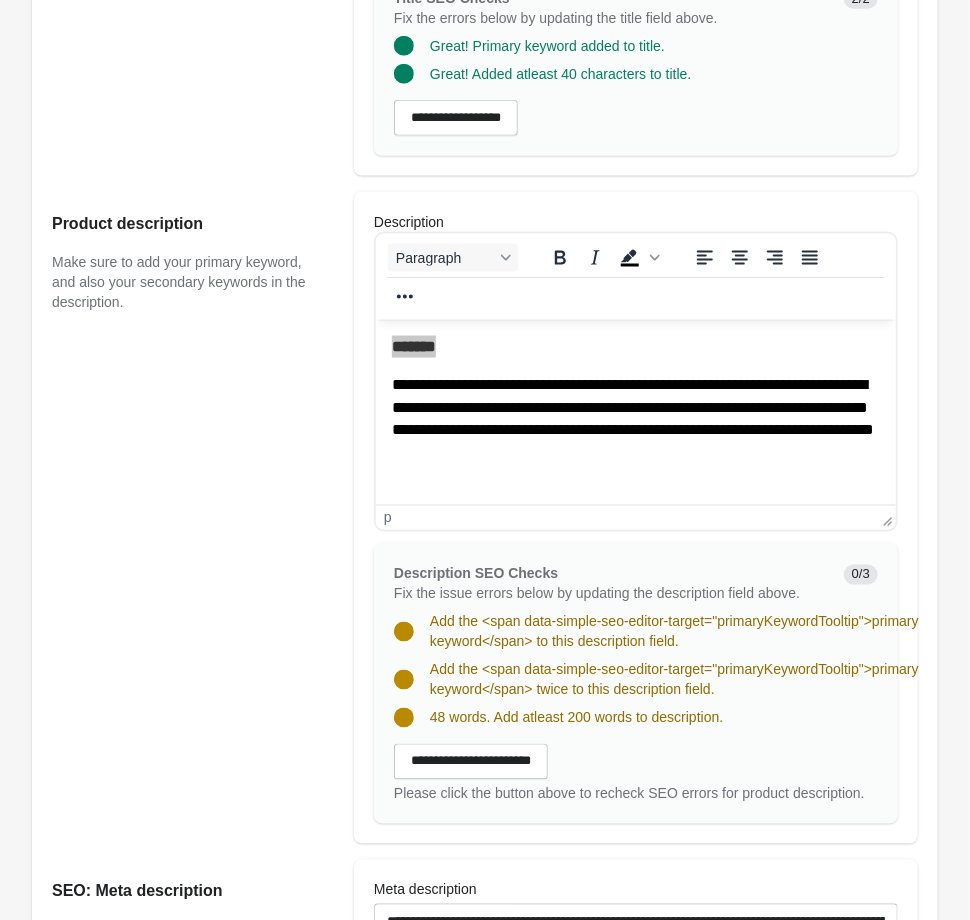 type on "**********" 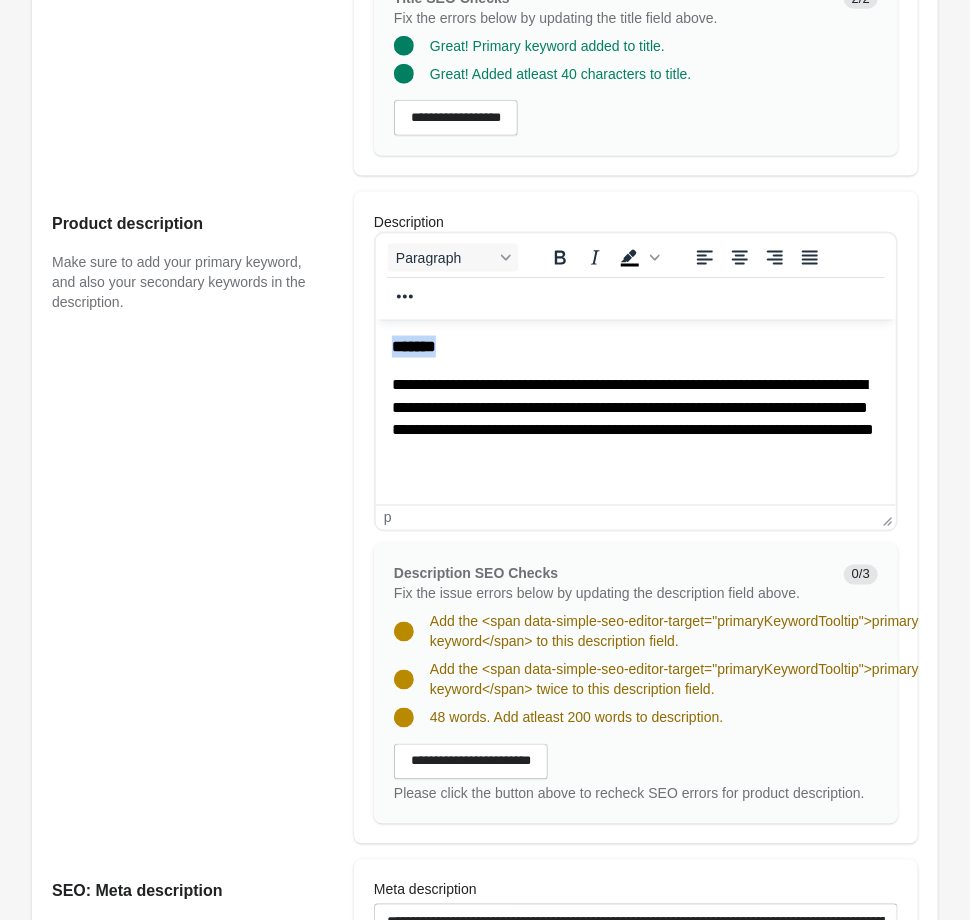 click on "**********" at bounding box center (632, 406) 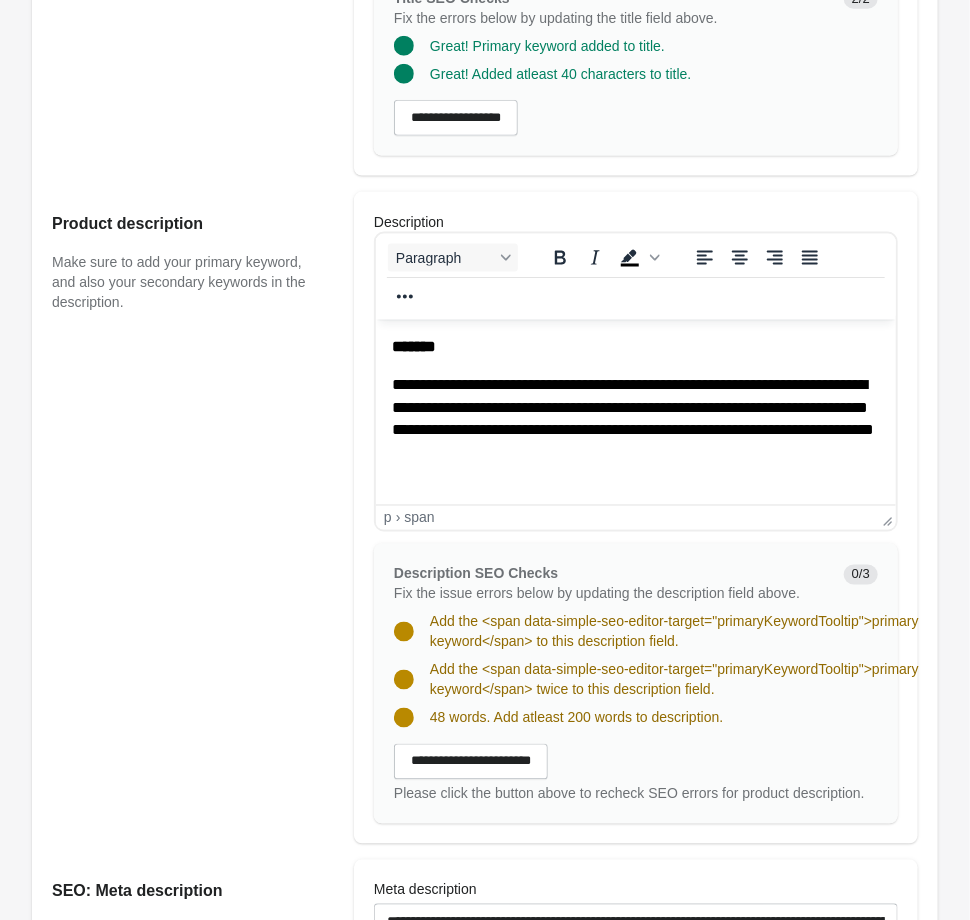 click on "Product description
Make sure to add your primary keyword, and also your secondary keywords in the description." at bounding box center [193, 518] 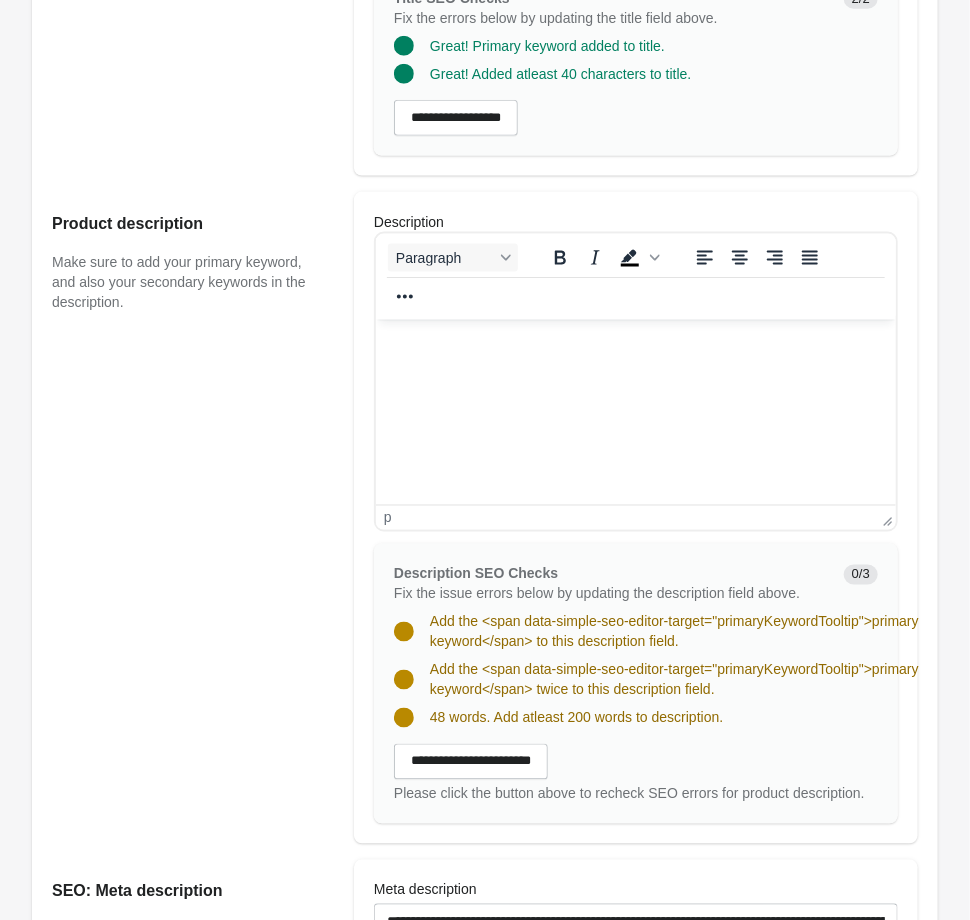click at bounding box center [635, 346] 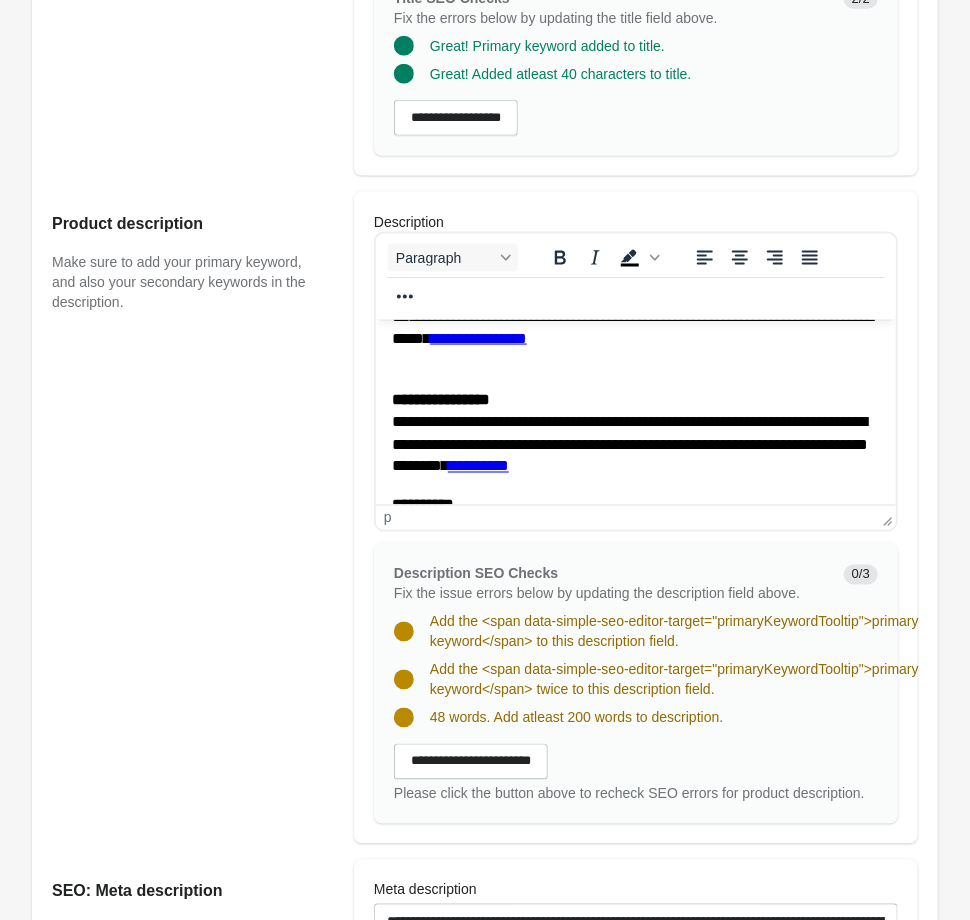scroll, scrollTop: 297, scrollLeft: 0, axis: vertical 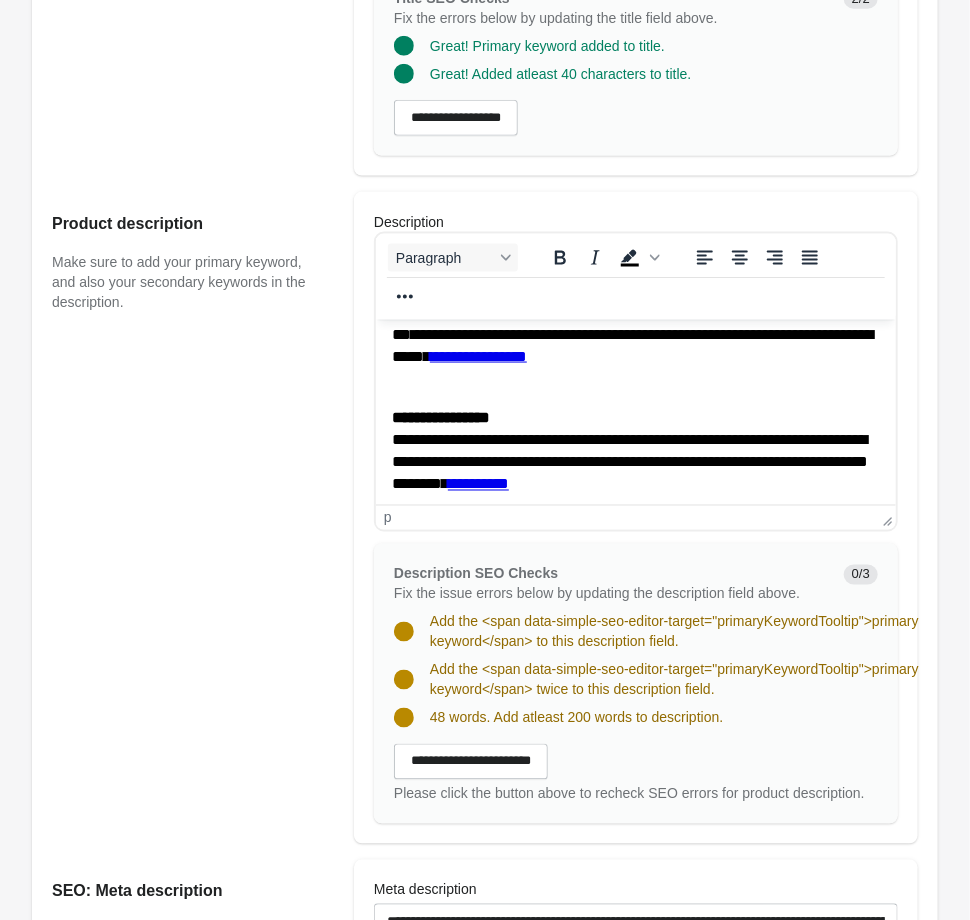 click on "*********" at bounding box center [477, 483] 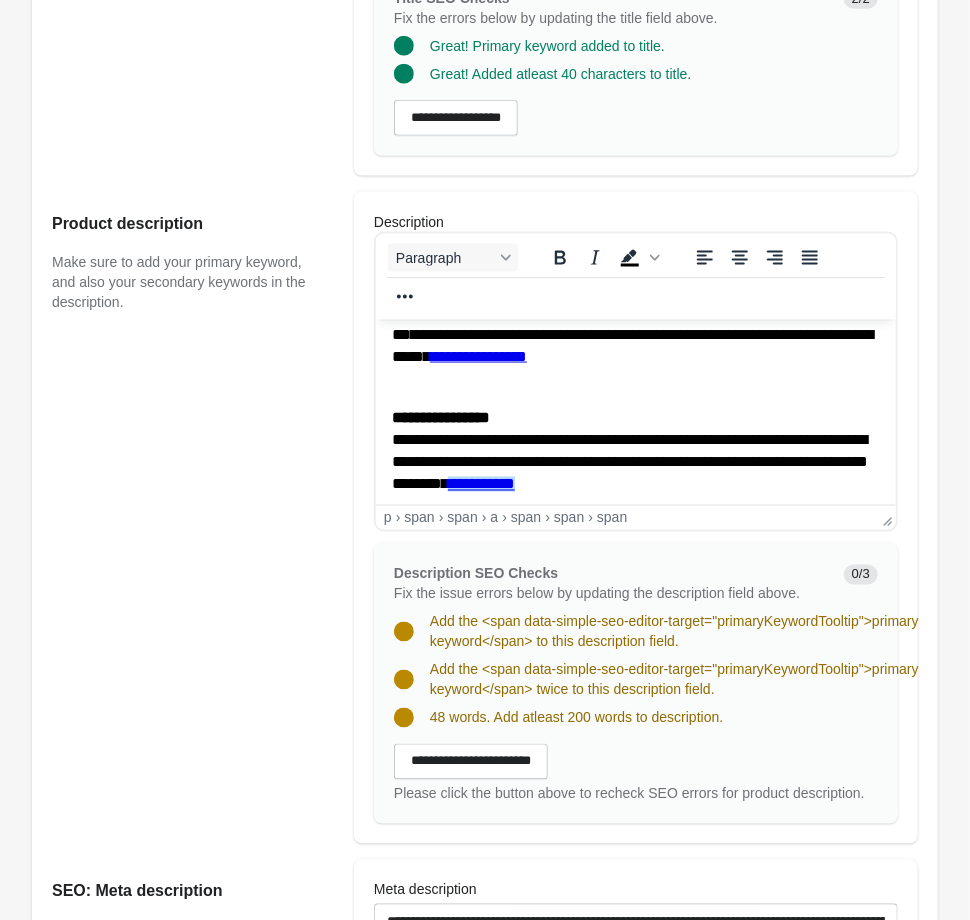 type 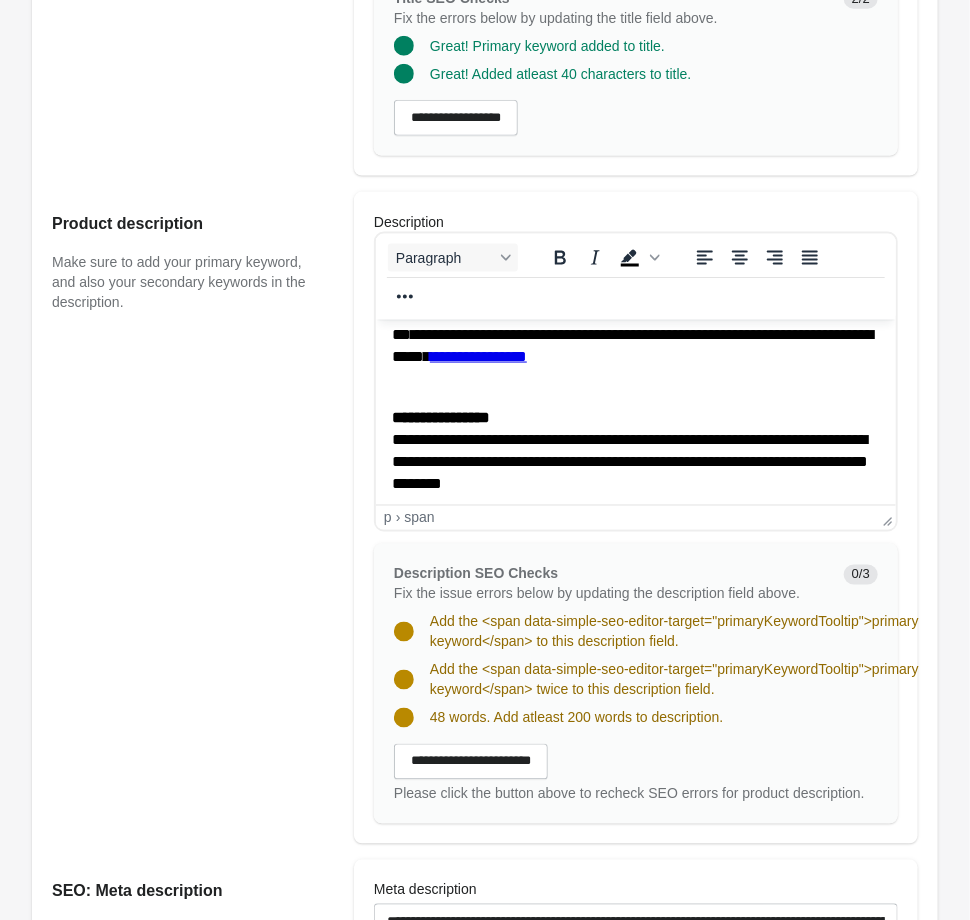 click on "**********" at bounding box center (477, 355) 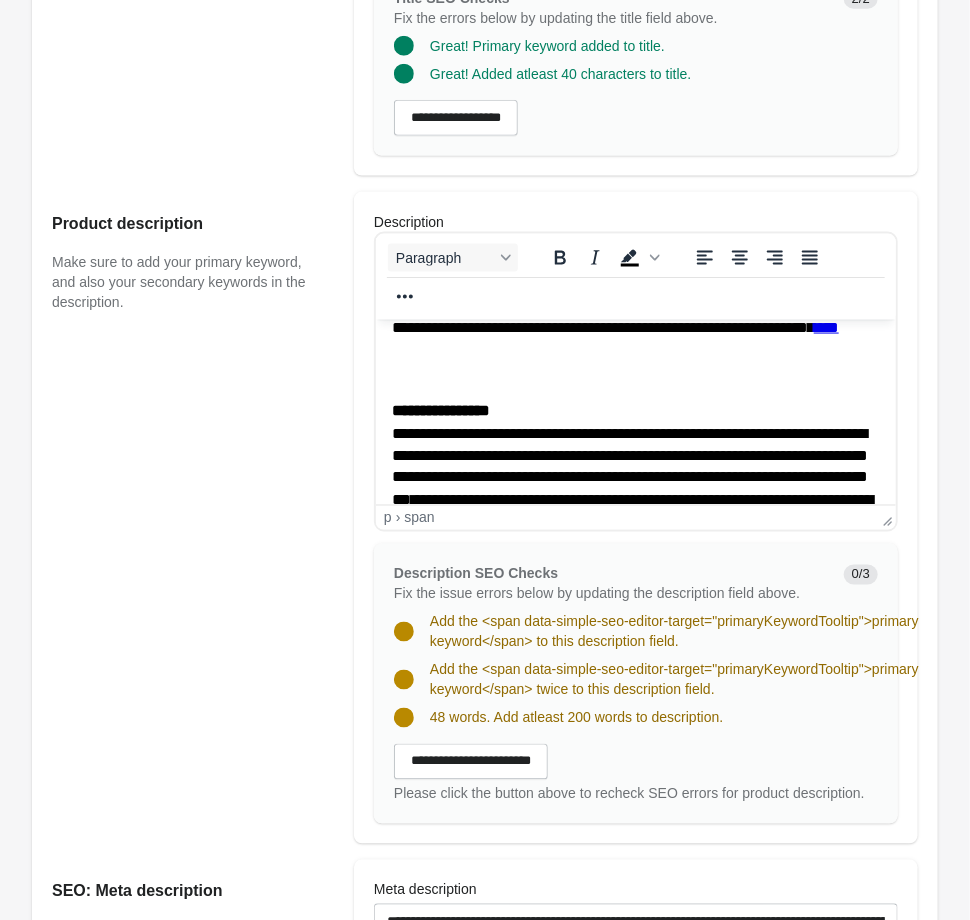 scroll, scrollTop: 83, scrollLeft: 0, axis: vertical 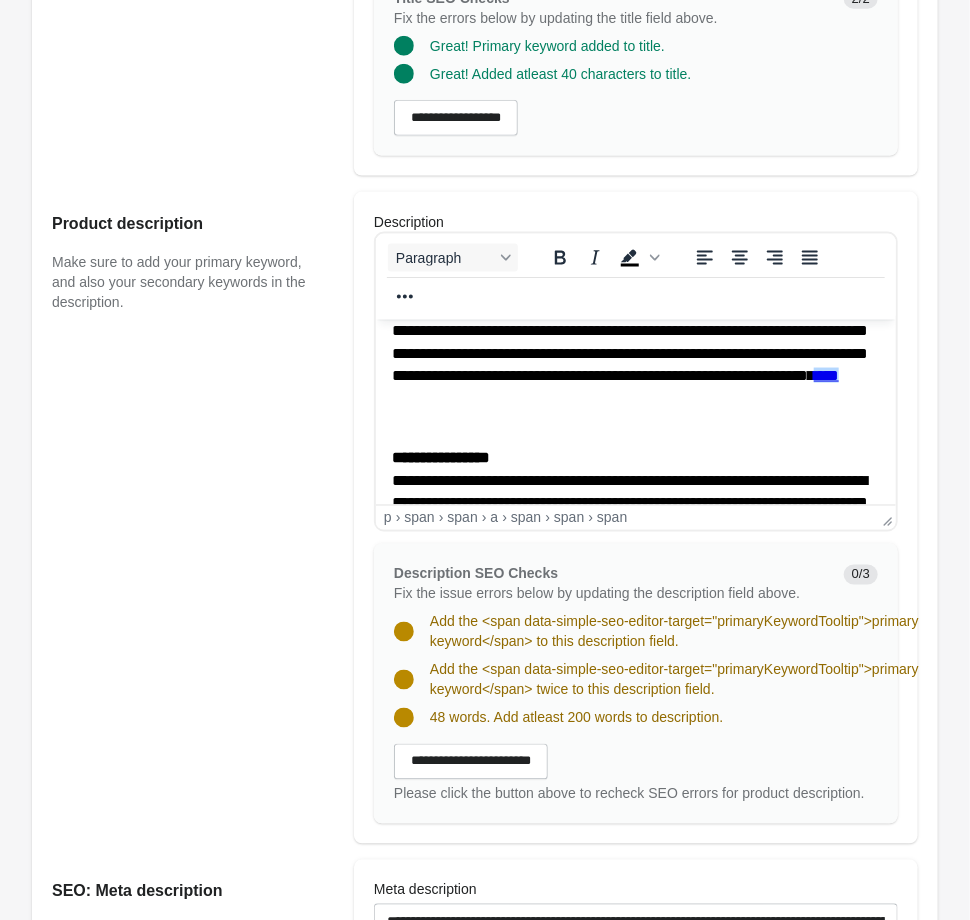 click on "***" at bounding box center (825, 374) 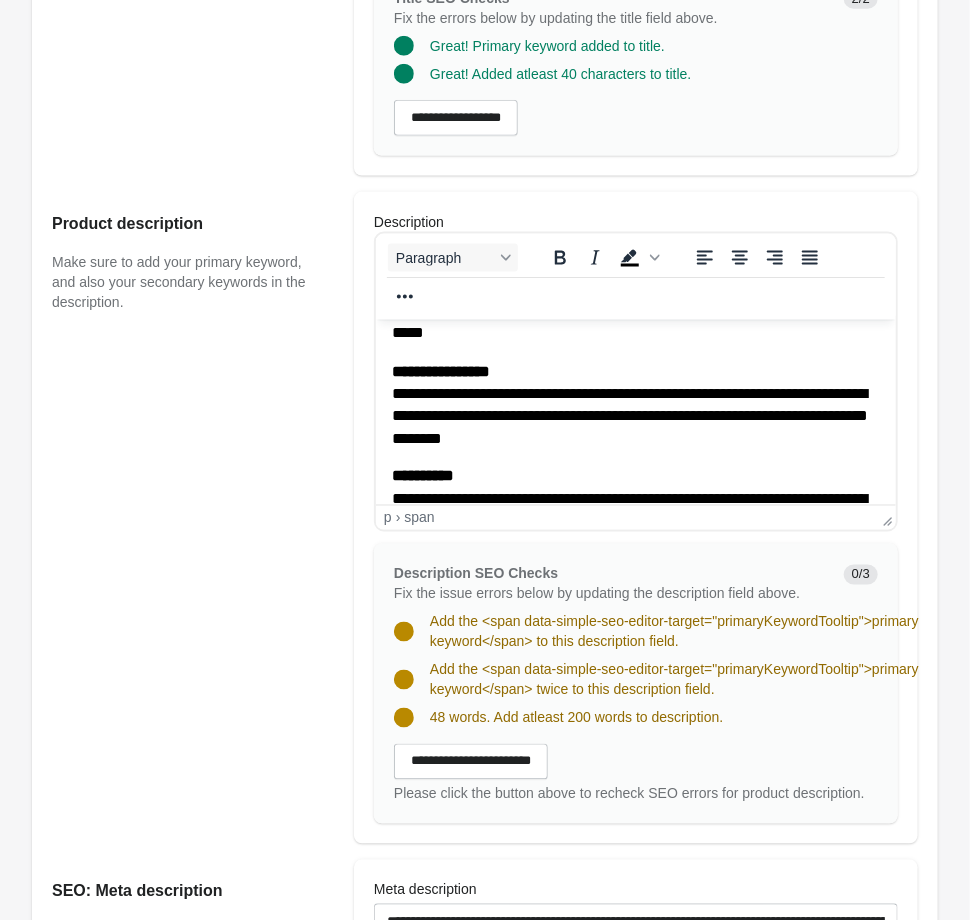 scroll, scrollTop: 508, scrollLeft: 0, axis: vertical 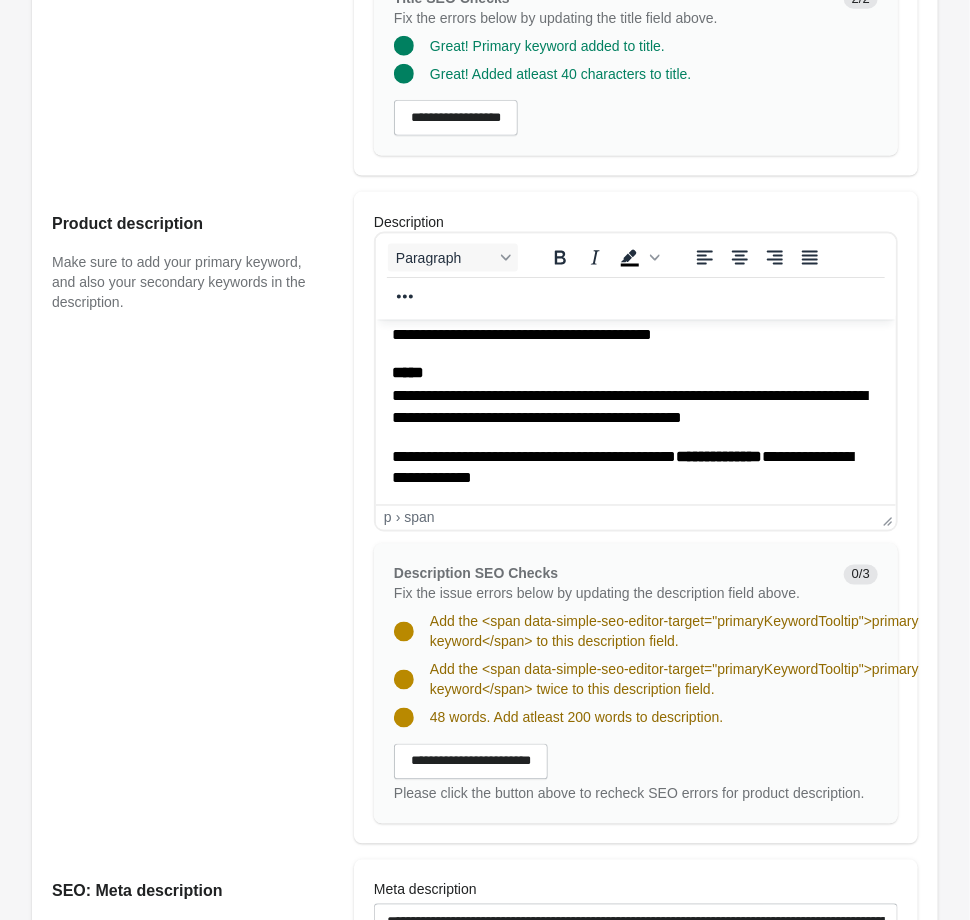 click on "**********" at bounding box center [471, 762] 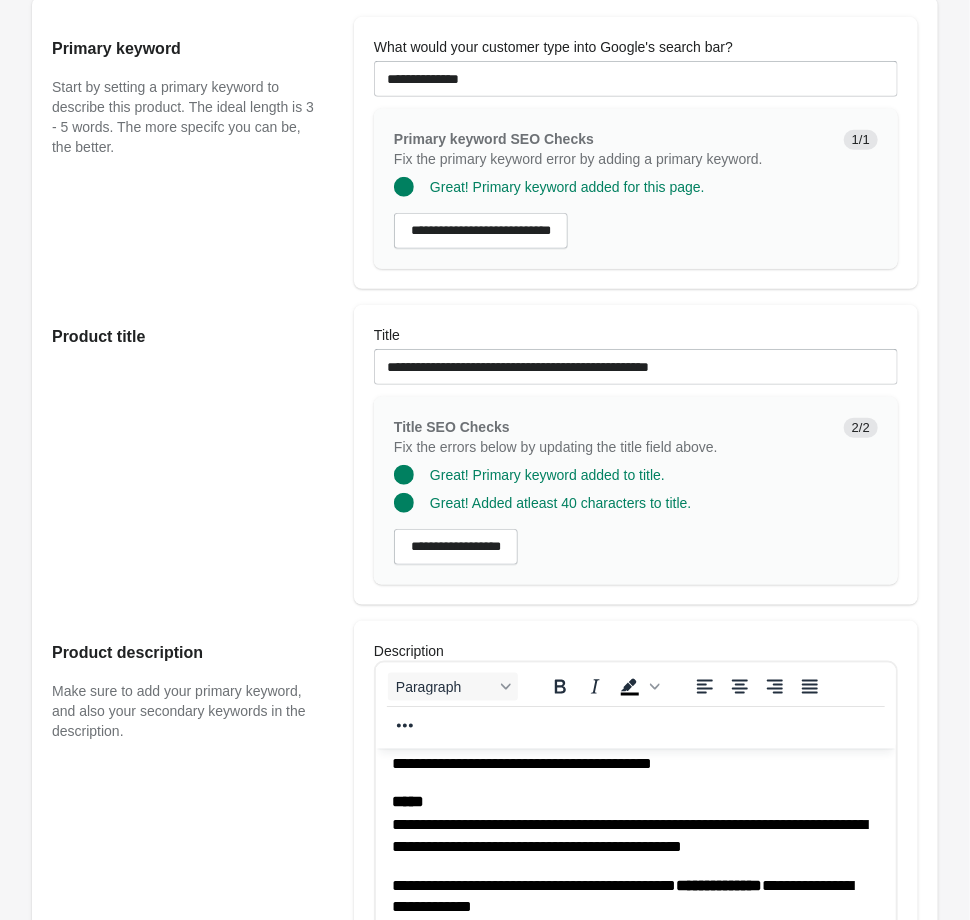 scroll, scrollTop: 268, scrollLeft: 0, axis: vertical 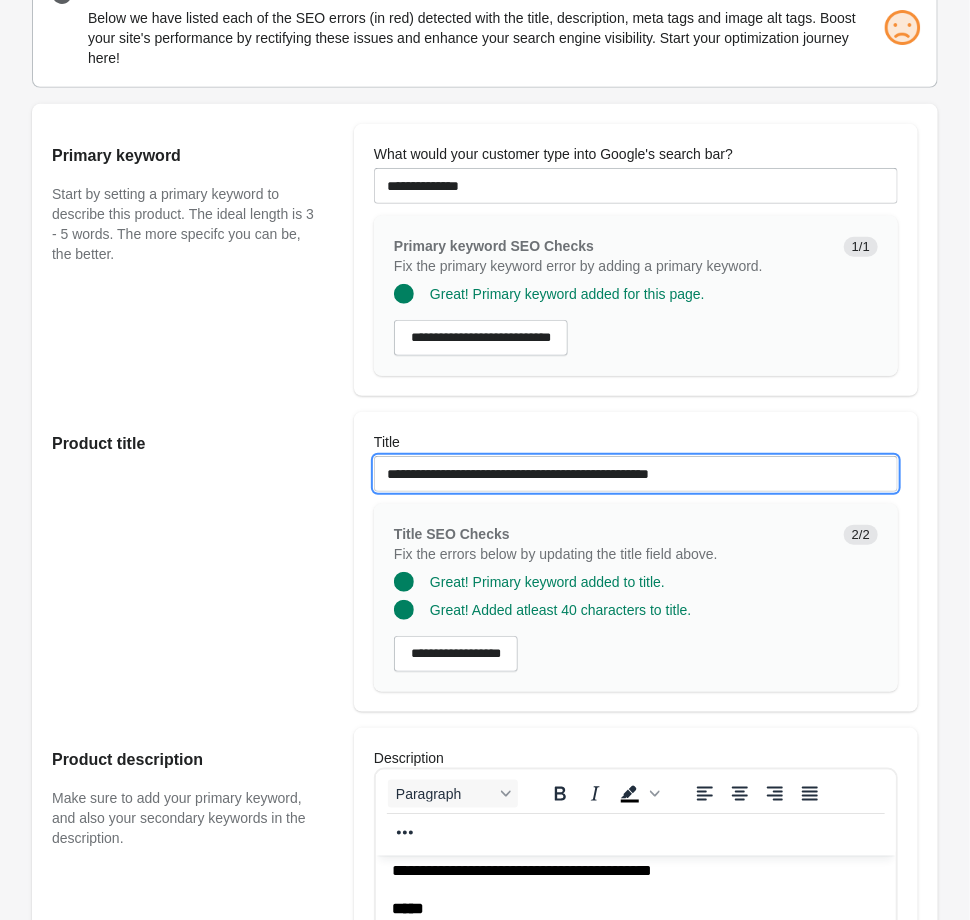 drag, startPoint x: 740, startPoint y: 480, endPoint x: 149, endPoint y: 432, distance: 592.94604 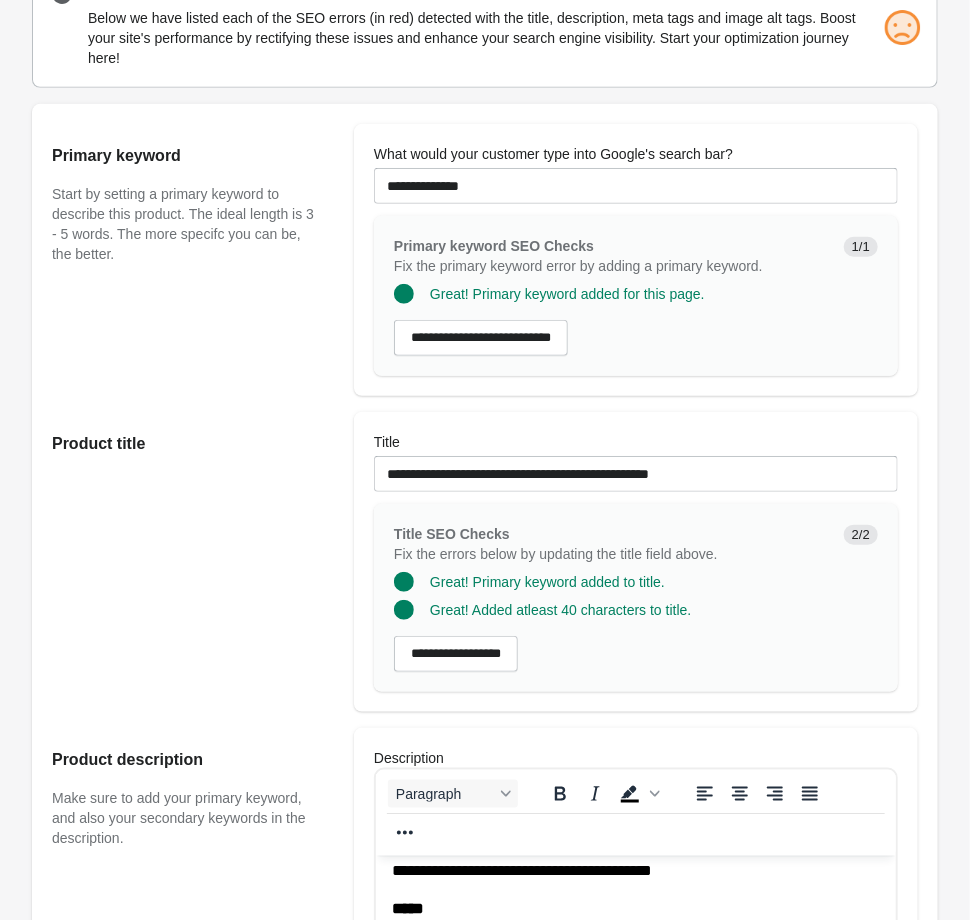 click on "Product title" at bounding box center [193, 562] 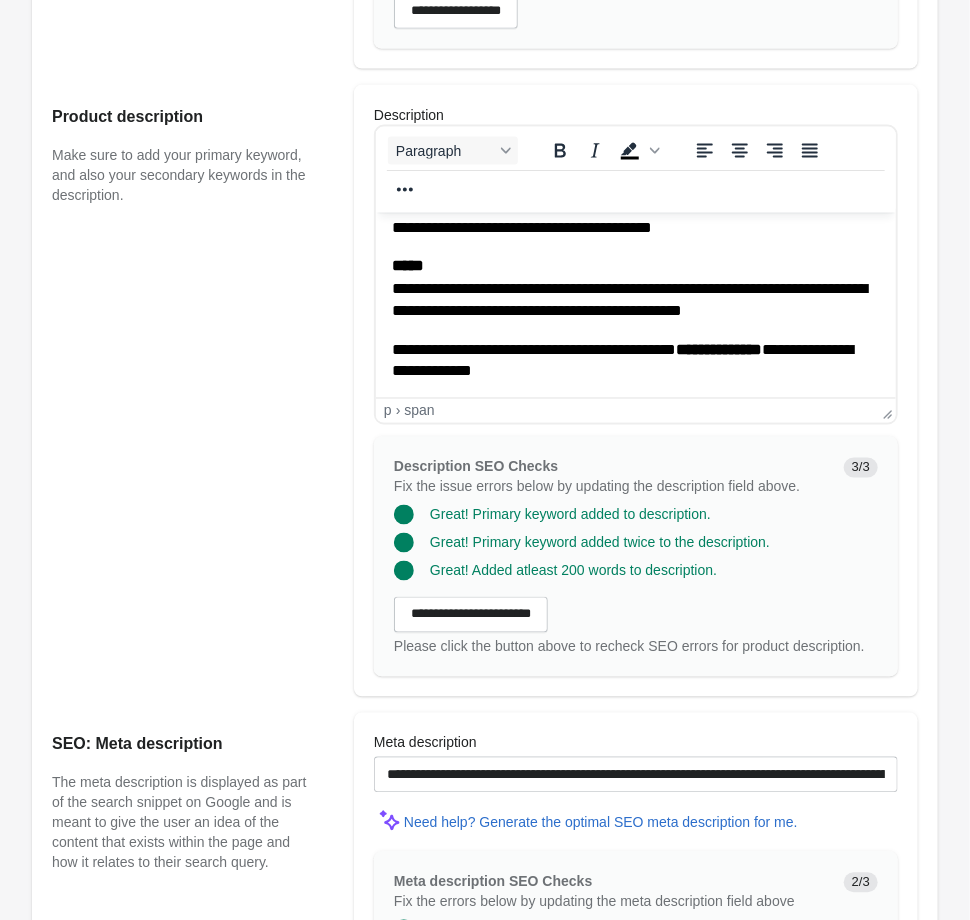 scroll, scrollTop: 1125, scrollLeft: 0, axis: vertical 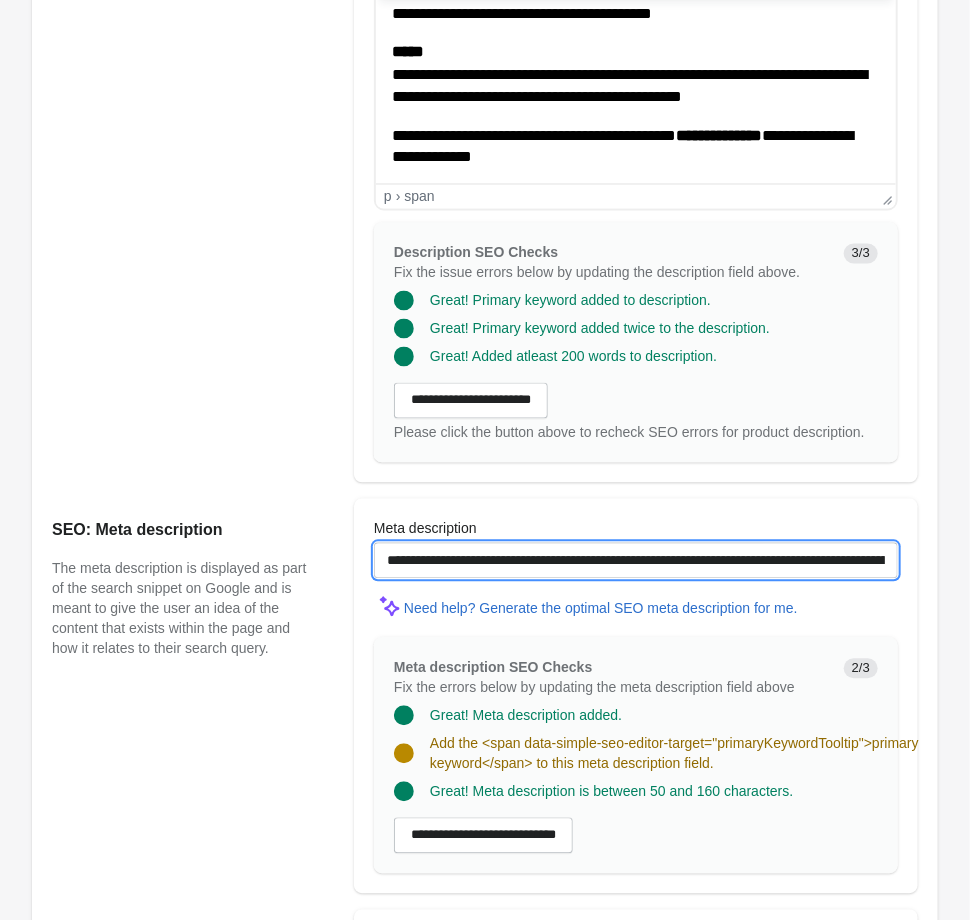 click on "**********" at bounding box center (636, 561) 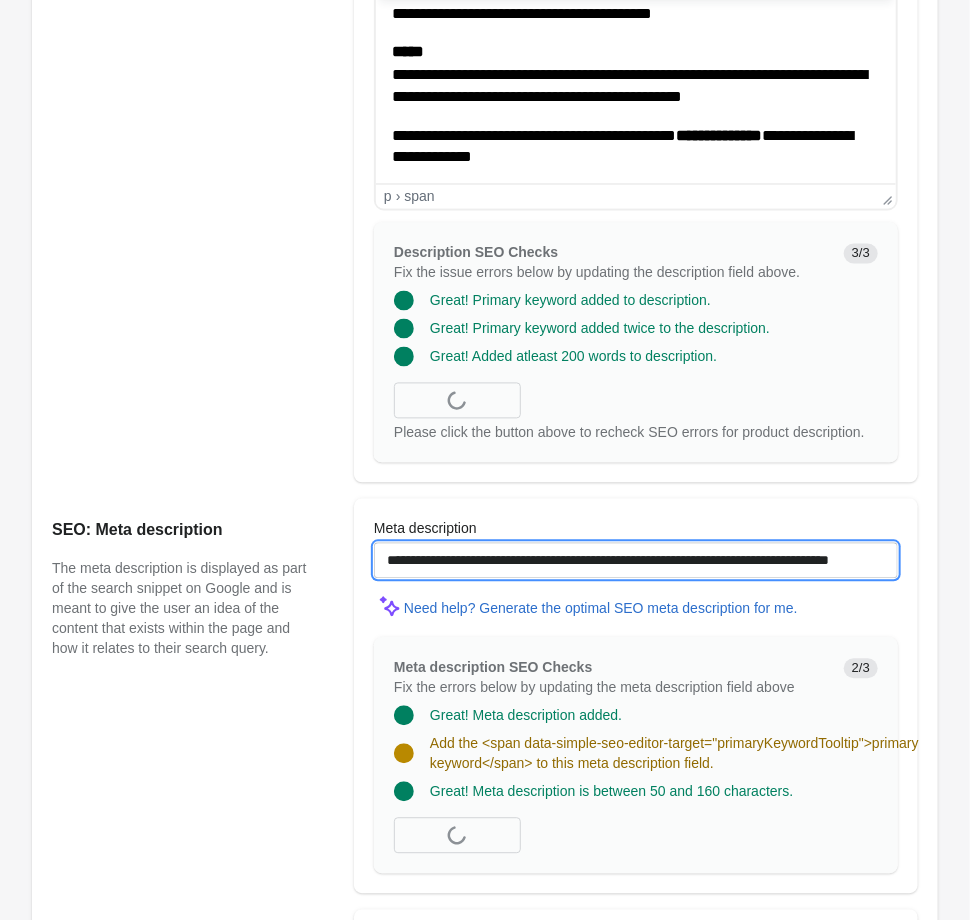 paste on "**********" 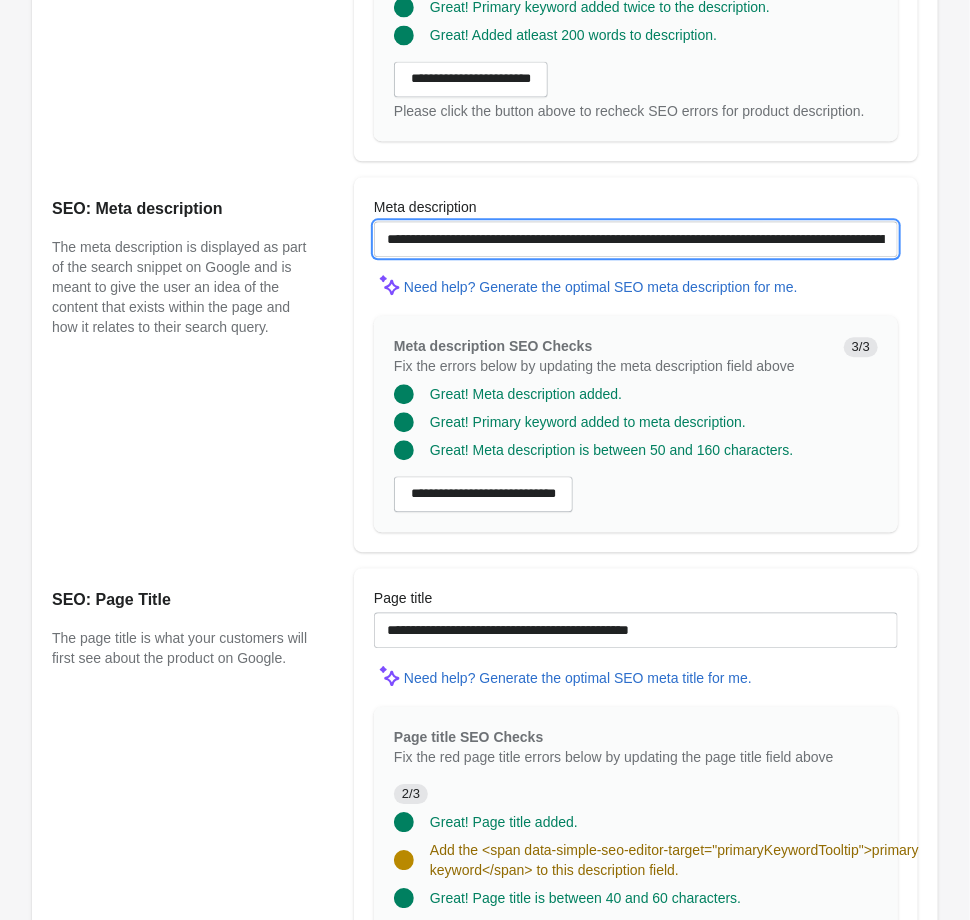 scroll, scrollTop: 1629, scrollLeft: 0, axis: vertical 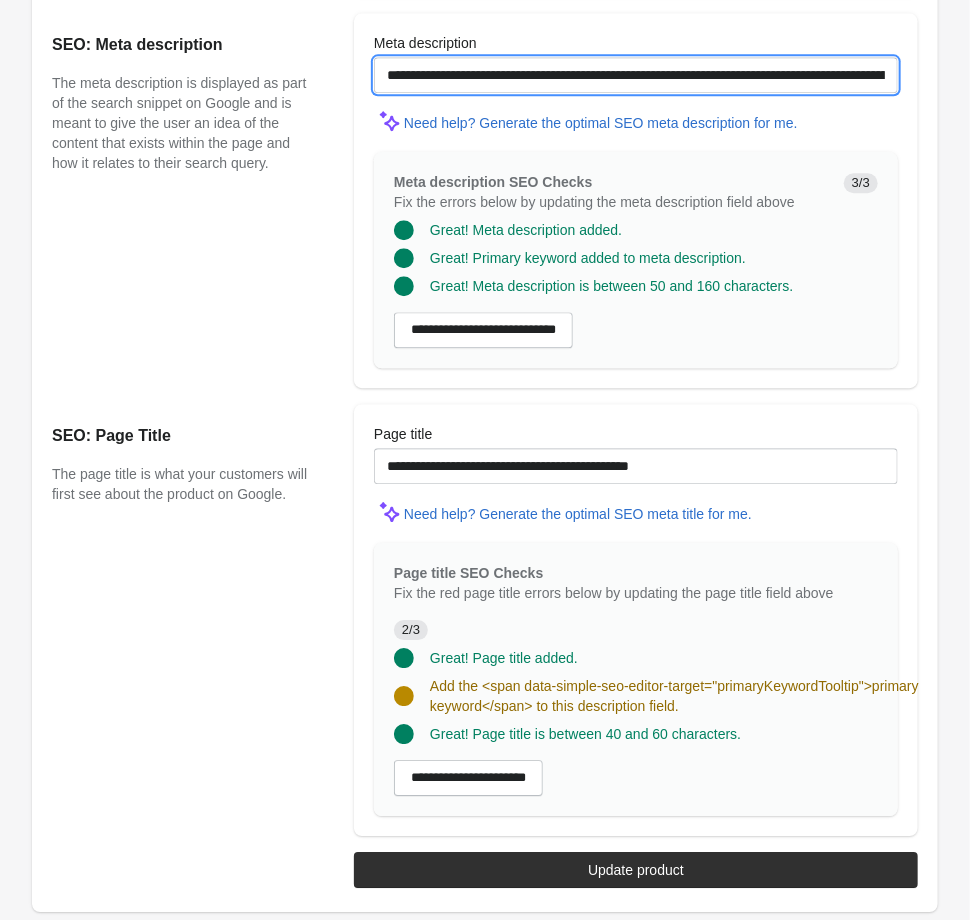 type on "**********" 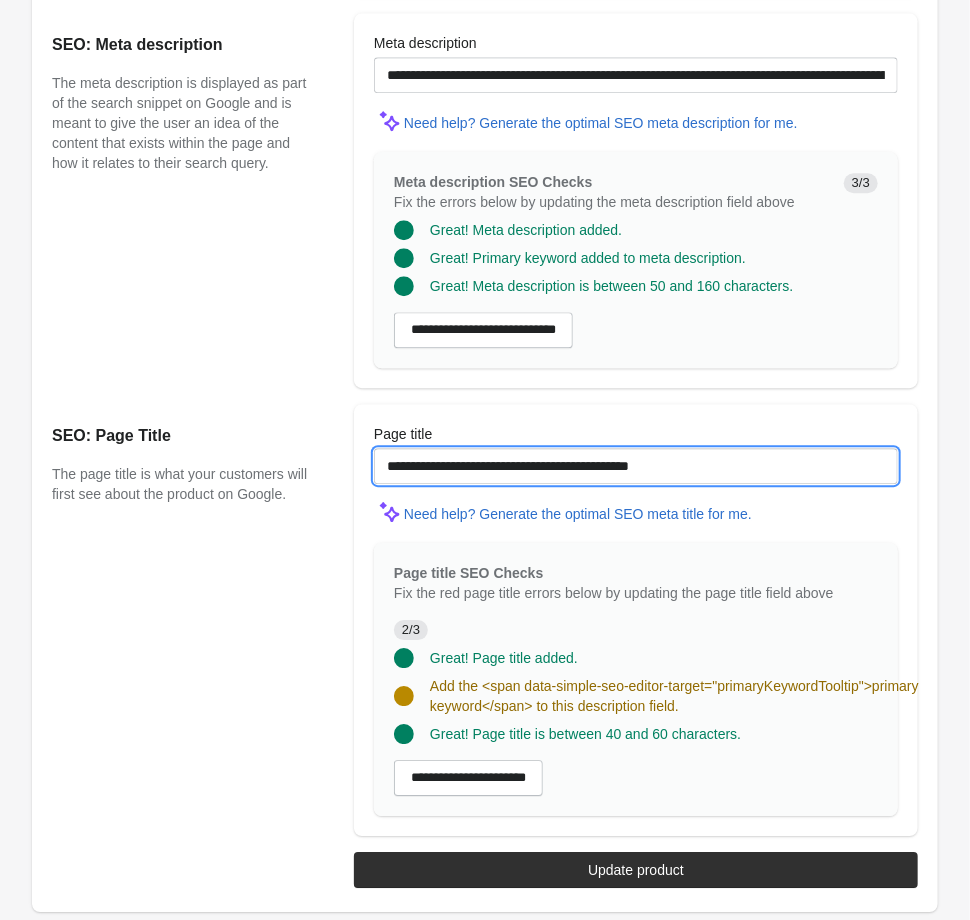 drag, startPoint x: 739, startPoint y: 444, endPoint x: 8, endPoint y: 428, distance: 731.1751 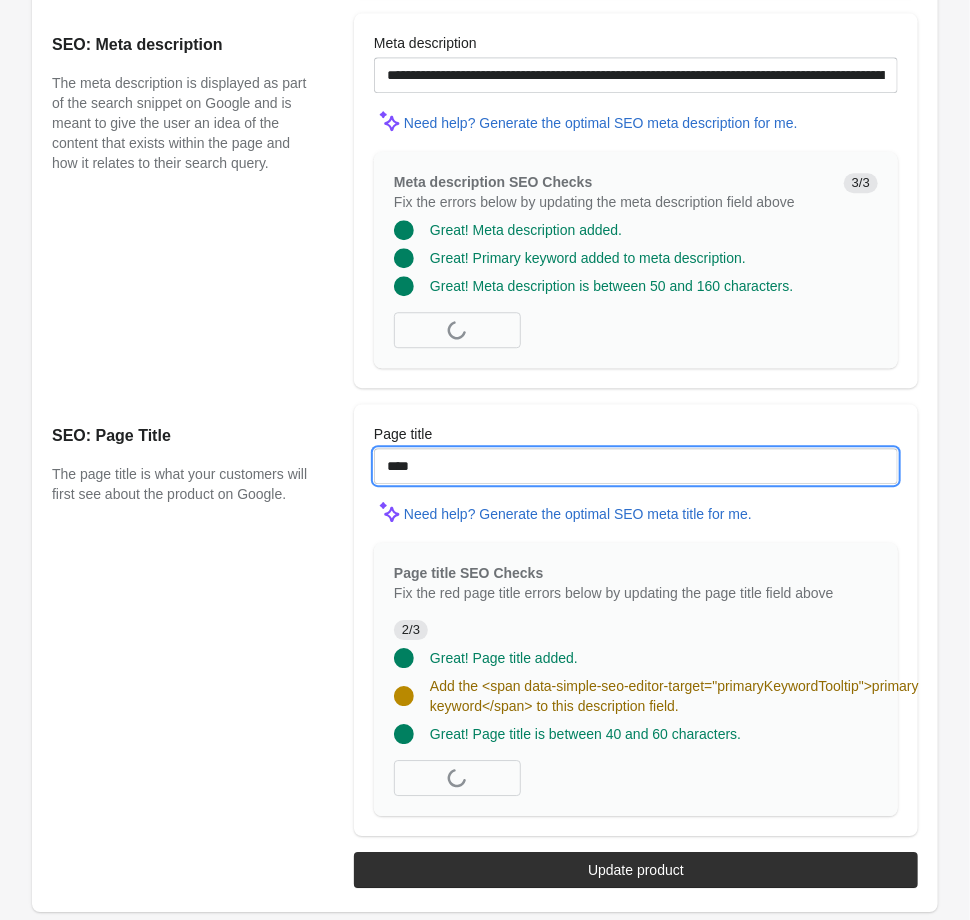 paste on "**********" 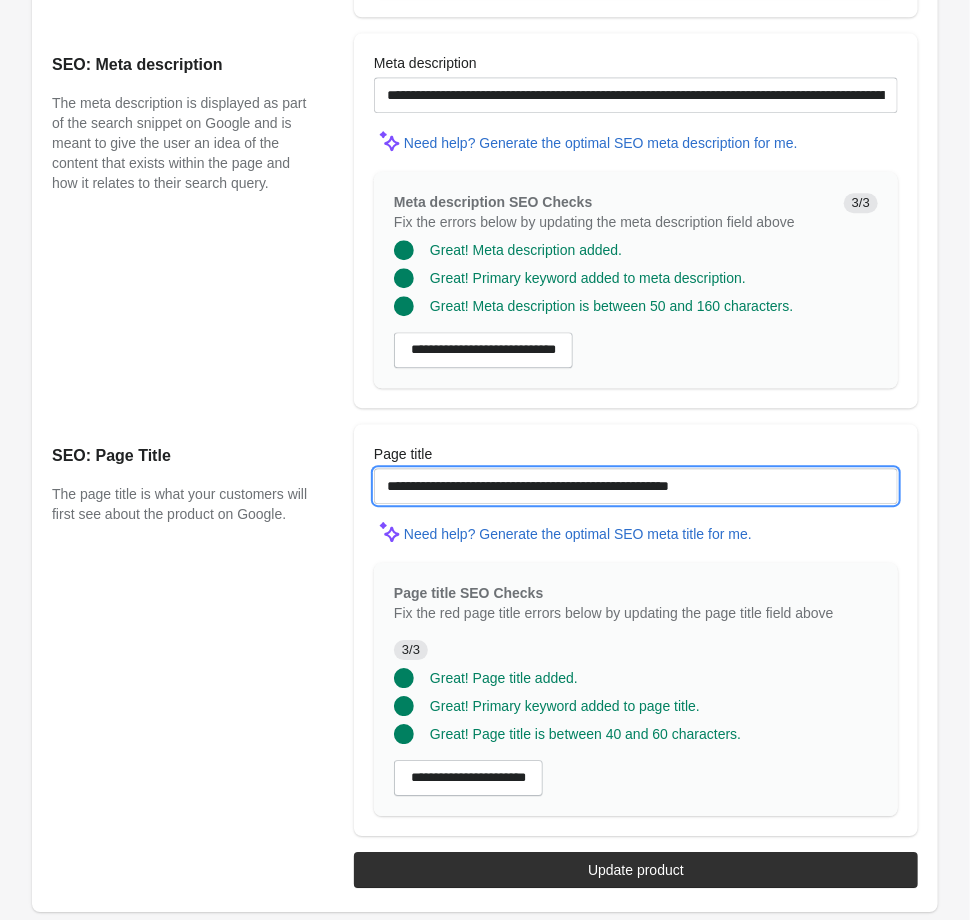 scroll, scrollTop: 1589, scrollLeft: 0, axis: vertical 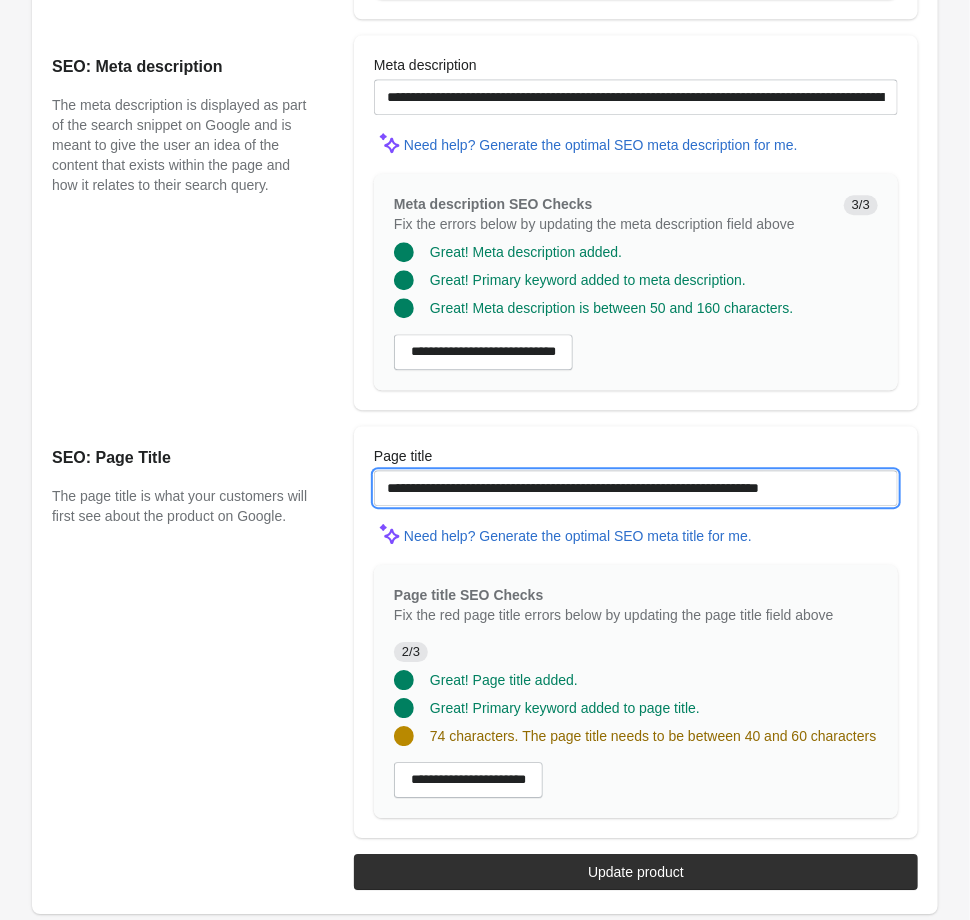 click on "**********" at bounding box center [636, 488] 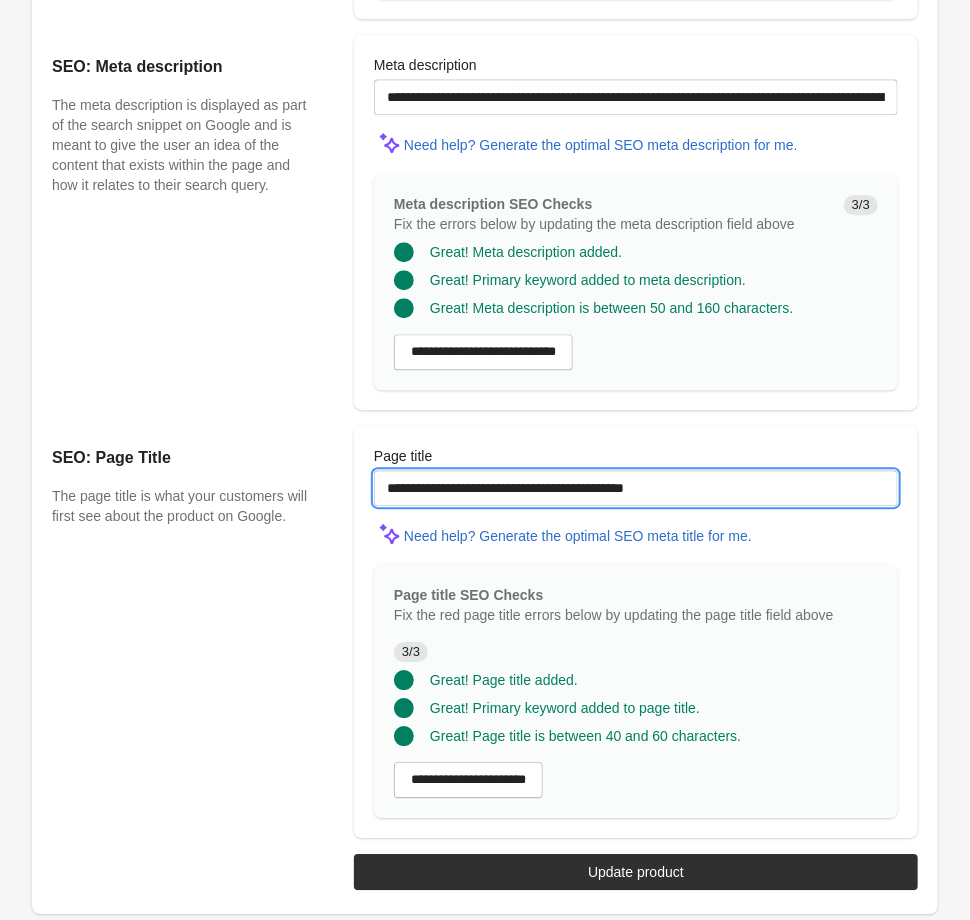 type on "**********" 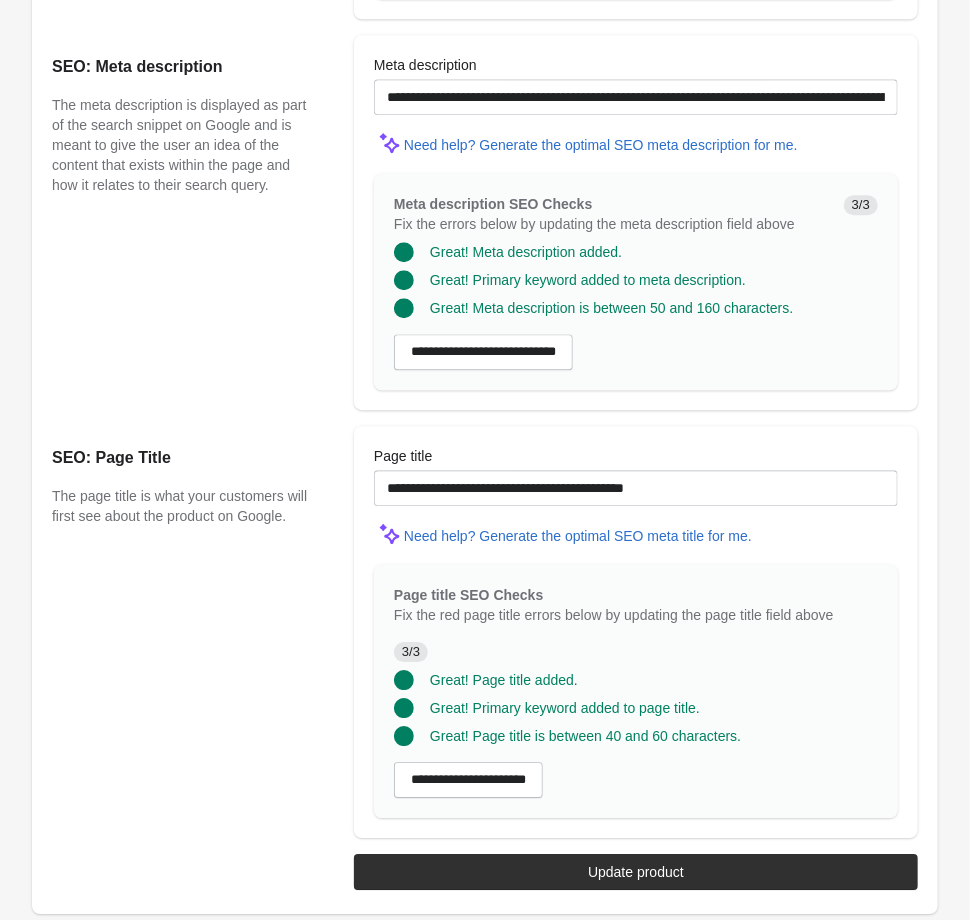 click on "Page title" at bounding box center (636, 456) 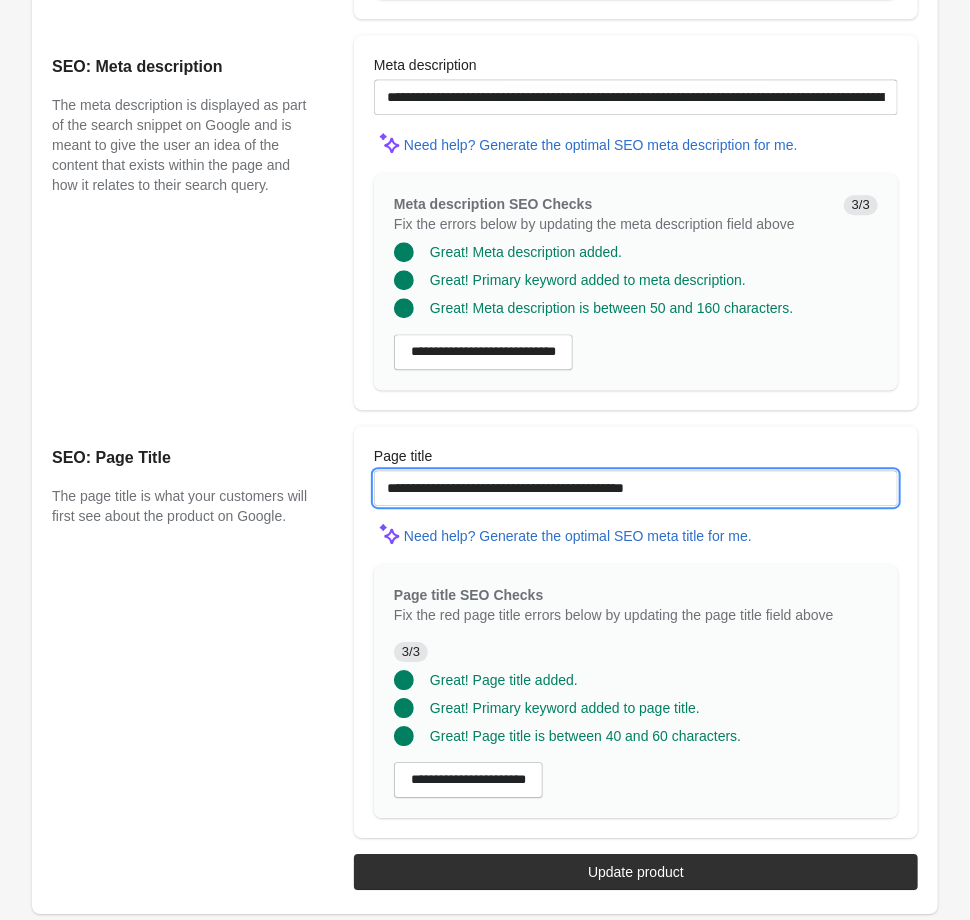 click on "**********" at bounding box center [636, 488] 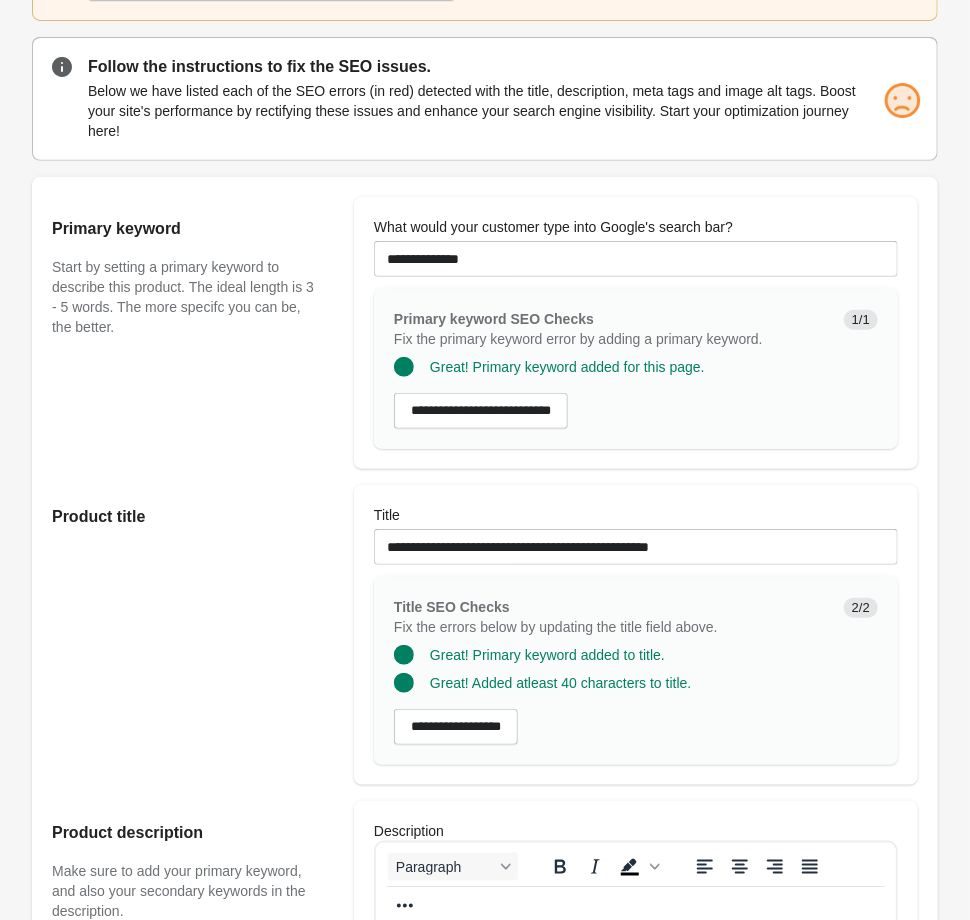 scroll, scrollTop: 0, scrollLeft: 0, axis: both 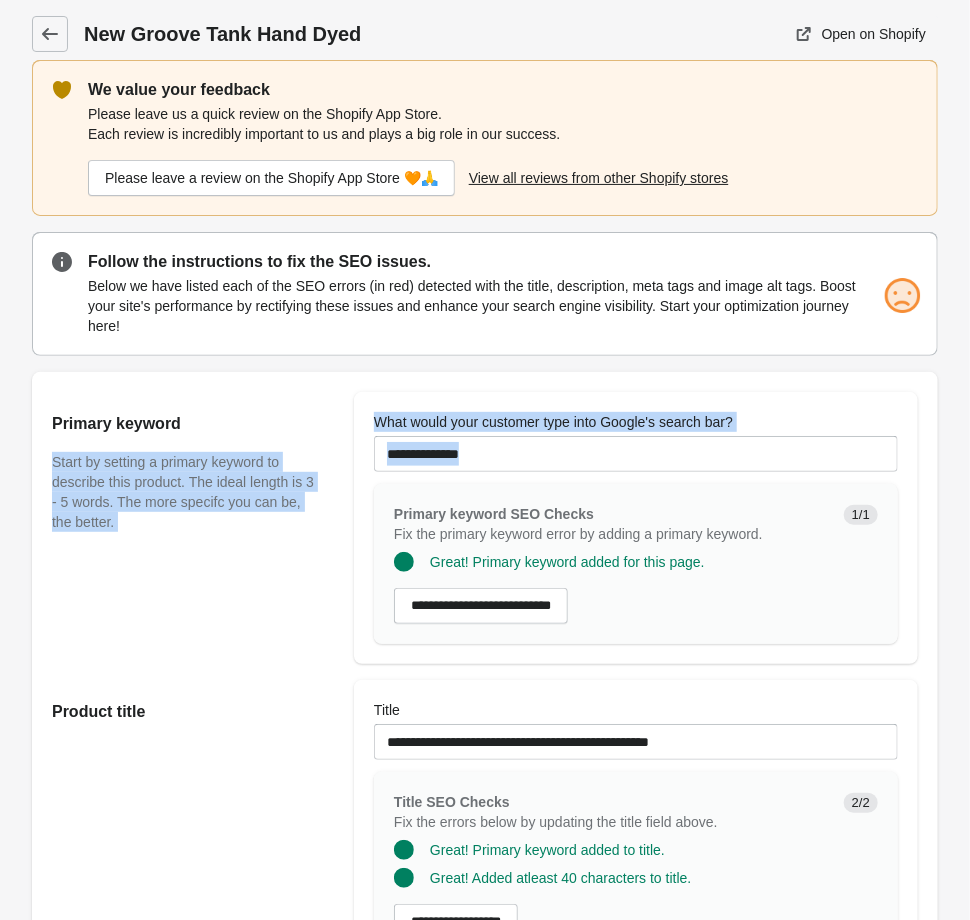 drag, startPoint x: 556, startPoint y: 479, endPoint x: 327, endPoint y: 431, distance: 233.9765 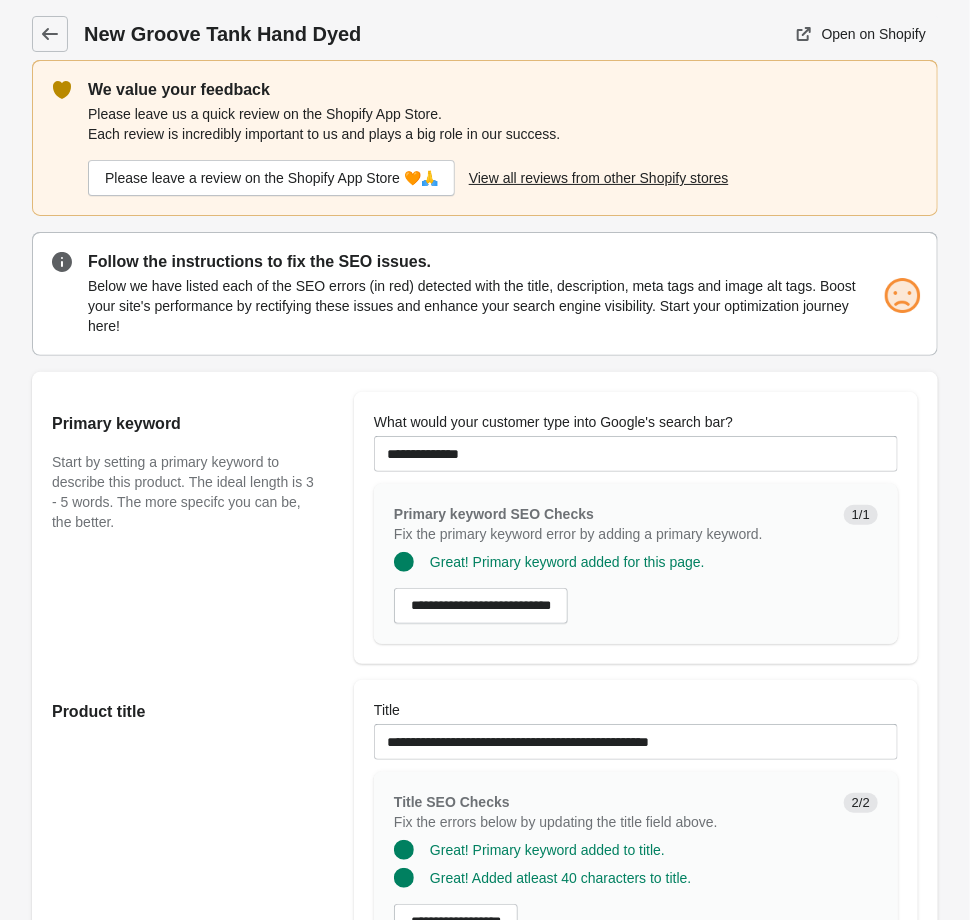 click at bounding box center (636, 478) 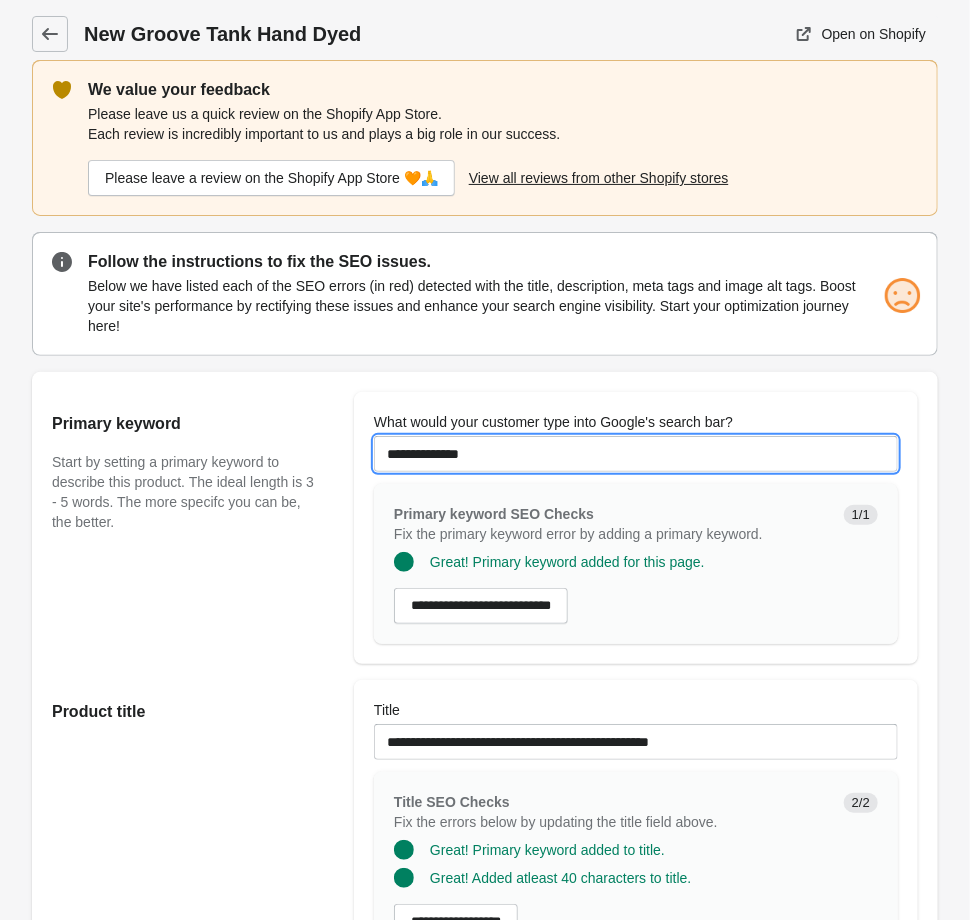 click on "**********" at bounding box center [636, 454] 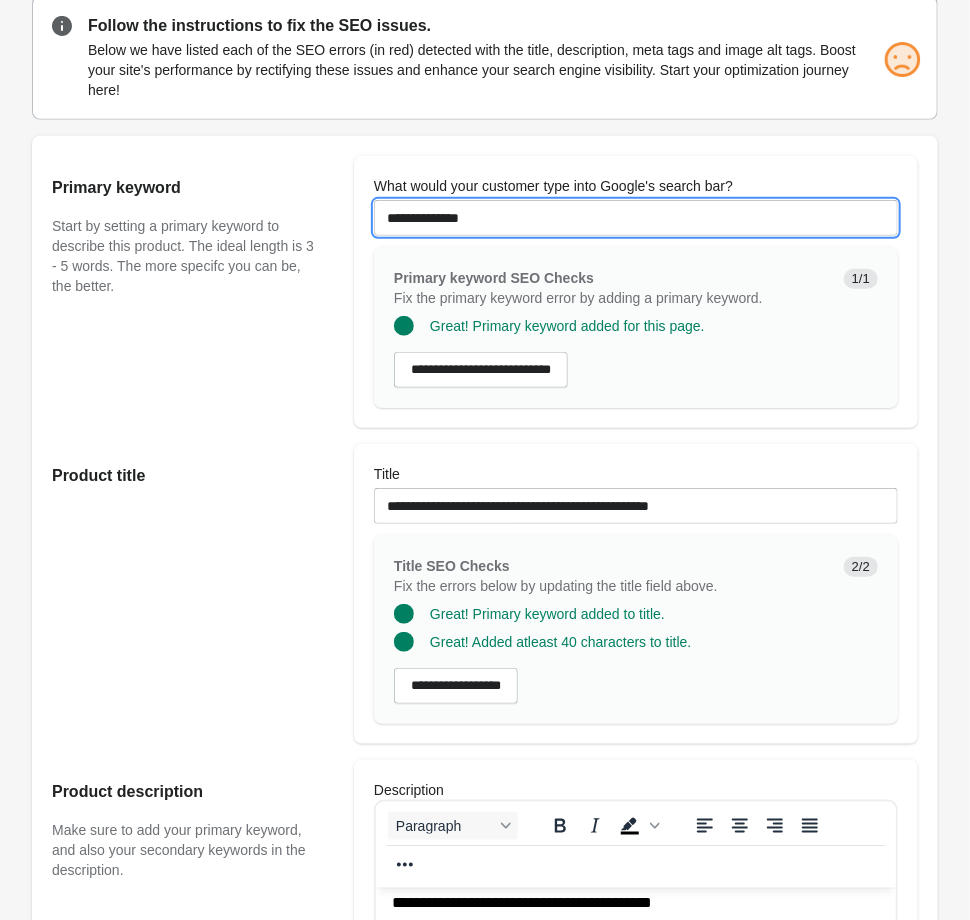 scroll, scrollTop: 321, scrollLeft: 0, axis: vertical 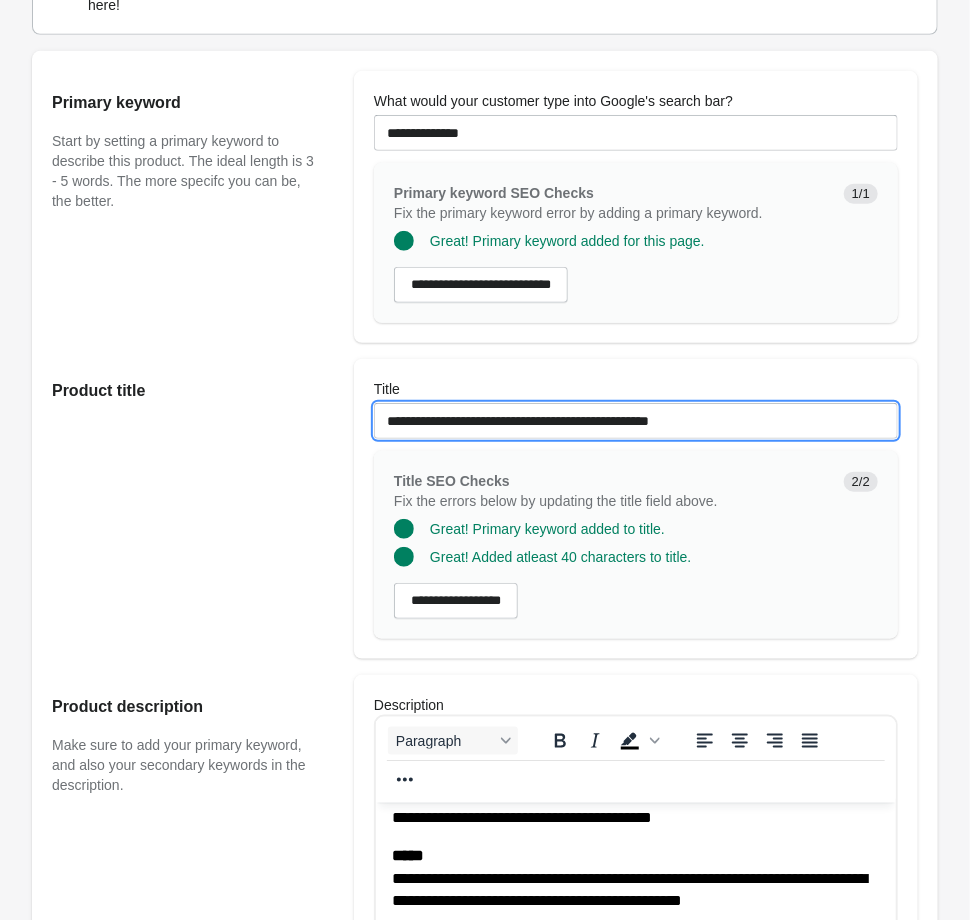 click on "**********" at bounding box center (636, 421) 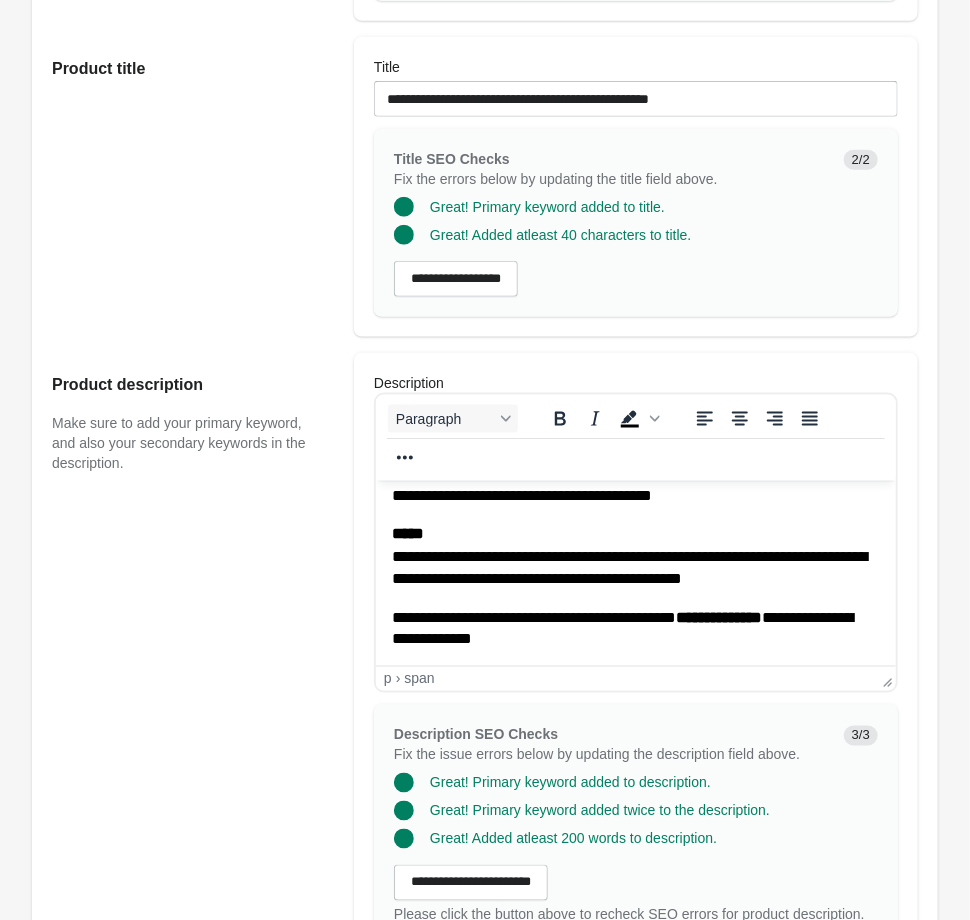 click on "[REDACTED]" at bounding box center (635, 555) 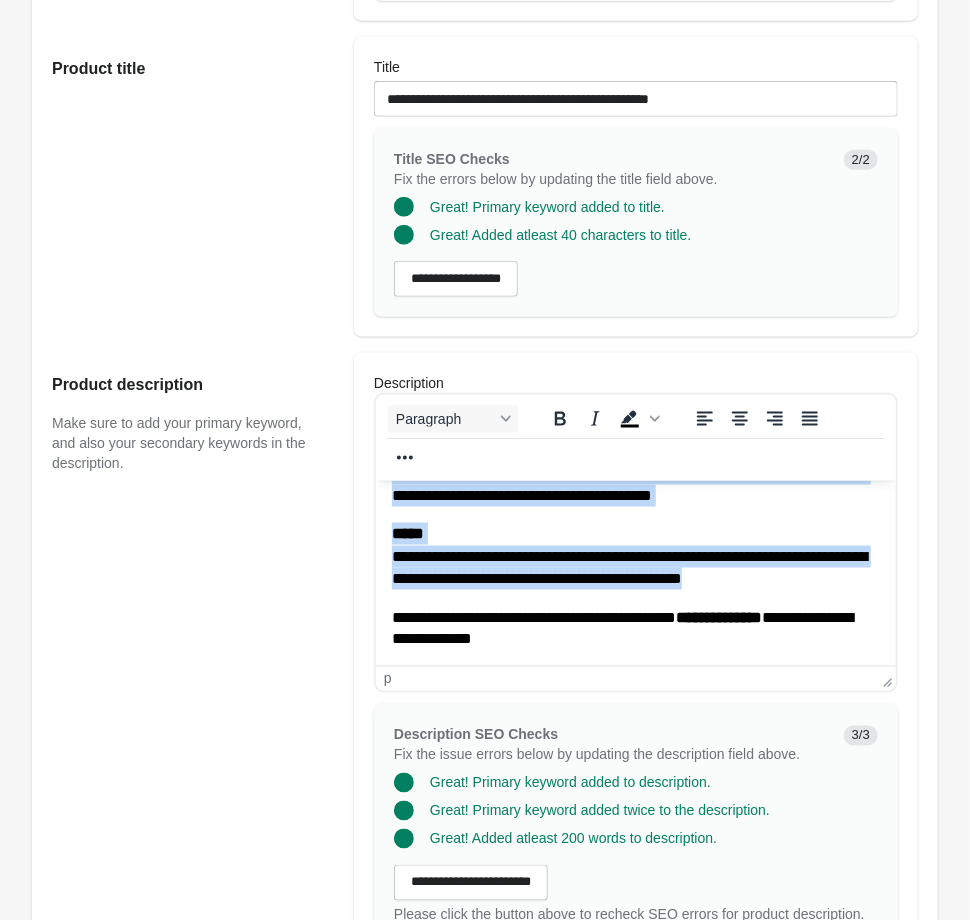copy on "[REDACTED]" 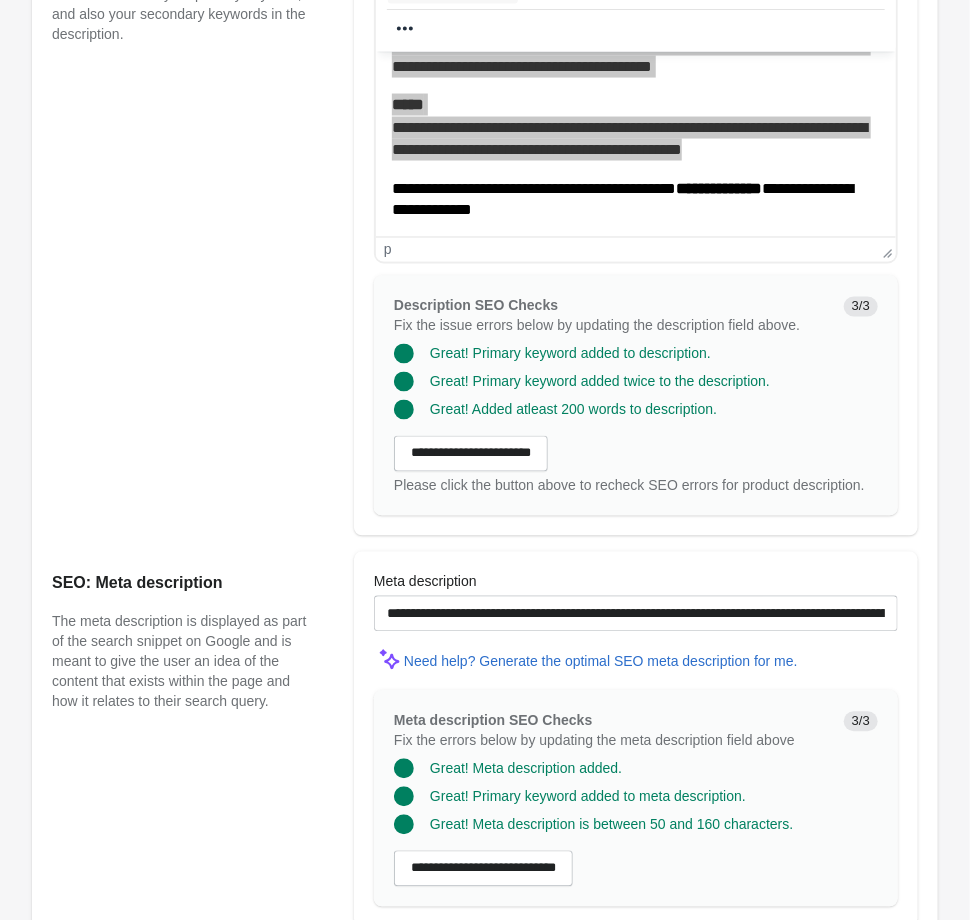 click on "**********" at bounding box center [636, 602] 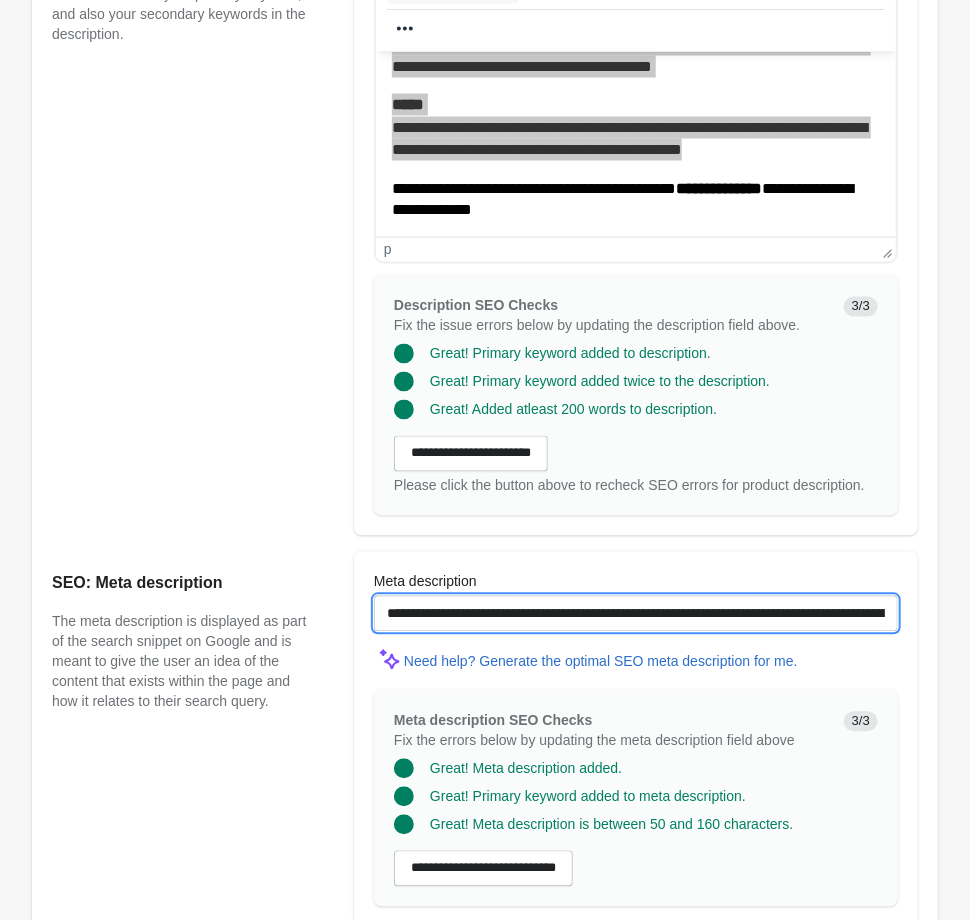 click on "**********" at bounding box center [636, 614] 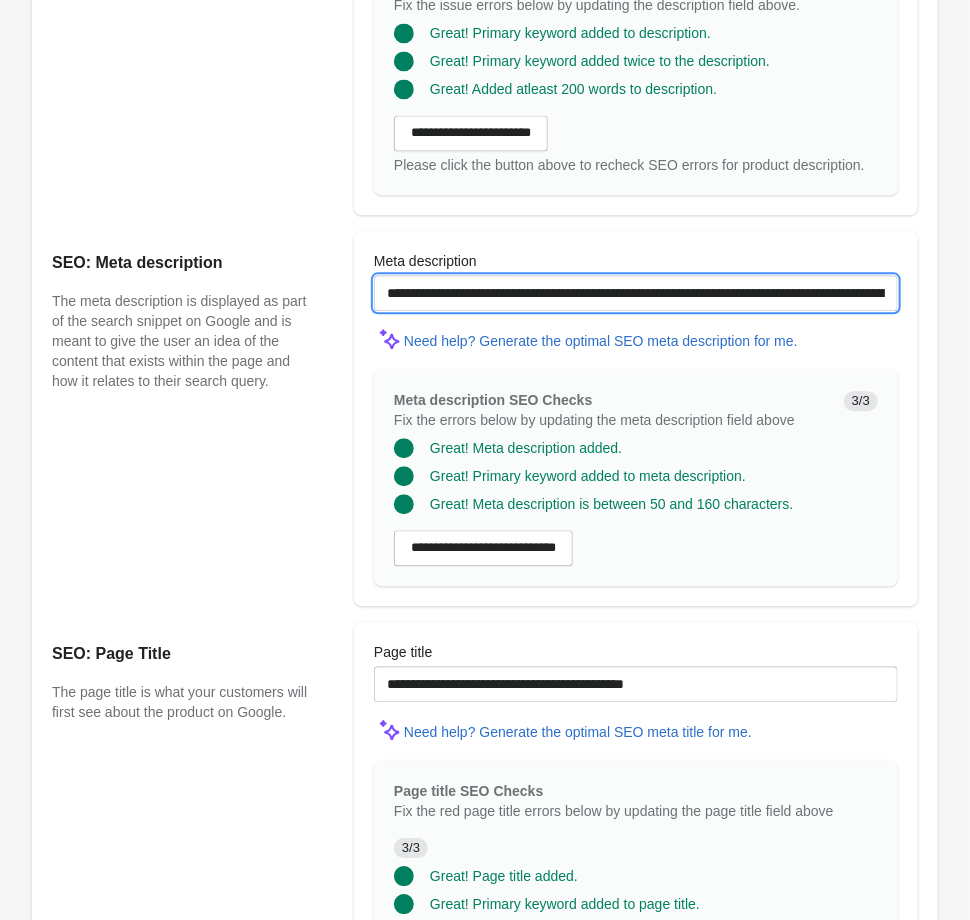 scroll, scrollTop: 1589, scrollLeft: 0, axis: vertical 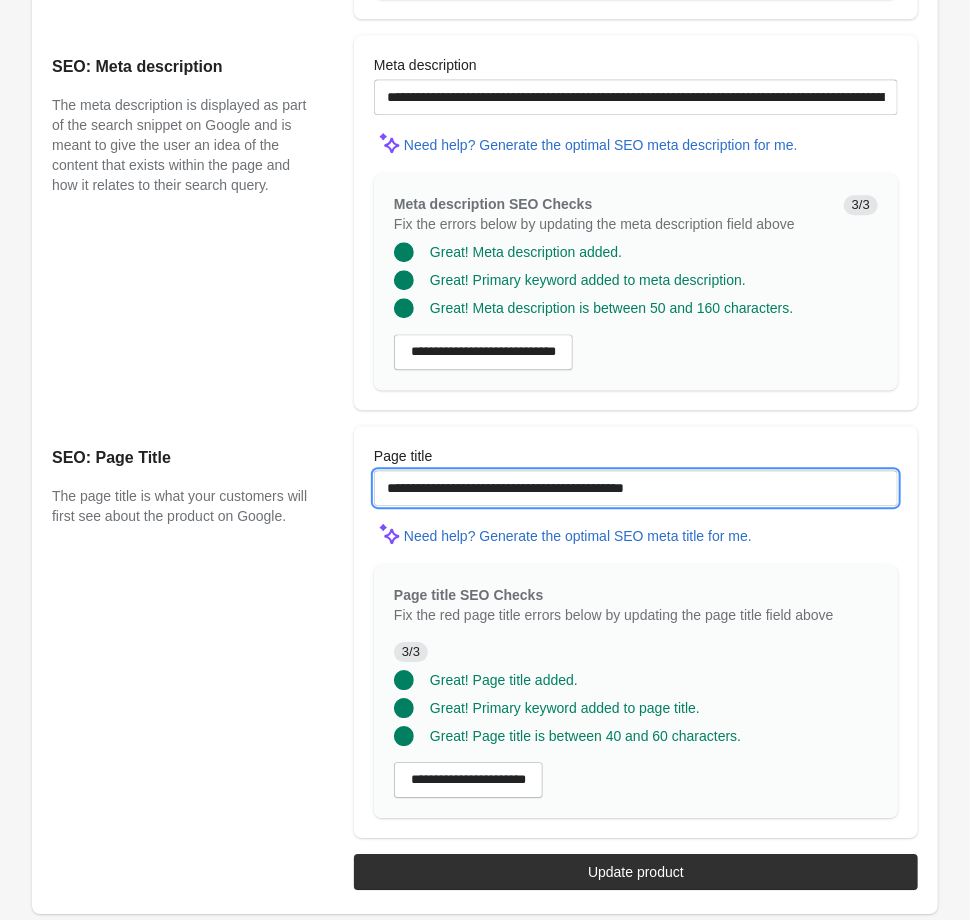 click on "**********" at bounding box center [636, 488] 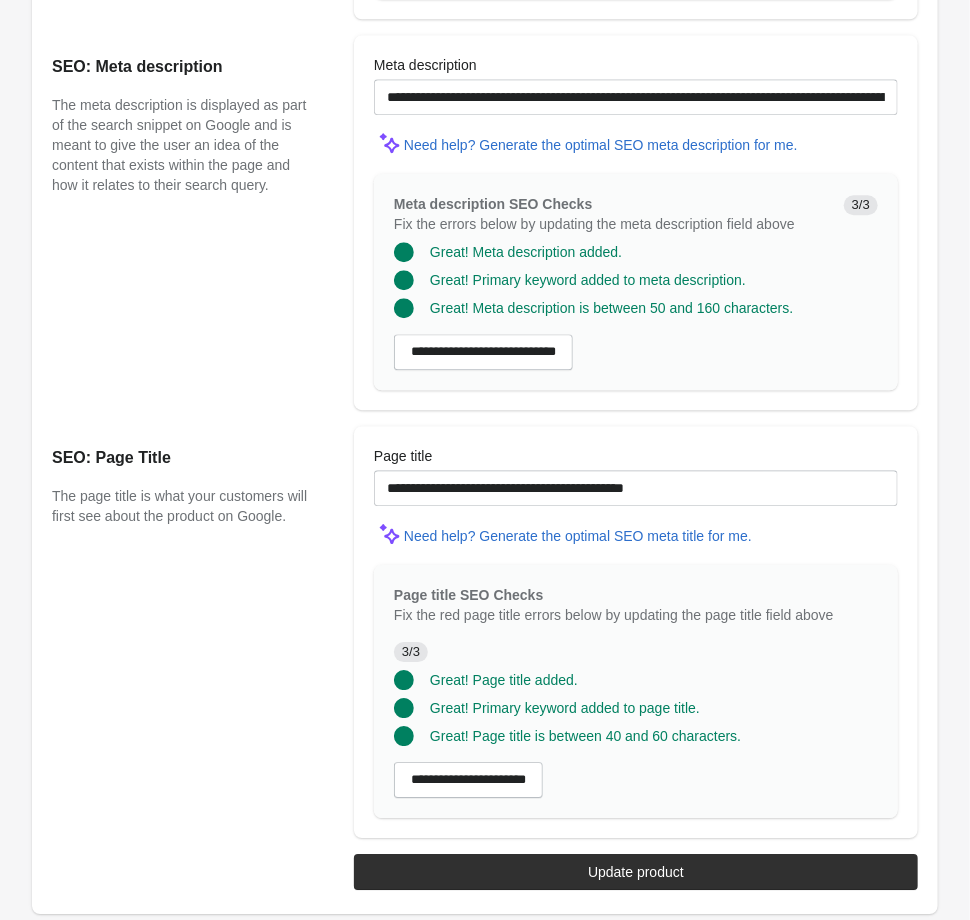 click on "Update product" at bounding box center (636, 872) 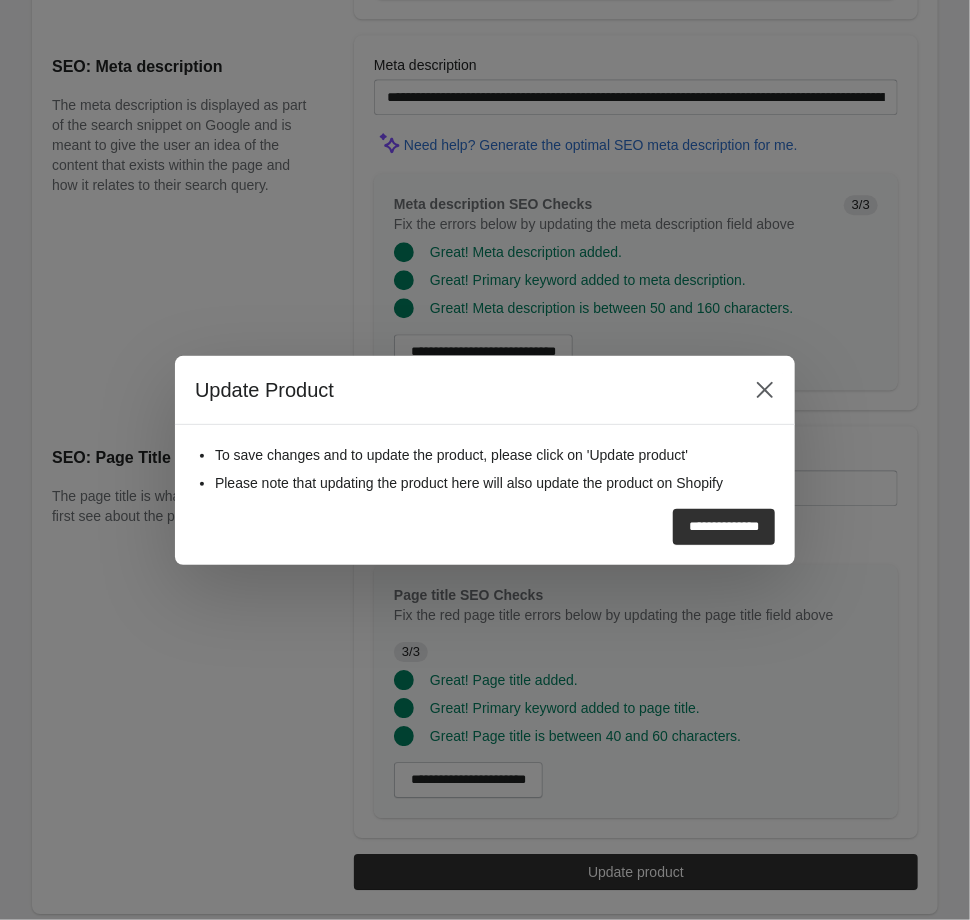 click on "**********" at bounding box center [724, 527] 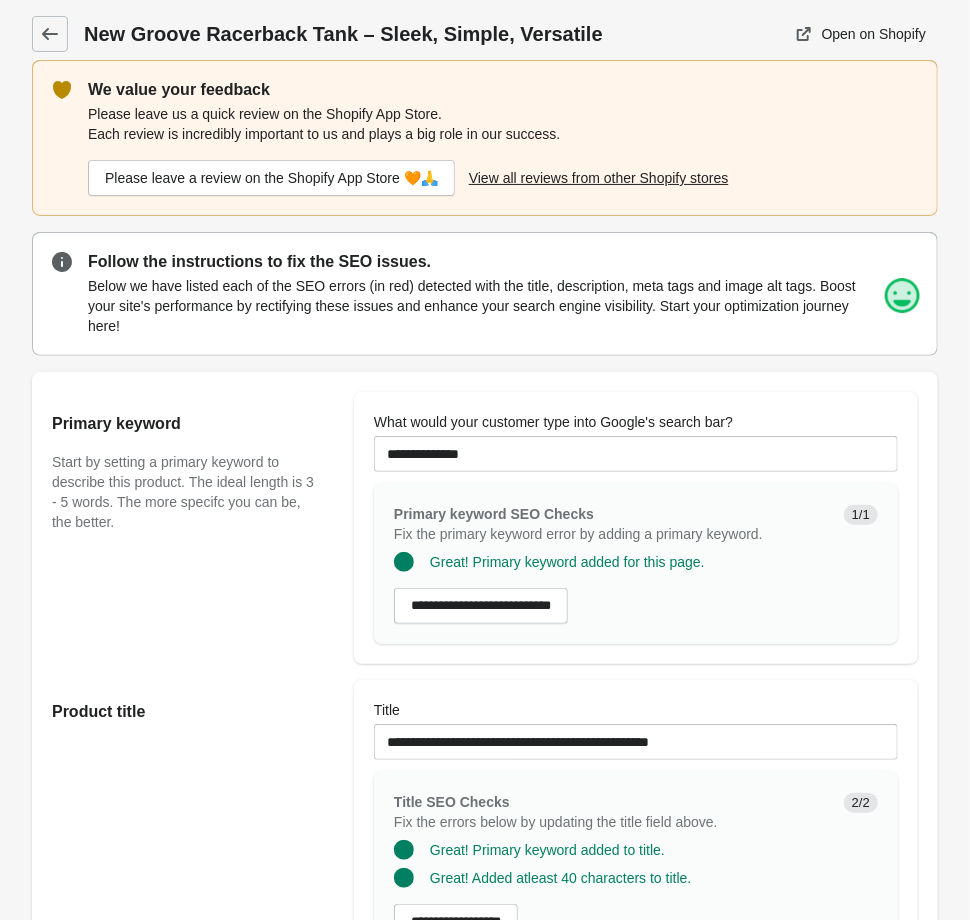scroll, scrollTop: 0, scrollLeft: 0, axis: both 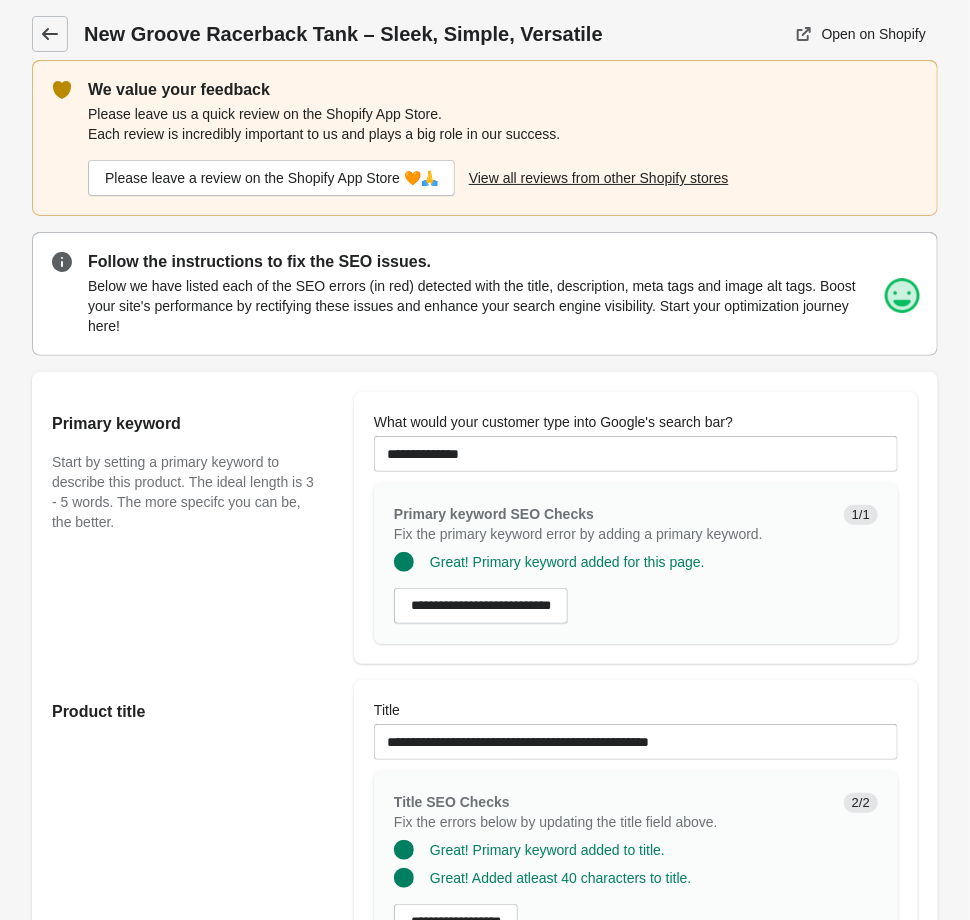 click at bounding box center (50, 34) 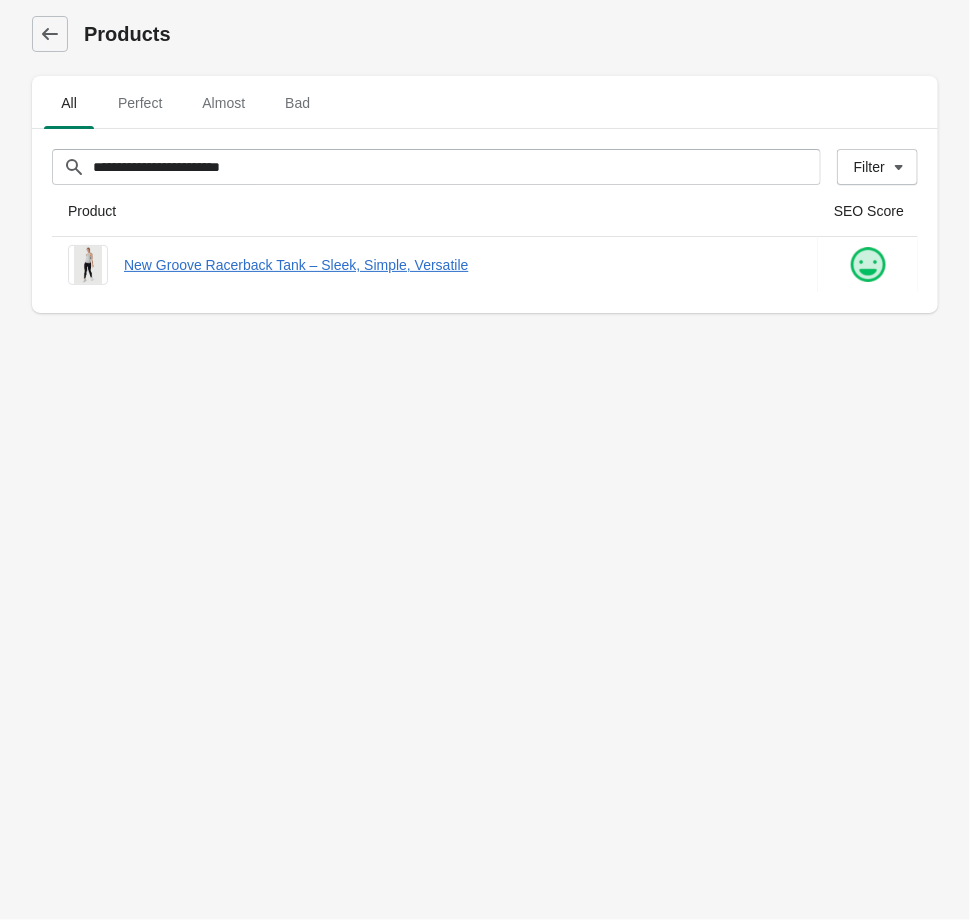 click on "**********" at bounding box center [485, 460] 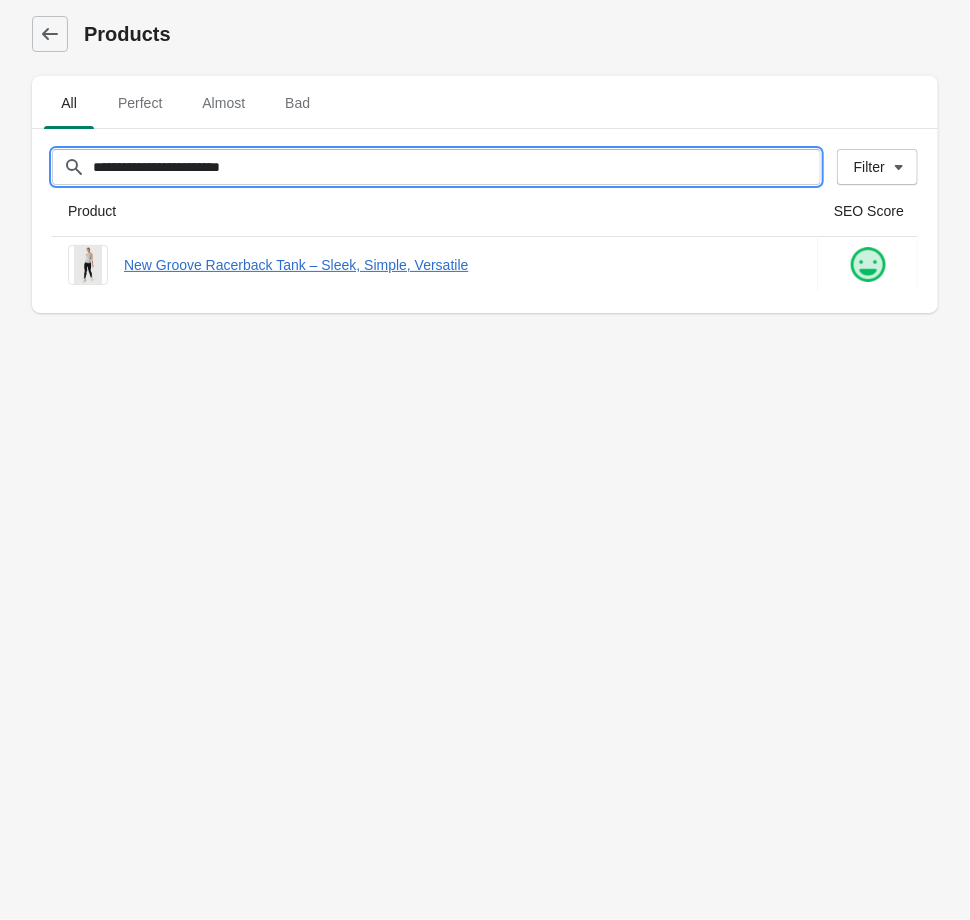 drag, startPoint x: 291, startPoint y: 166, endPoint x: -127, endPoint y: 138, distance: 418.93674 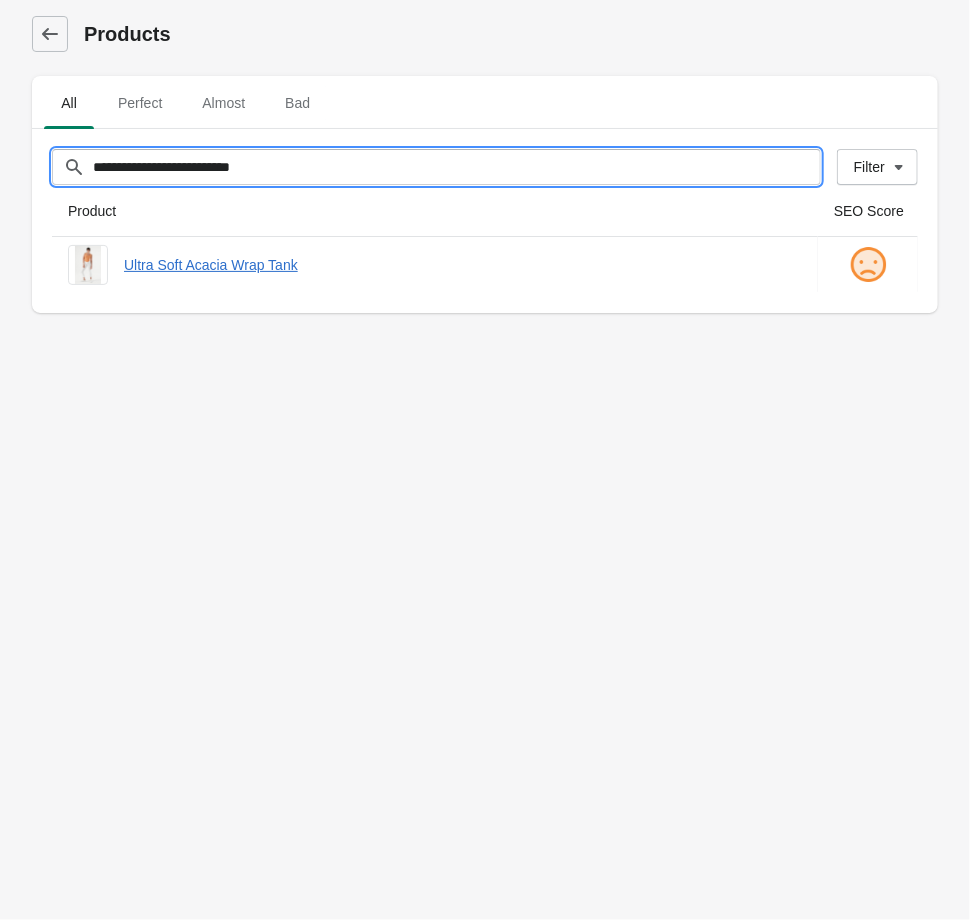 type on "**********" 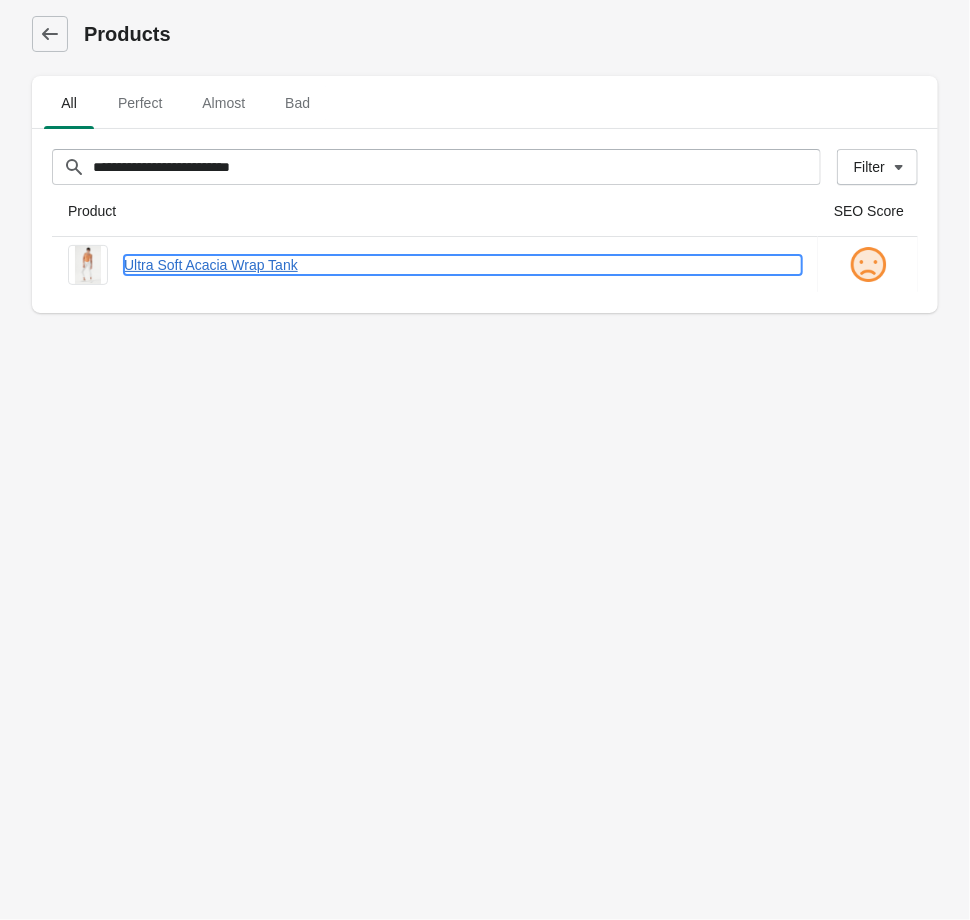 click on "Ultra Soft Acacia Wrap Tank" at bounding box center [463, 265] 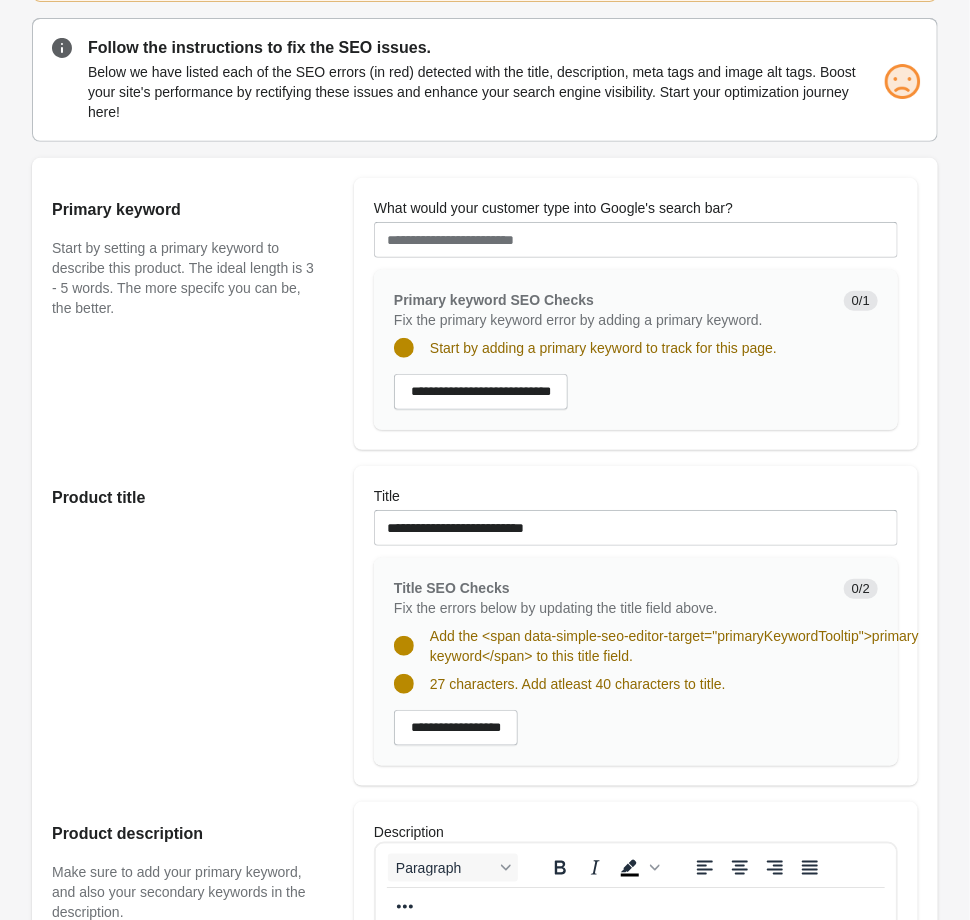 scroll, scrollTop: 0, scrollLeft: 0, axis: both 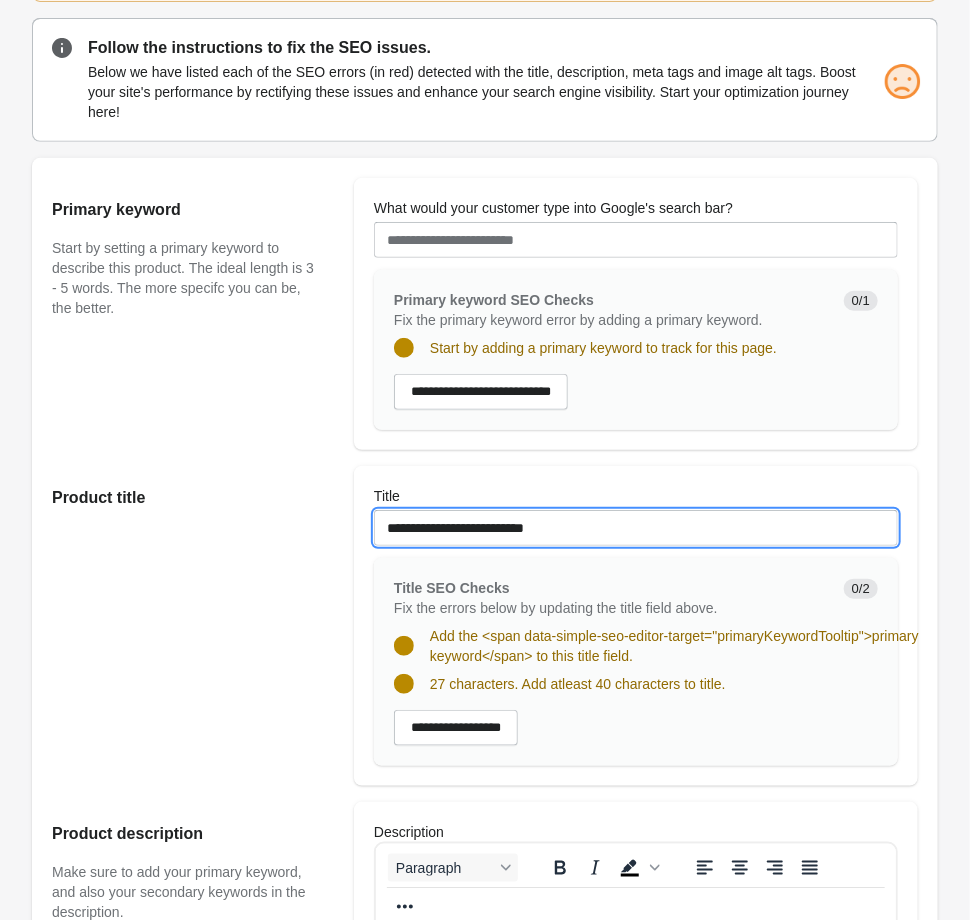 drag, startPoint x: 450, startPoint y: 519, endPoint x: 99, endPoint y: 521, distance: 351.0057 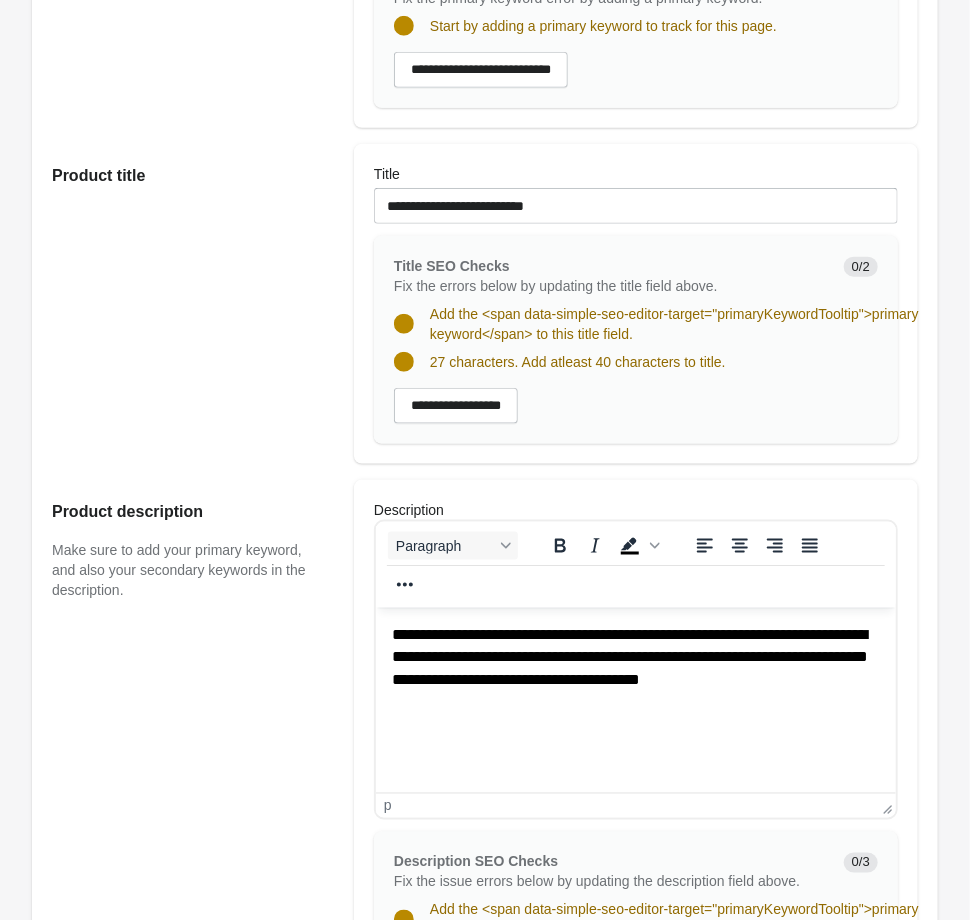 click on "**********" at bounding box center [635, 656] 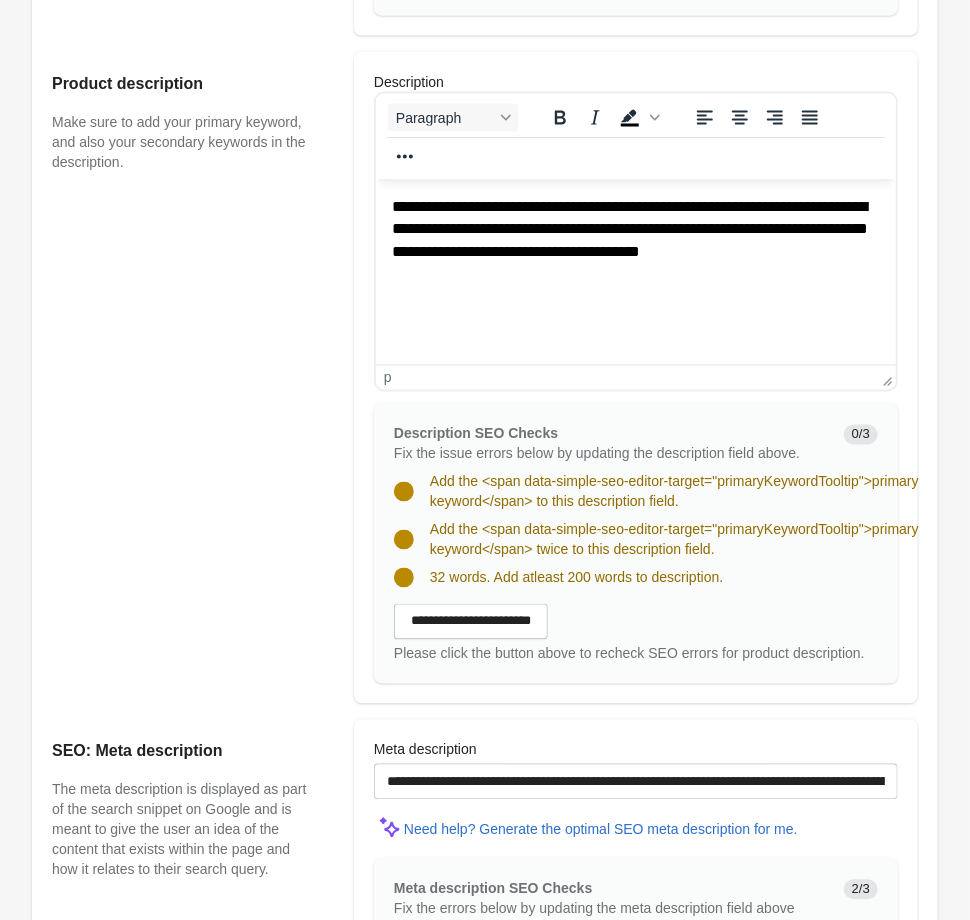 scroll, scrollTop: 1286, scrollLeft: 0, axis: vertical 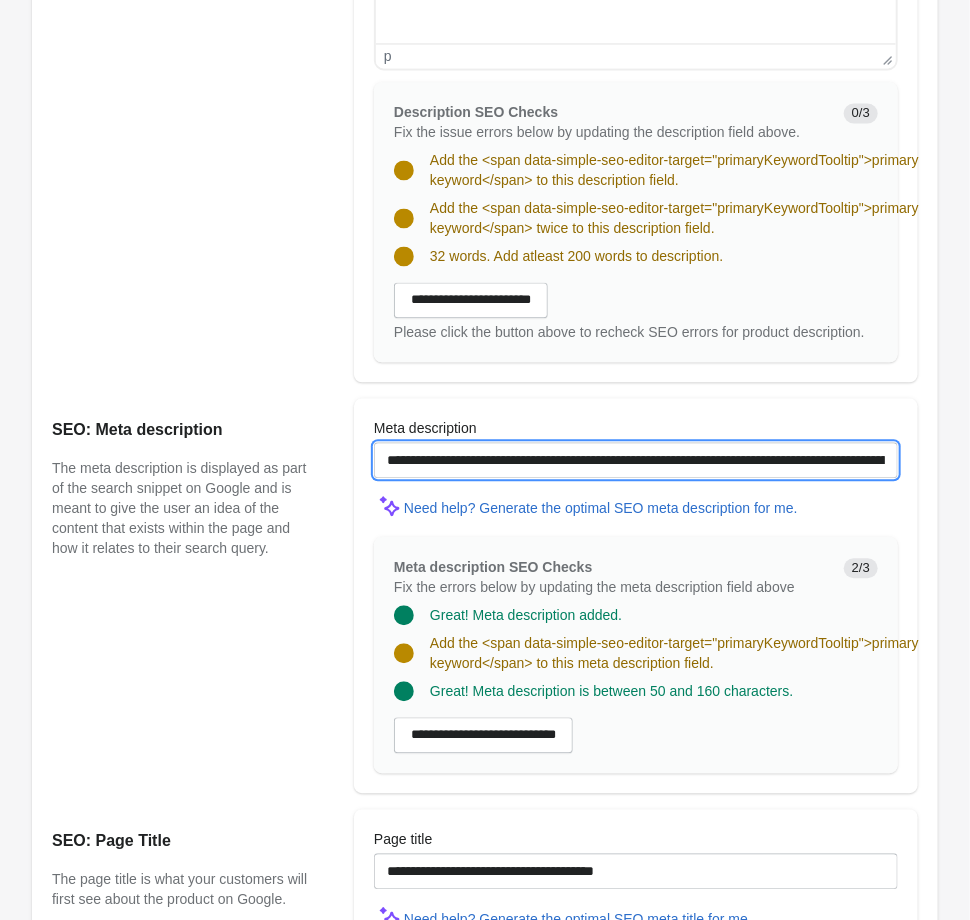 click on "**********" at bounding box center (636, 460) 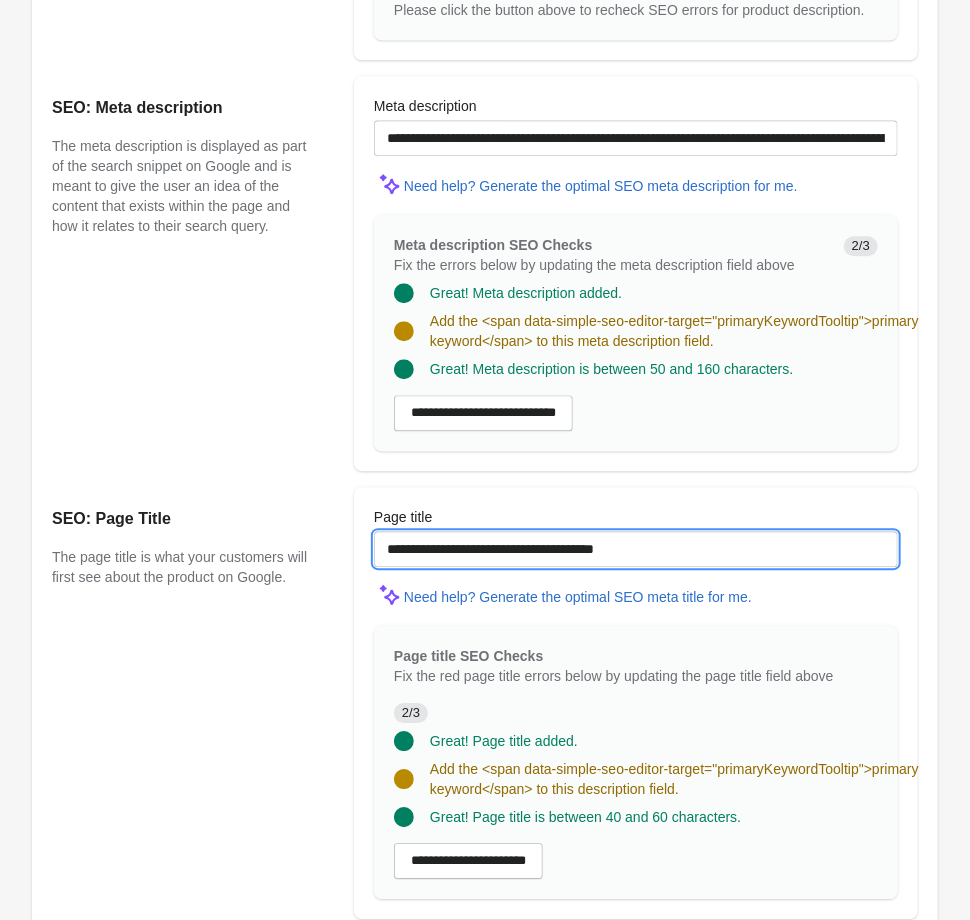 click on "**********" at bounding box center [636, 549] 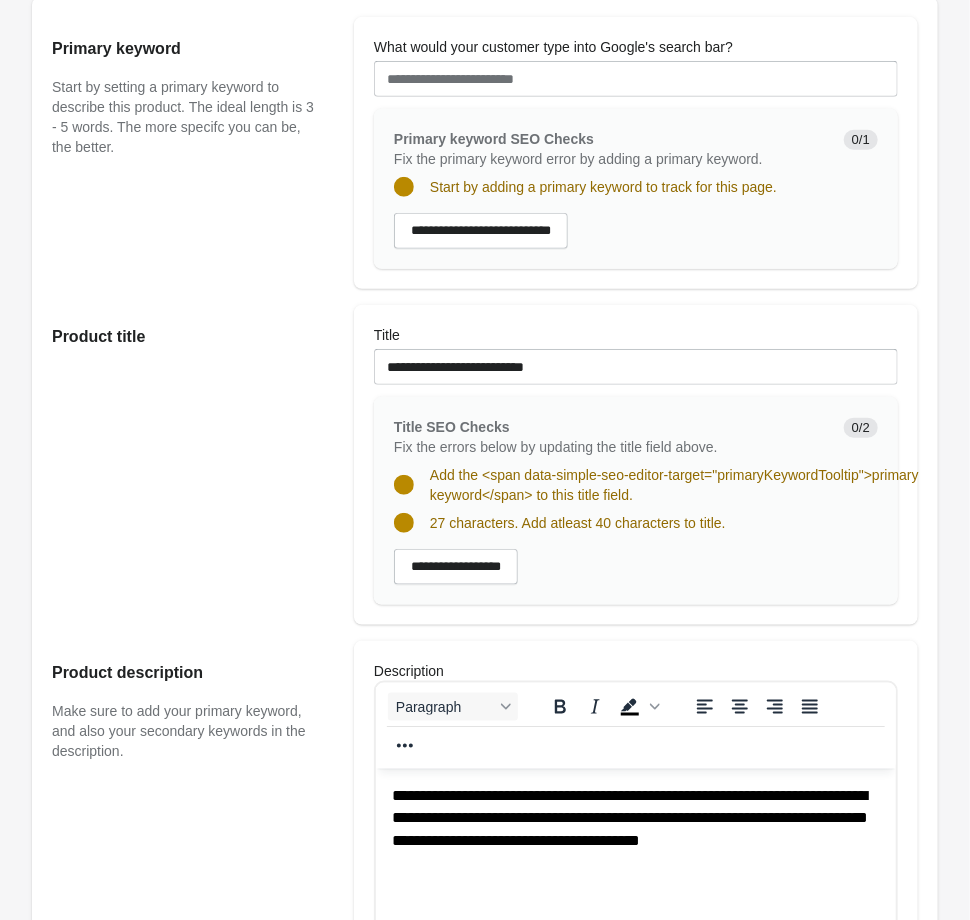 scroll, scrollTop: 0, scrollLeft: 0, axis: both 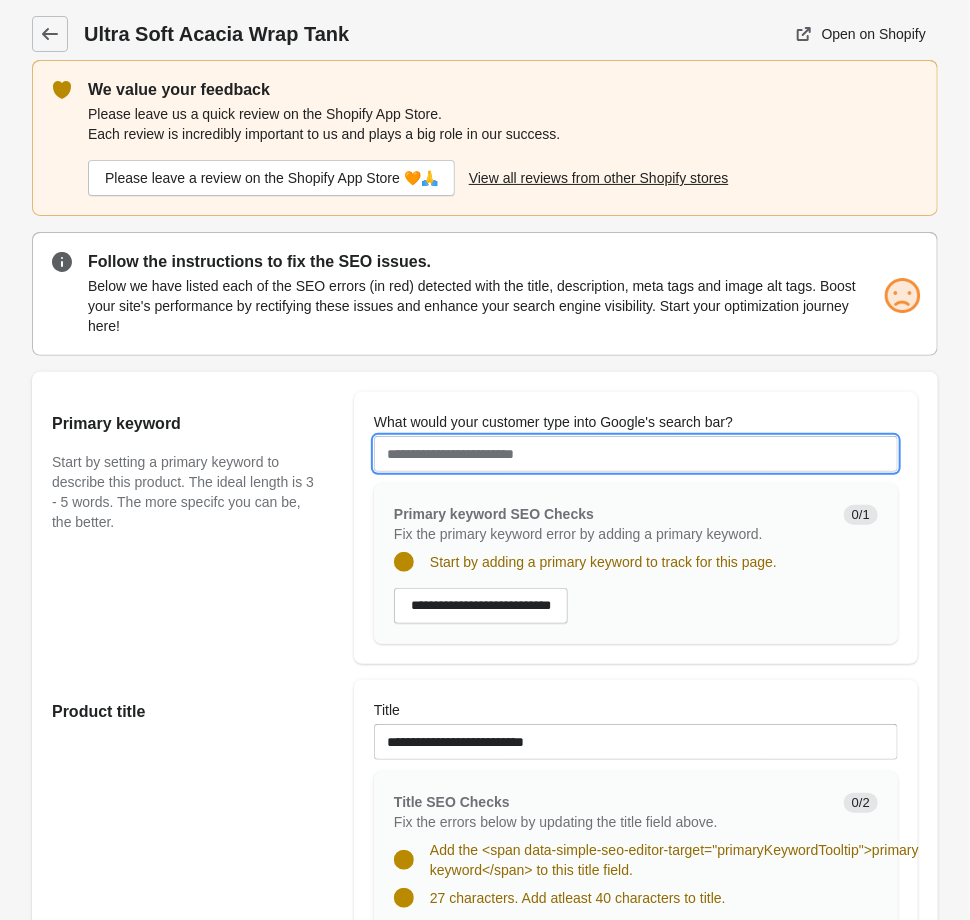 click on "What would your customer type into Google's search bar?" at bounding box center (636, 454) 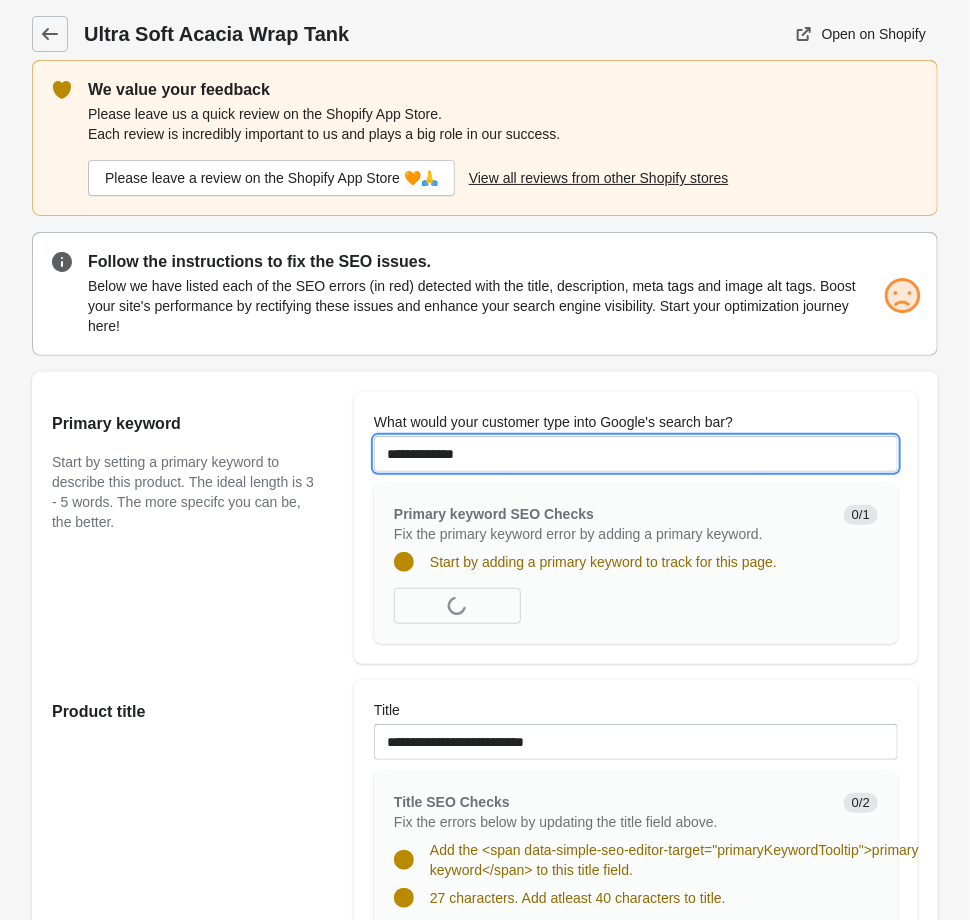 type on "**********" 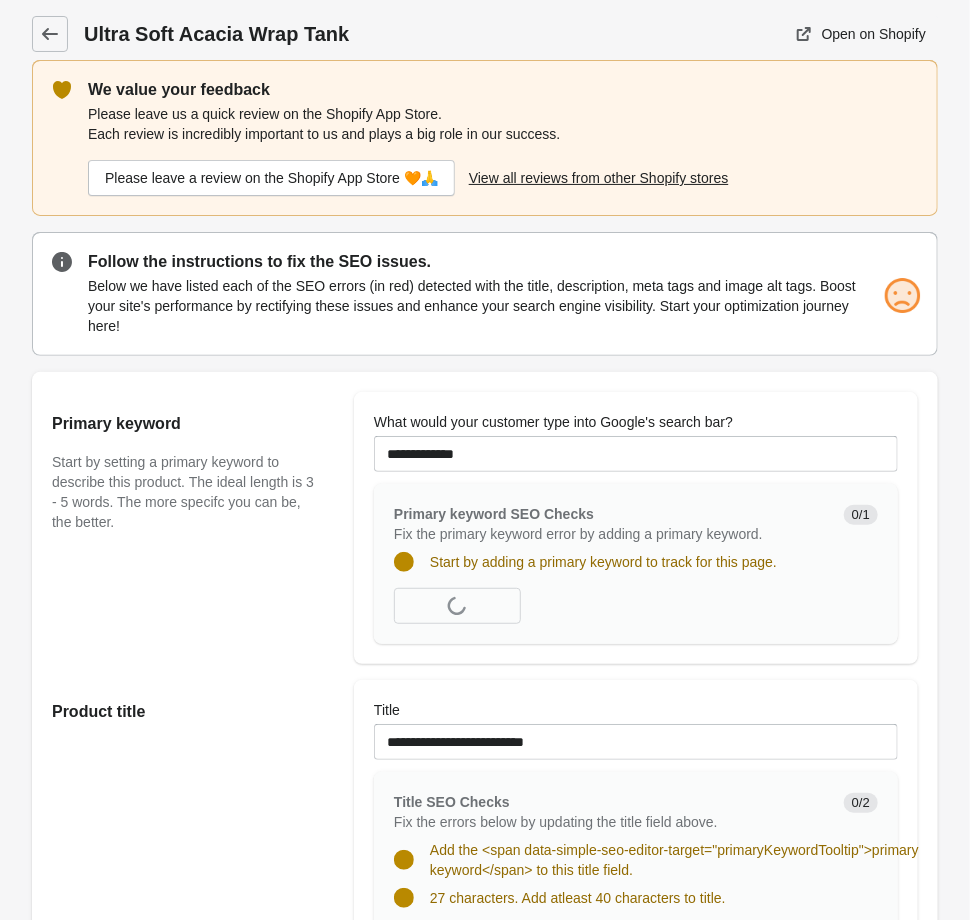 click on "Primary keyword
Start by setting a primary keyword to describe this product. The ideal length is 3 - 5 words. The more specifc you can be, the better." at bounding box center (193, 528) 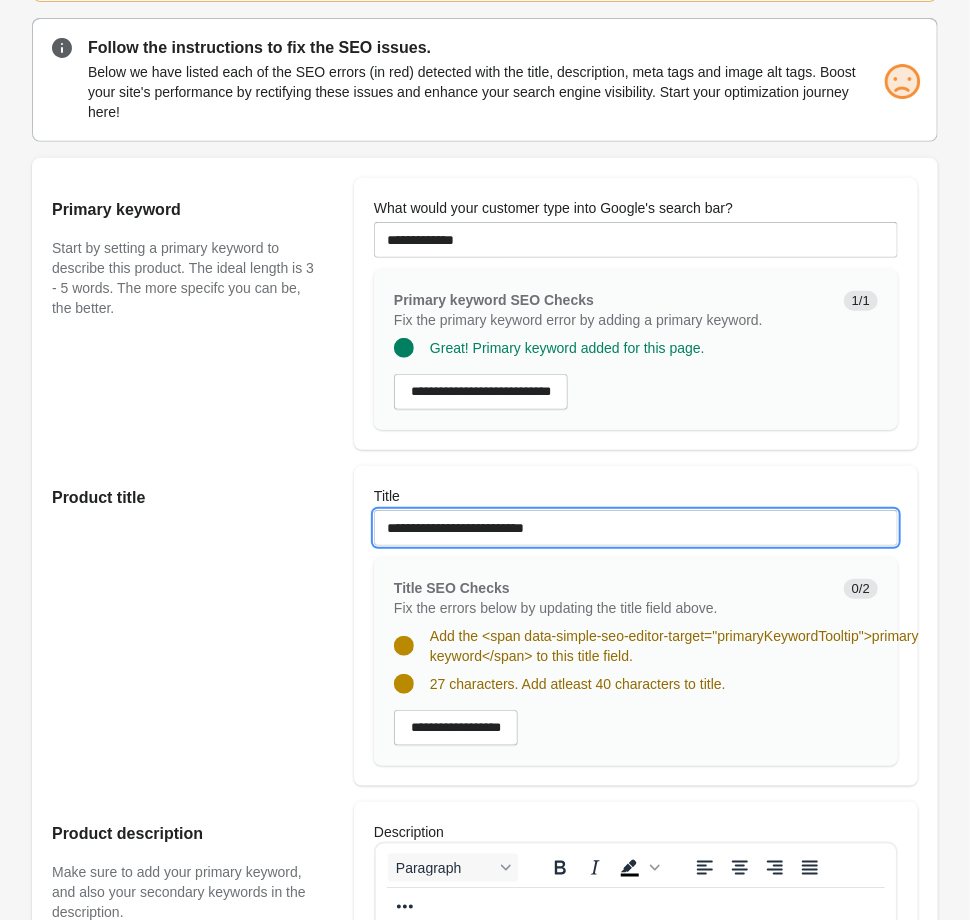 click on "**********" at bounding box center (636, 528) 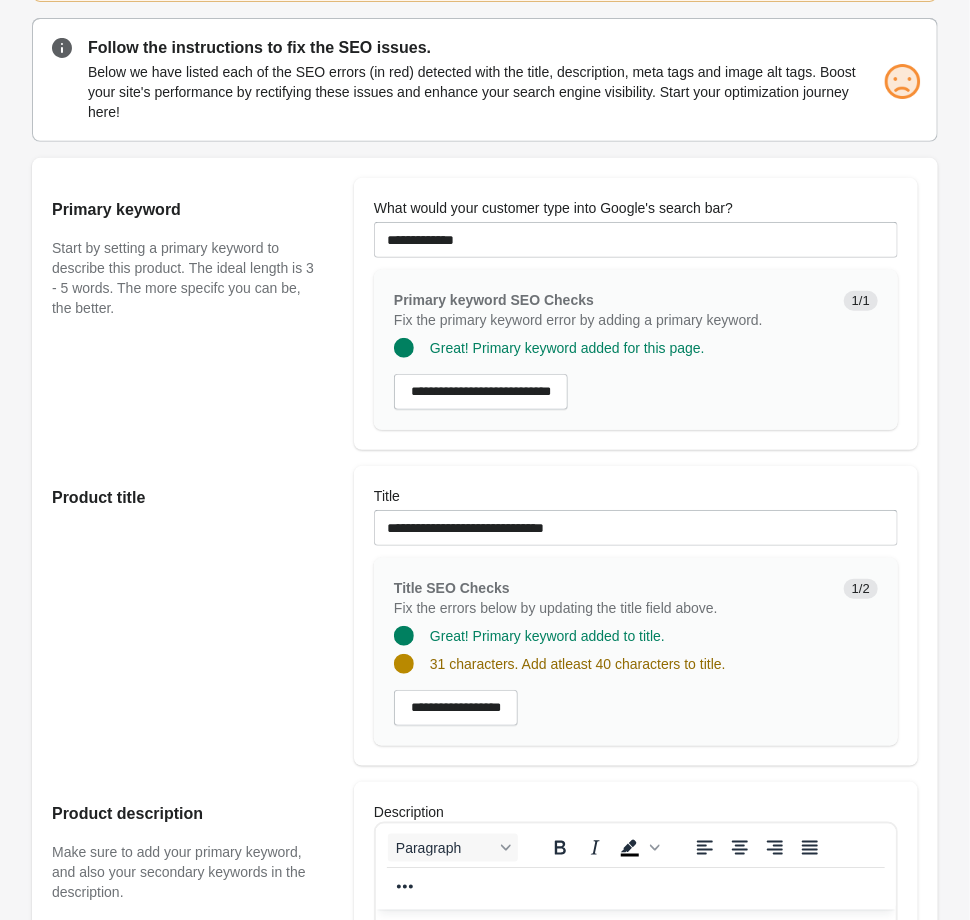 click on "Product title" at bounding box center (193, 616) 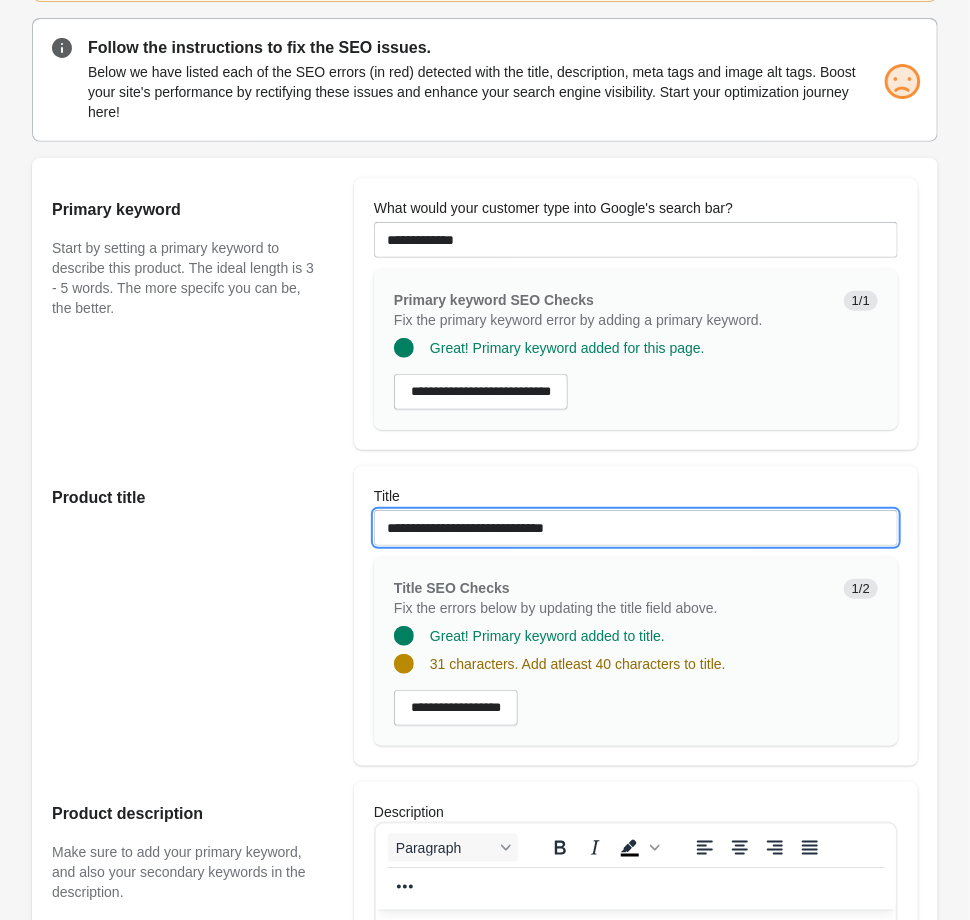 click on "**********" at bounding box center (636, 528) 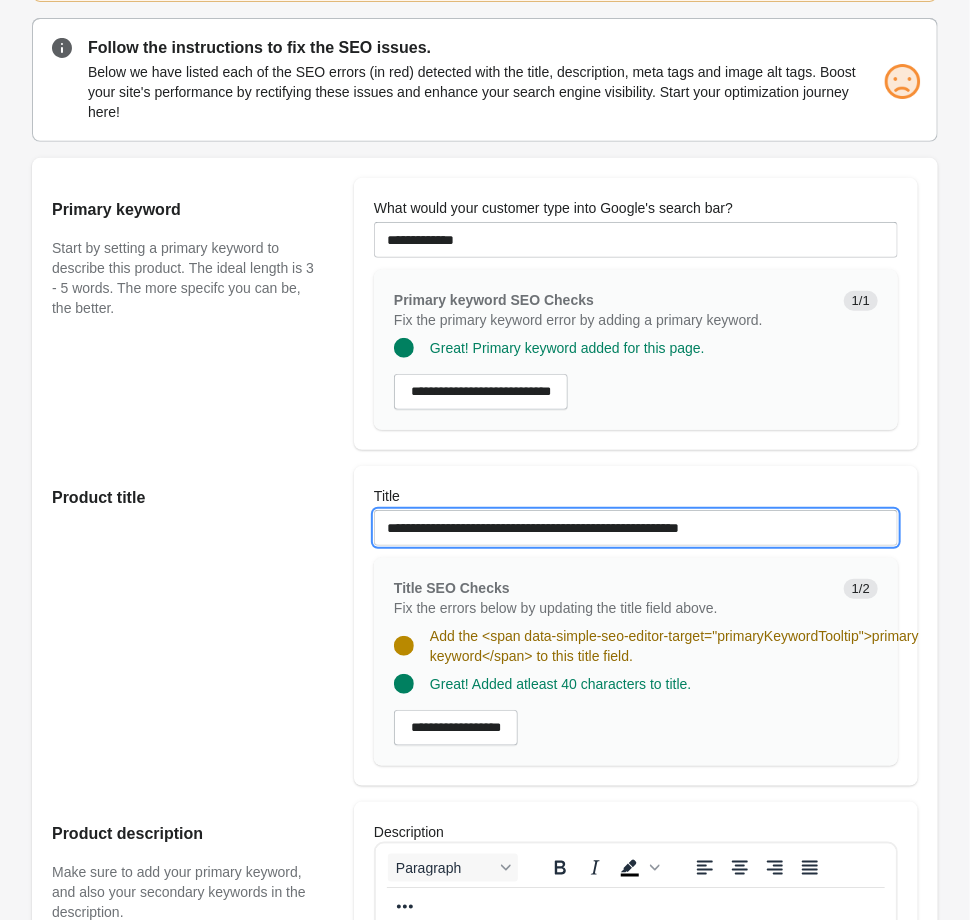 click on "**********" at bounding box center (636, 528) 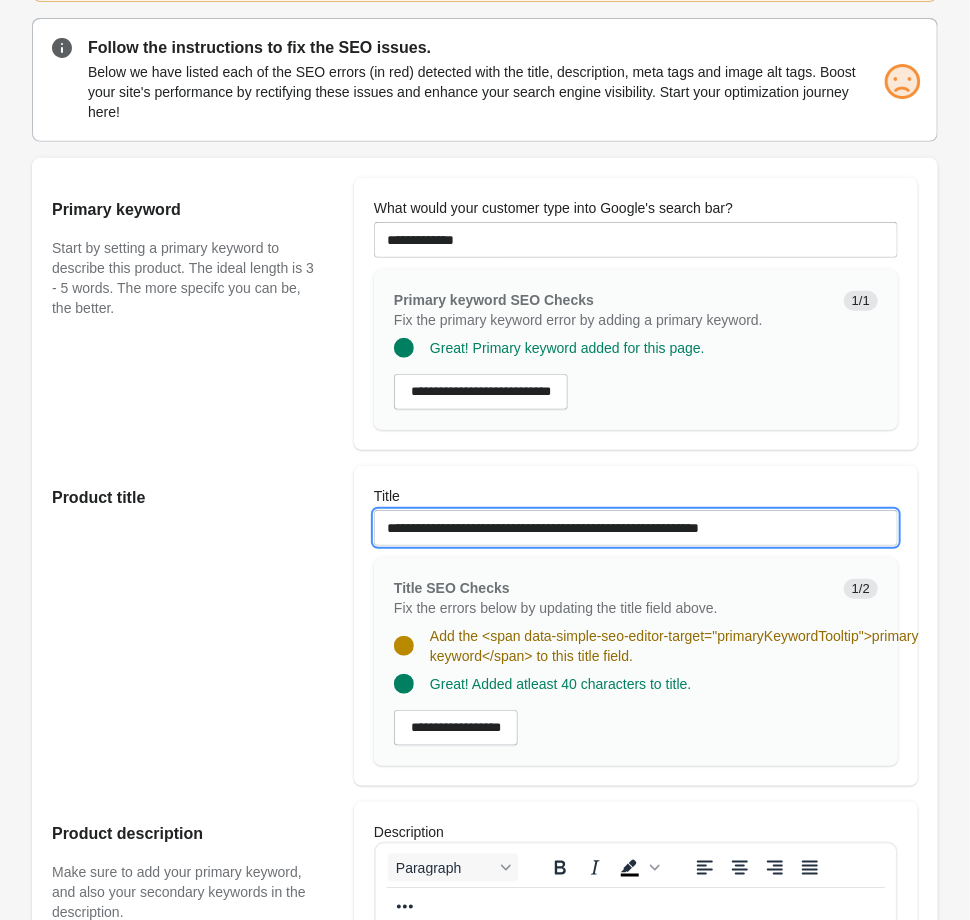type on "**********" 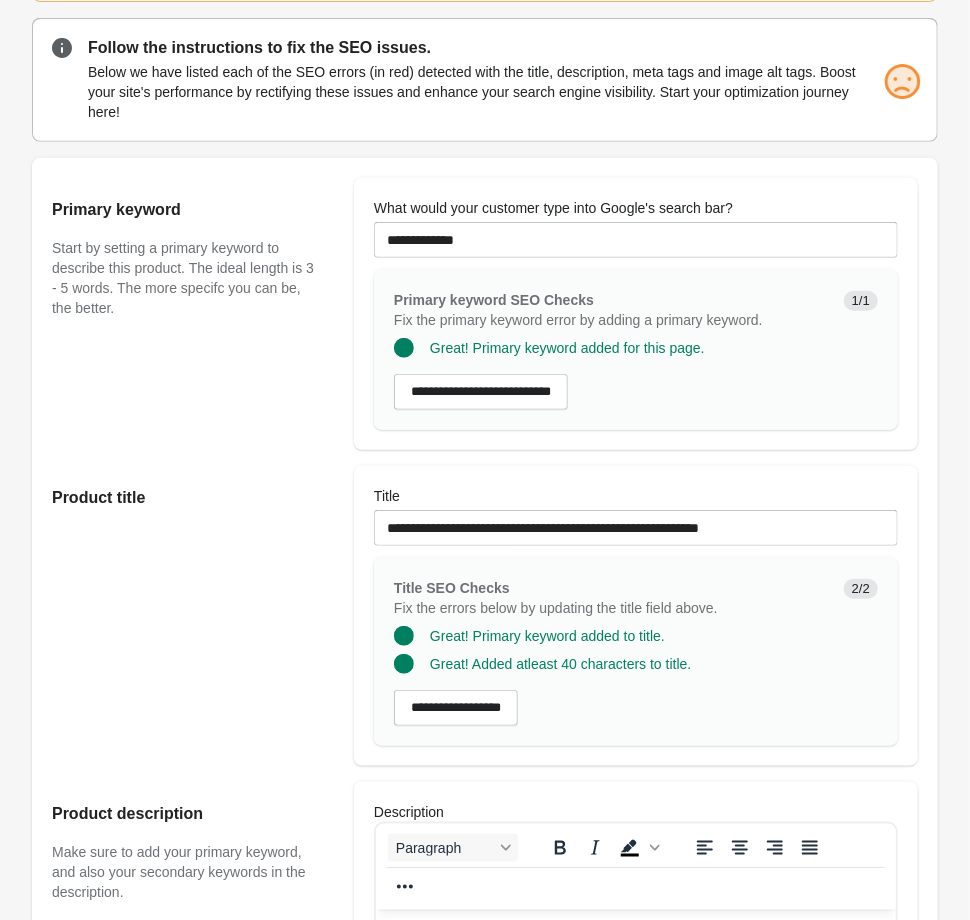 click on "Product title" at bounding box center [193, 616] 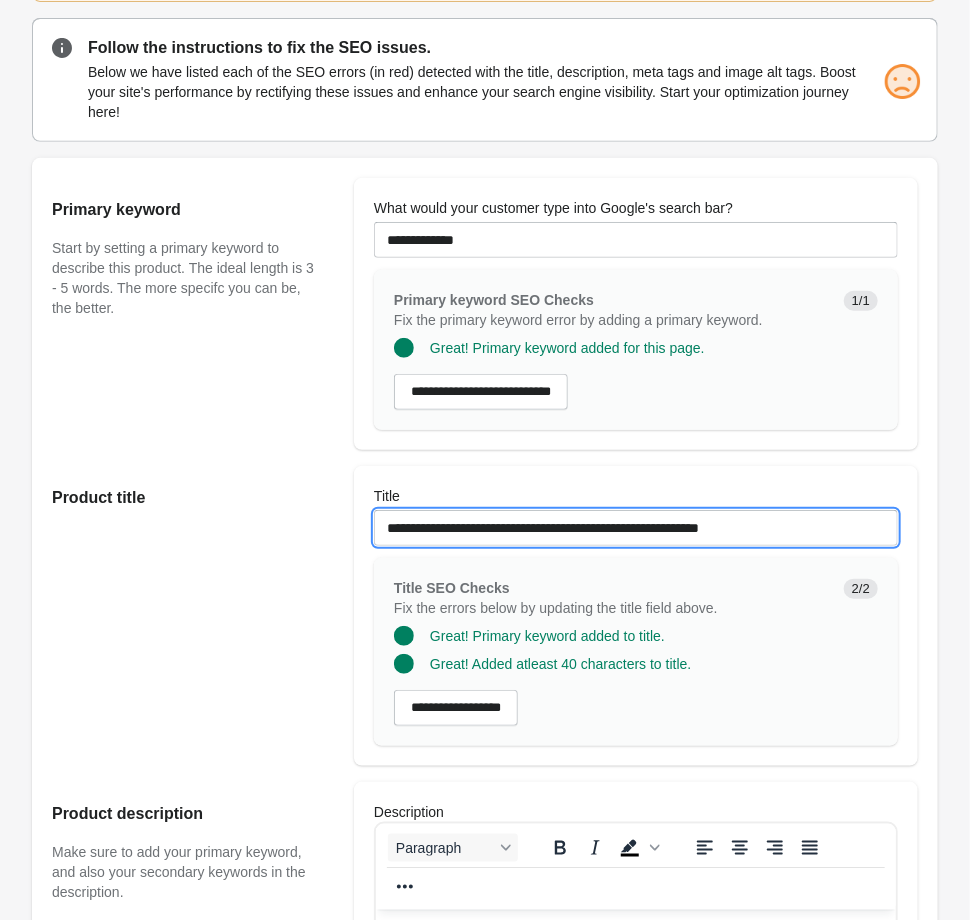 click on "**********" at bounding box center [636, 528] 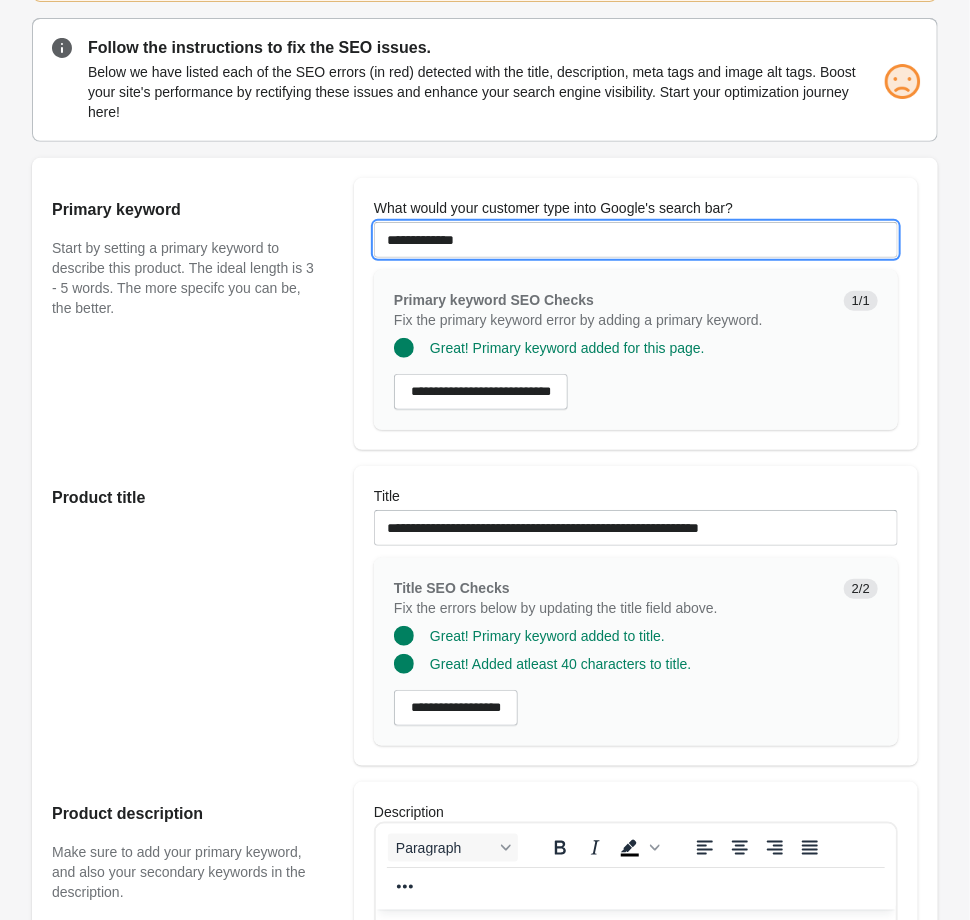 drag, startPoint x: 501, startPoint y: 248, endPoint x: 103, endPoint y: 238, distance: 398.1256 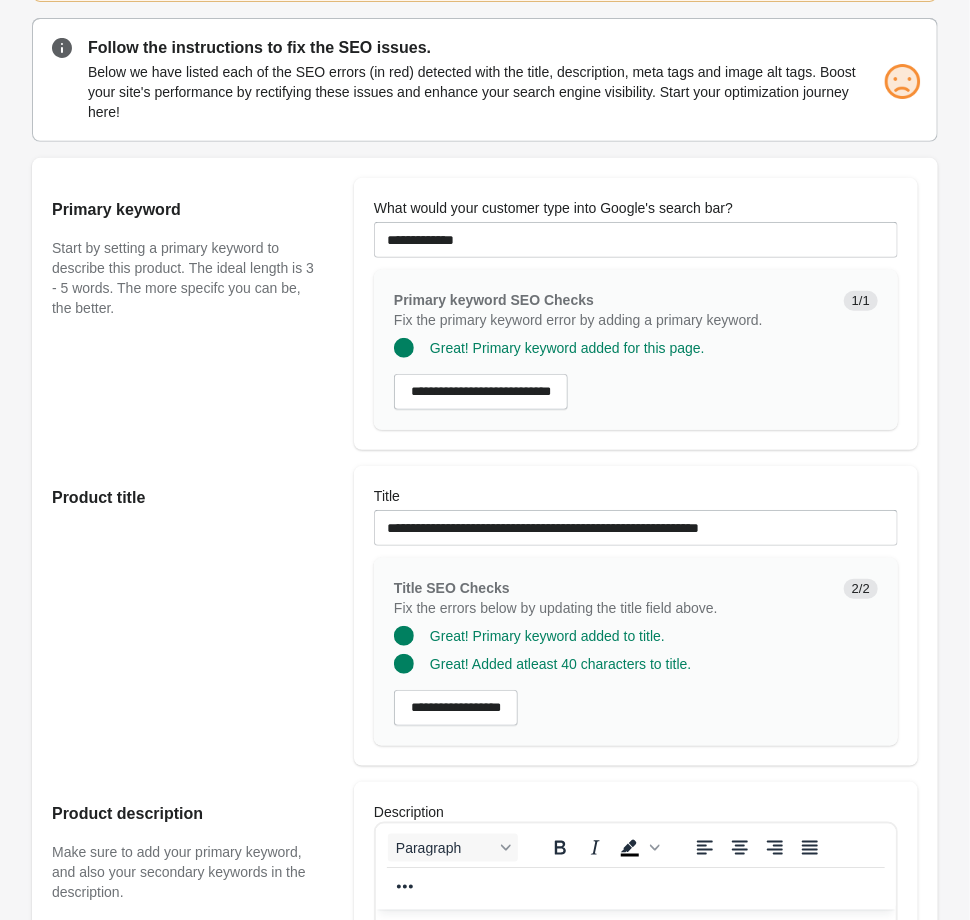click on "Product title" at bounding box center [193, 616] 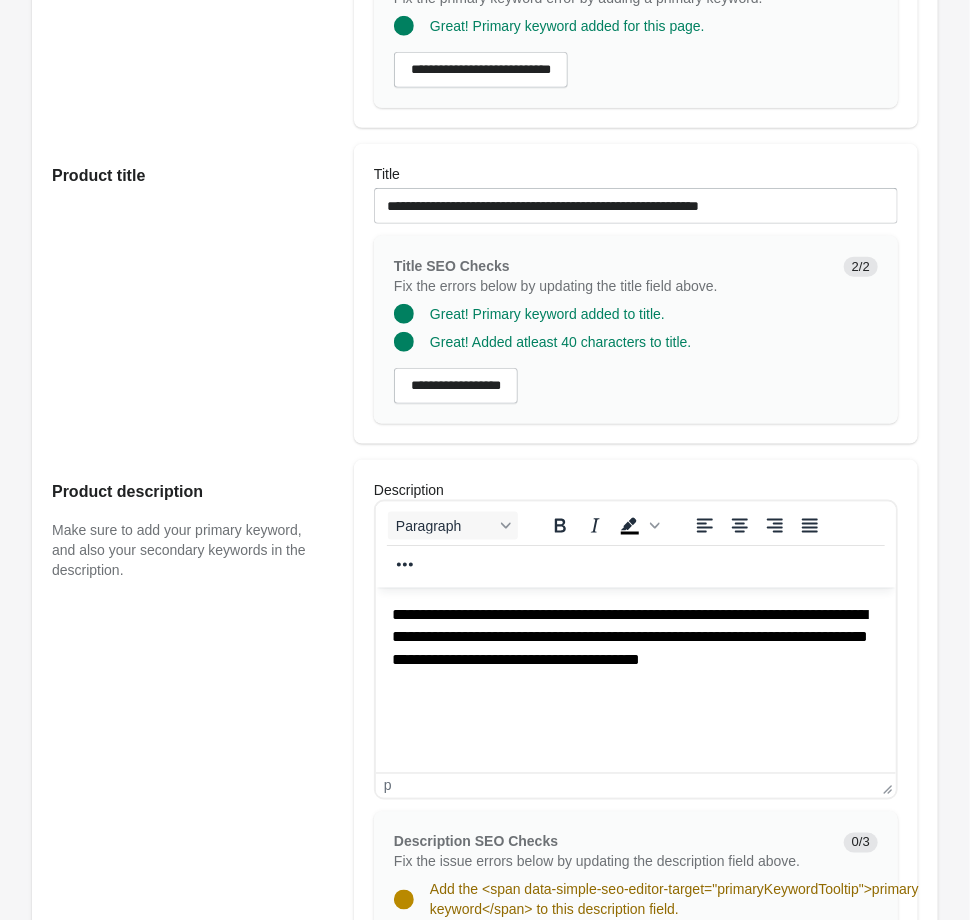 click on "**********" at bounding box center [635, 636] 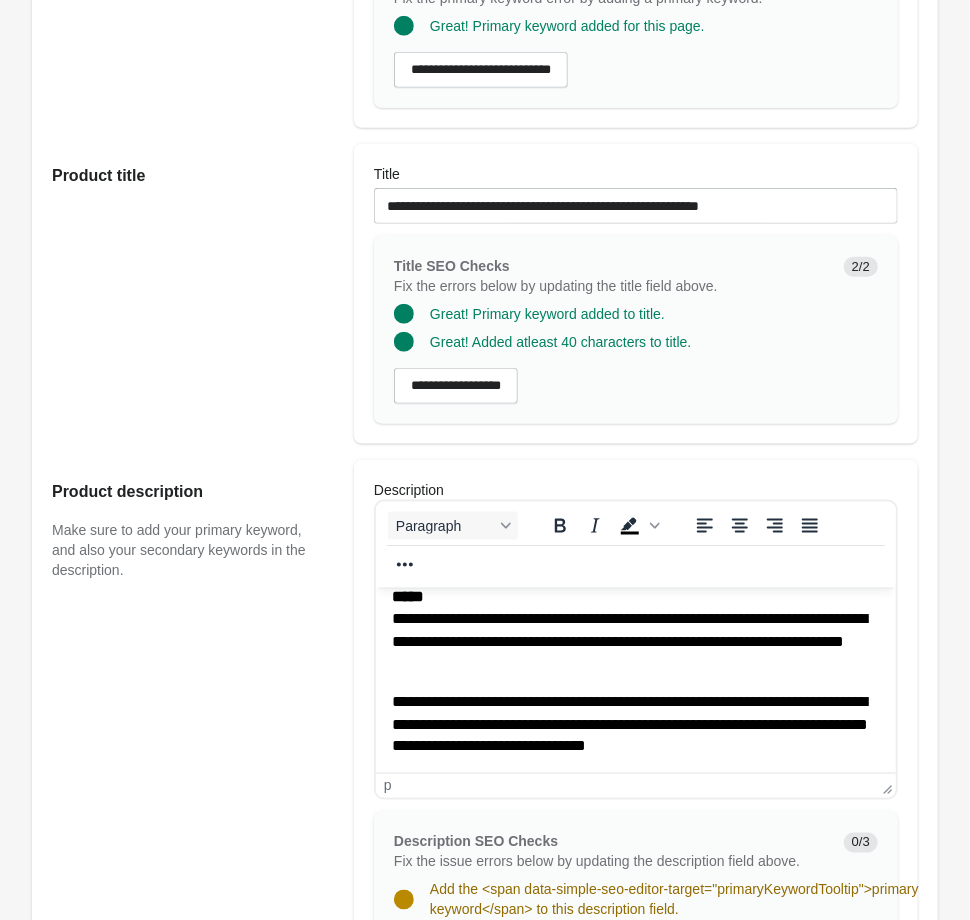 scroll, scrollTop: 857, scrollLeft: 0, axis: vertical 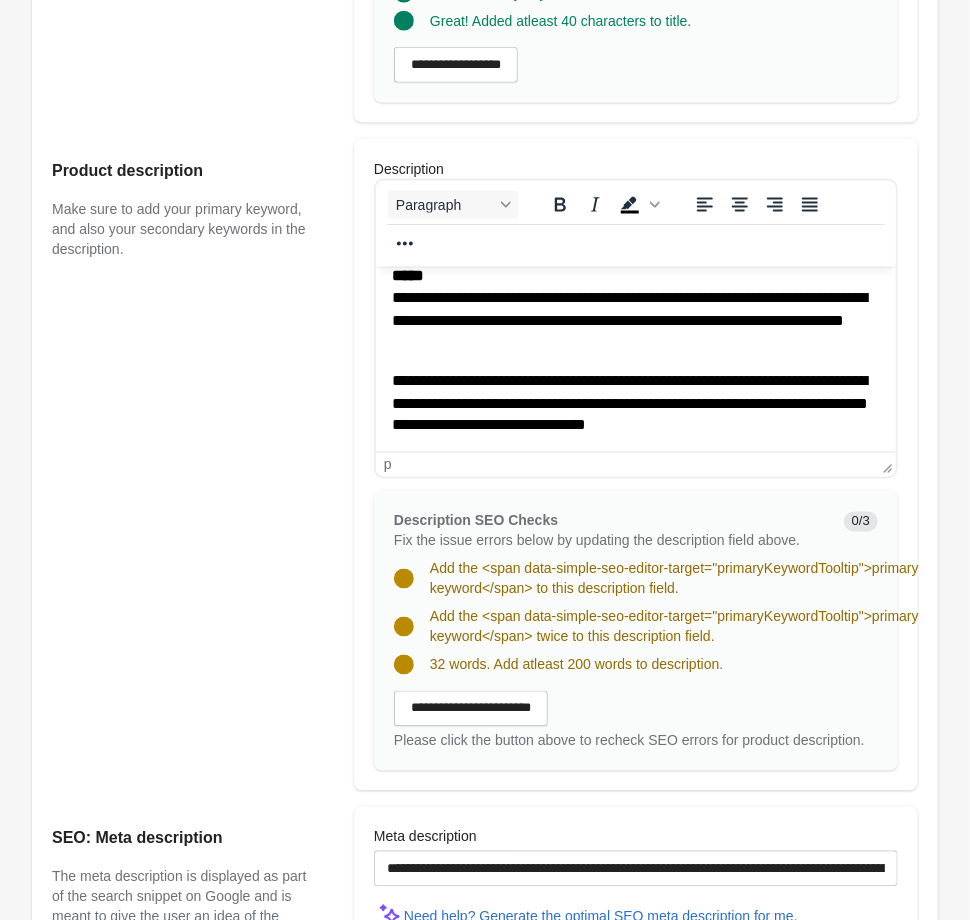 drag, startPoint x: 508, startPoint y: 748, endPoint x: 523, endPoint y: 718, distance: 33.54102 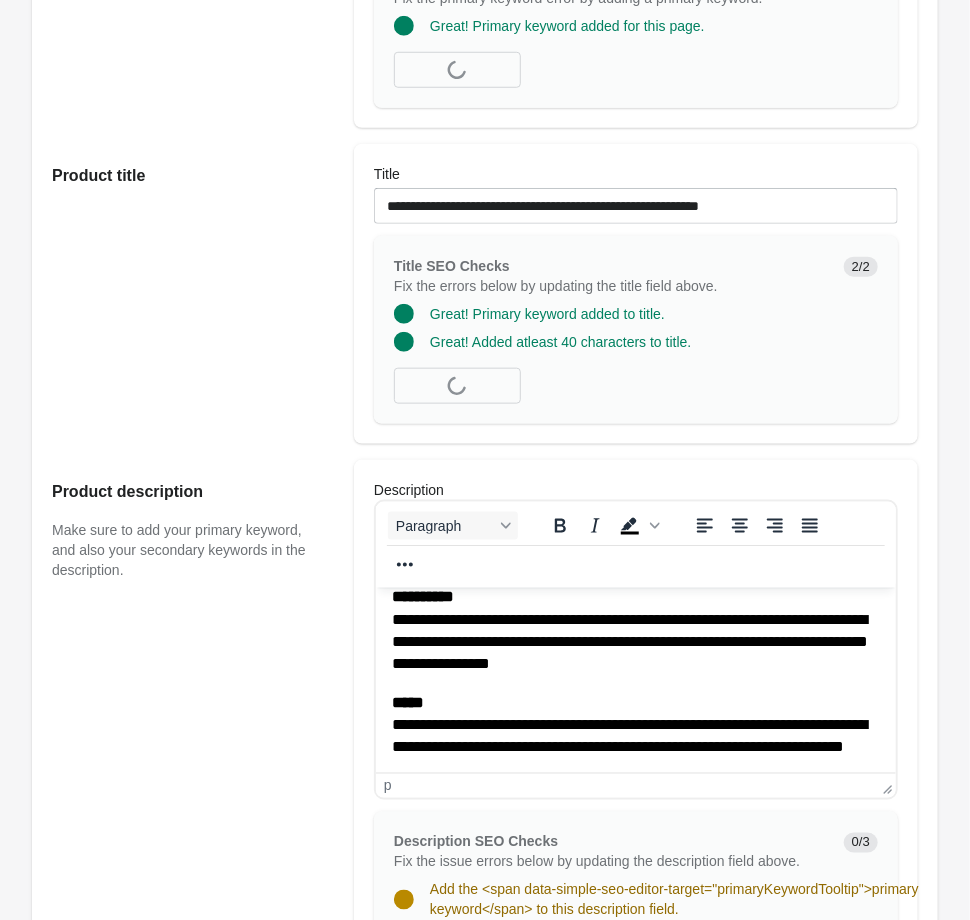 scroll, scrollTop: 532, scrollLeft: 0, axis: vertical 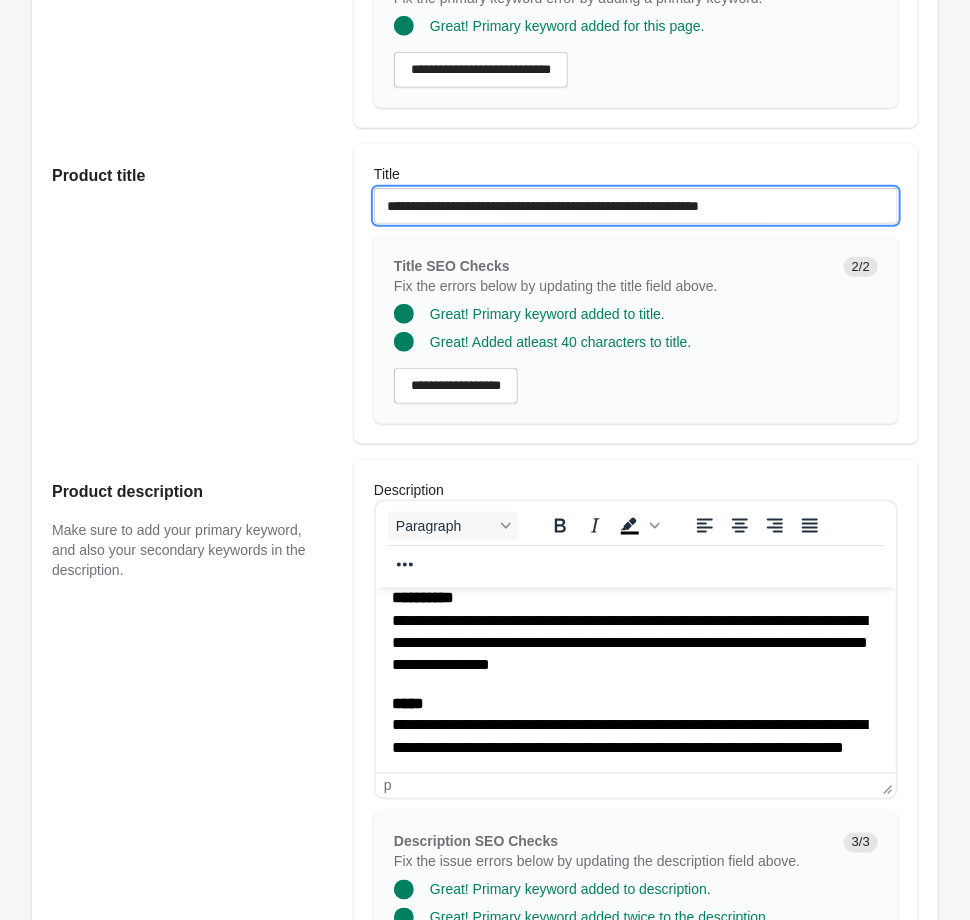 drag, startPoint x: 803, startPoint y: 213, endPoint x: 93, endPoint y: 170, distance: 711.3009 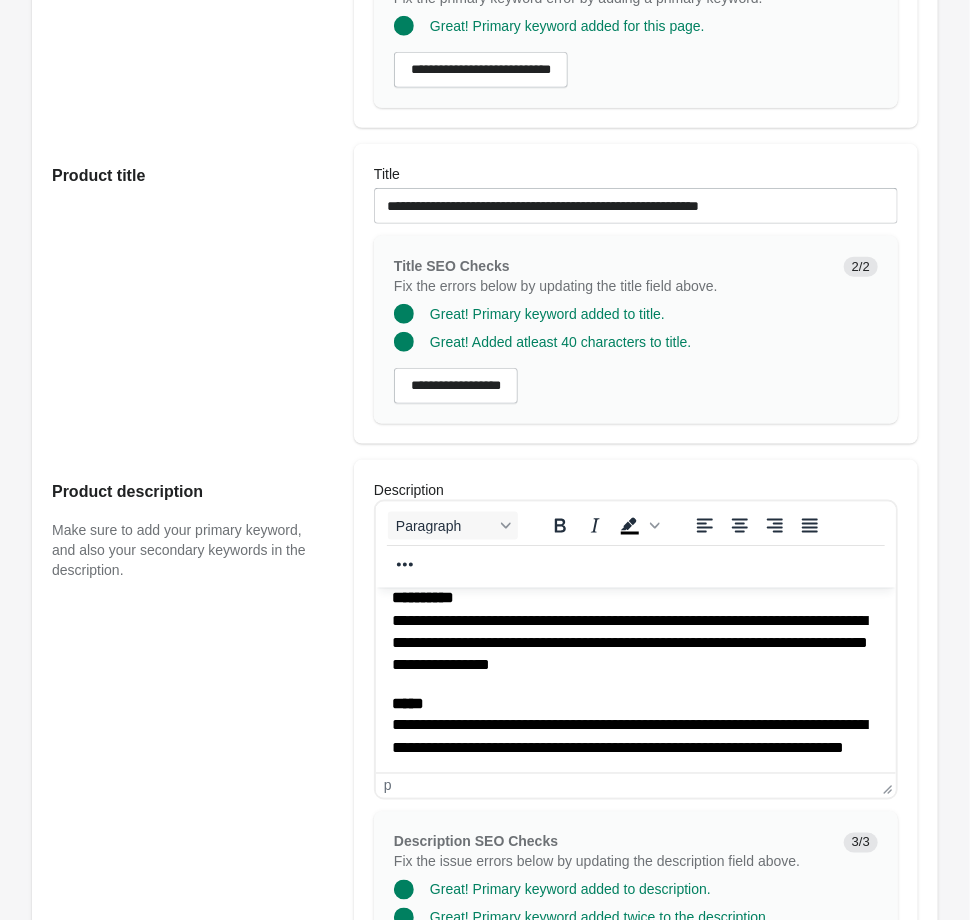 click on "Product title" at bounding box center [193, 294] 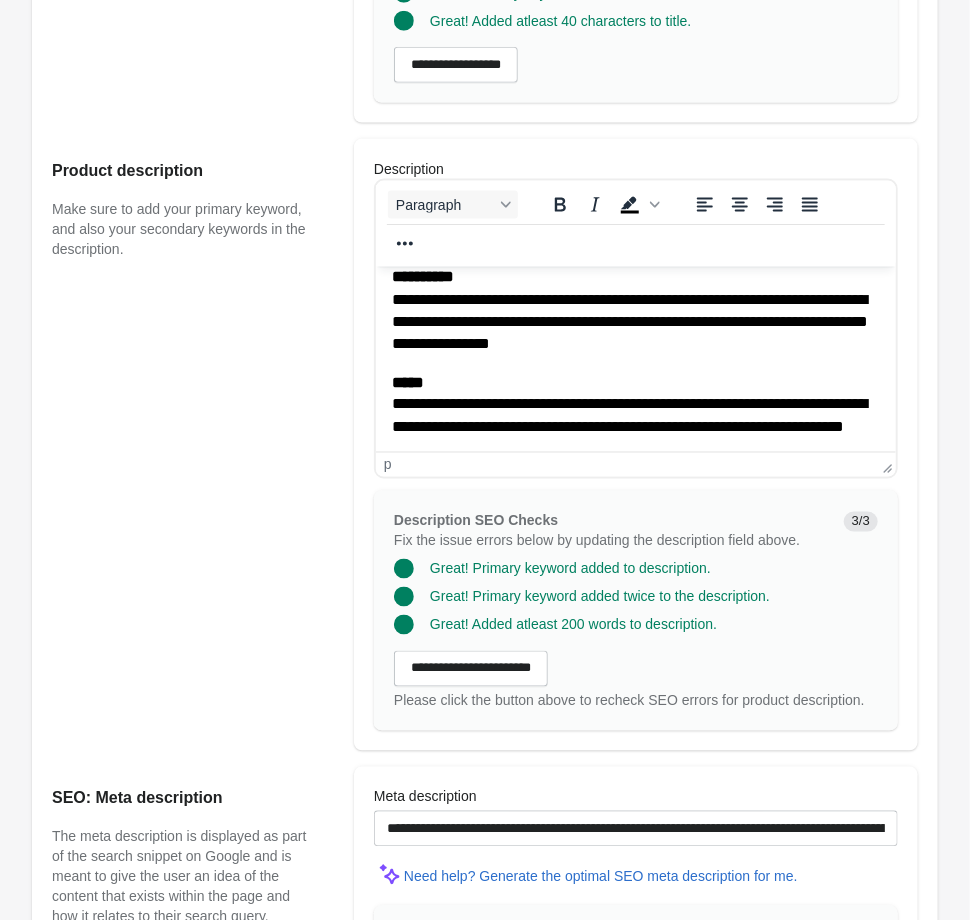 scroll, scrollTop: 1179, scrollLeft: 0, axis: vertical 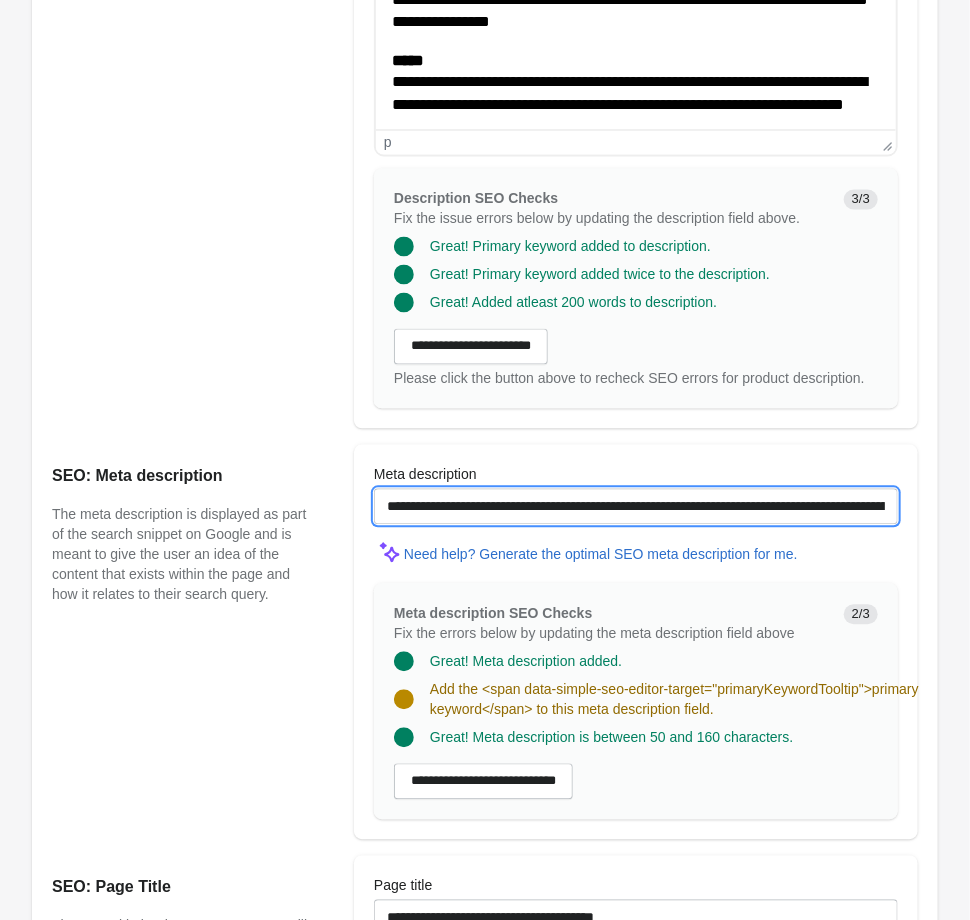 click on "**********" at bounding box center [636, 507] 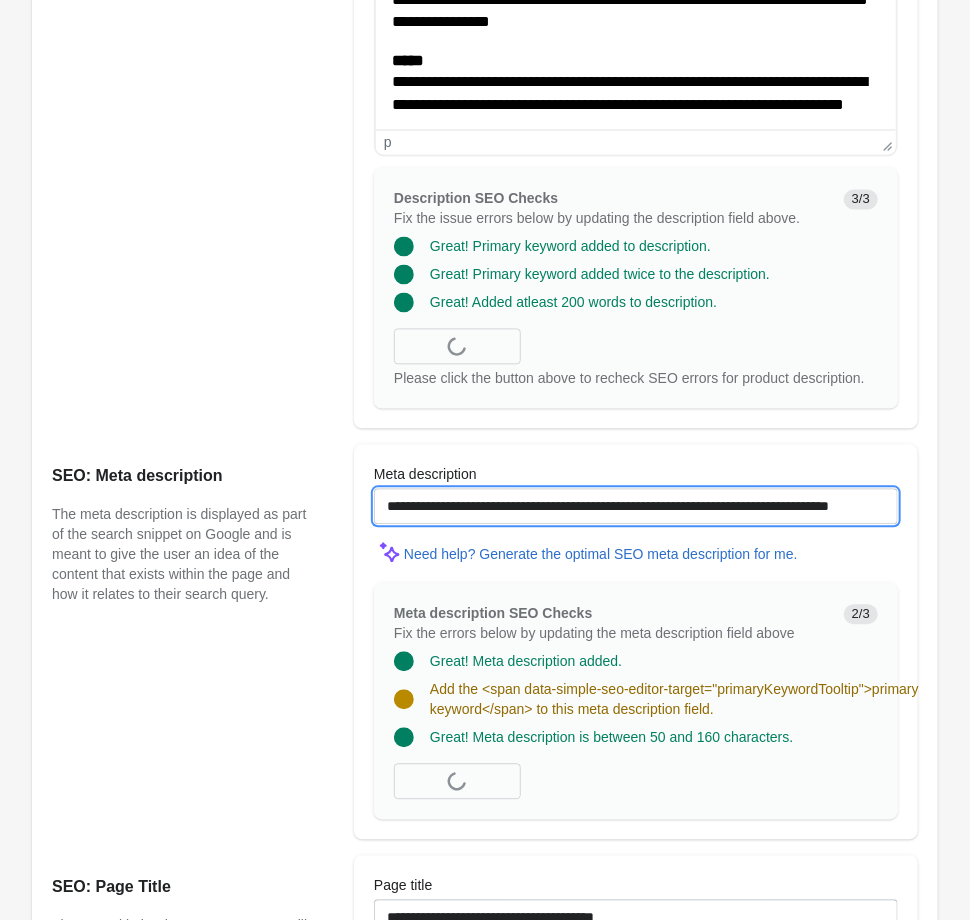 paste on "**********" 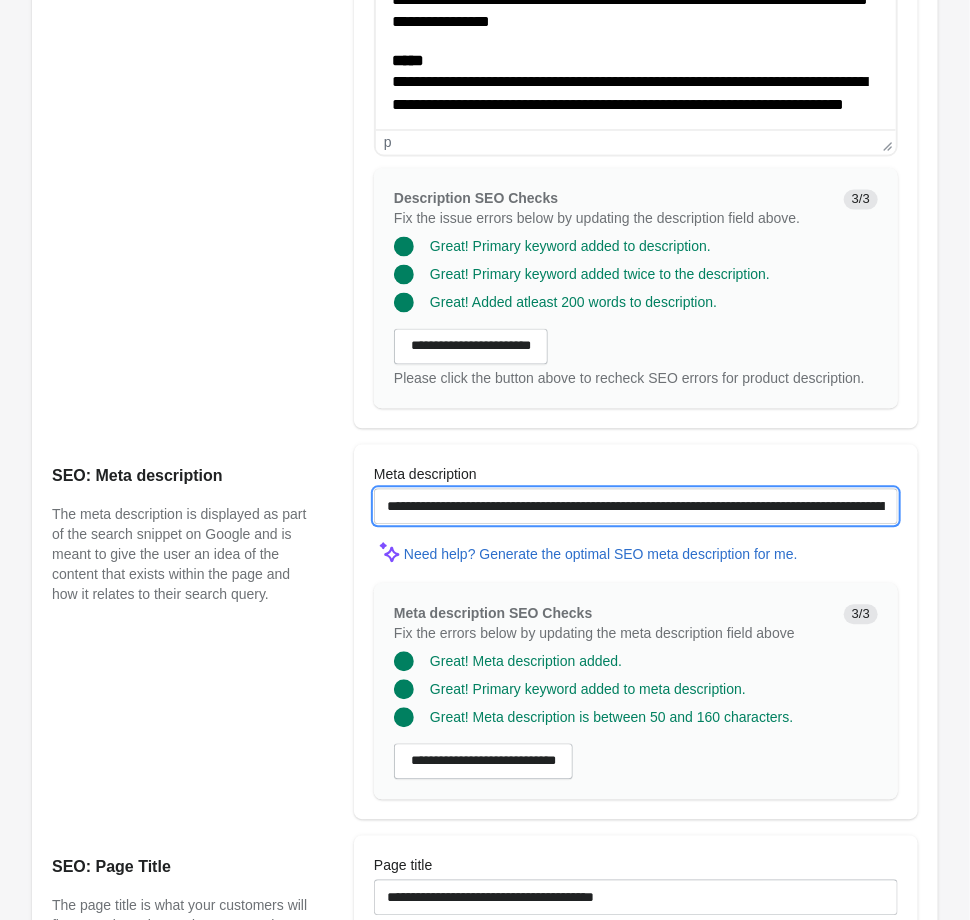 scroll, scrollTop: 1500, scrollLeft: 0, axis: vertical 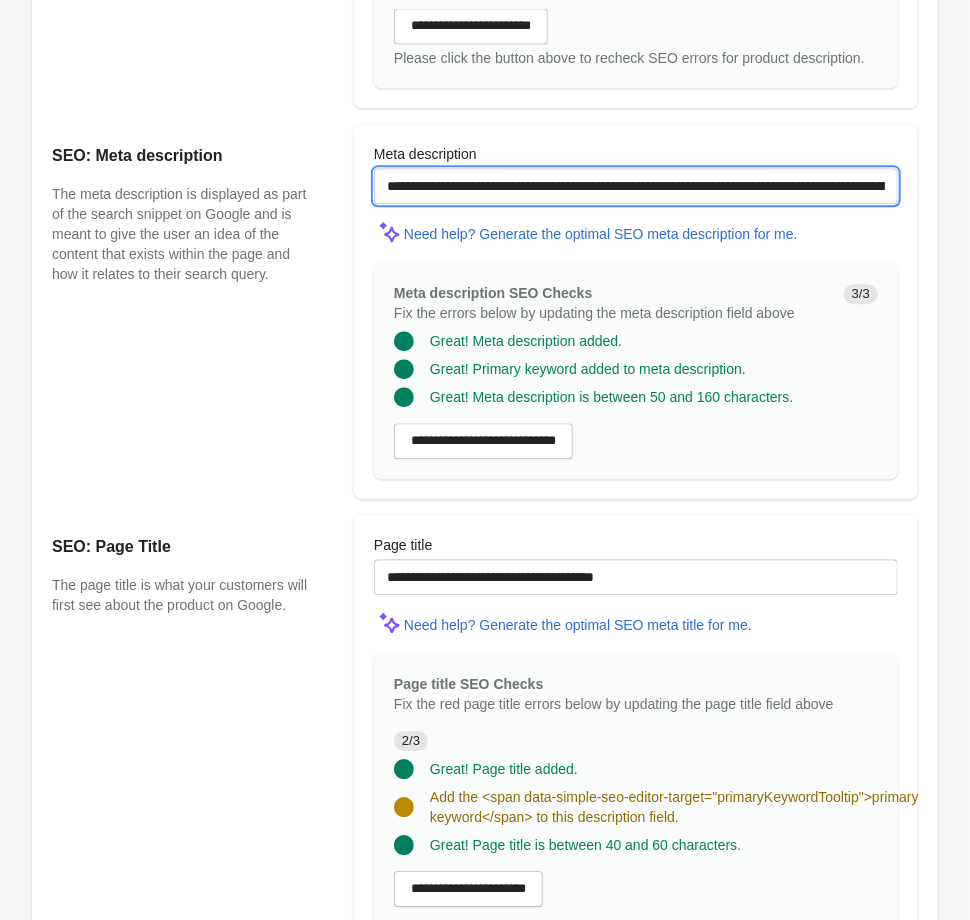 type on "**********" 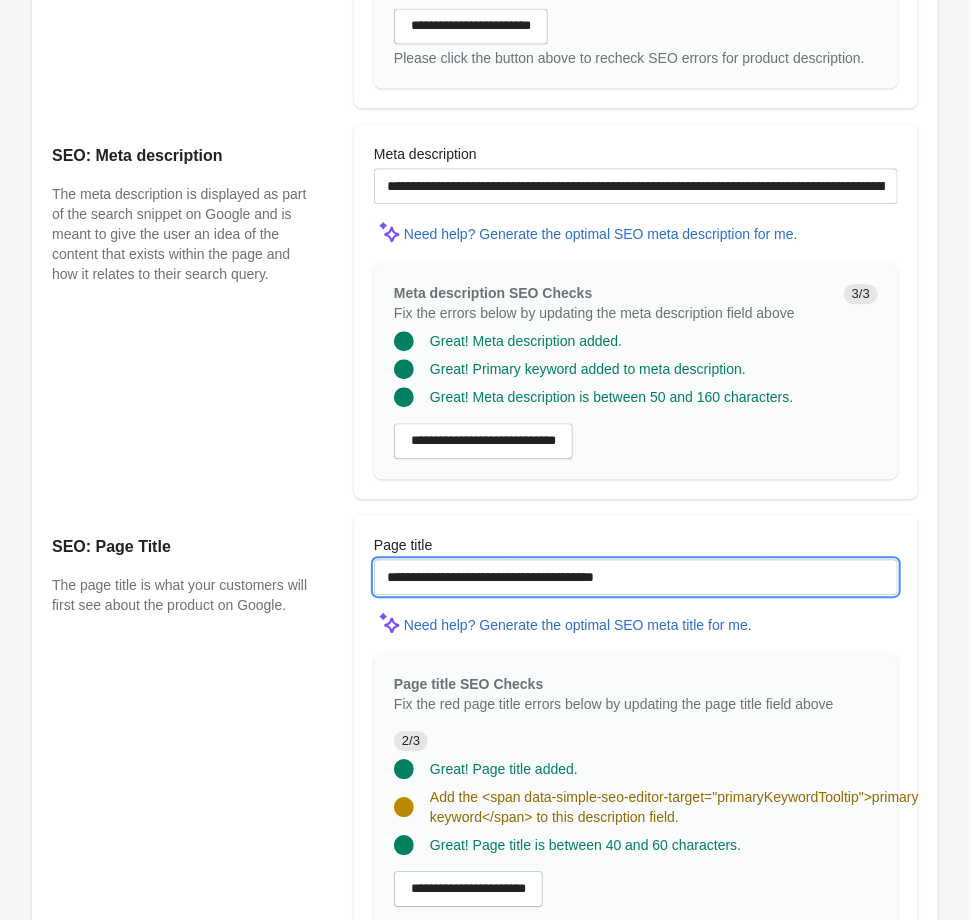 drag, startPoint x: 673, startPoint y: 577, endPoint x: 35, endPoint y: 557, distance: 638.3134 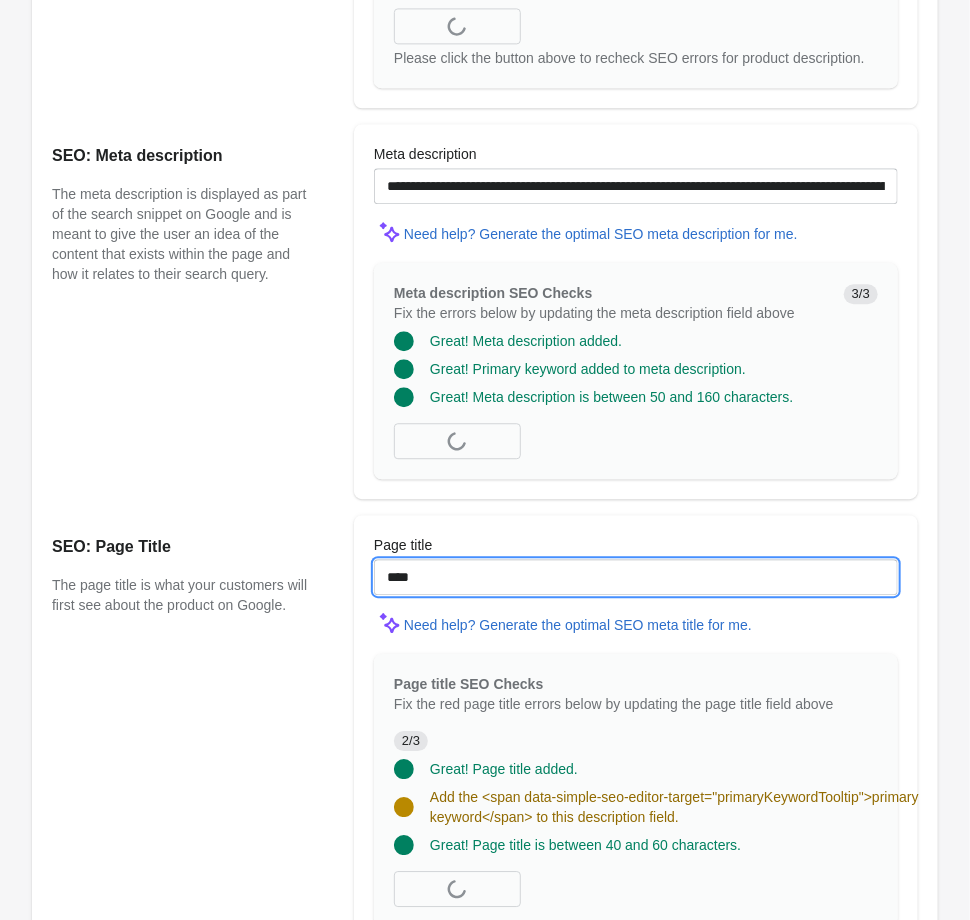 paste on "**********" 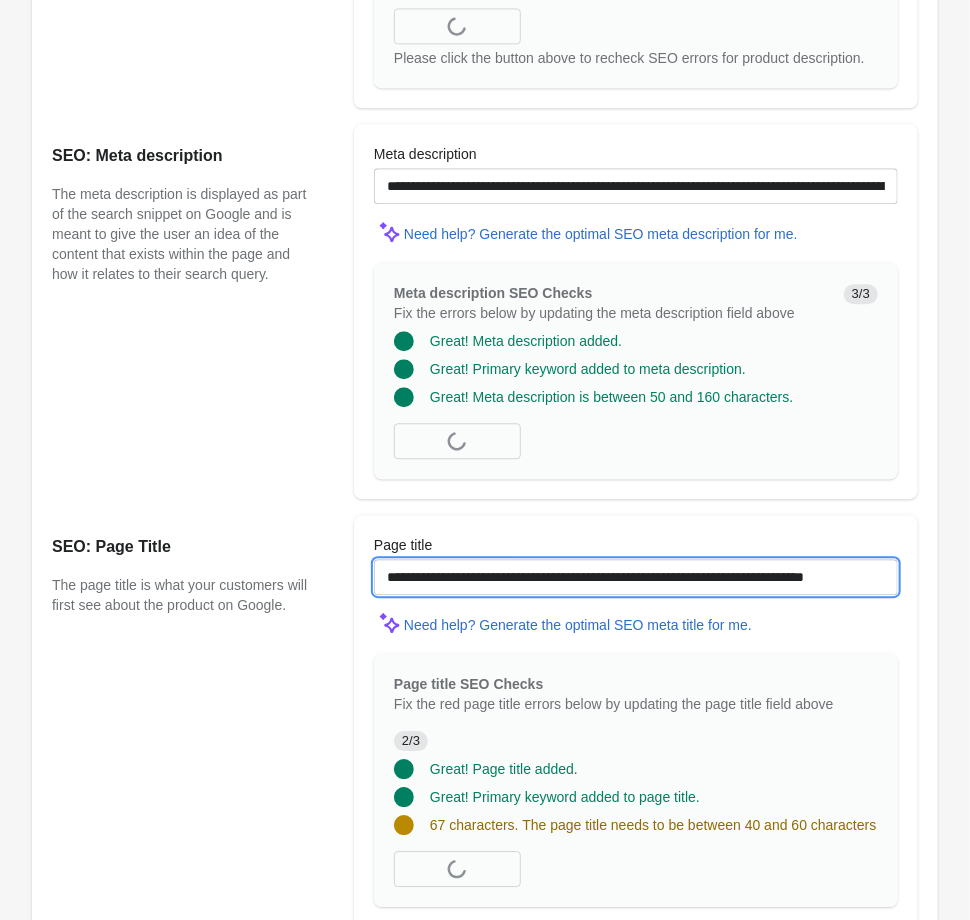 scroll, scrollTop: 0, scrollLeft: 26, axis: horizontal 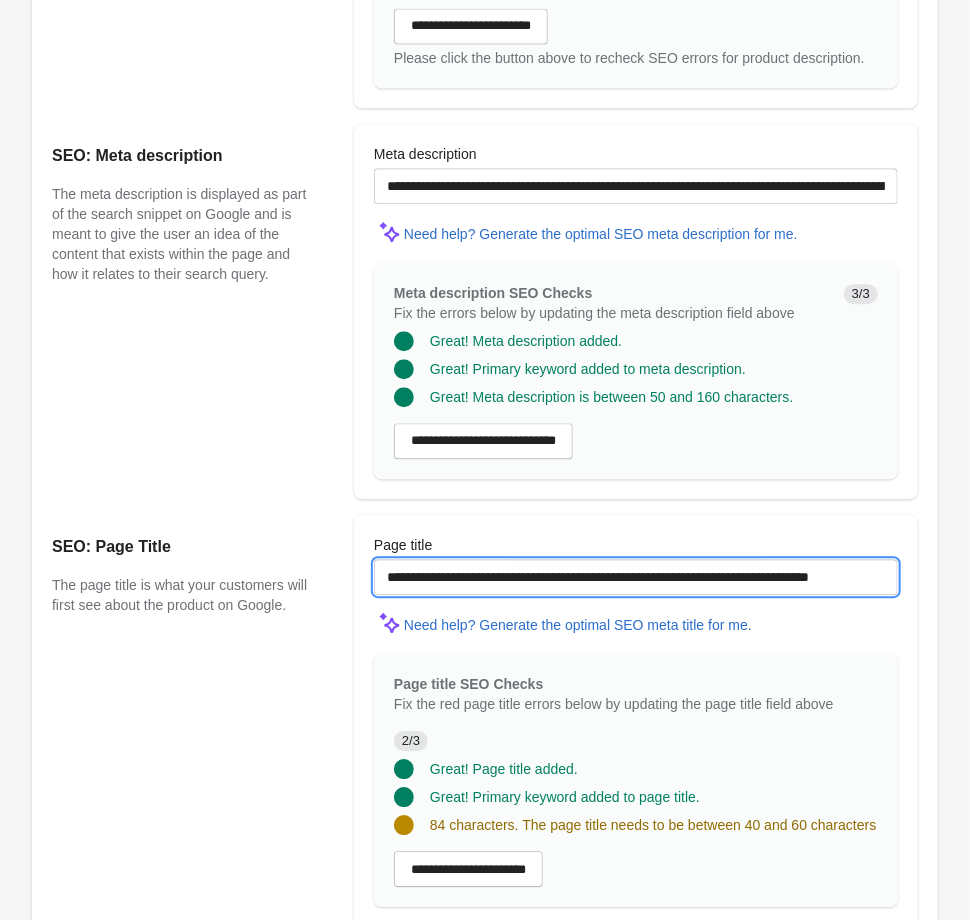click on "**********" at bounding box center [636, 577] 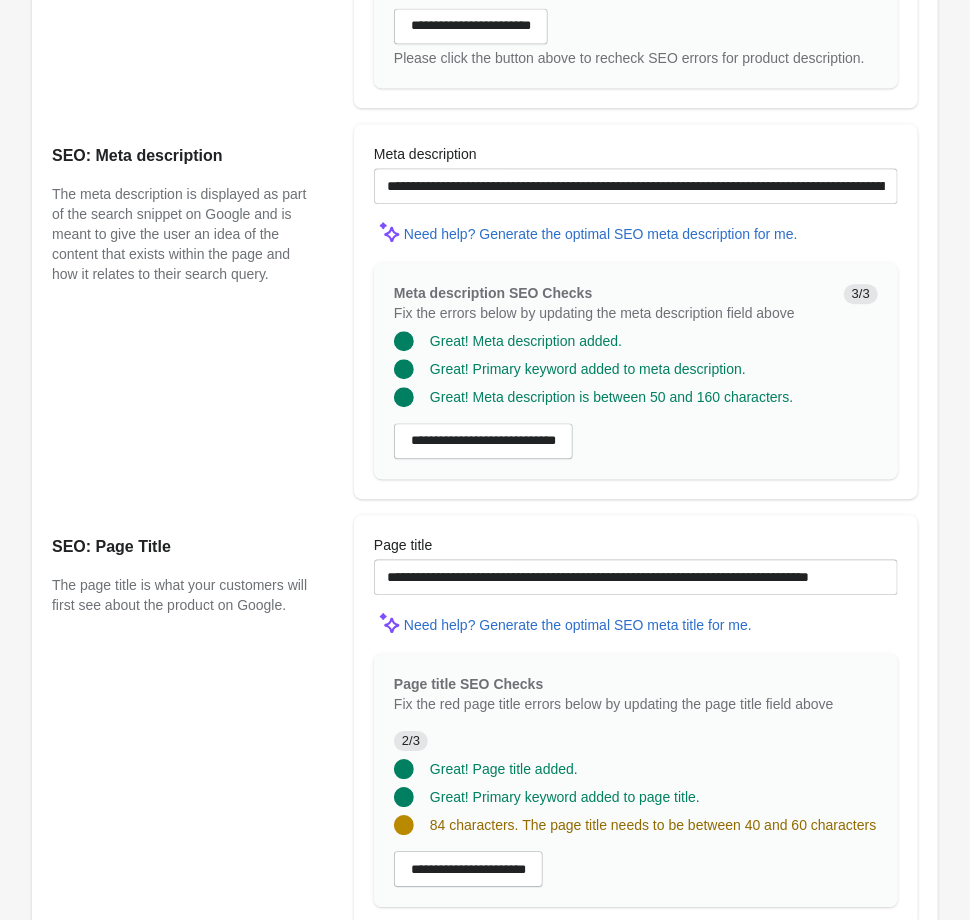 click on "Need help? Generate the optimal SEO meta title for me." at bounding box center [636, 624] 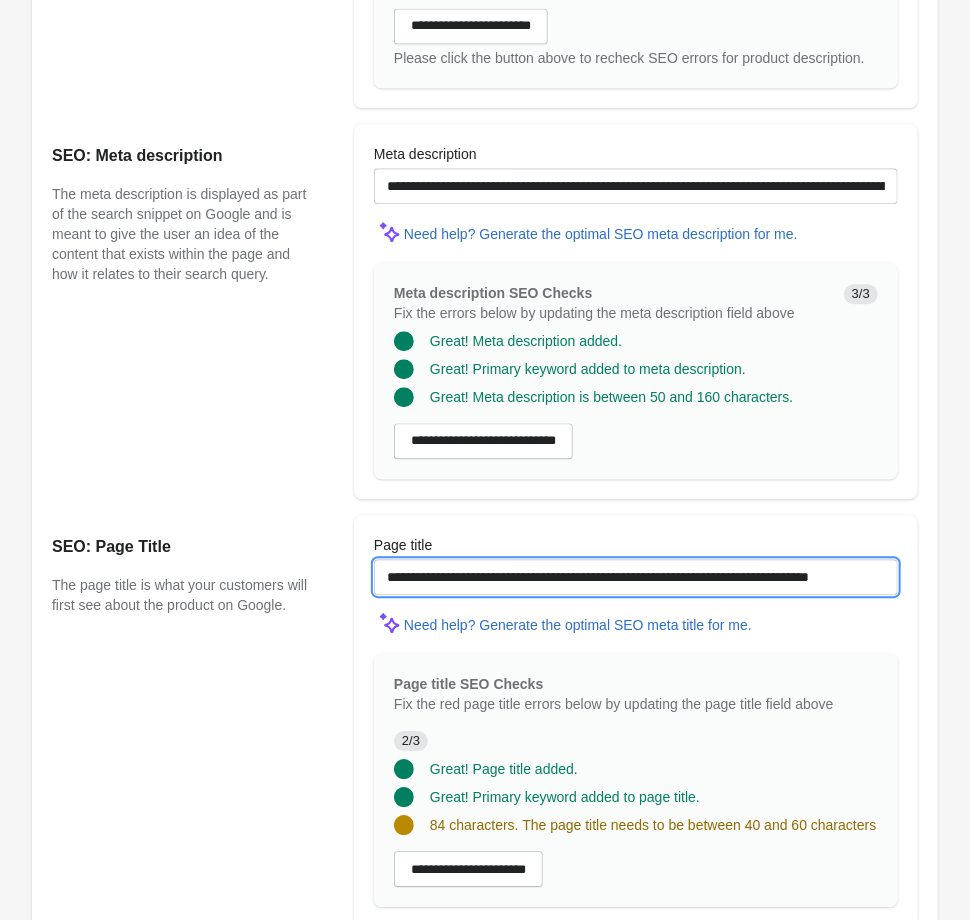 click on "**********" at bounding box center [636, 577] 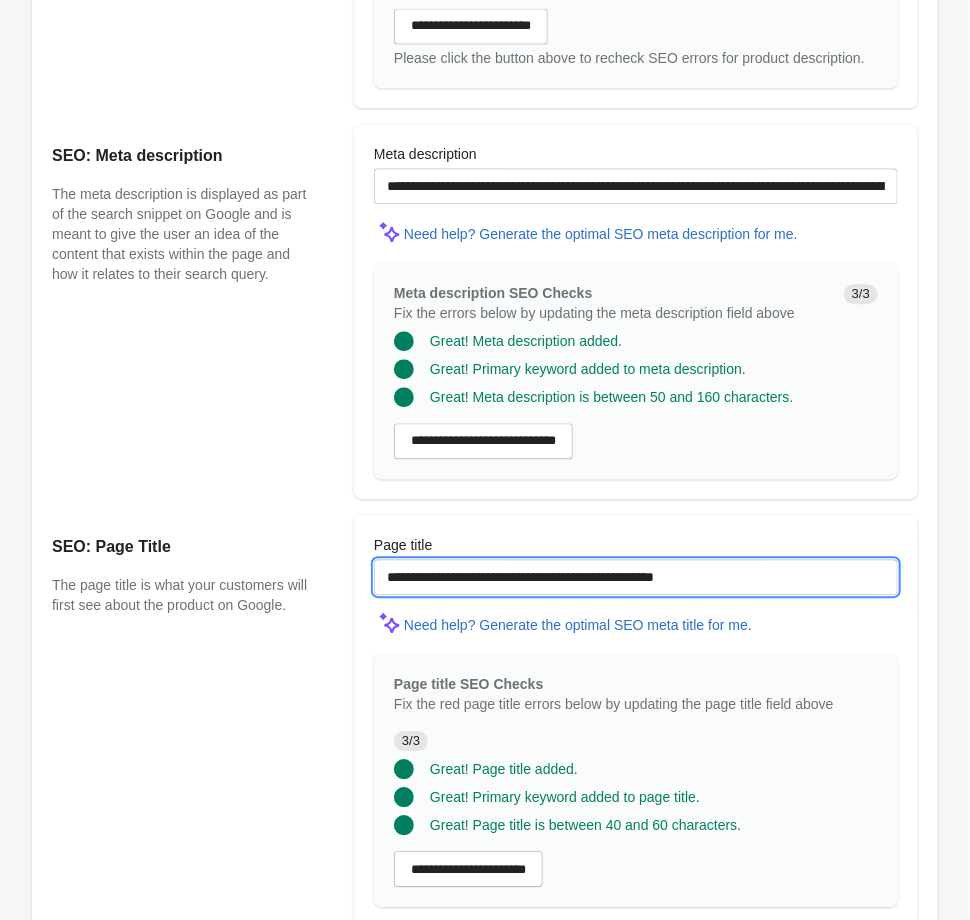 type on "**********" 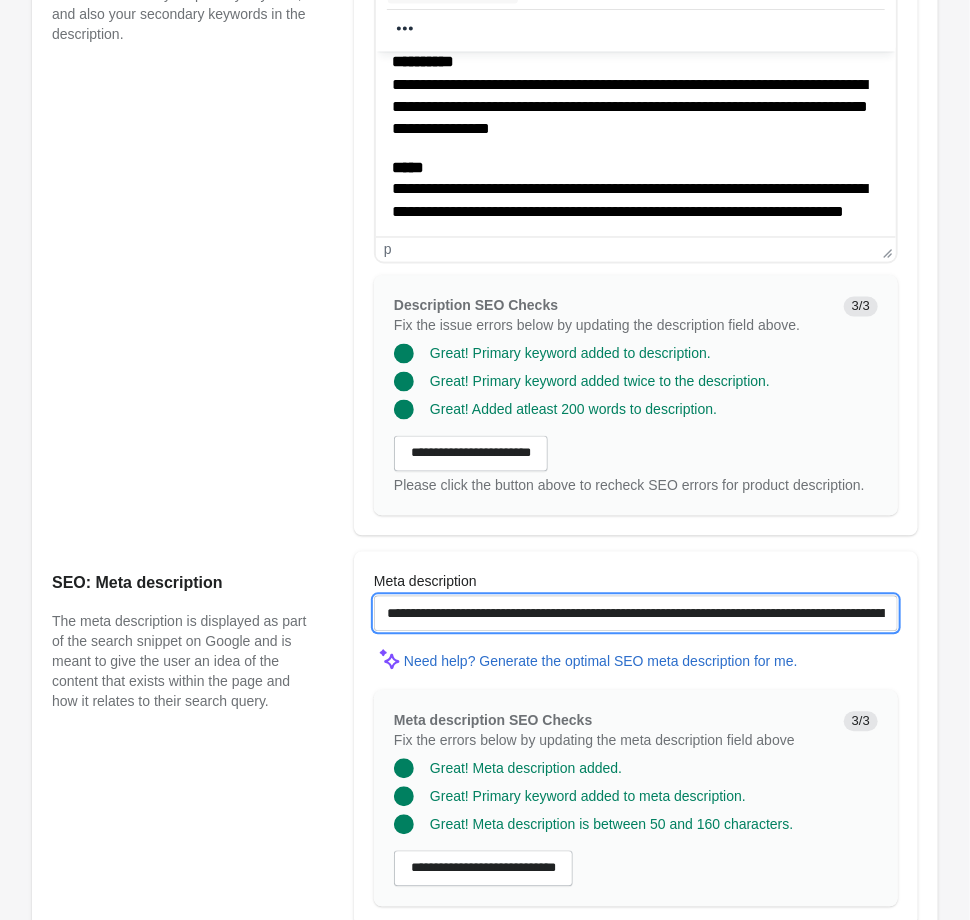 click on "**********" at bounding box center (636, 614) 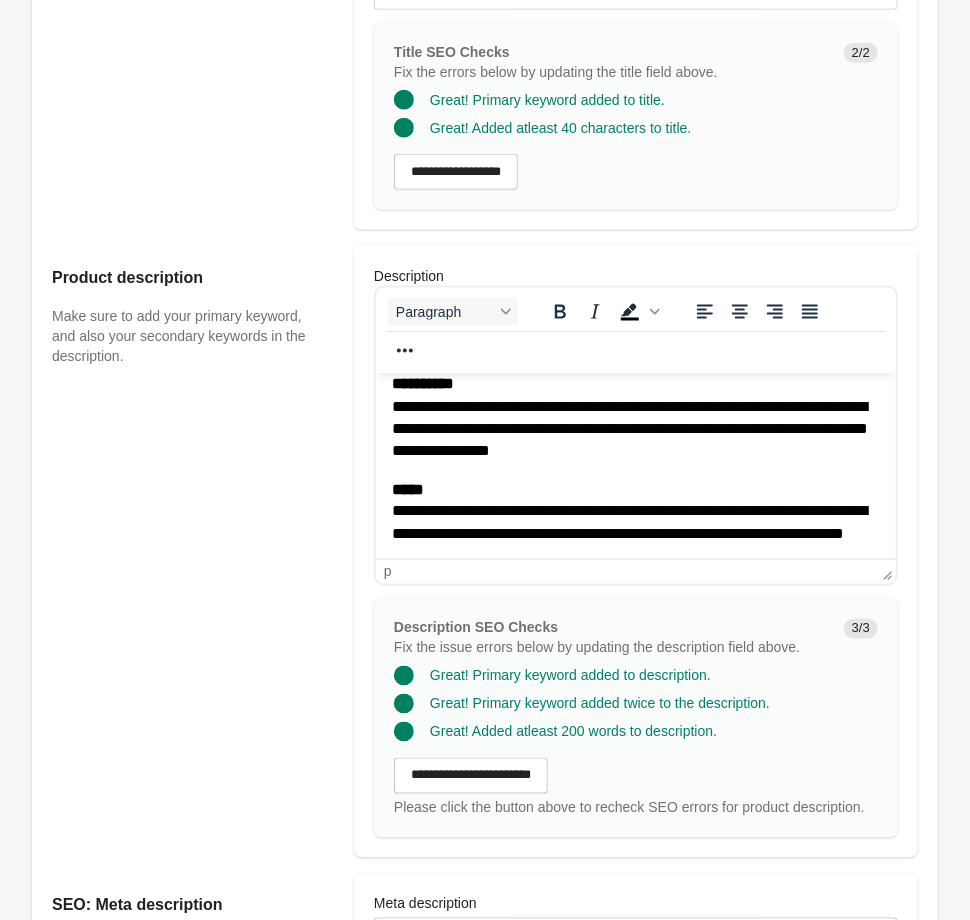 click on "[REDACTED]" at bounding box center (635, 523) 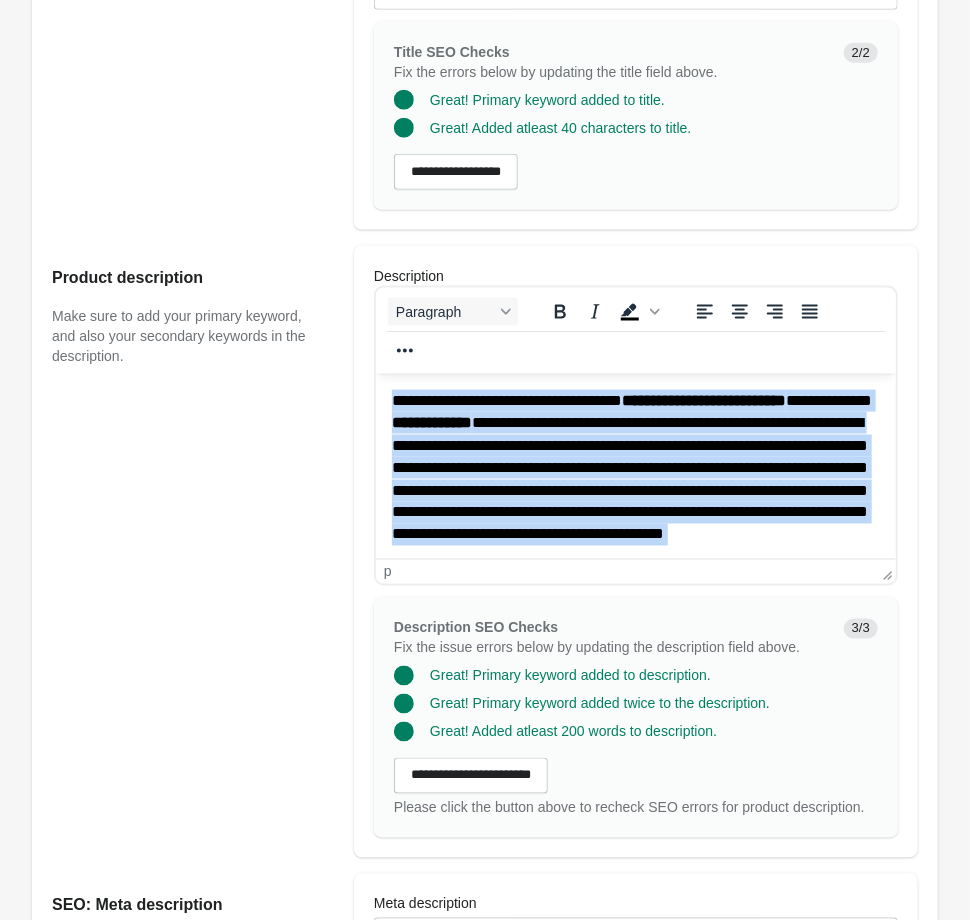 scroll, scrollTop: 428, scrollLeft: 0, axis: vertical 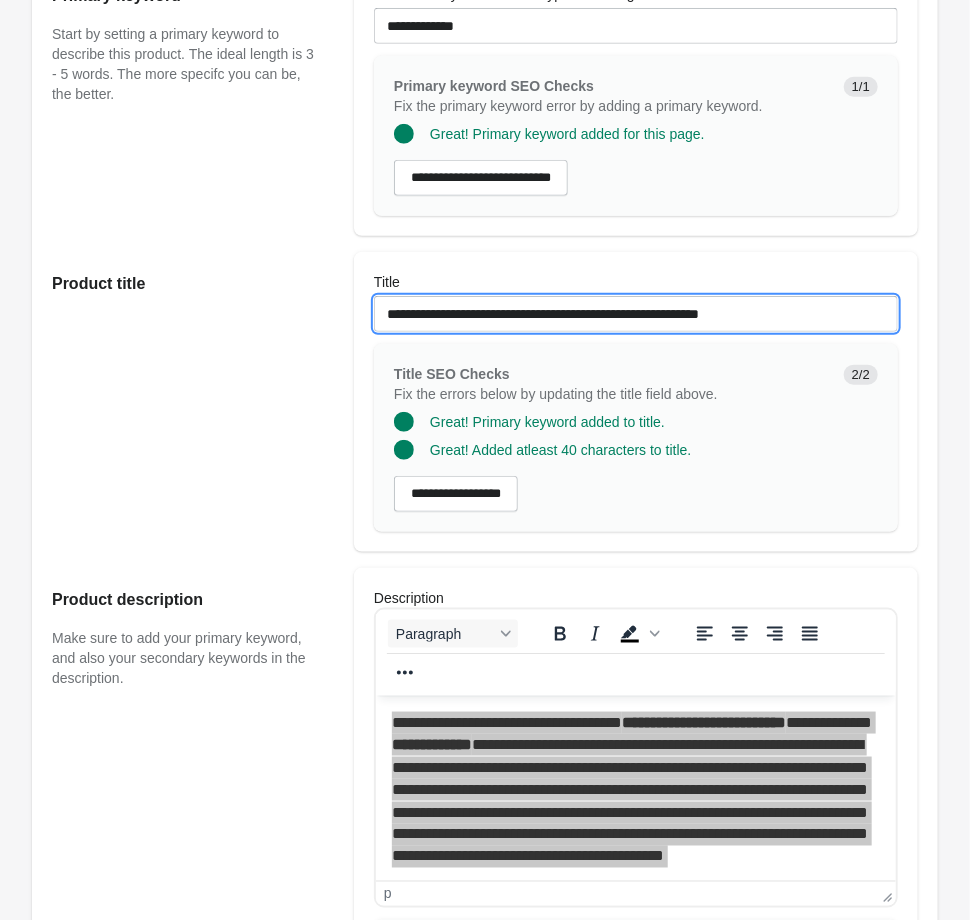 click on "**********" at bounding box center [636, 314] 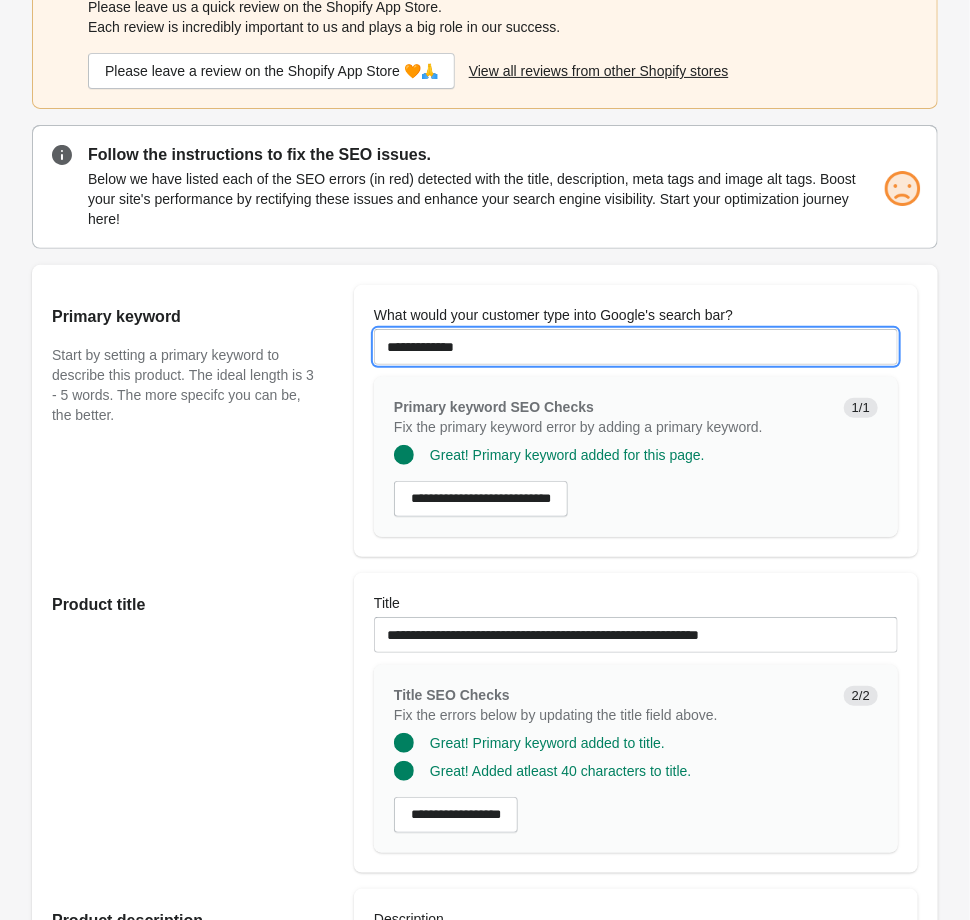 drag, startPoint x: 186, startPoint y: 316, endPoint x: 82, endPoint y: 312, distance: 104.0769 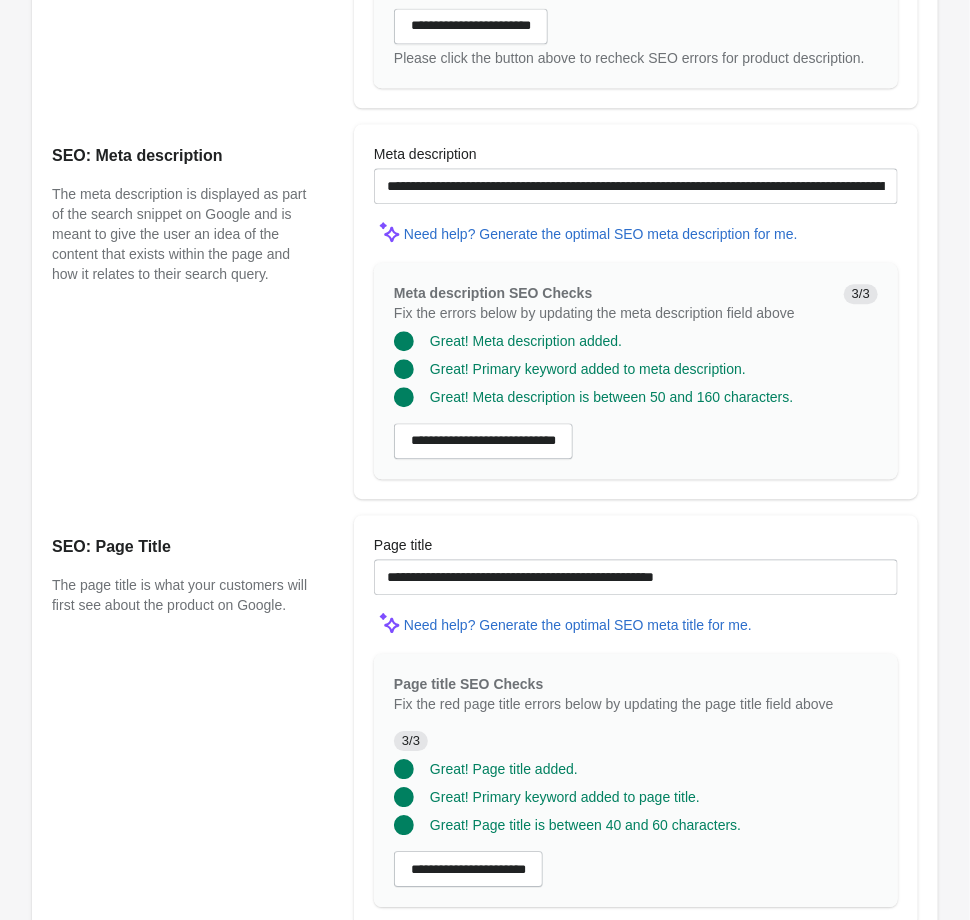 scroll, scrollTop: 1589, scrollLeft: 0, axis: vertical 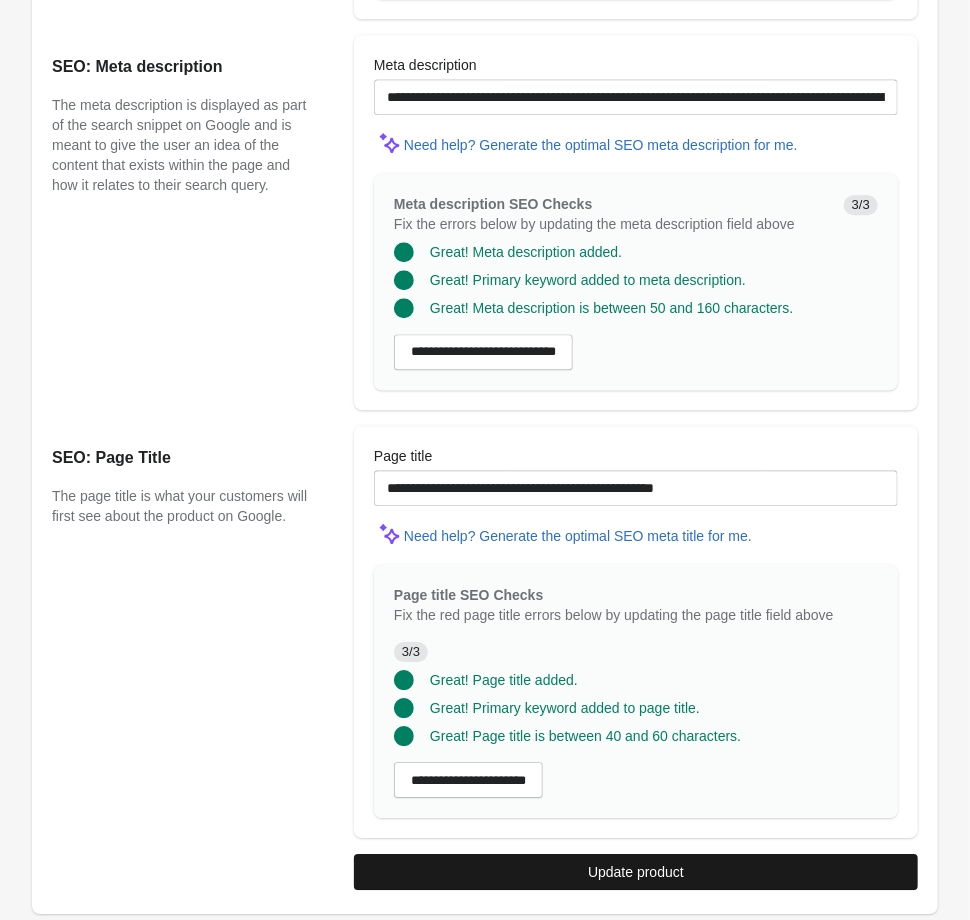 click on "Update product" at bounding box center (636, 872) 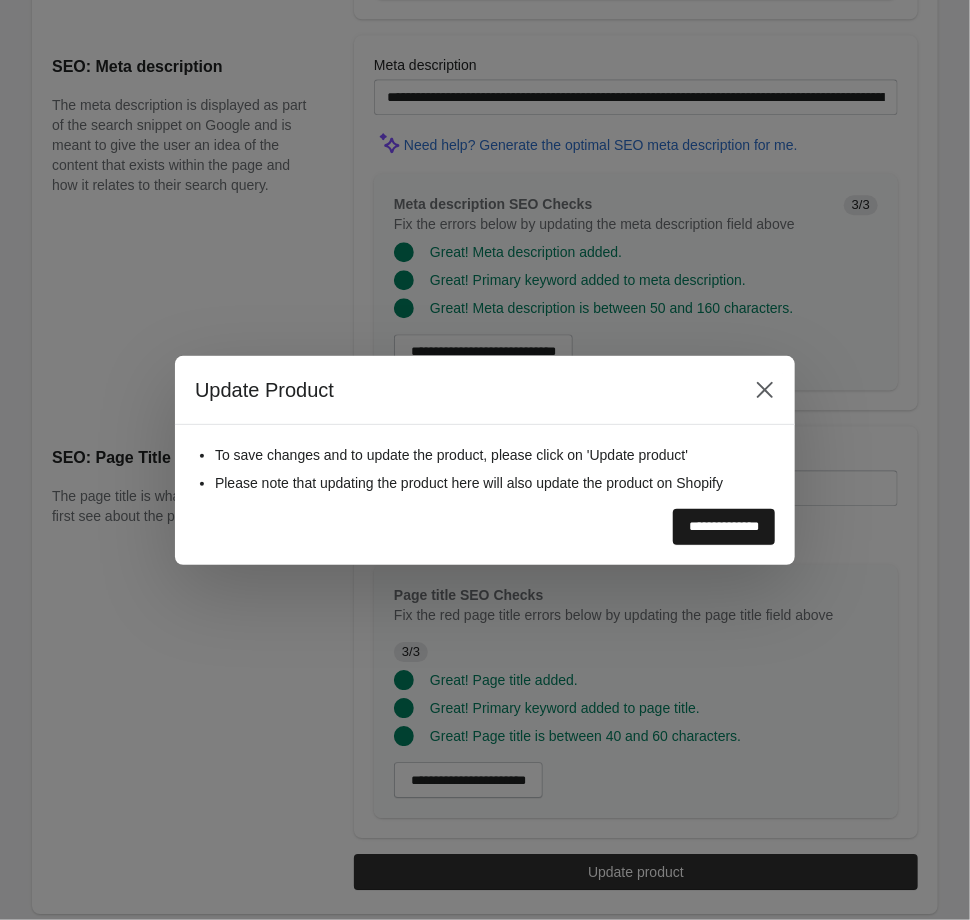 click on "**********" at bounding box center (724, 527) 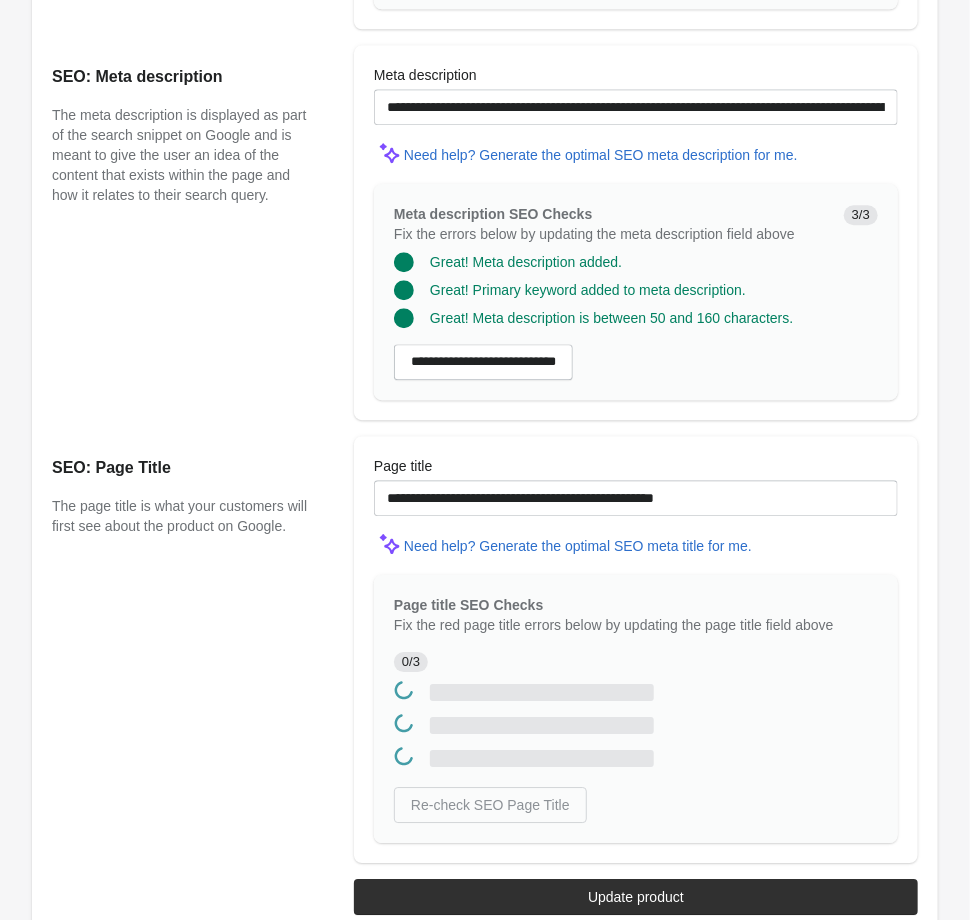 scroll, scrollTop: 0, scrollLeft: 0, axis: both 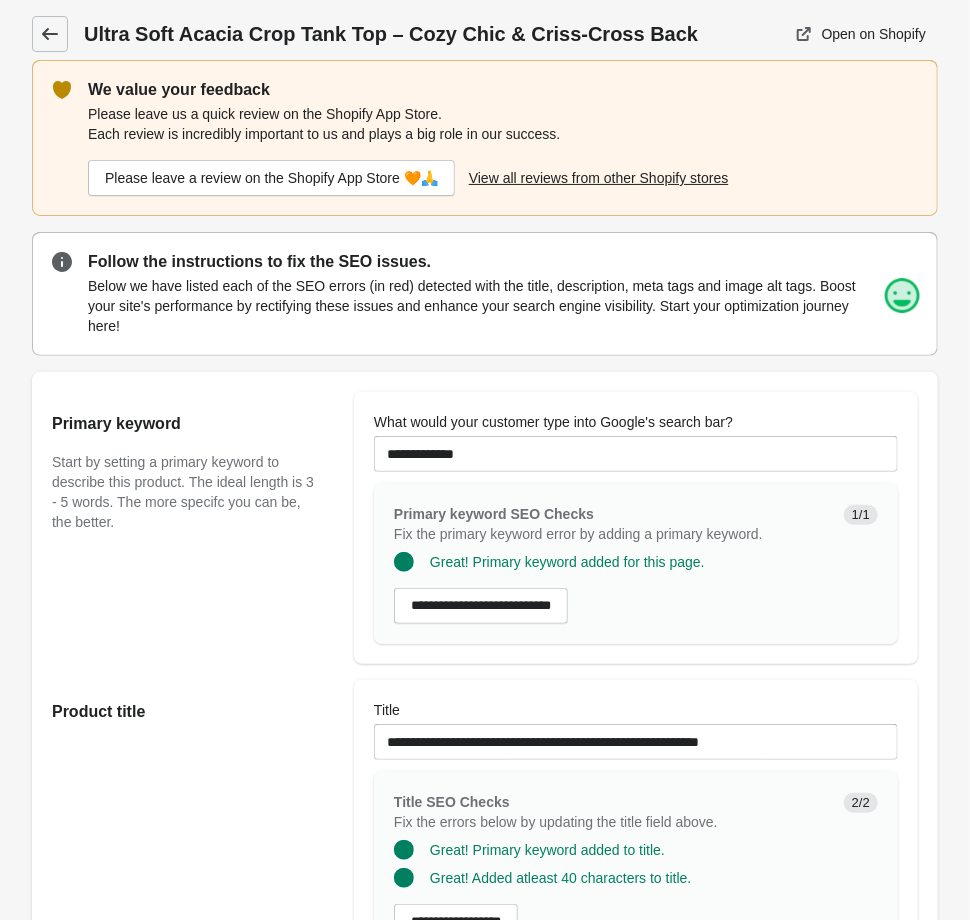 click 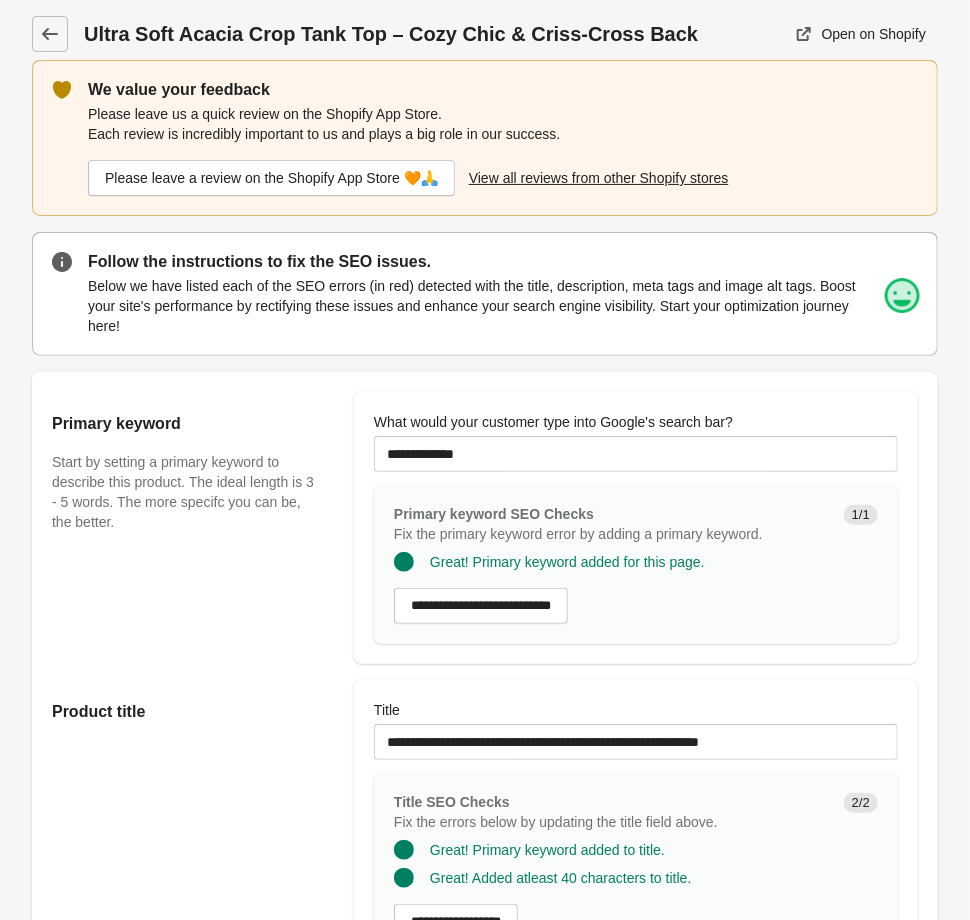 scroll, scrollTop: 0, scrollLeft: 0, axis: both 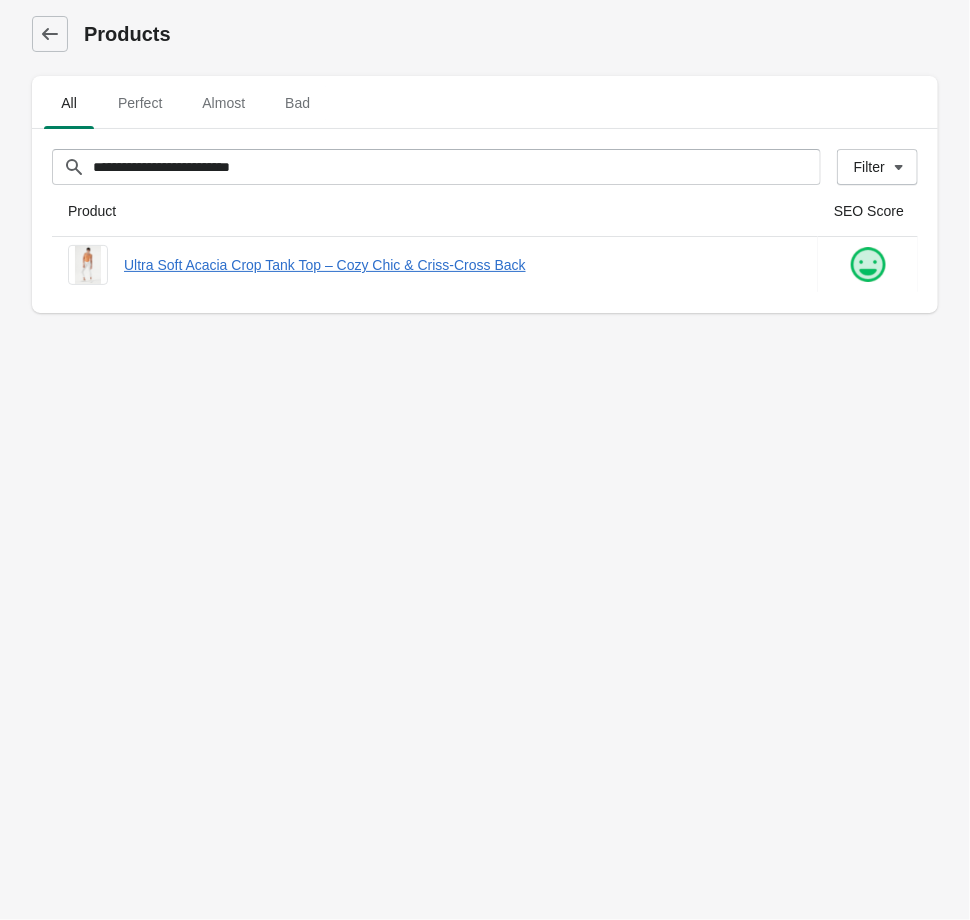 click on "**********" at bounding box center (485, 460) 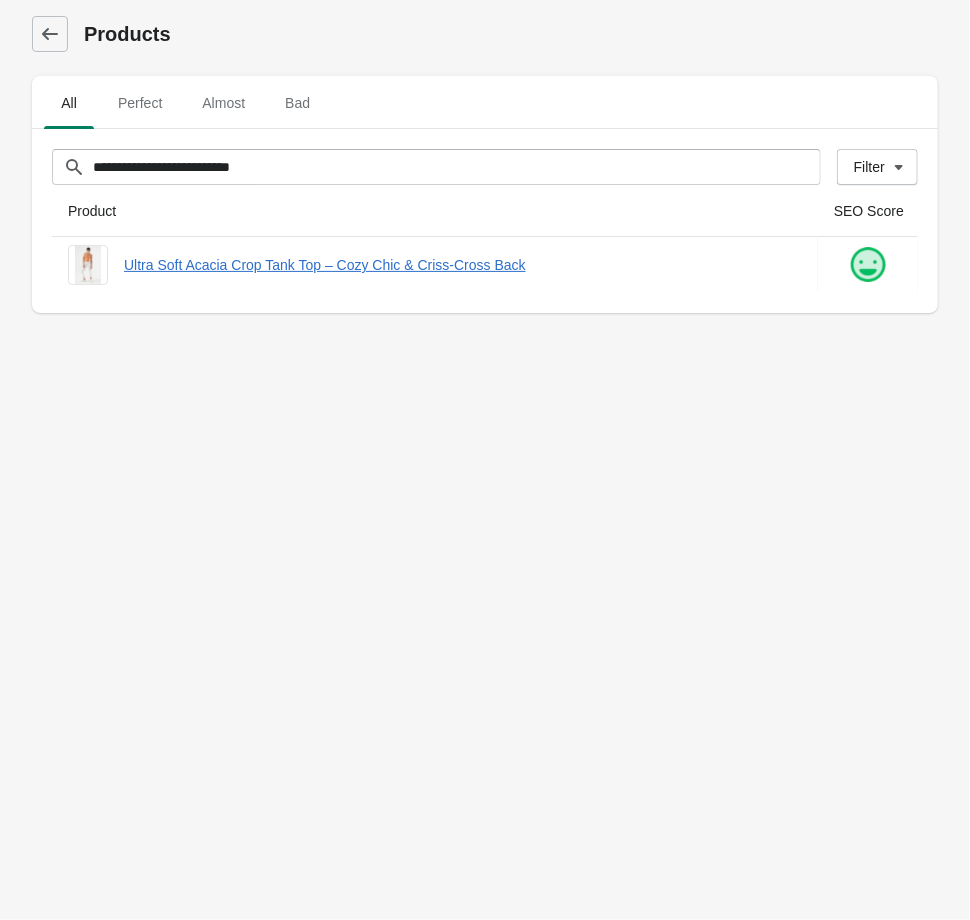 drag, startPoint x: 145, startPoint y: 489, endPoint x: 262, endPoint y: 185, distance: 325.7376 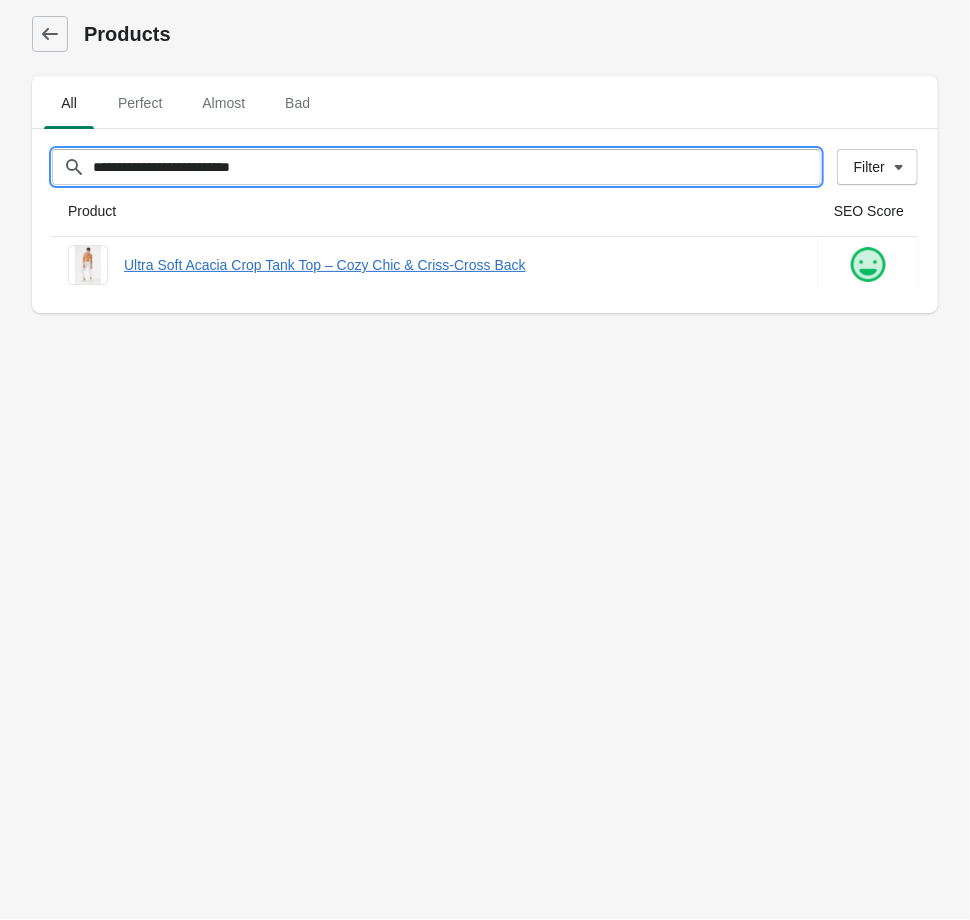 drag, startPoint x: 200, startPoint y: 170, endPoint x: -108, endPoint y: 157, distance: 308.27423 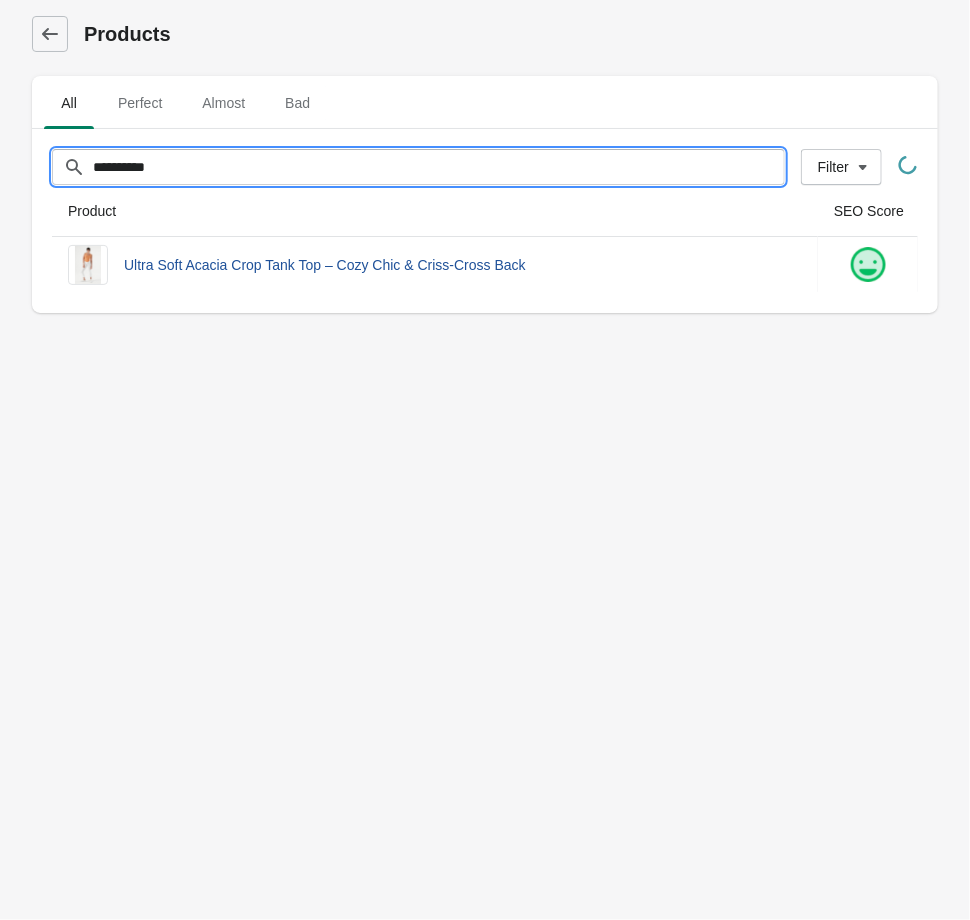 type on "**********" 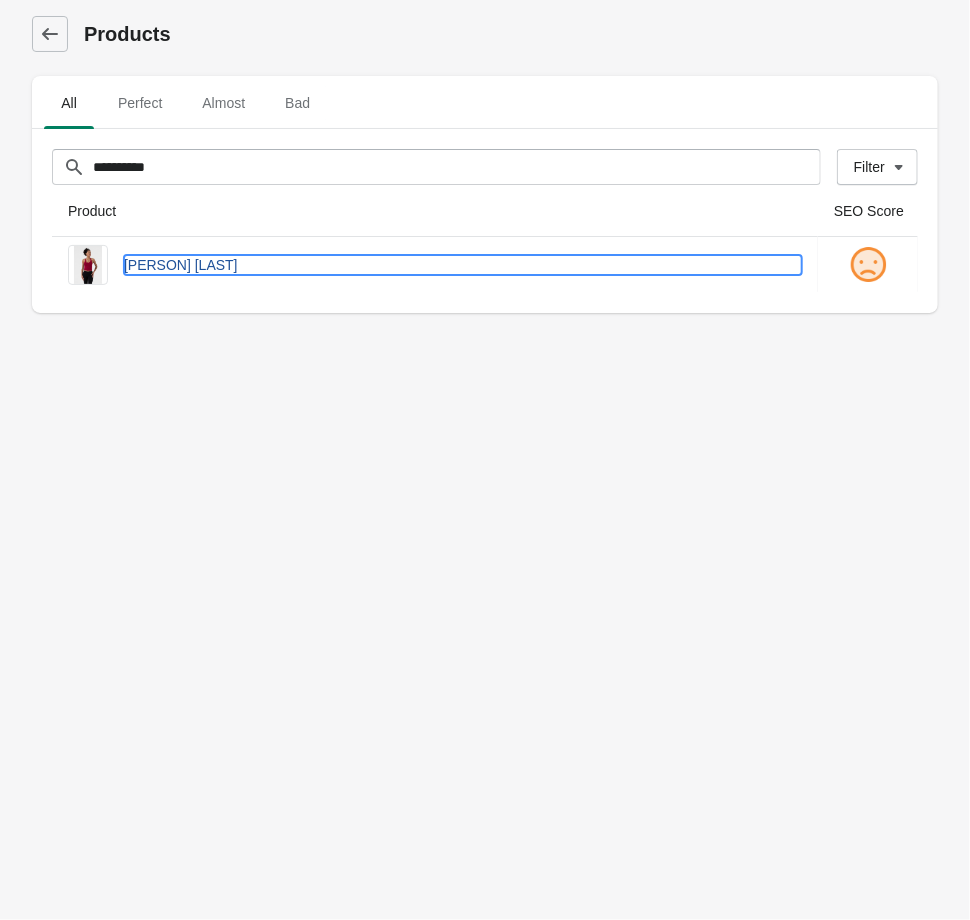 click on "[PERSON] [LAST]" at bounding box center (463, 265) 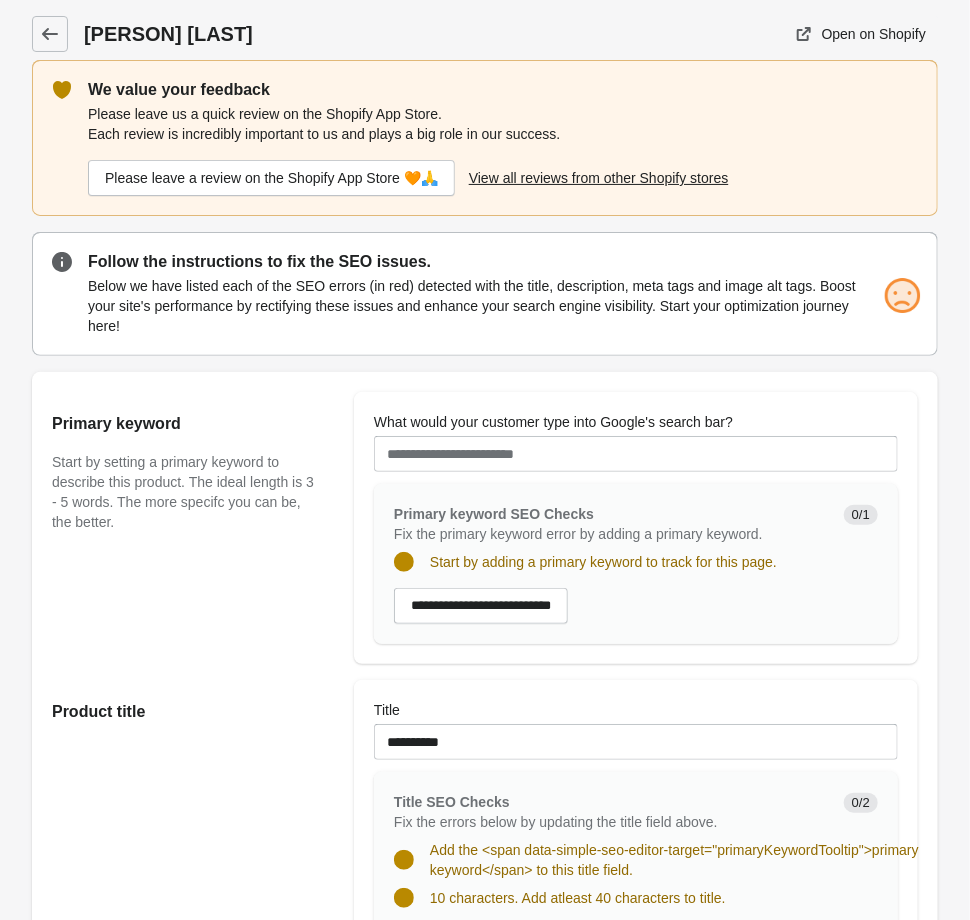 scroll, scrollTop: 0, scrollLeft: 0, axis: both 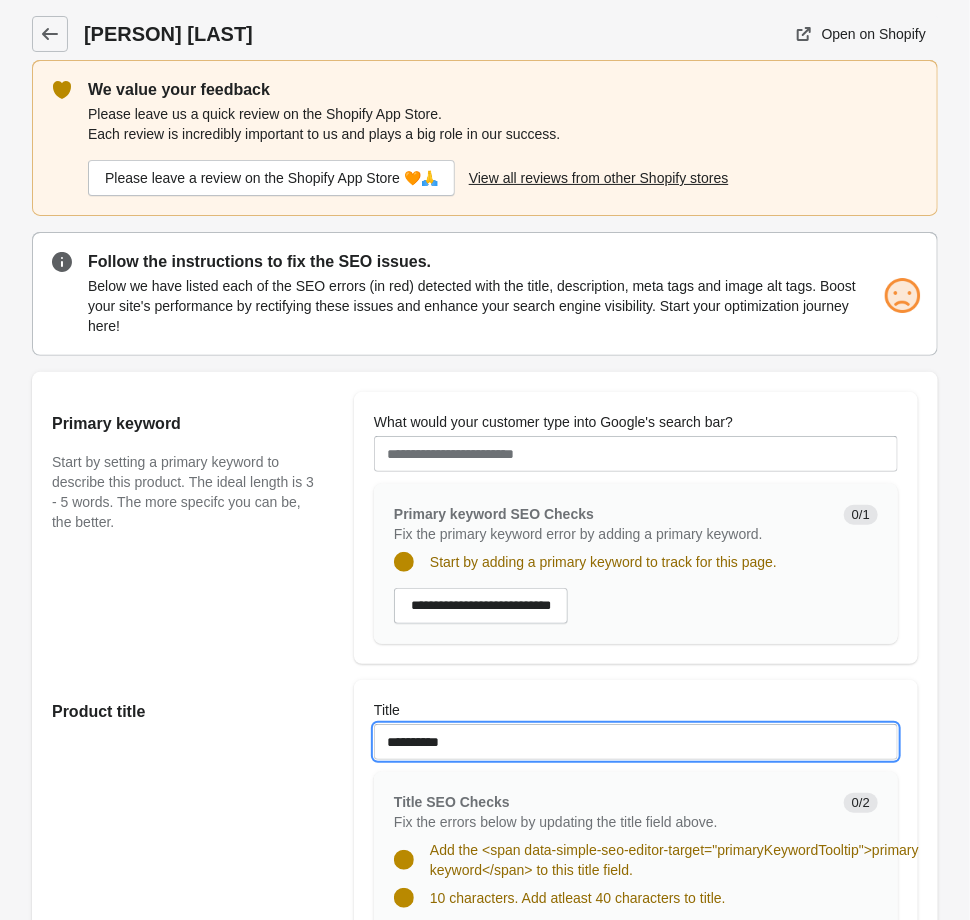 click on "**********" at bounding box center [636, 742] 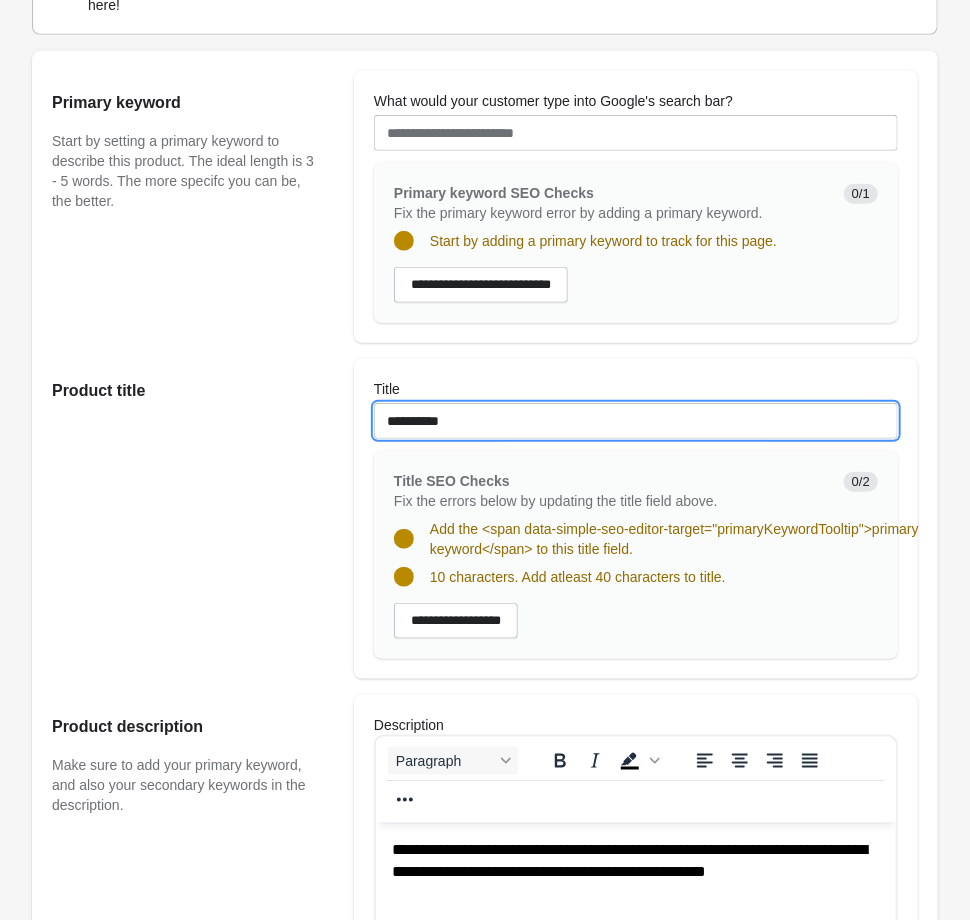 scroll, scrollTop: 536, scrollLeft: 0, axis: vertical 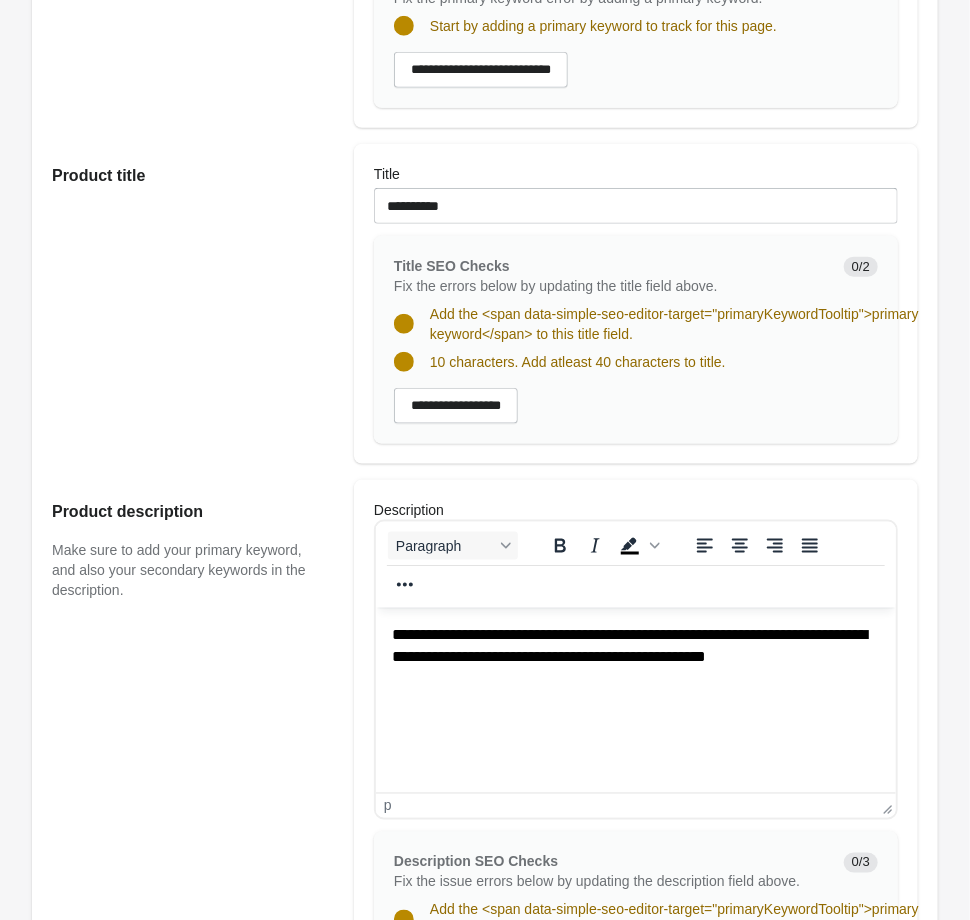 click on "**********" at bounding box center (635, 676) 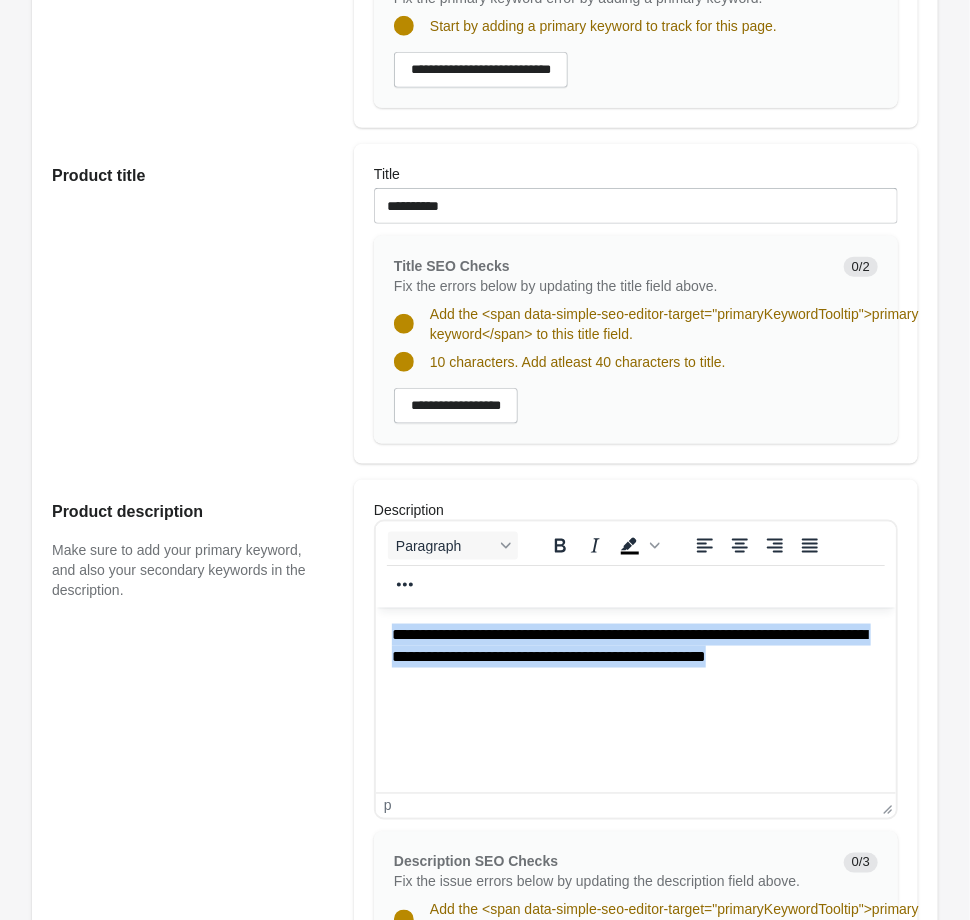 scroll, scrollTop: 964, scrollLeft: 0, axis: vertical 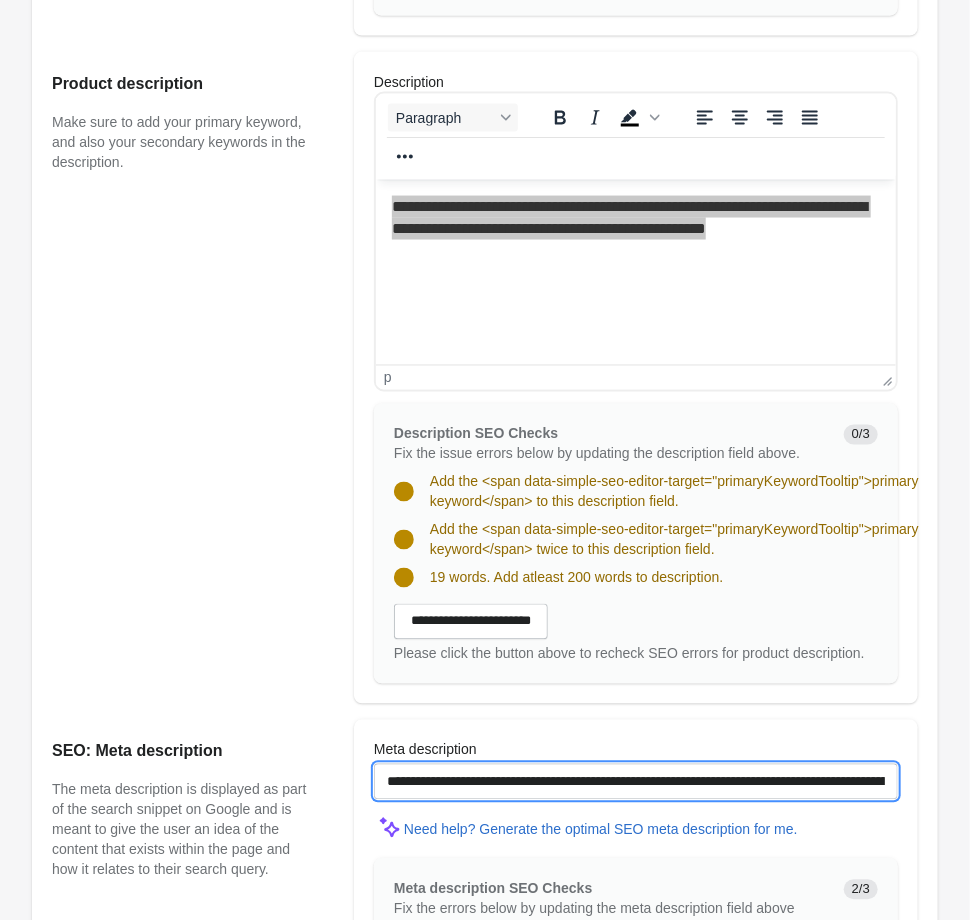 click on "**********" at bounding box center [636, 782] 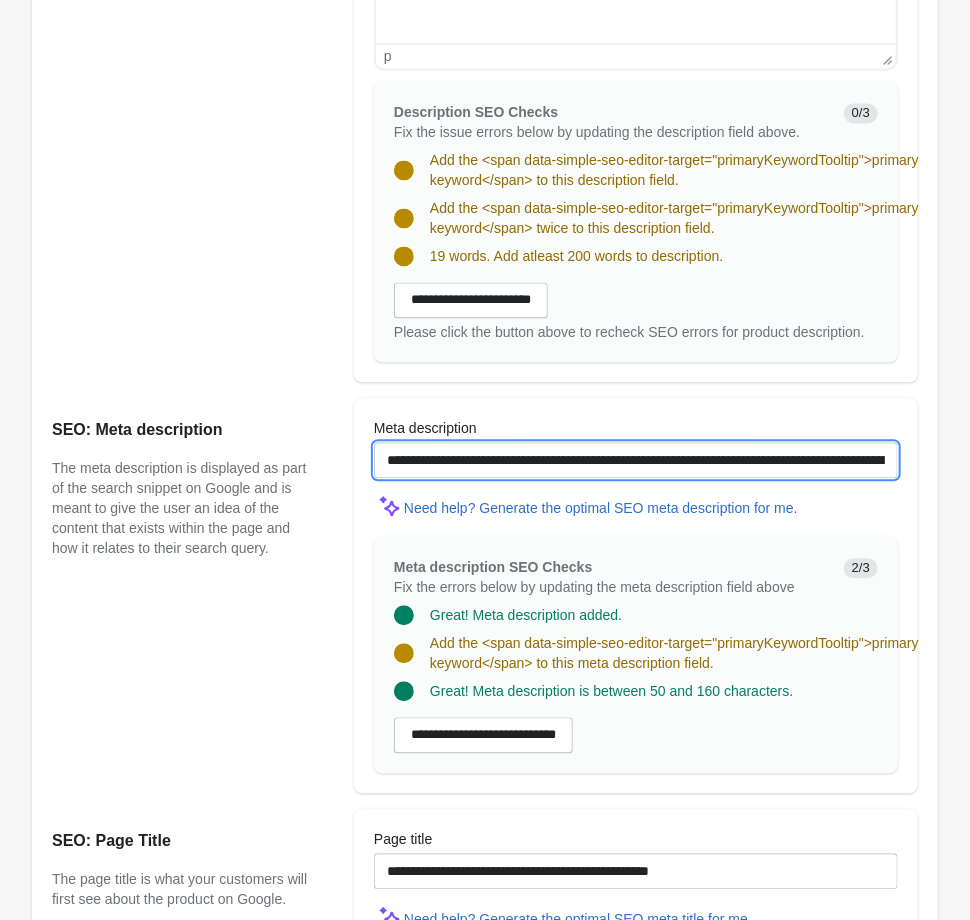 scroll, scrollTop: 1500, scrollLeft: 0, axis: vertical 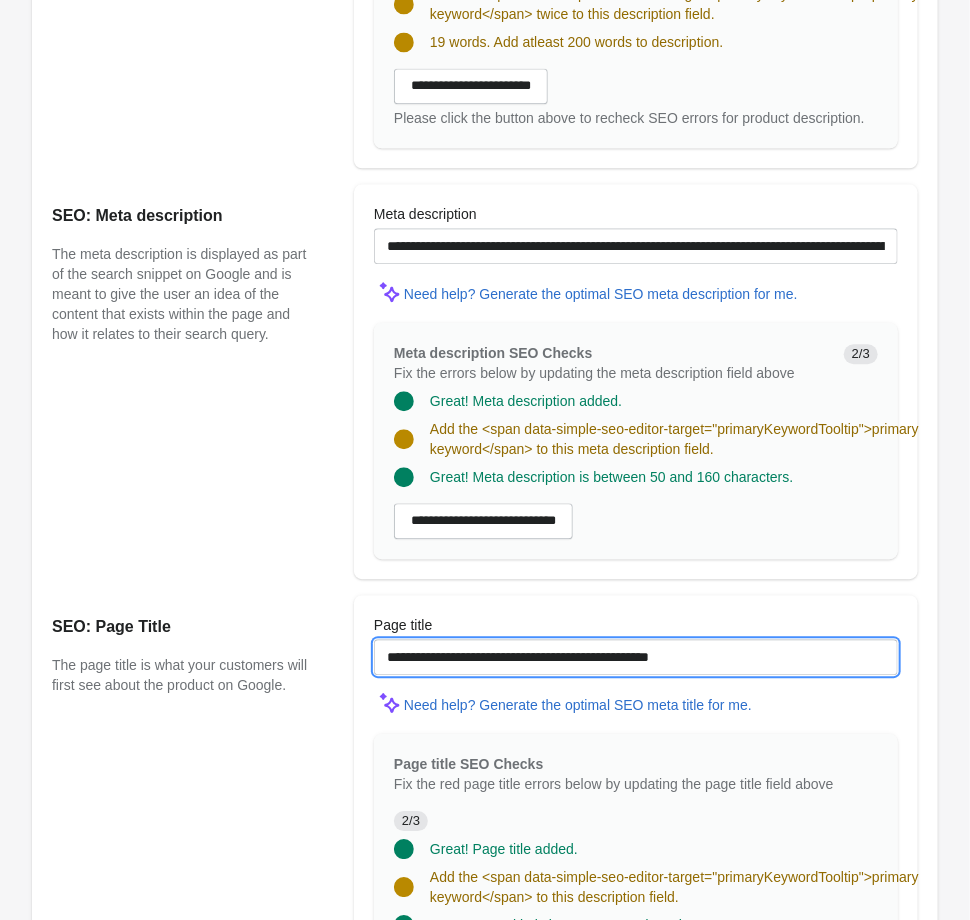 click on "**********" at bounding box center [636, 657] 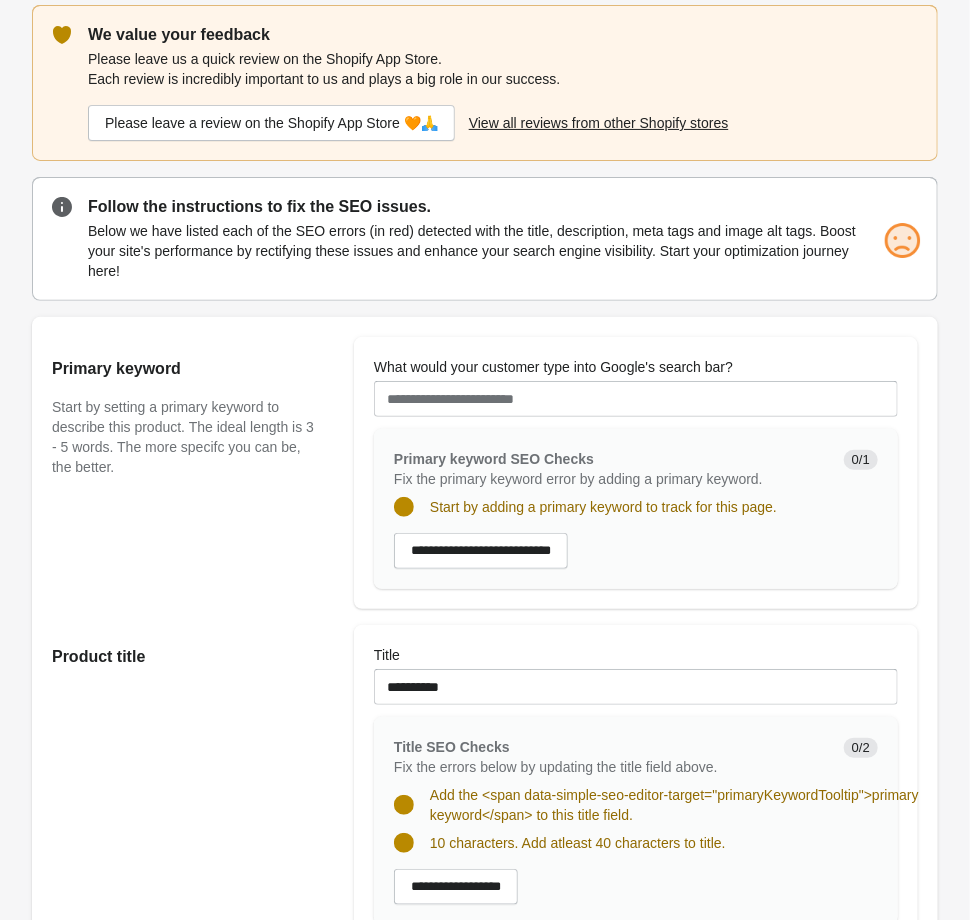 scroll, scrollTop: 0, scrollLeft: 0, axis: both 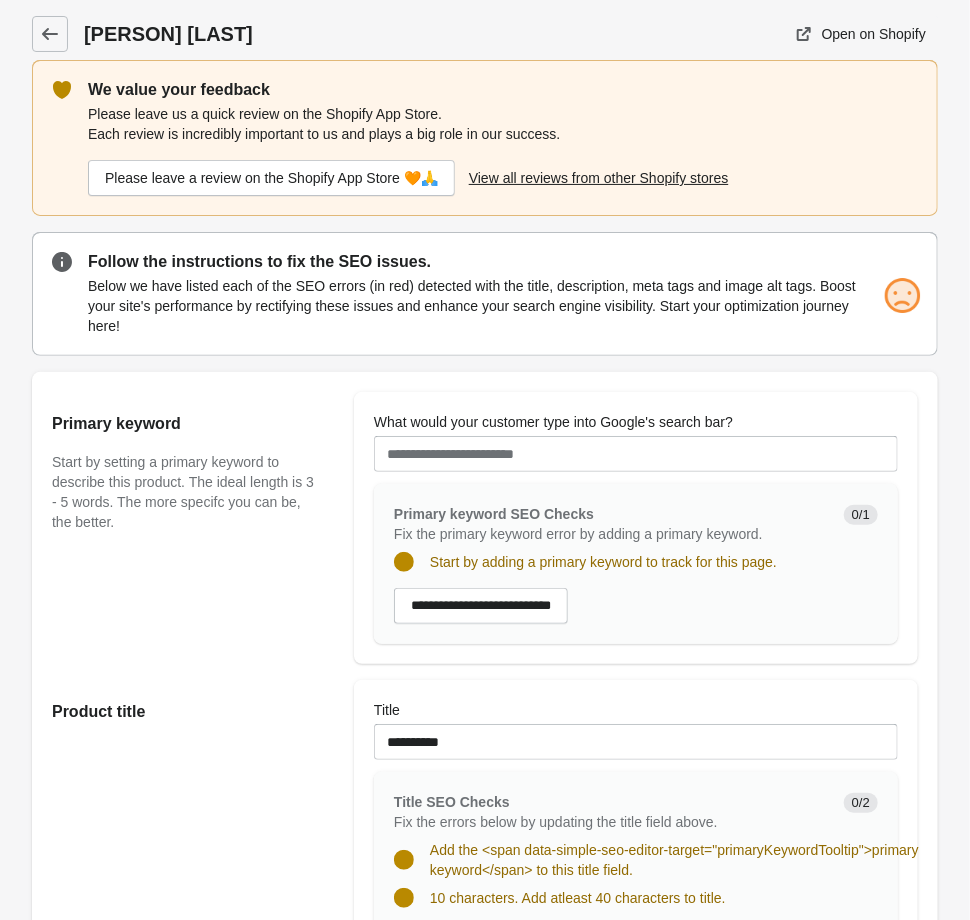click on "Primary keyword
Start by setting a primary keyword to describe this product. The ideal length is 3 - 5 words. The more specifc you can be, the better." at bounding box center (193, 528) 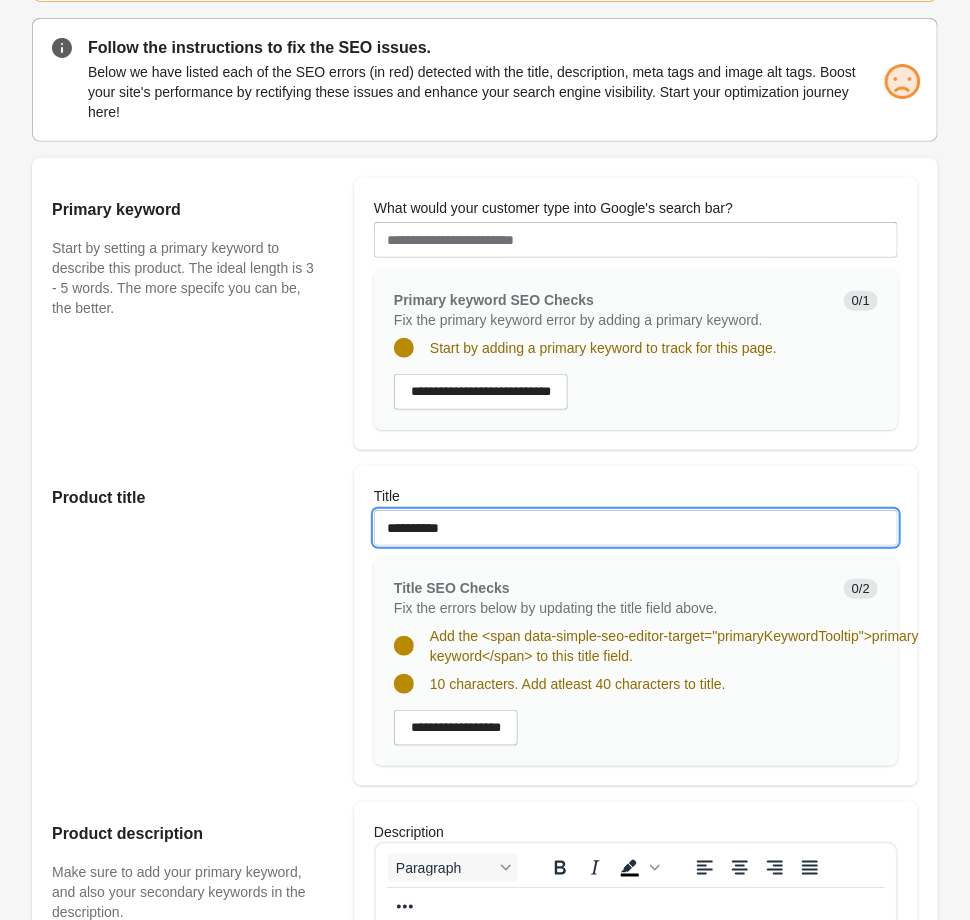 click on "**********" at bounding box center [636, 528] 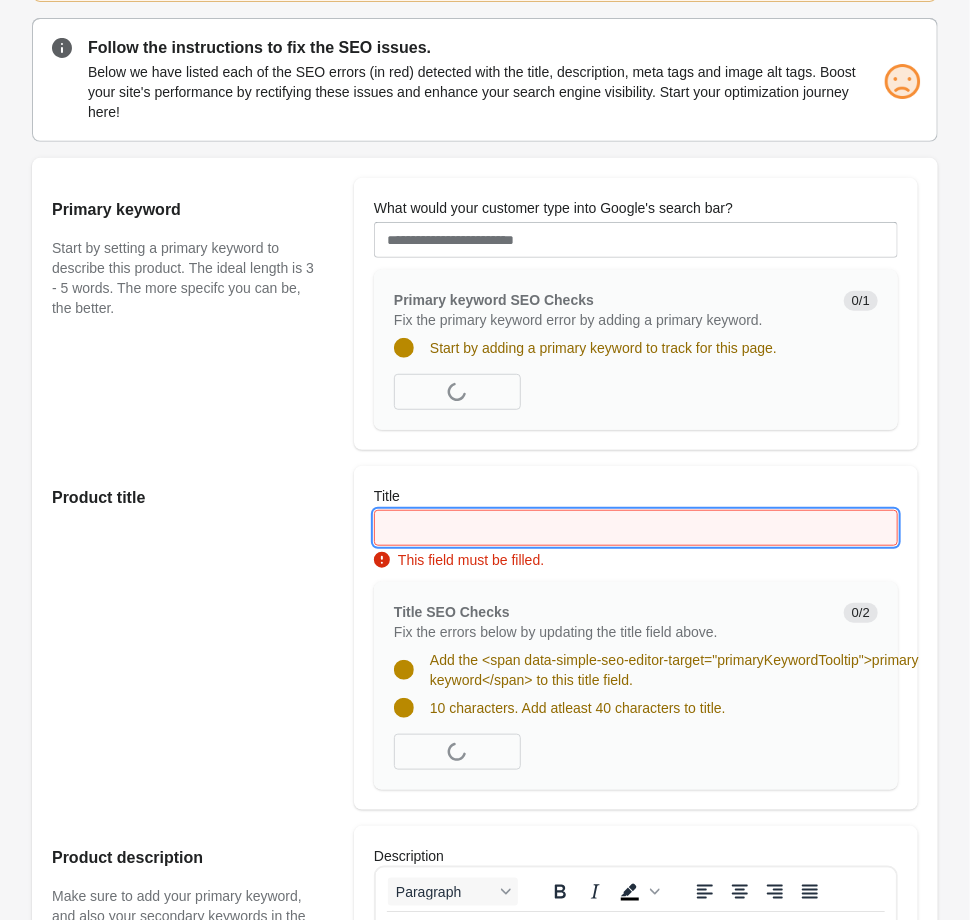 paste on "**********" 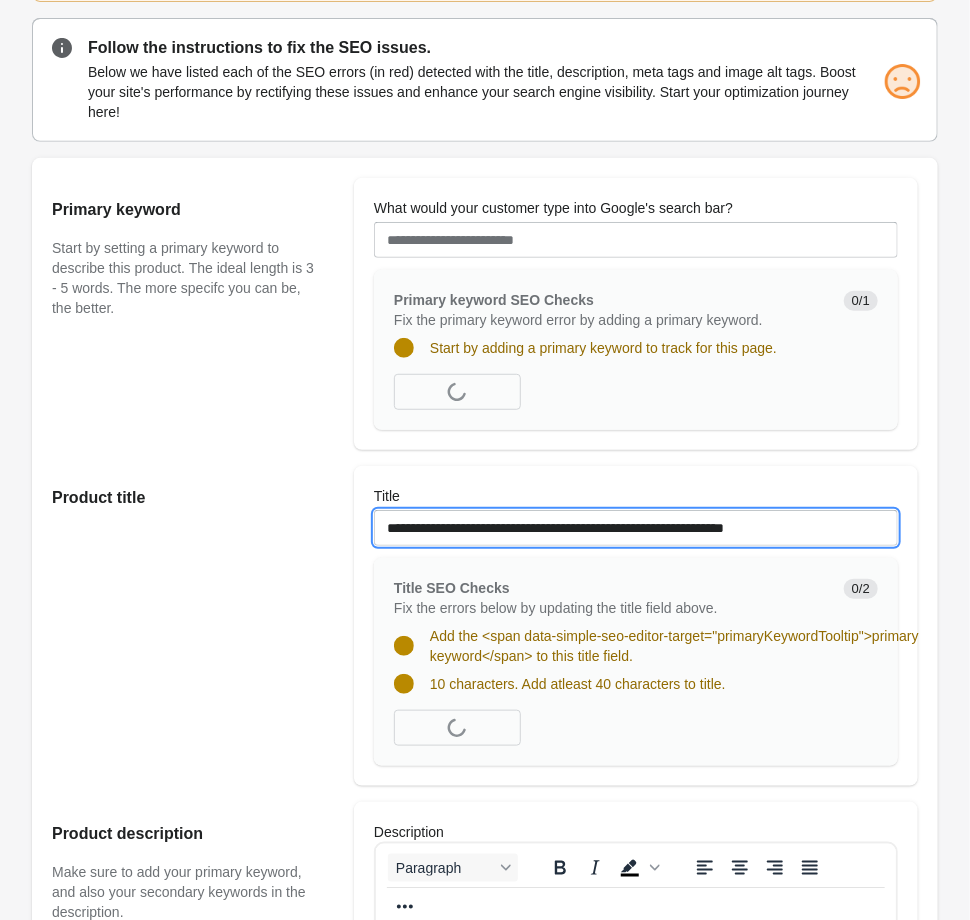 type on "**********" 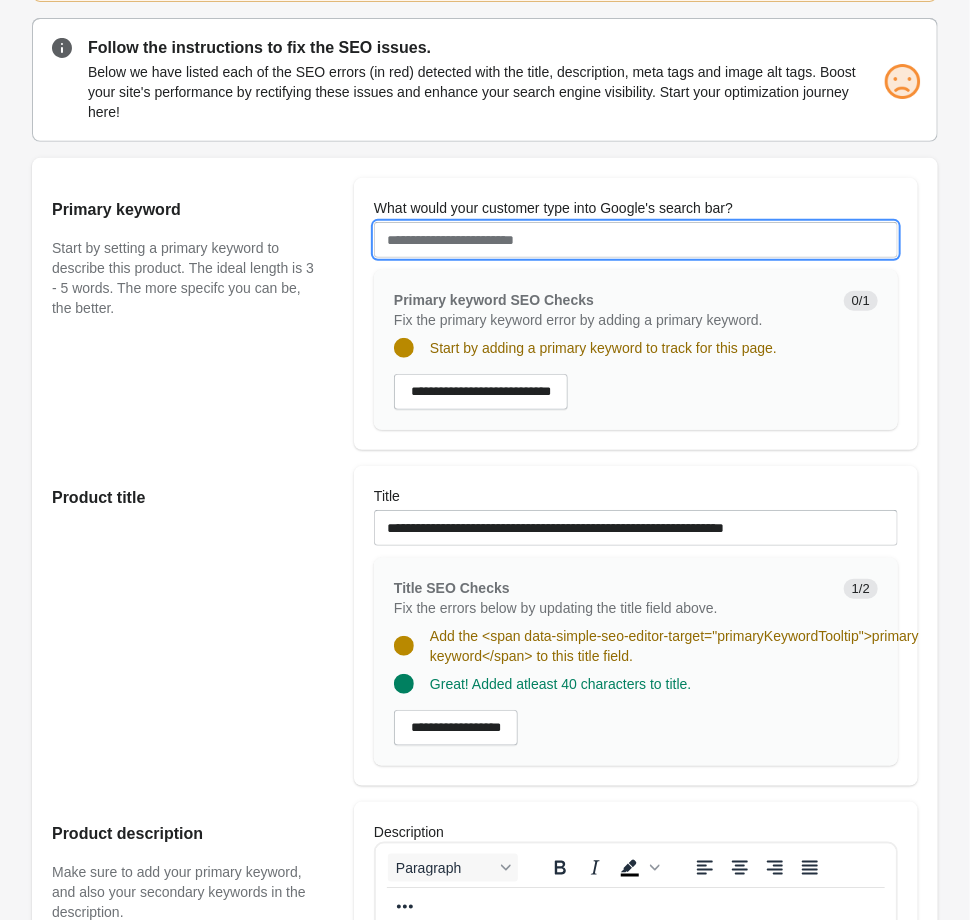 click on "What would your customer type into Google's search bar?" at bounding box center (636, 240) 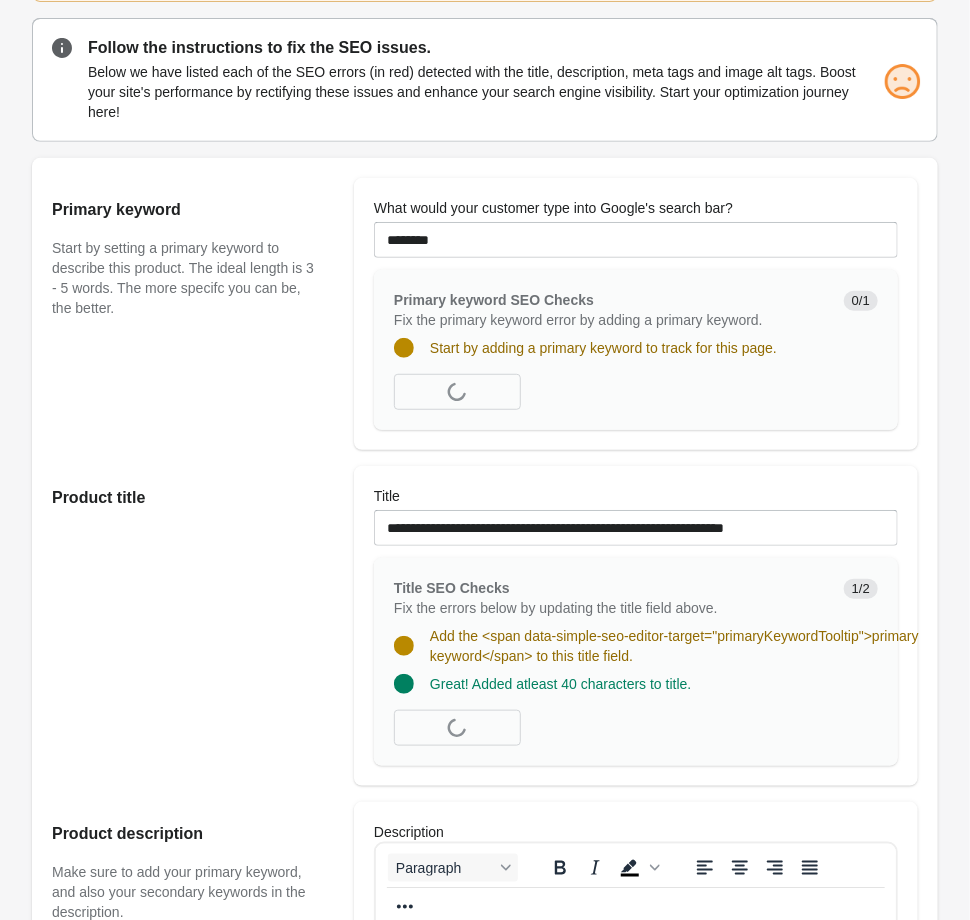 click on "**********" at bounding box center [475, 618] 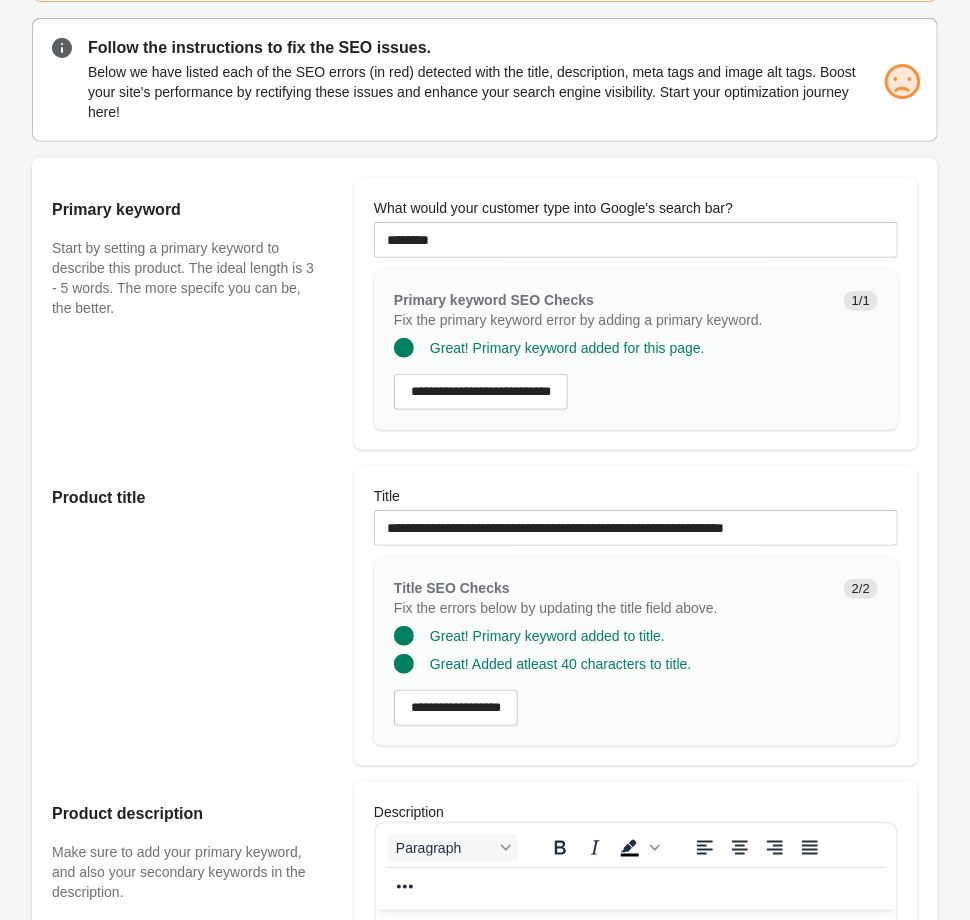 scroll, scrollTop: 536, scrollLeft: 0, axis: vertical 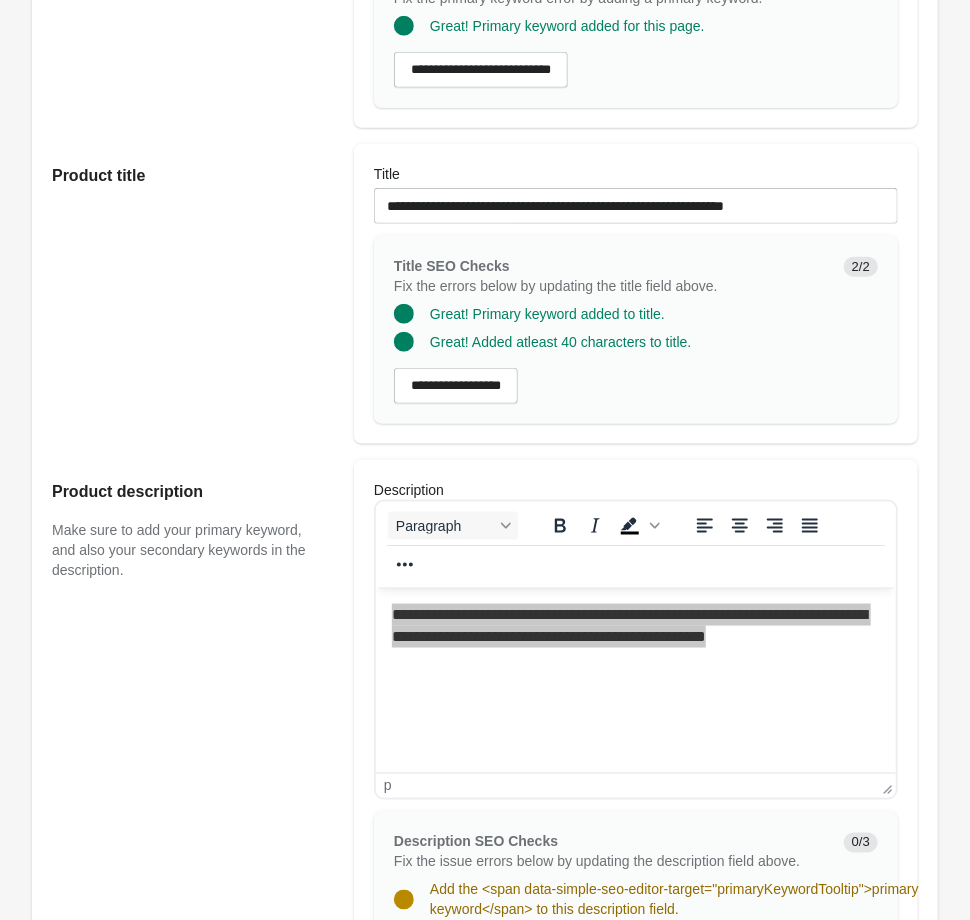 click on "Product title" at bounding box center [193, 294] 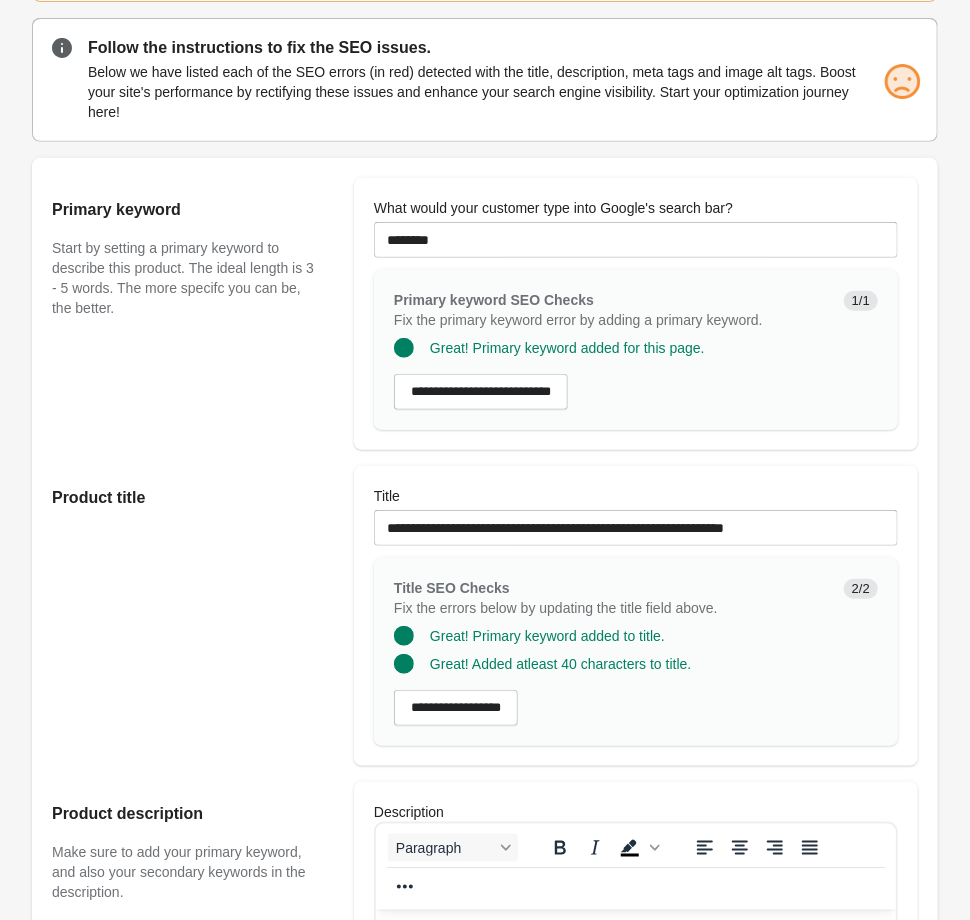 scroll, scrollTop: 107, scrollLeft: 0, axis: vertical 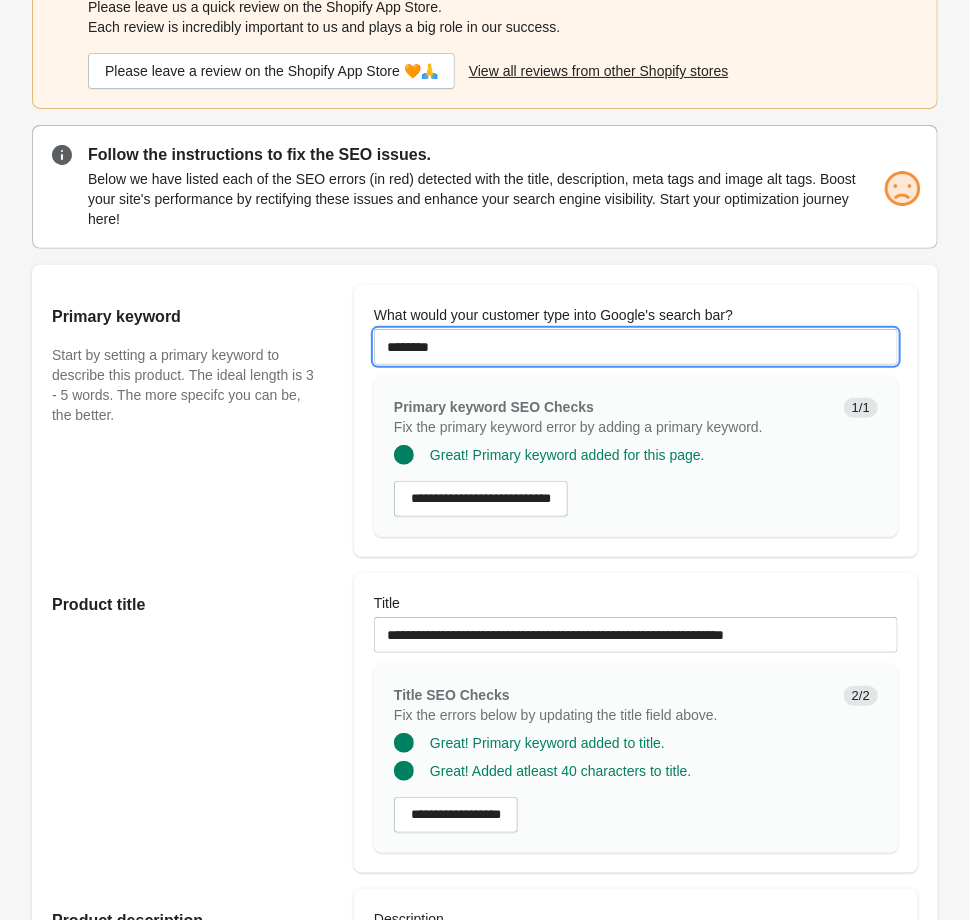 drag, startPoint x: 479, startPoint y: 357, endPoint x: 49, endPoint y: 332, distance: 430.72614 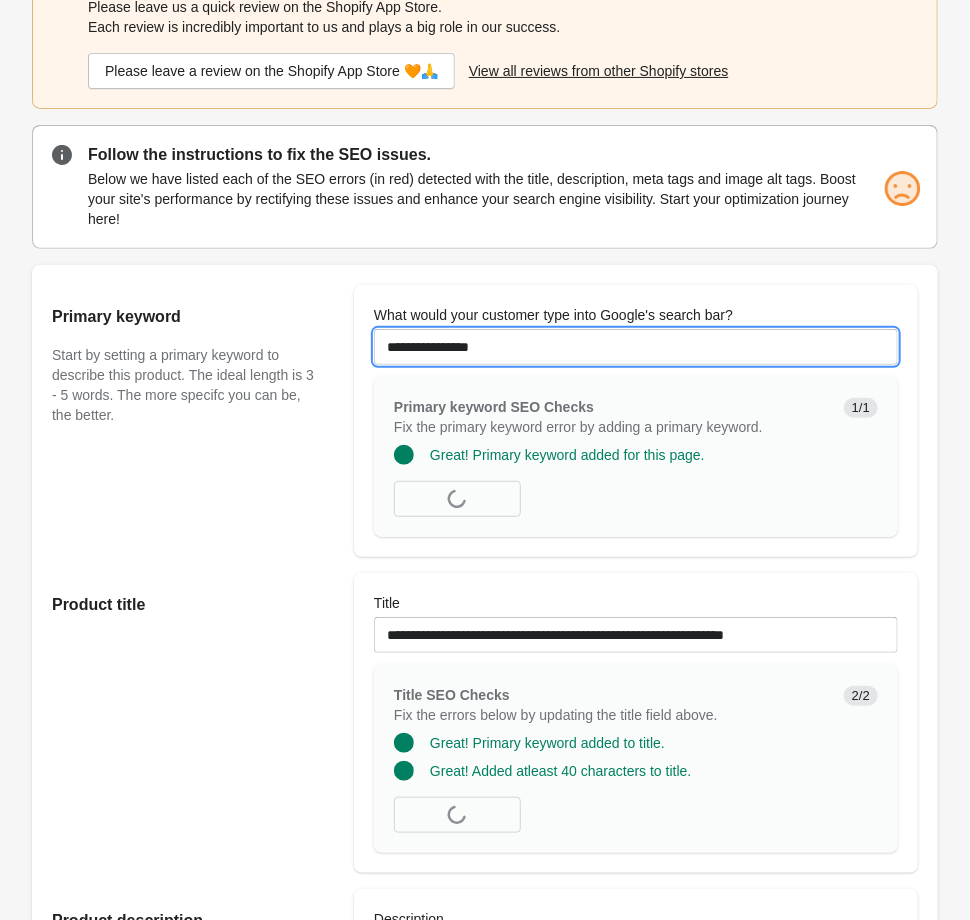 type on "**********" 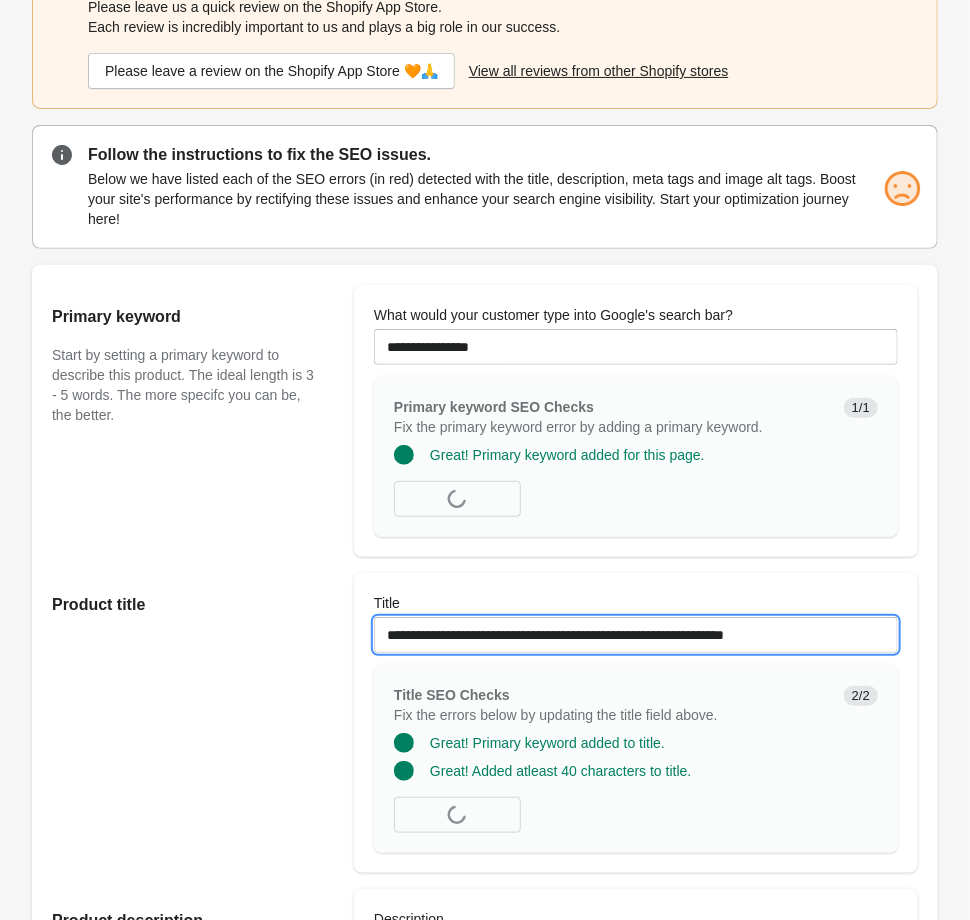 click on "**********" at bounding box center (636, 635) 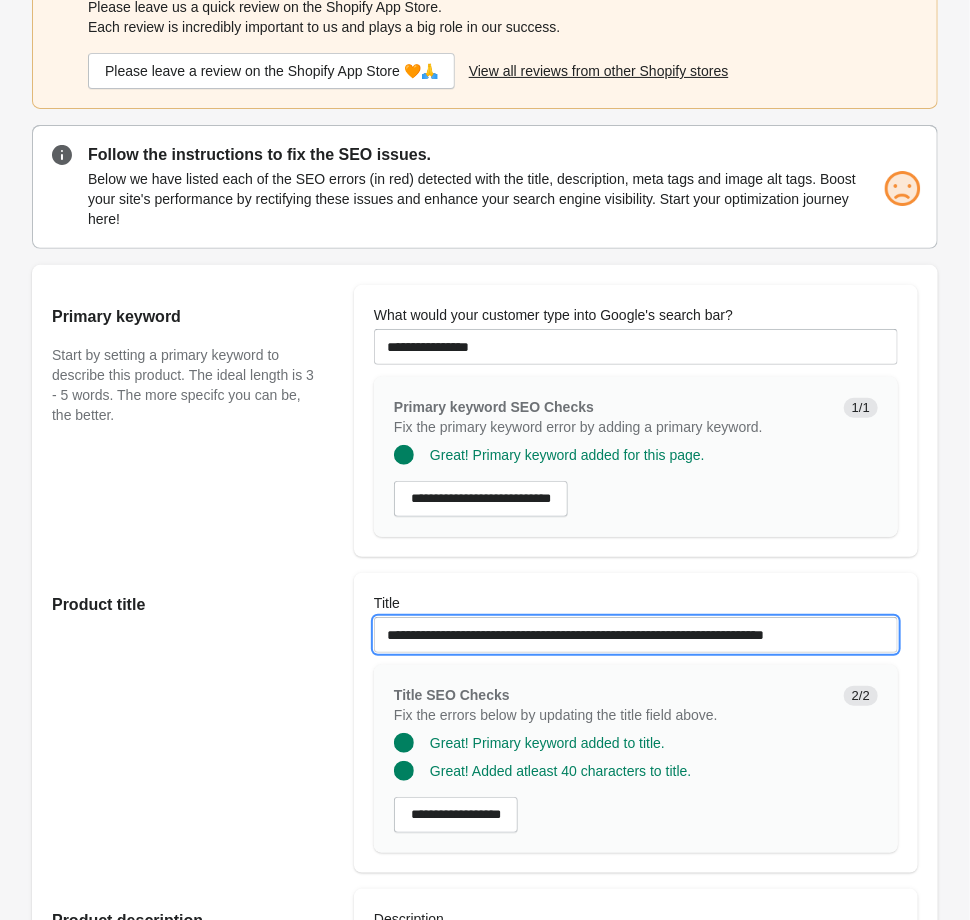 type on "**********" 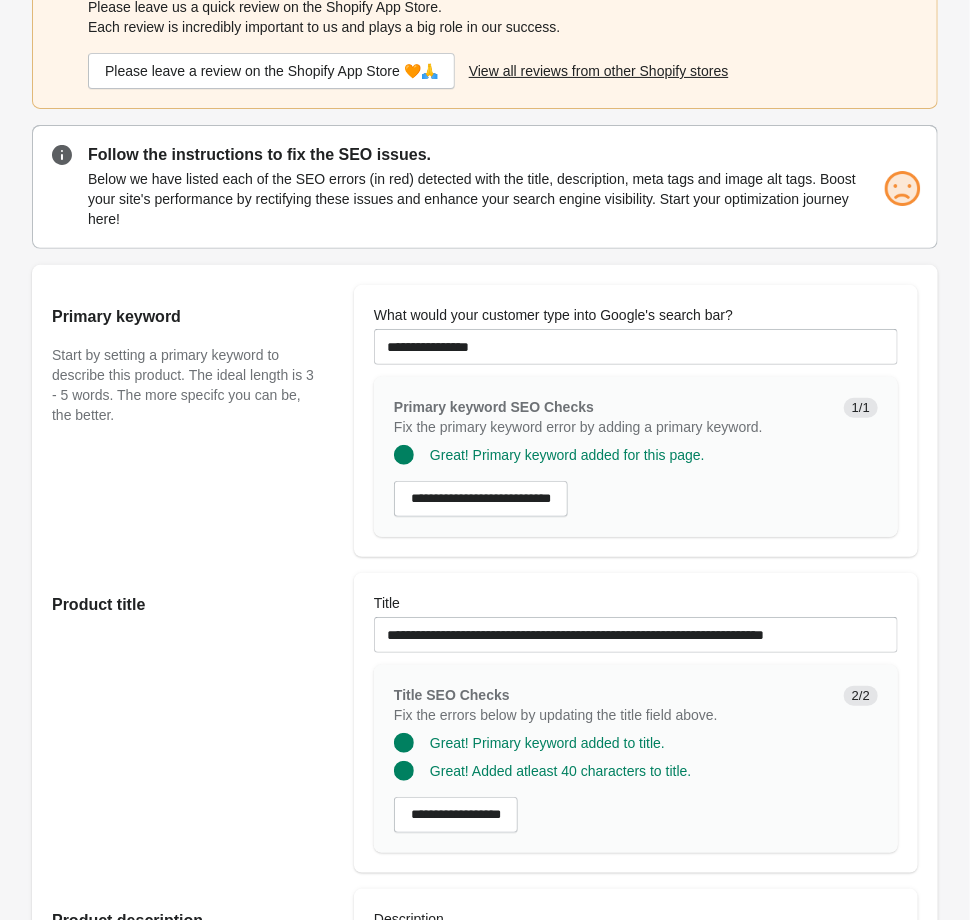 click on "Product title" at bounding box center (193, 723) 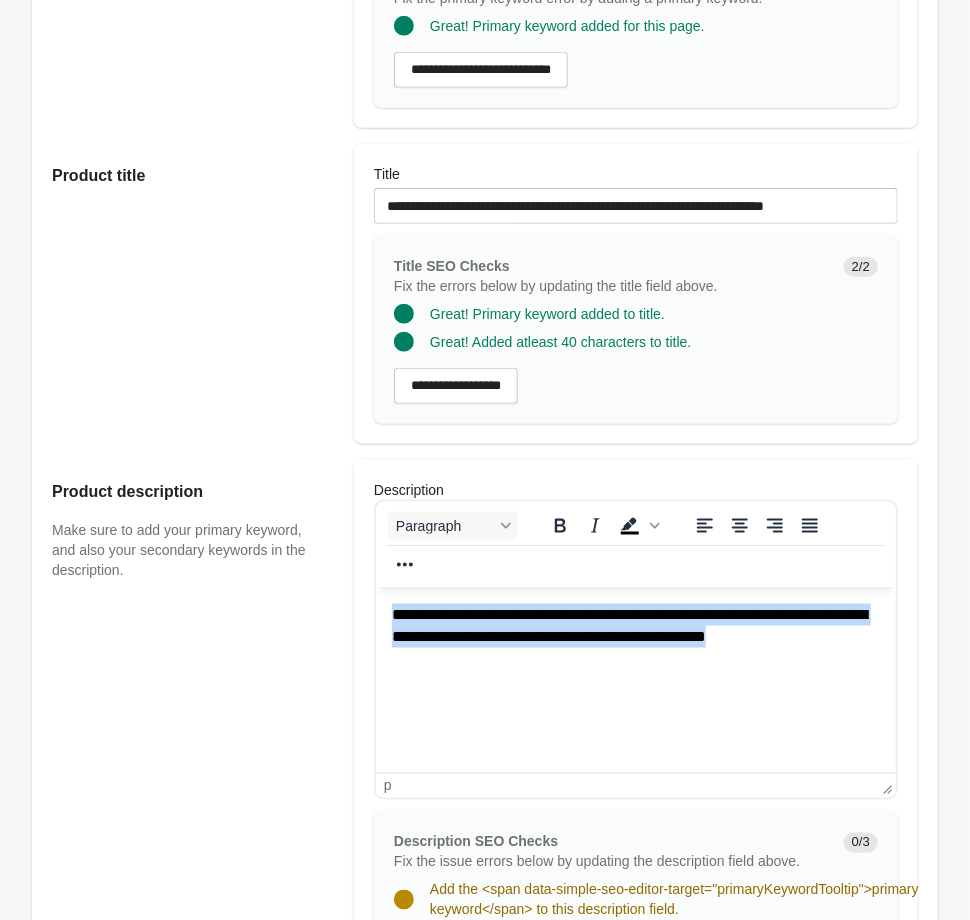 click on "**********" at bounding box center (635, 636) 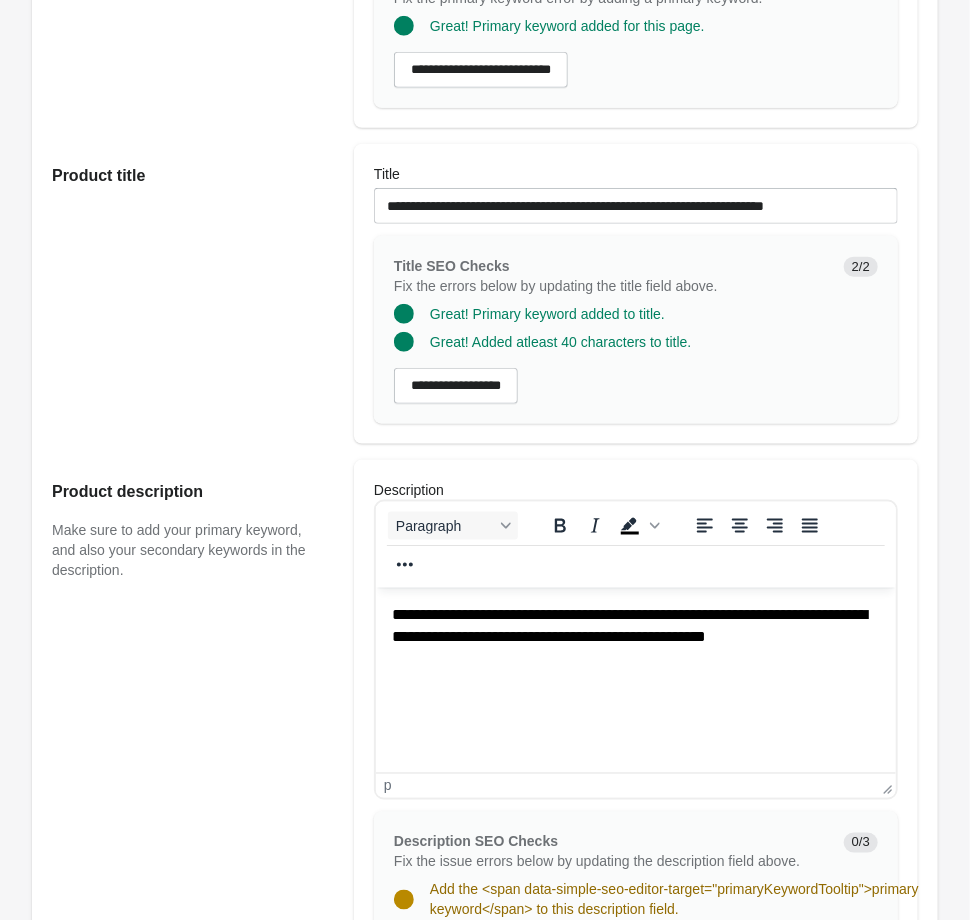 click on "**********" at bounding box center (635, 636) 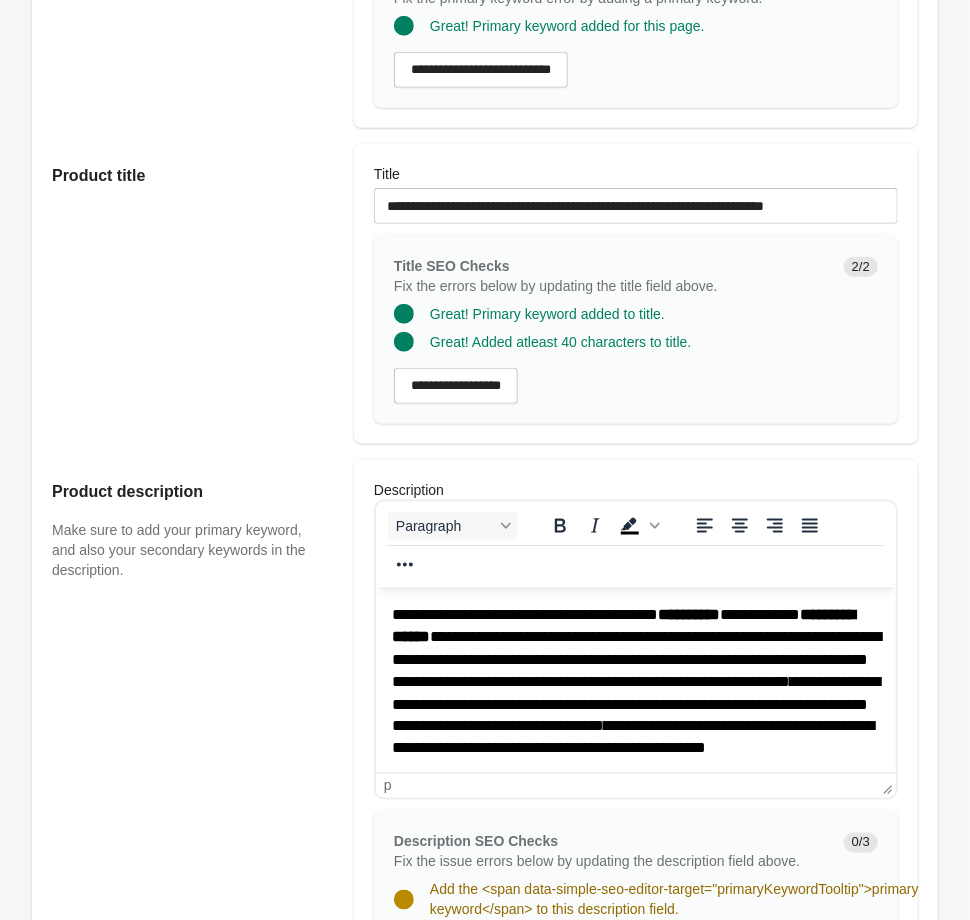 scroll, scrollTop: 857, scrollLeft: 0, axis: vertical 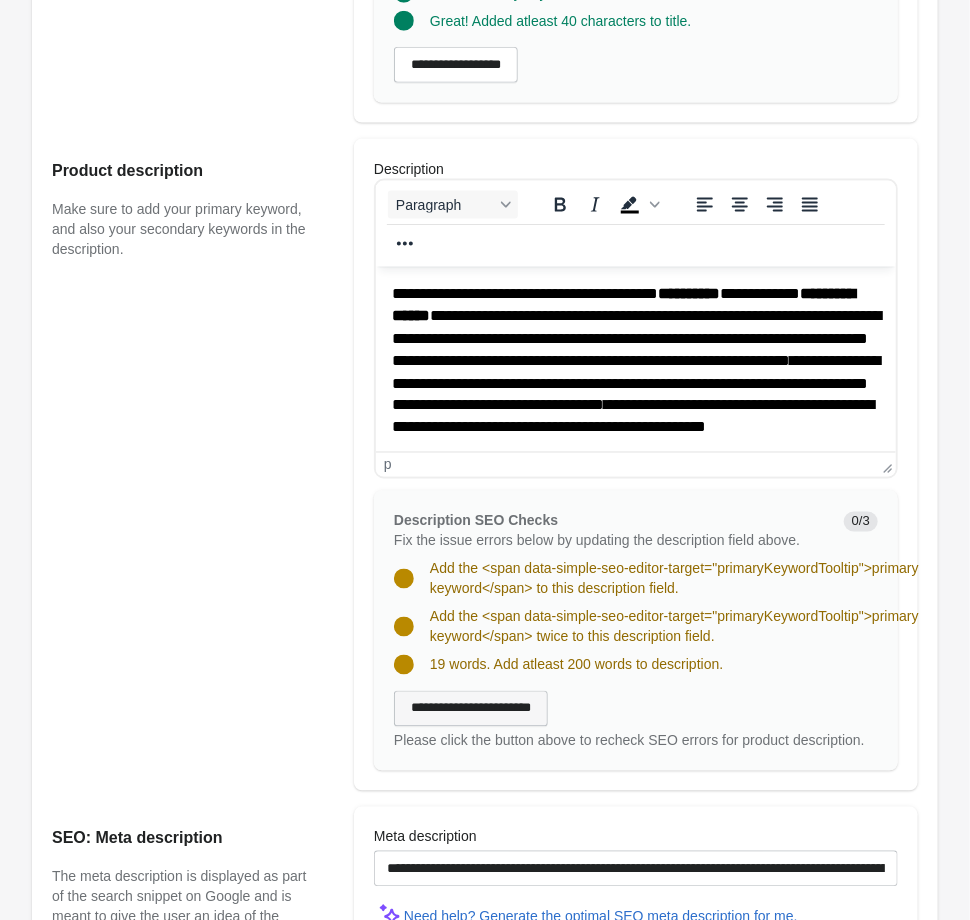 click on "**********" at bounding box center [471, 709] 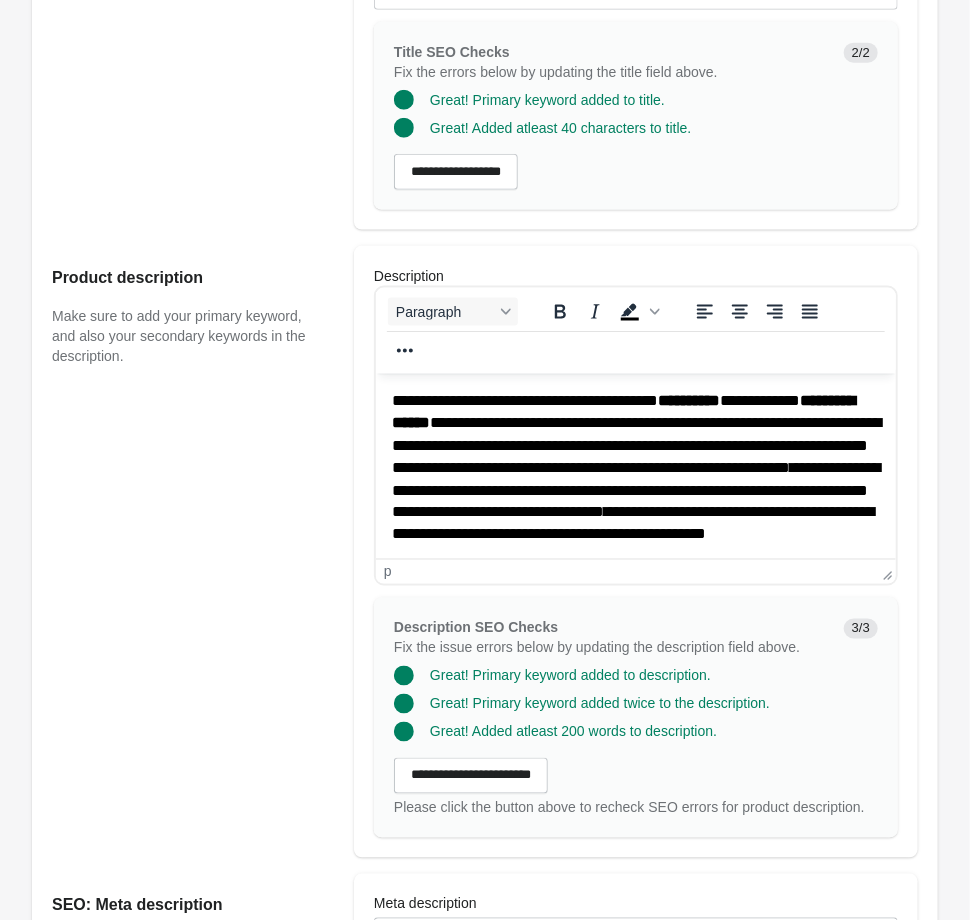 scroll, scrollTop: 428, scrollLeft: 0, axis: vertical 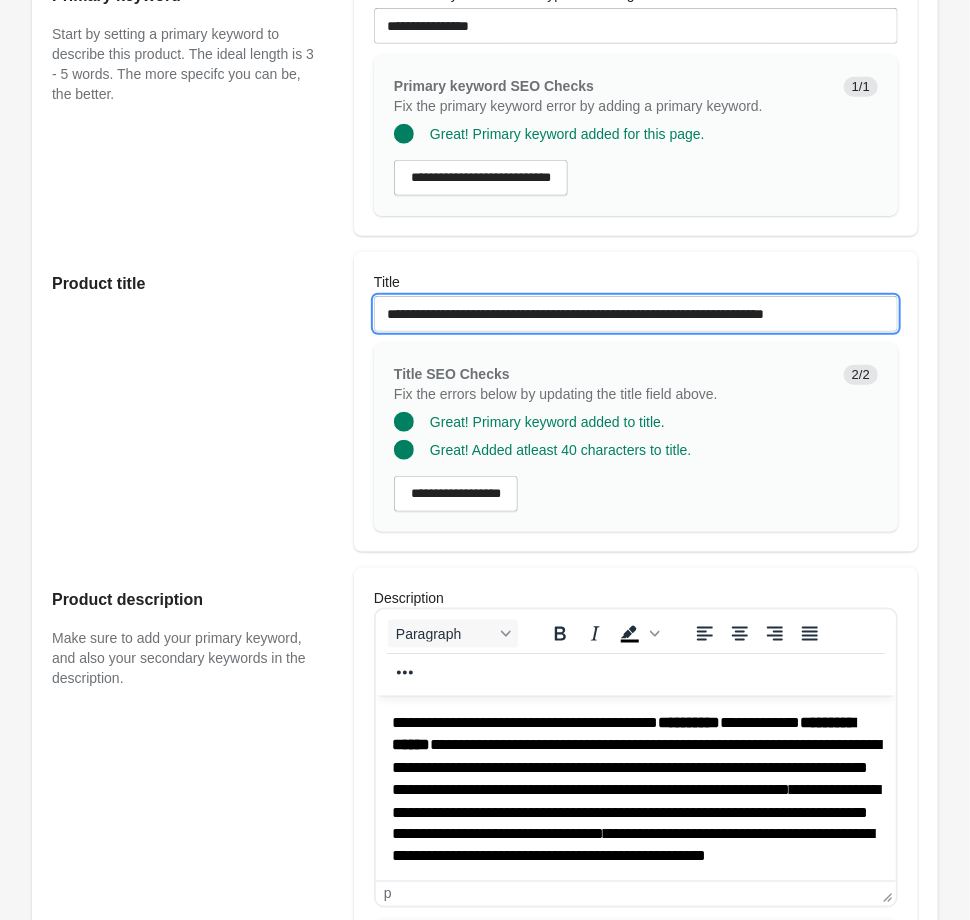 click on "**********" at bounding box center (636, 314) 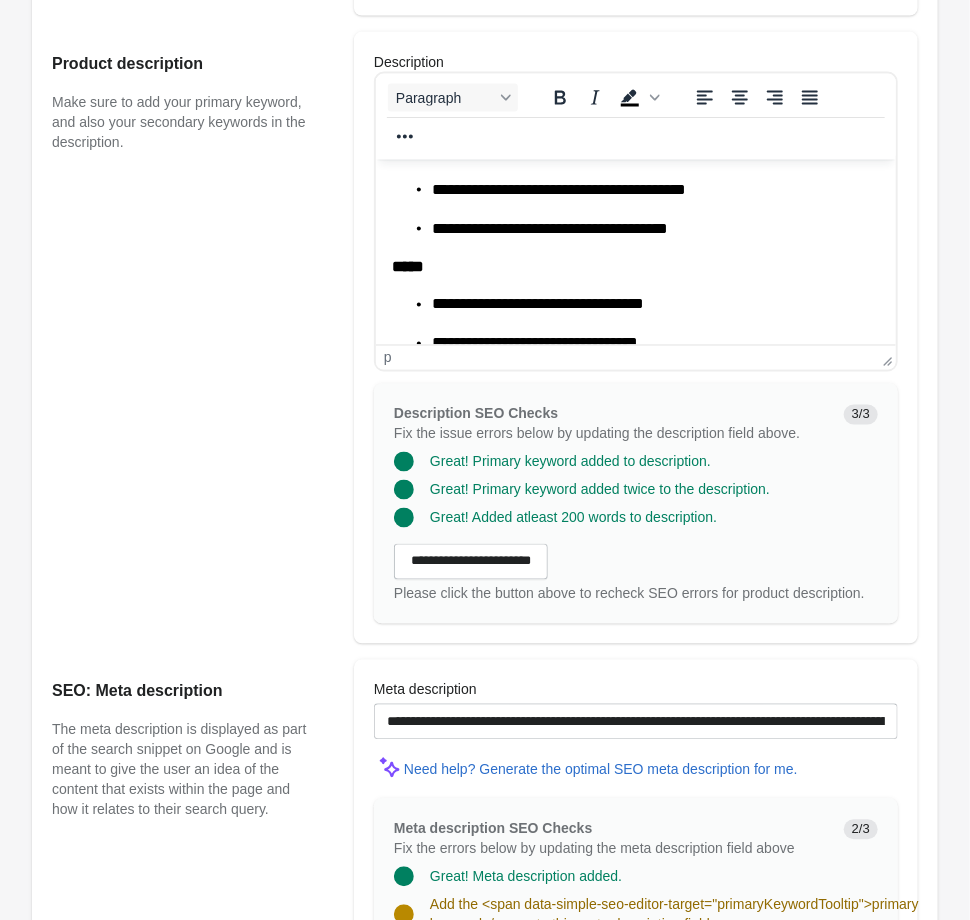 scroll, scrollTop: 1286, scrollLeft: 0, axis: vertical 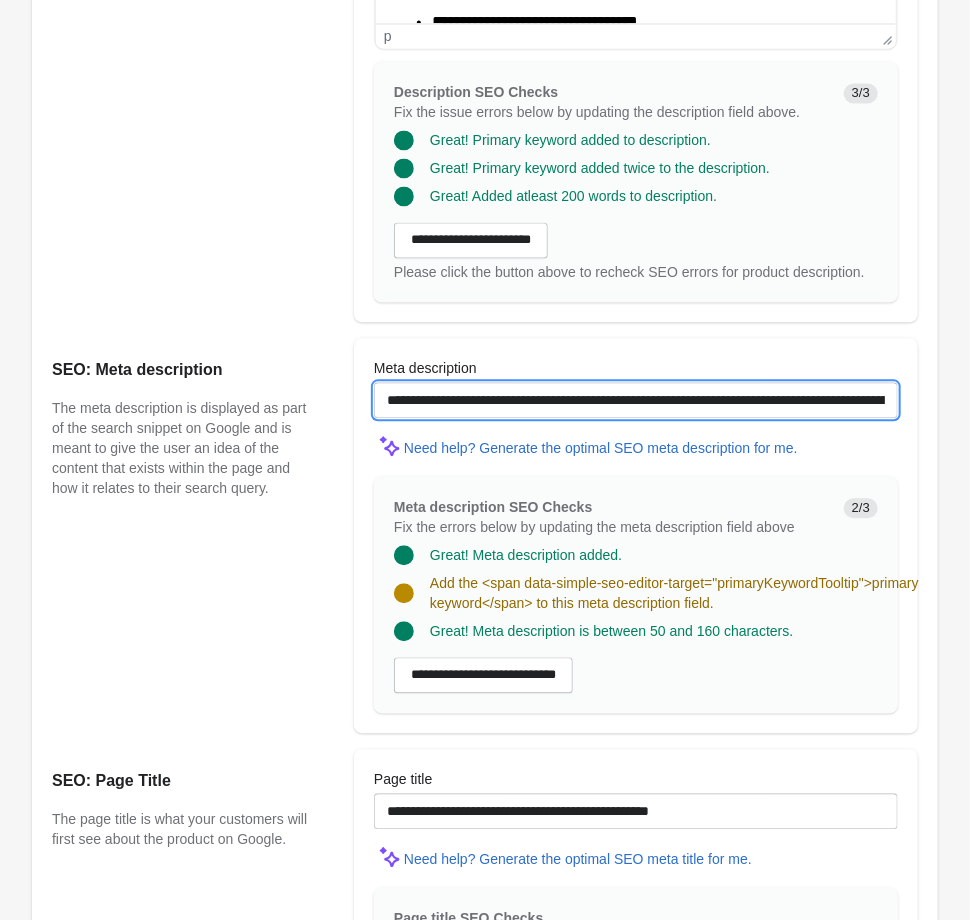 click on "**********" at bounding box center [636, 400] 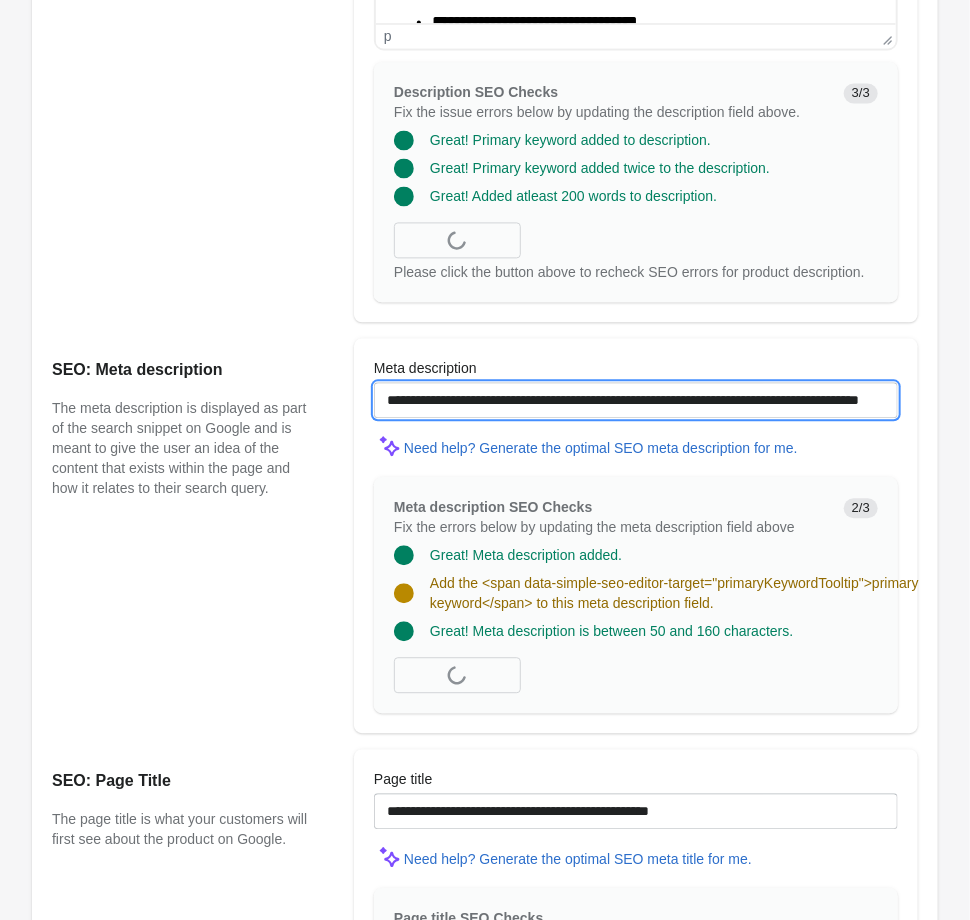 paste on "**********" 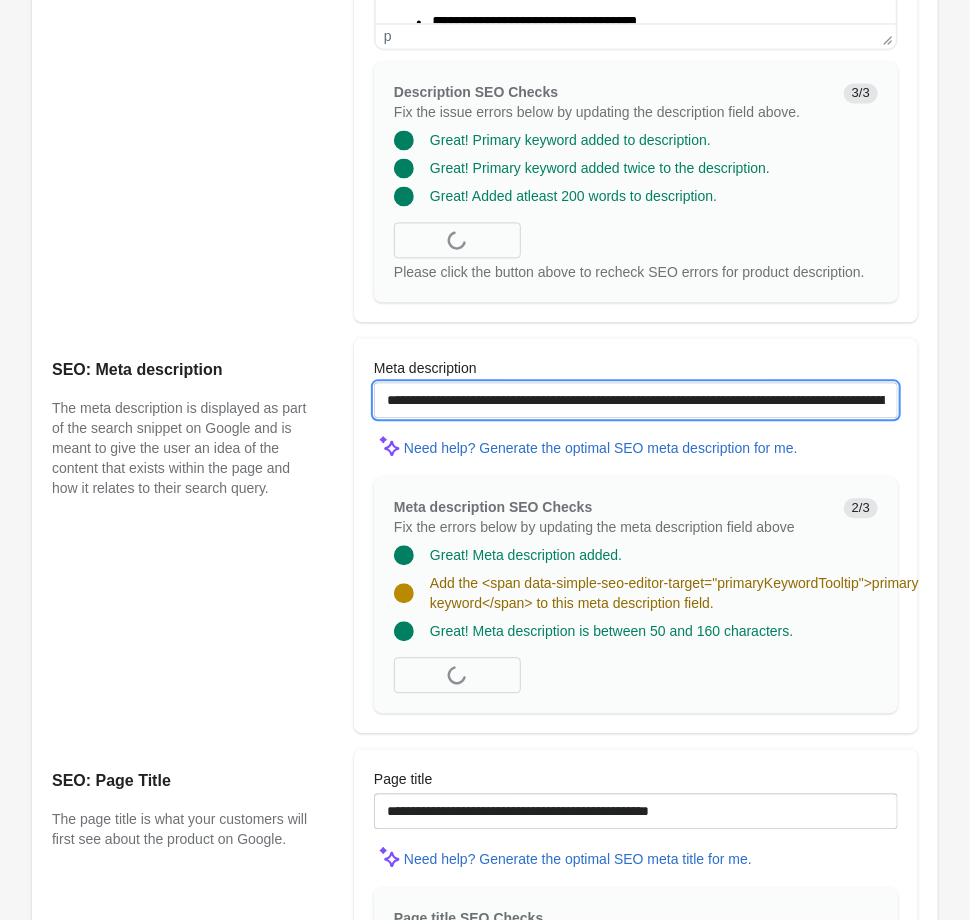 scroll, scrollTop: 0, scrollLeft: 65, axis: horizontal 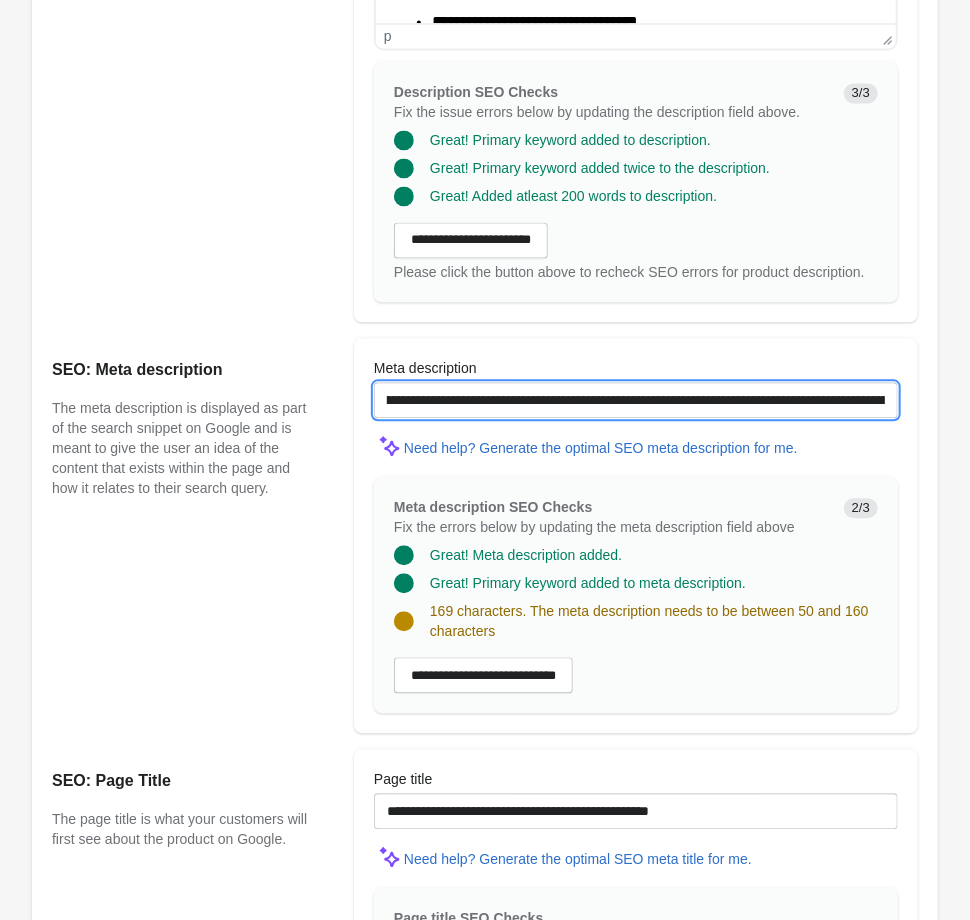 click on "**********" at bounding box center [636, 400] 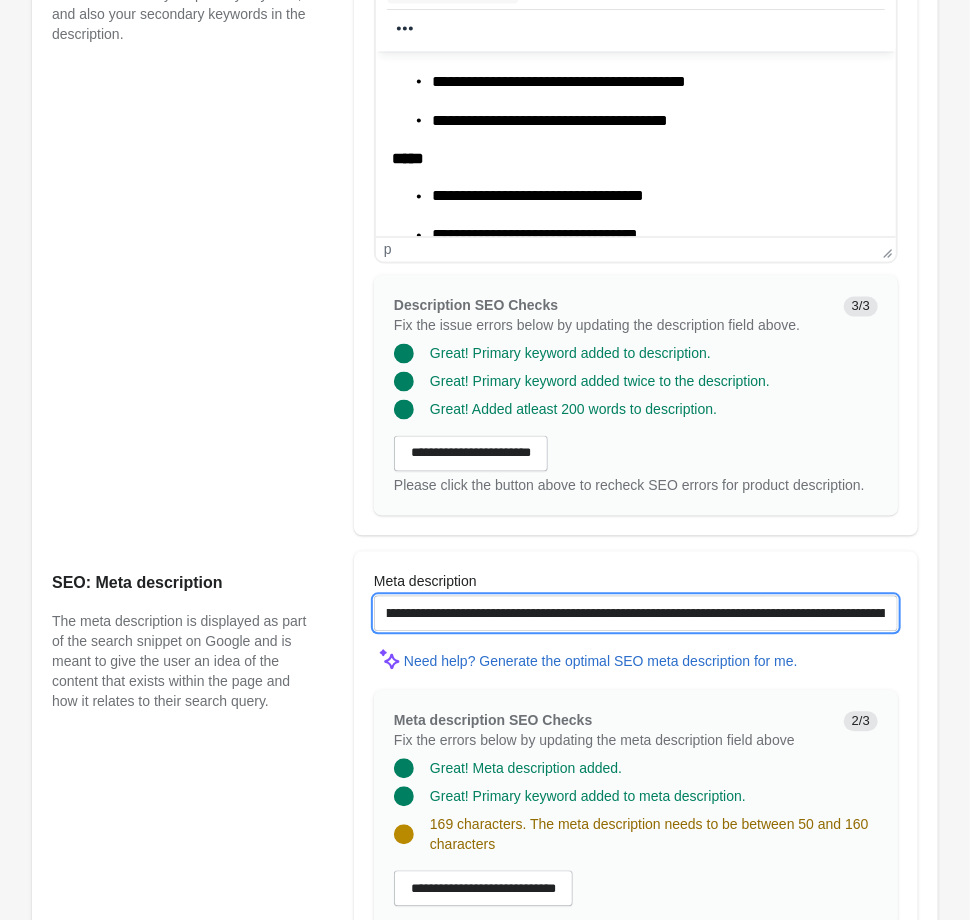 scroll, scrollTop: 1286, scrollLeft: 0, axis: vertical 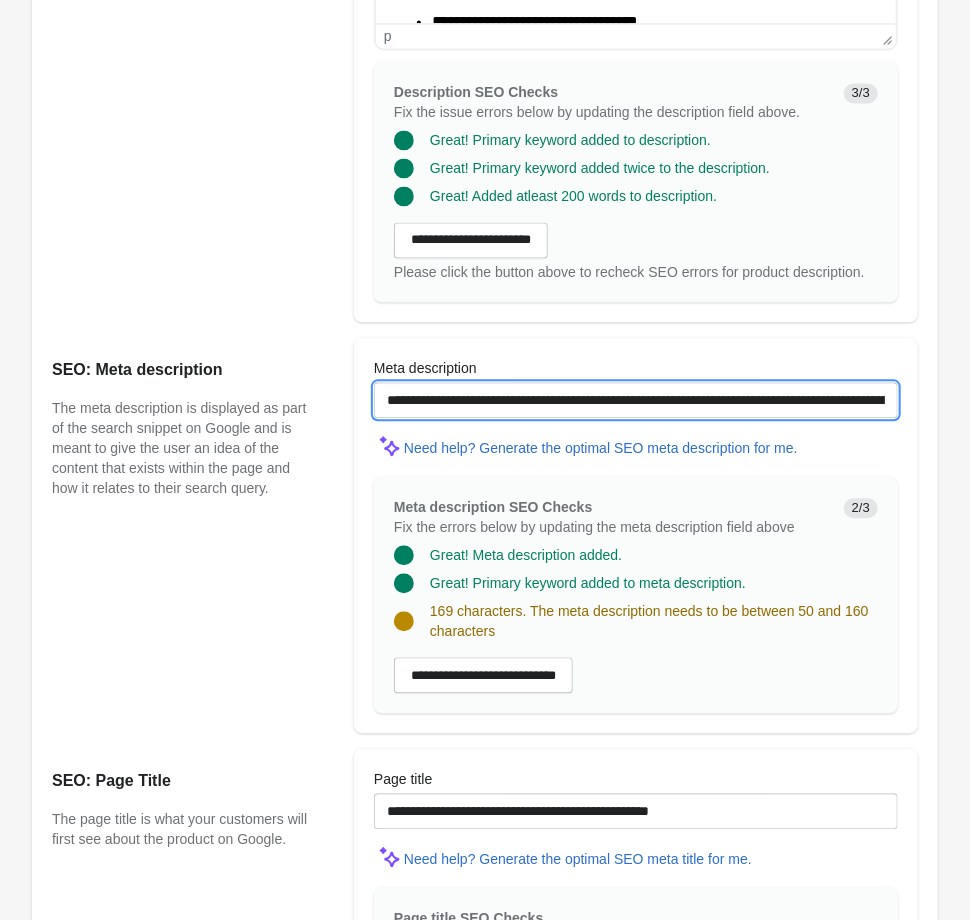 drag, startPoint x: 453, startPoint y: 396, endPoint x: 262, endPoint y: 390, distance: 191.09422 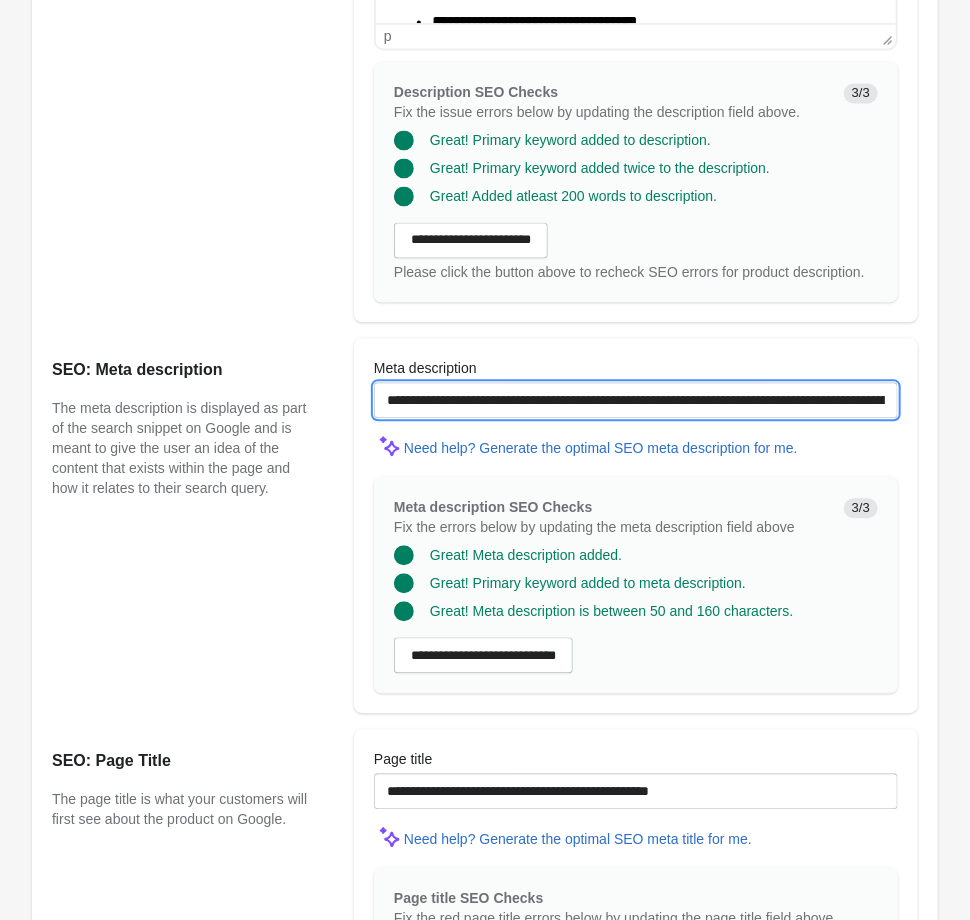 type on "**********" 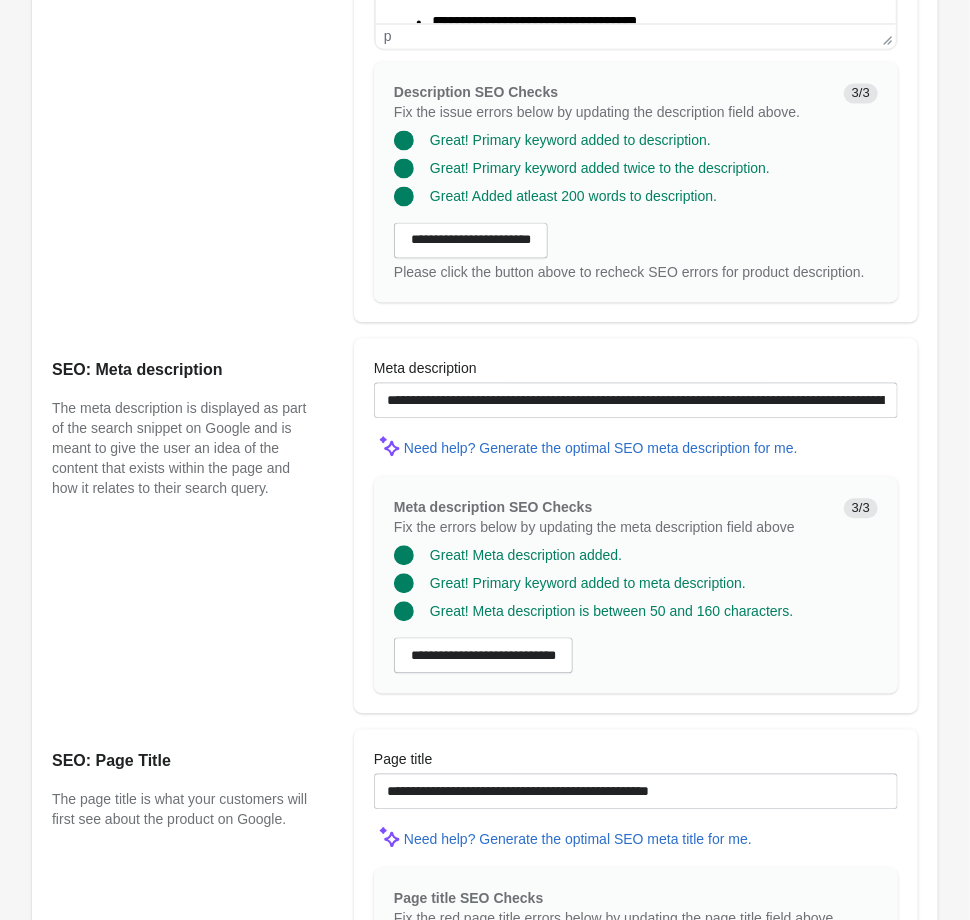 click on "Fix the errors below by updating the meta description field above" at bounding box center (611, 527) 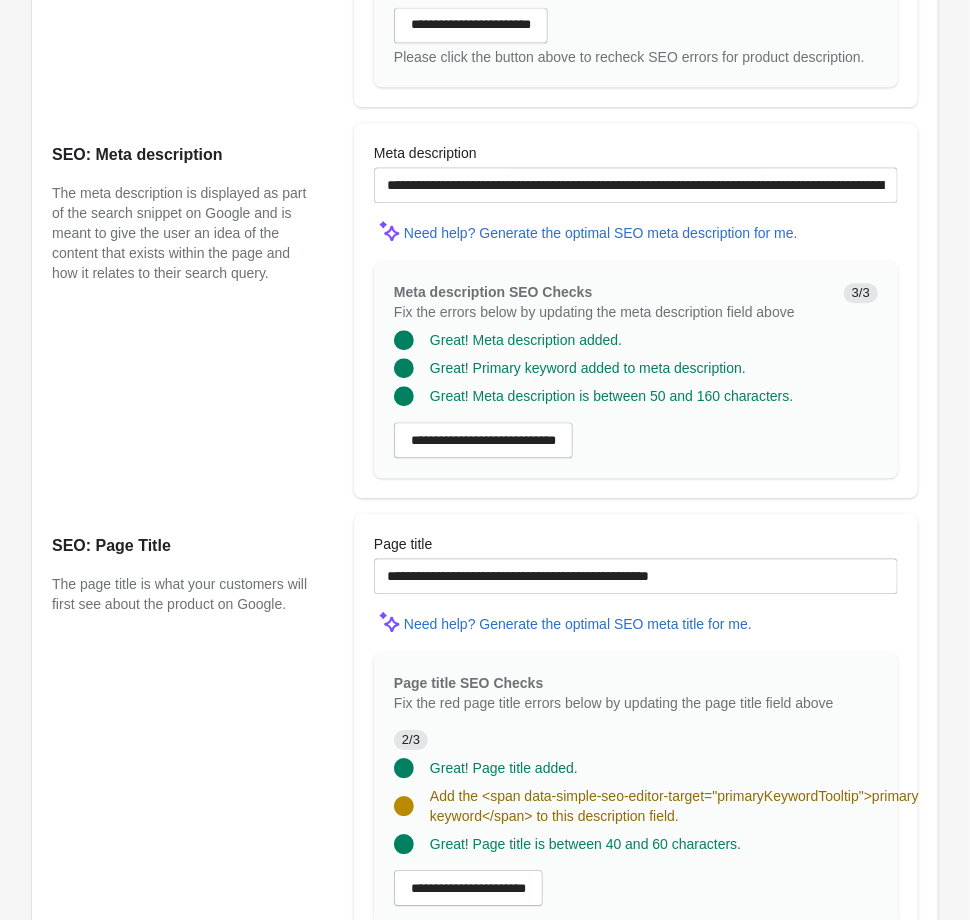 scroll, scrollTop: 1608, scrollLeft: 0, axis: vertical 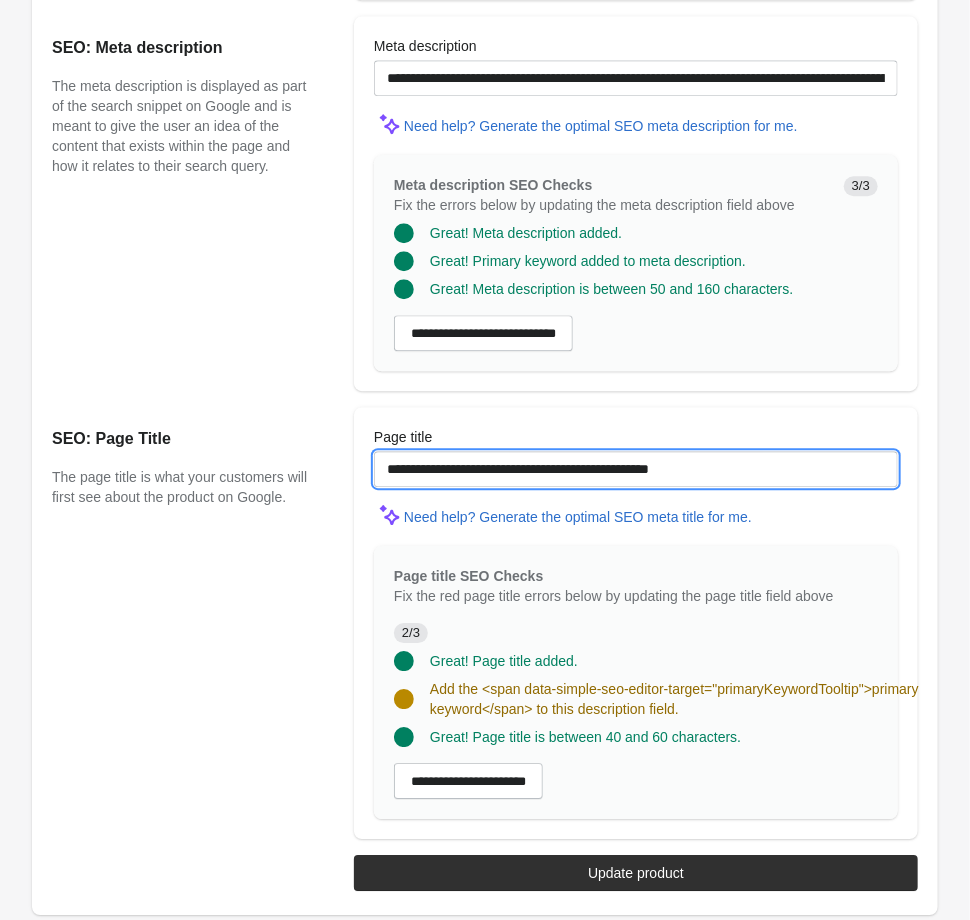 drag, startPoint x: 754, startPoint y: 467, endPoint x: -130, endPoint y: 410, distance: 885.83575 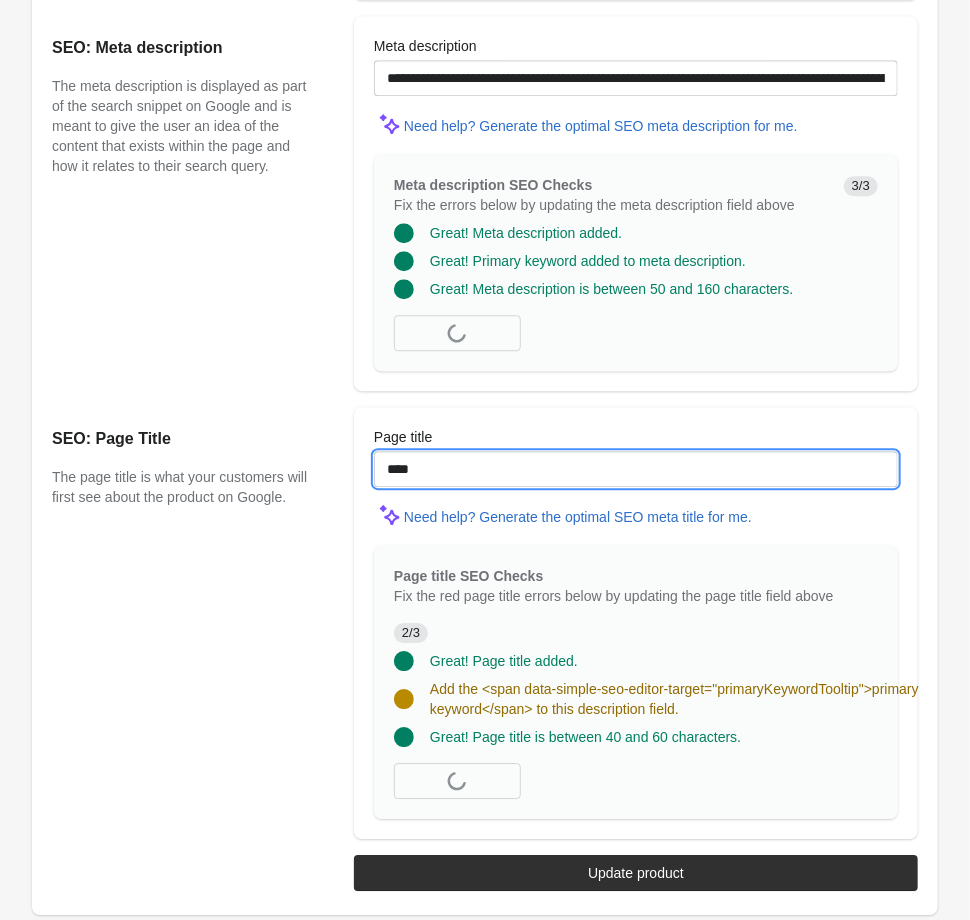 paste on "**********" 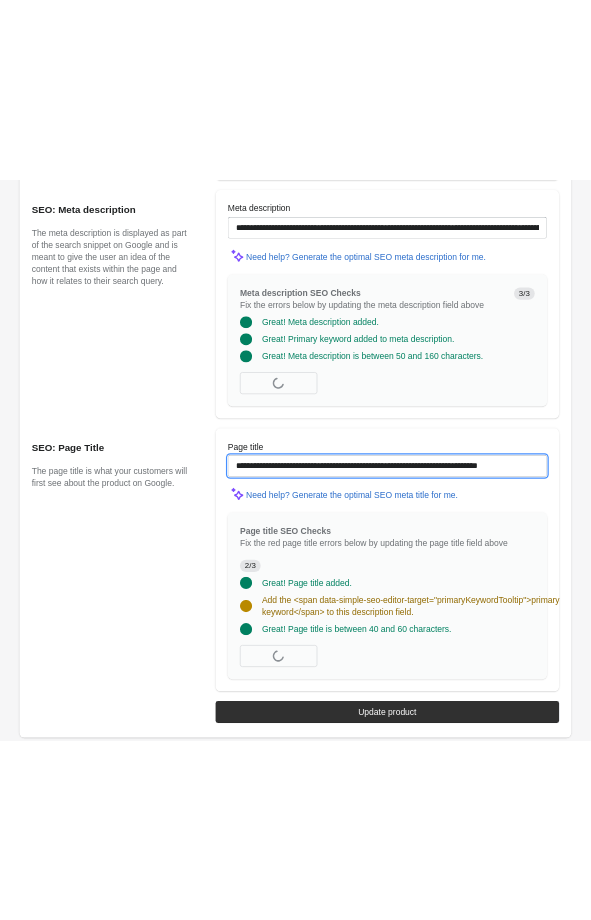 scroll, scrollTop: 0, scrollLeft: 28, axis: horizontal 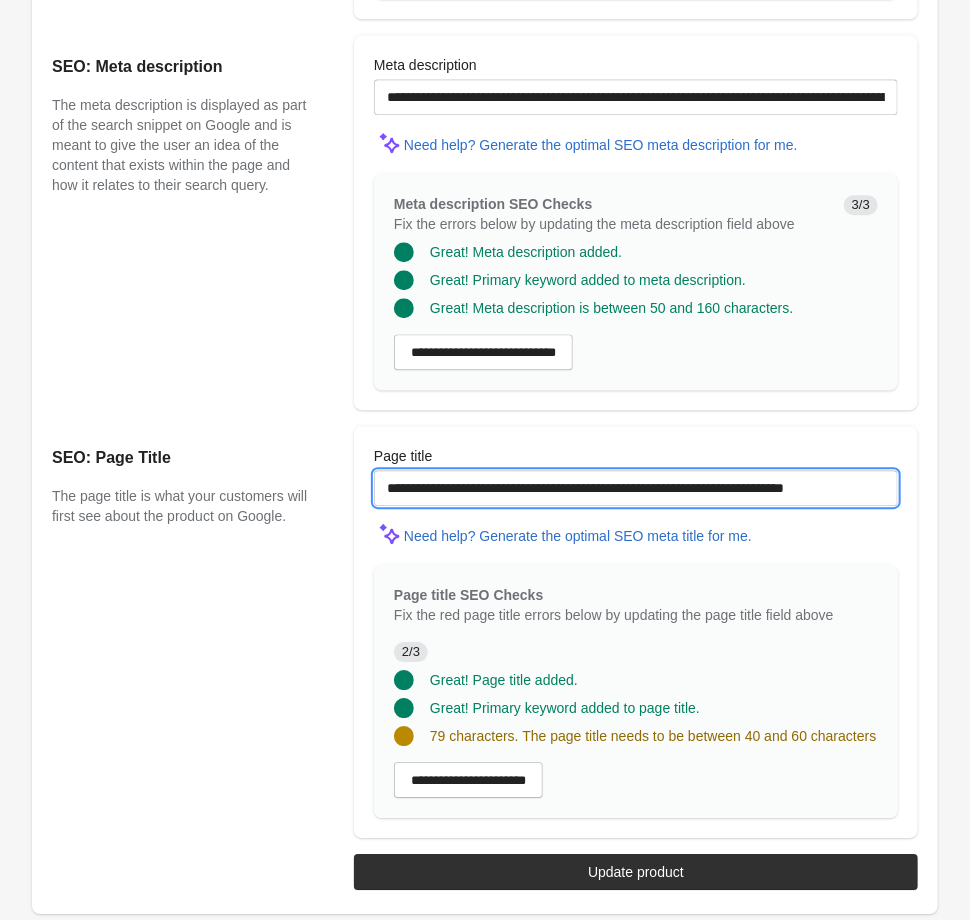 click on "**********" at bounding box center (636, 488) 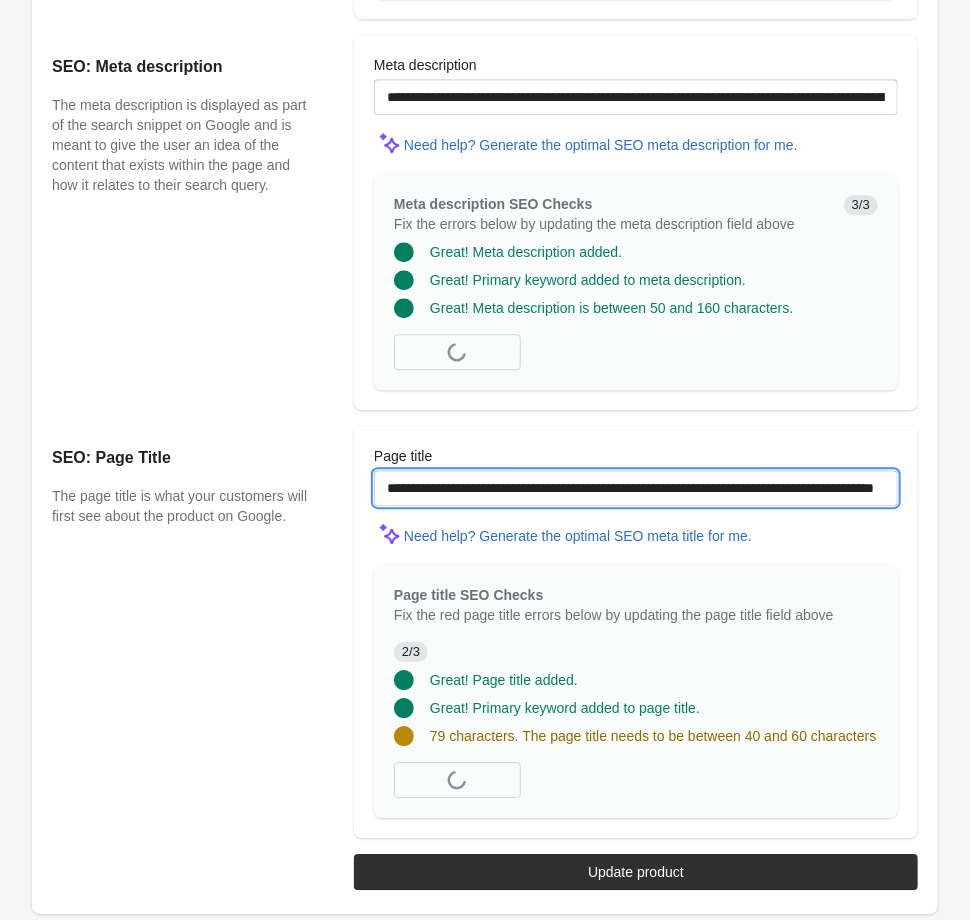 scroll, scrollTop: 0, scrollLeft: 133, axis: horizontal 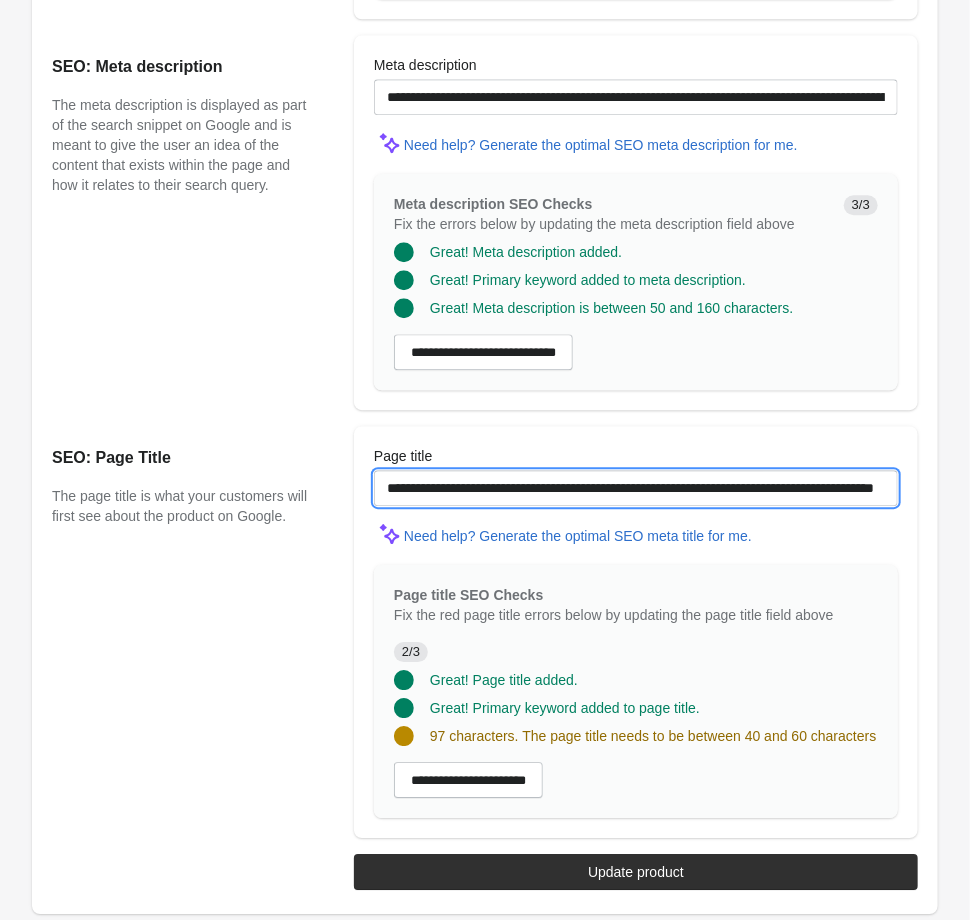click on "**********" at bounding box center [636, 488] 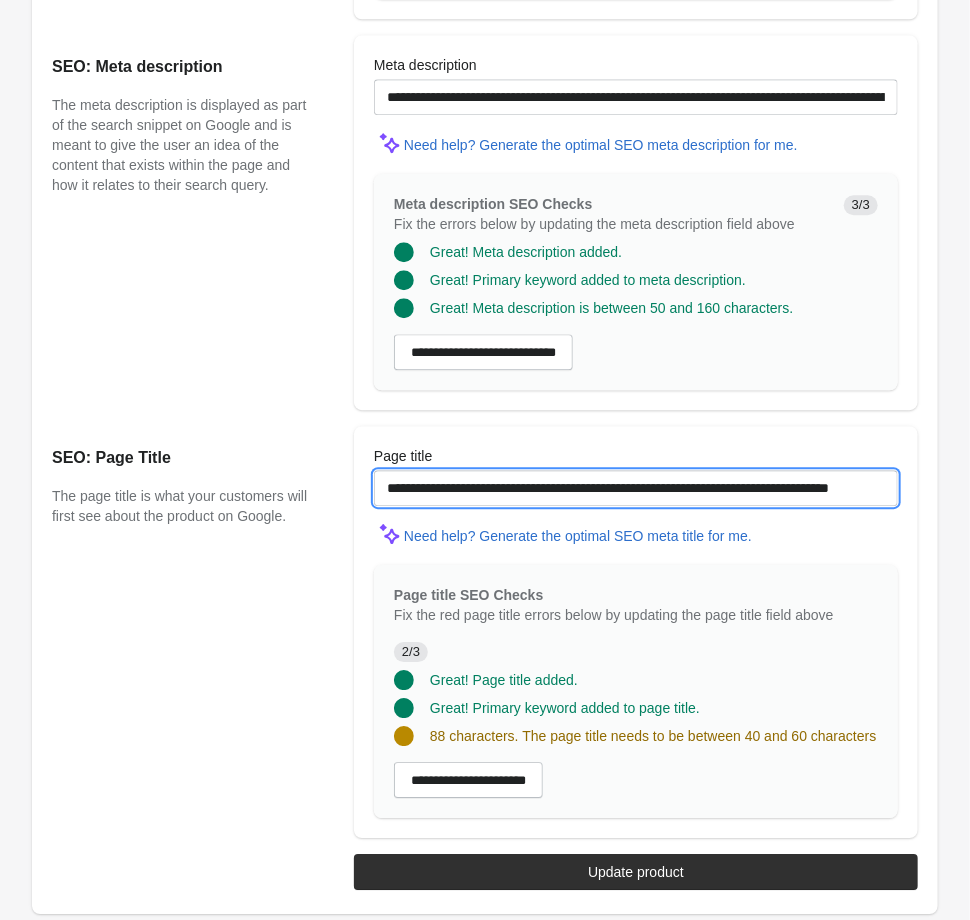 click on "**********" at bounding box center (636, 488) 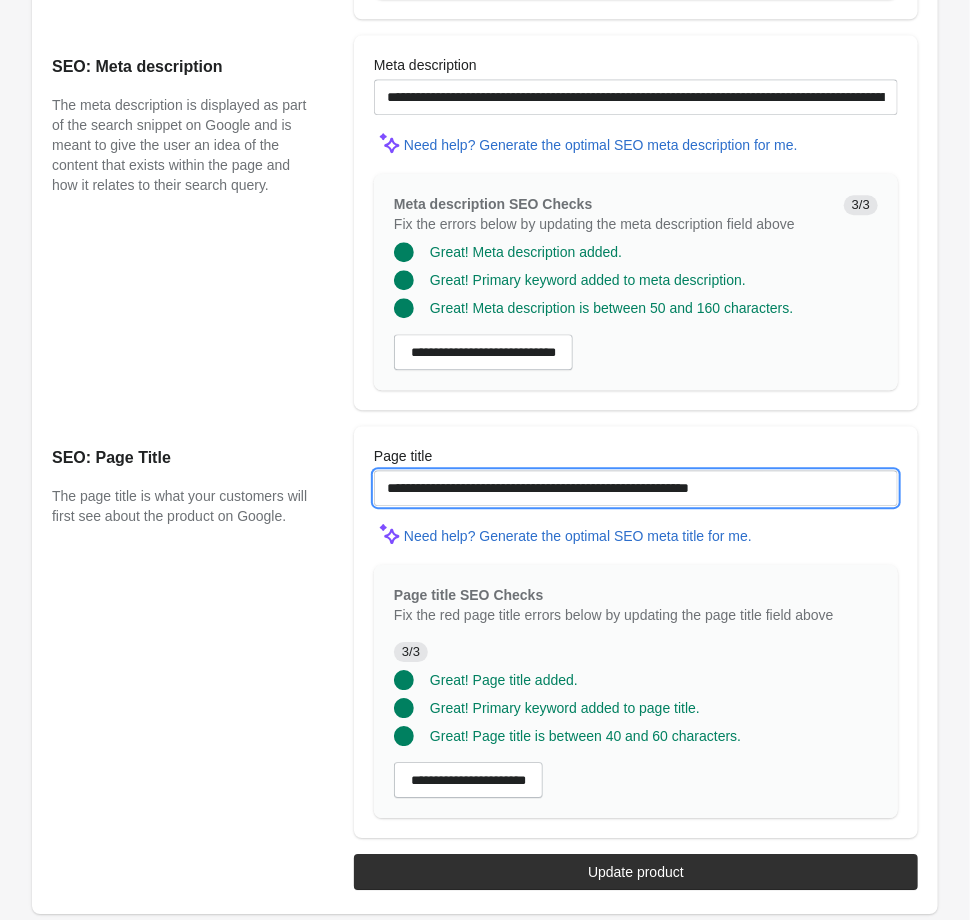 type on "**********" 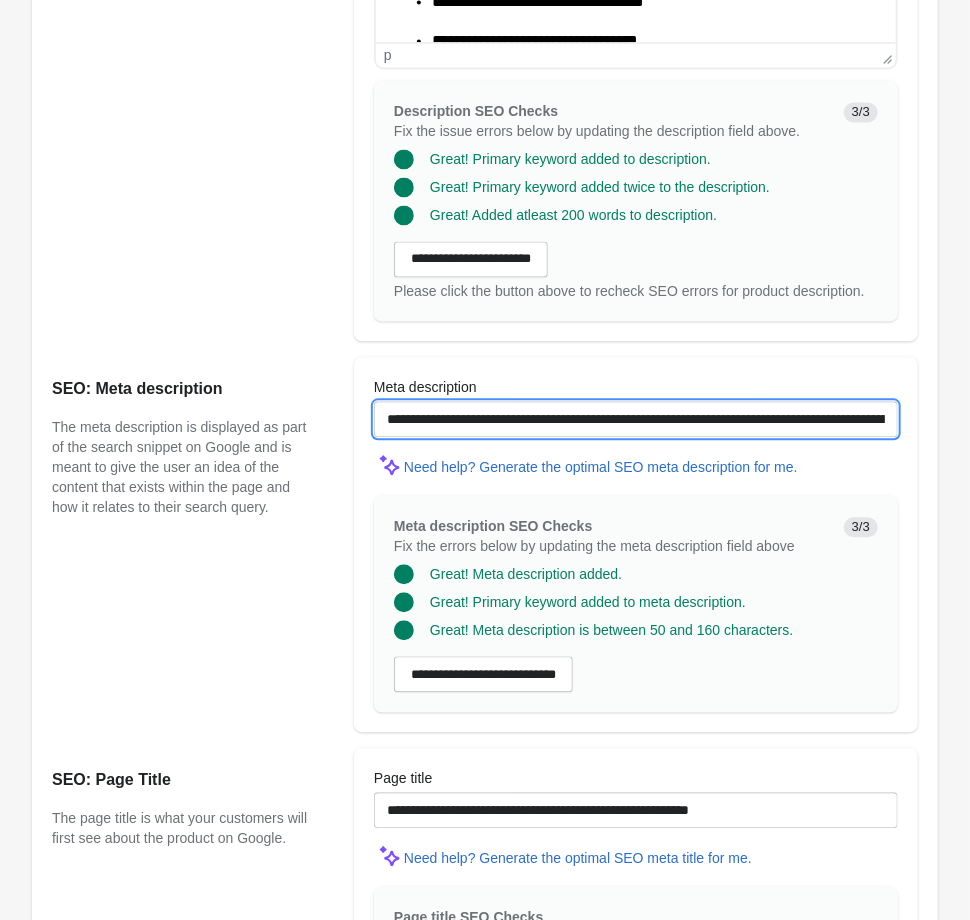 click on "**********" at bounding box center (636, 419) 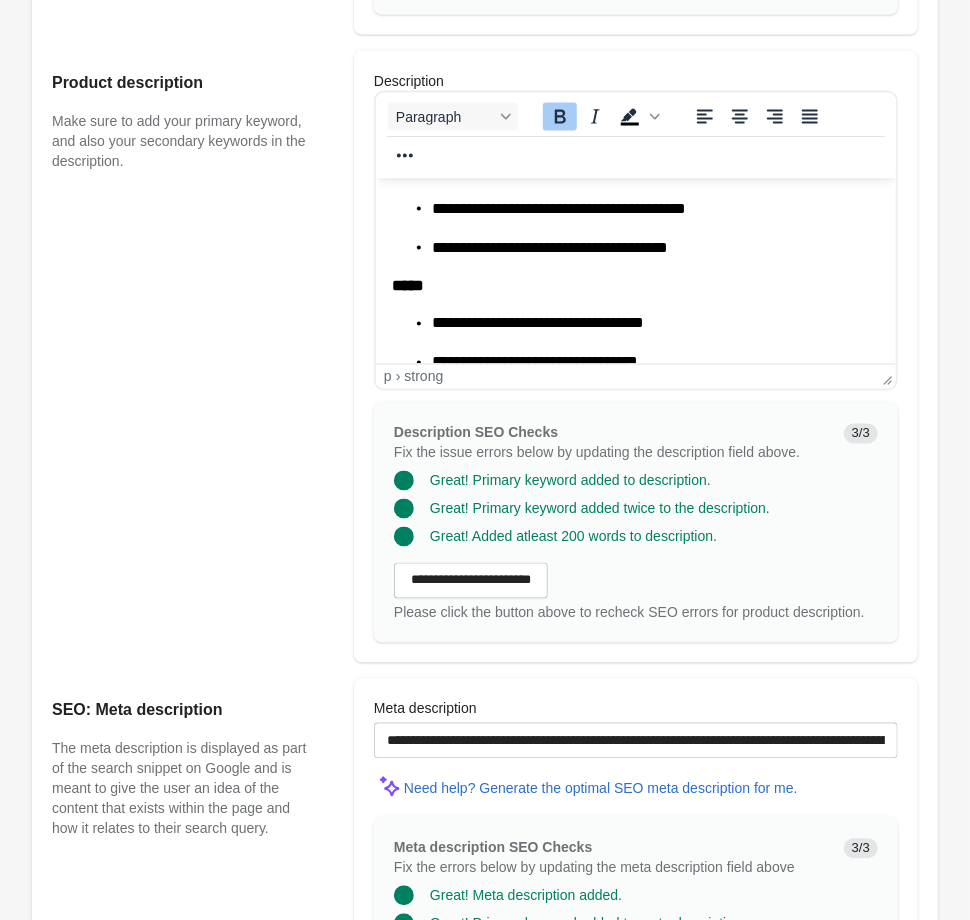 click on "*****" at bounding box center (635, 285) 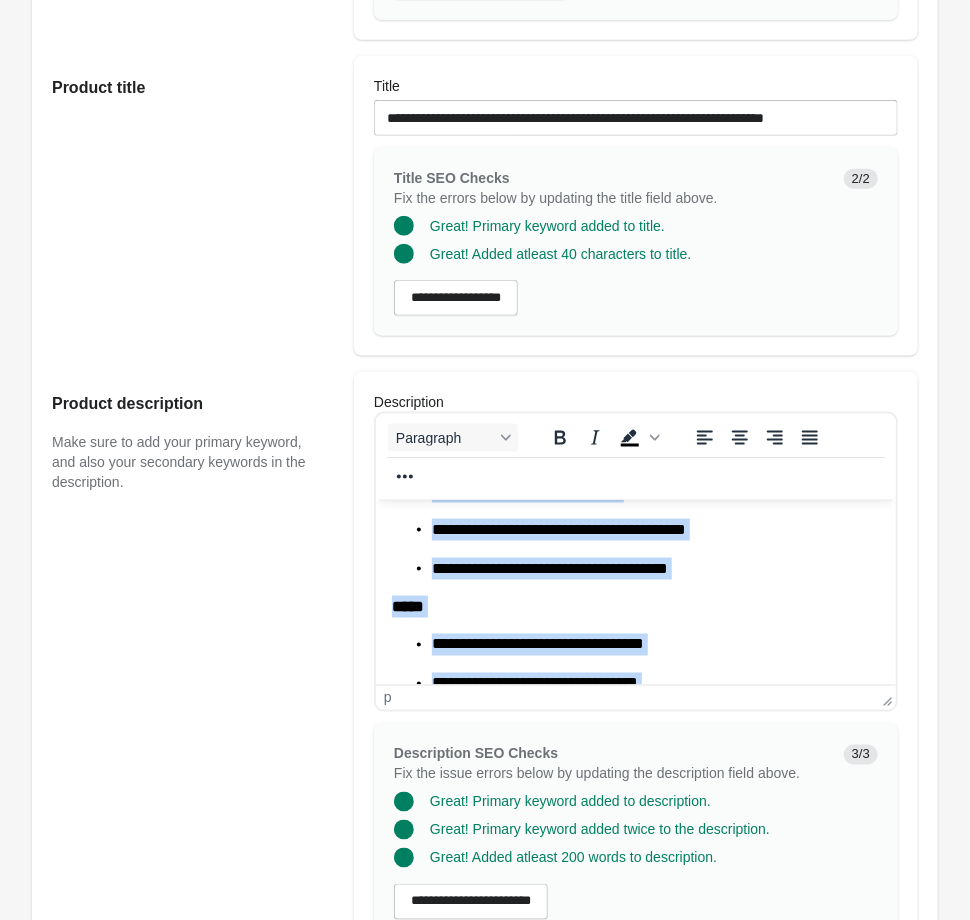 scroll, scrollTop: 409, scrollLeft: 0, axis: vertical 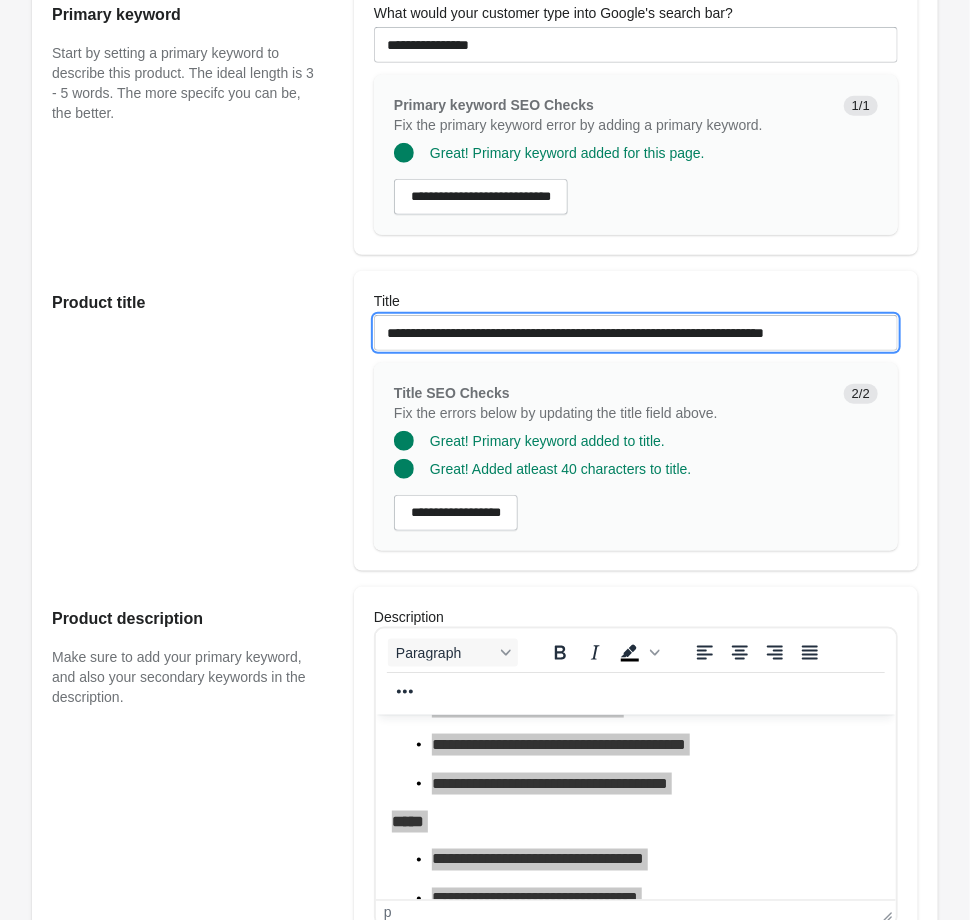 click on "**********" at bounding box center [636, 333] 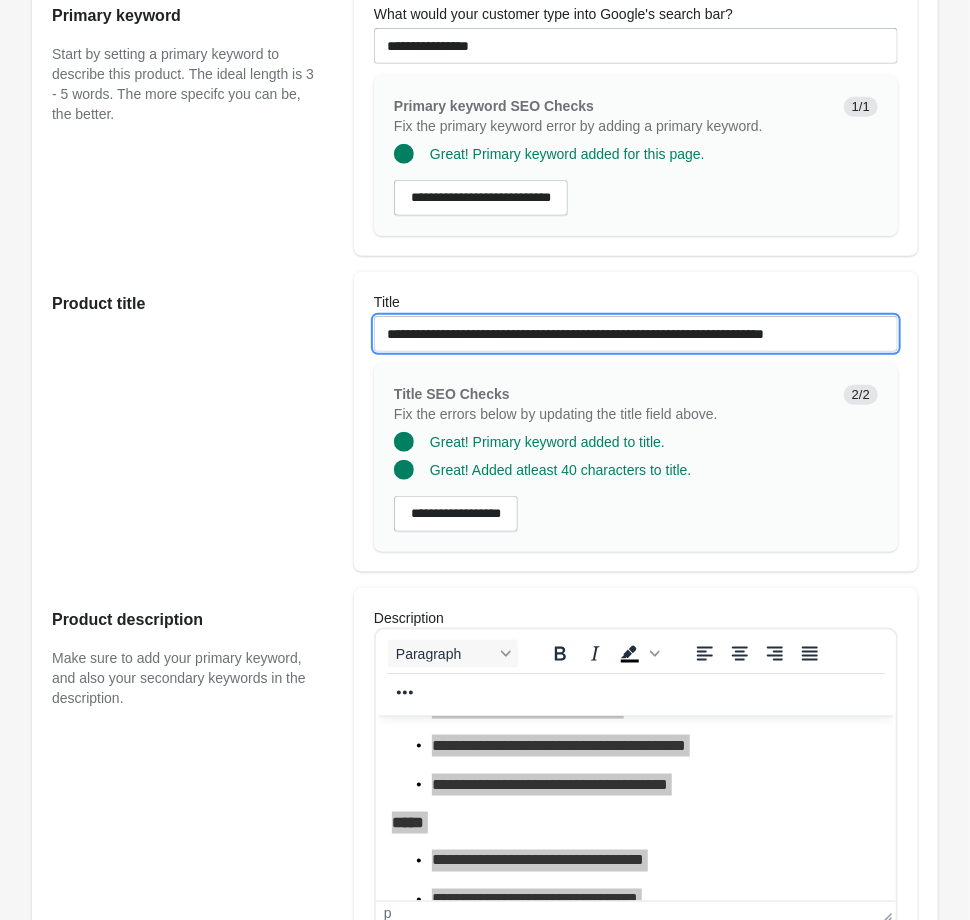 scroll, scrollTop: 88, scrollLeft: 0, axis: vertical 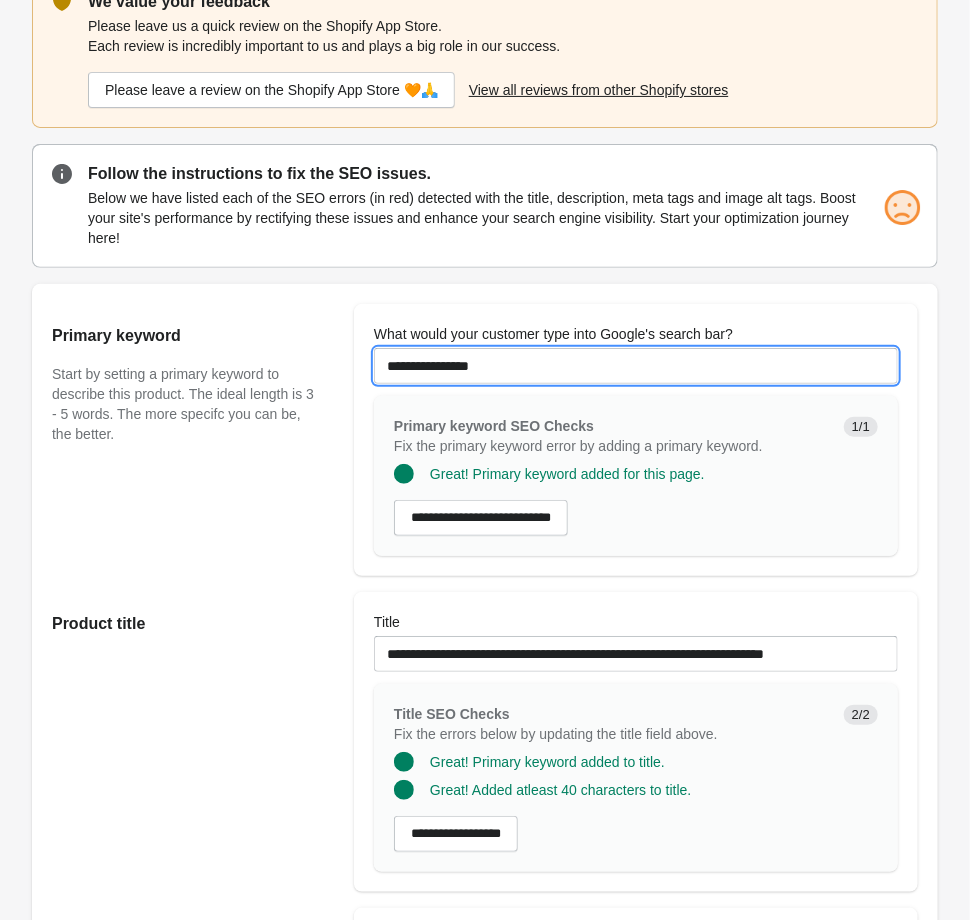 drag, startPoint x: 508, startPoint y: 372, endPoint x: 222, endPoint y: 352, distance: 286.69846 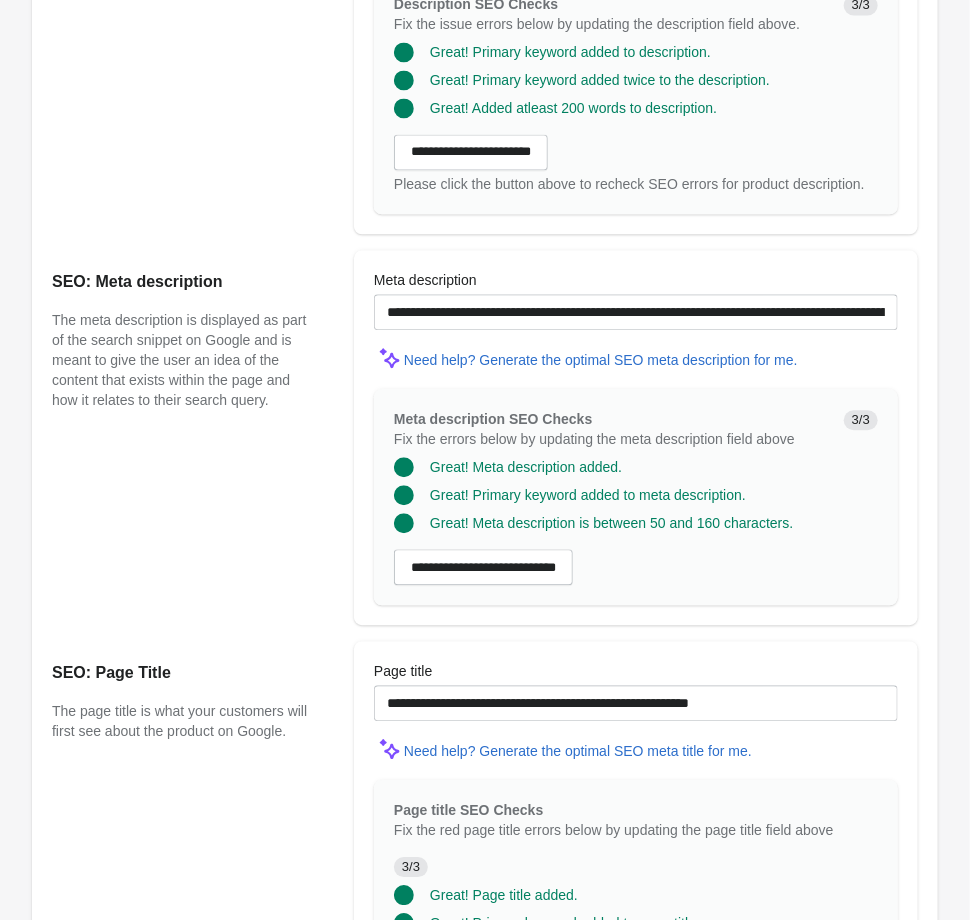 scroll, scrollTop: 1589, scrollLeft: 0, axis: vertical 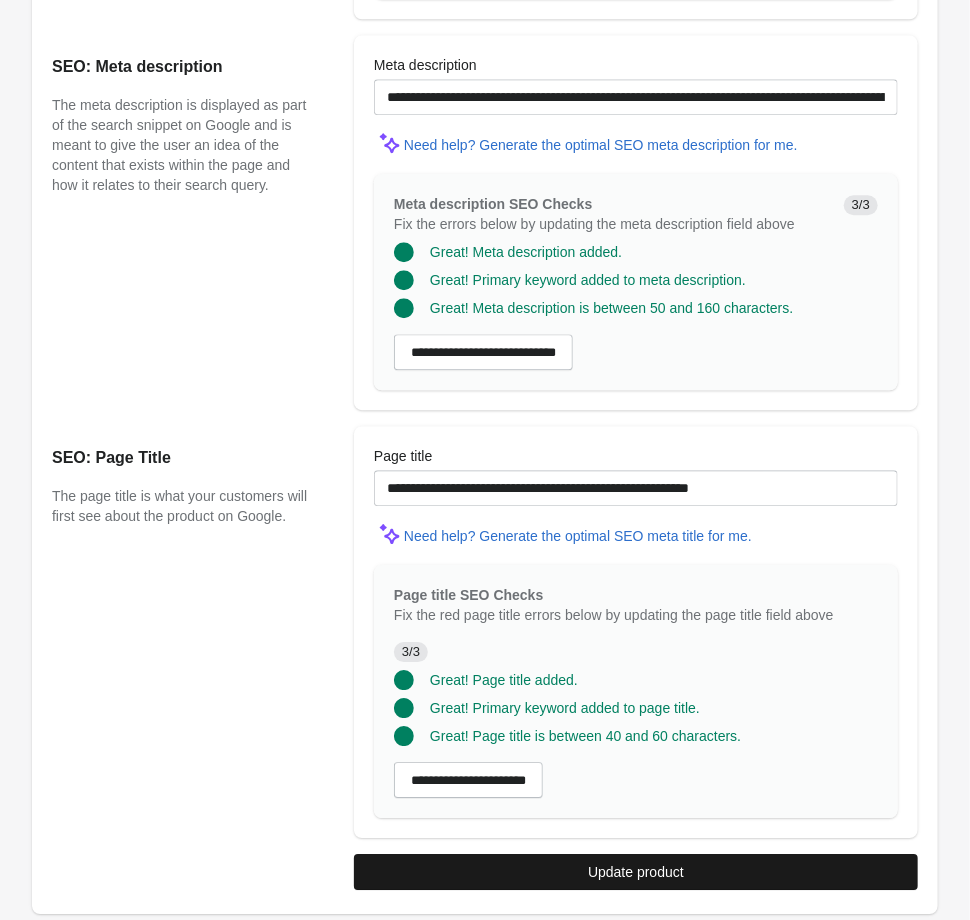 click on "Update product" at bounding box center (636, 872) 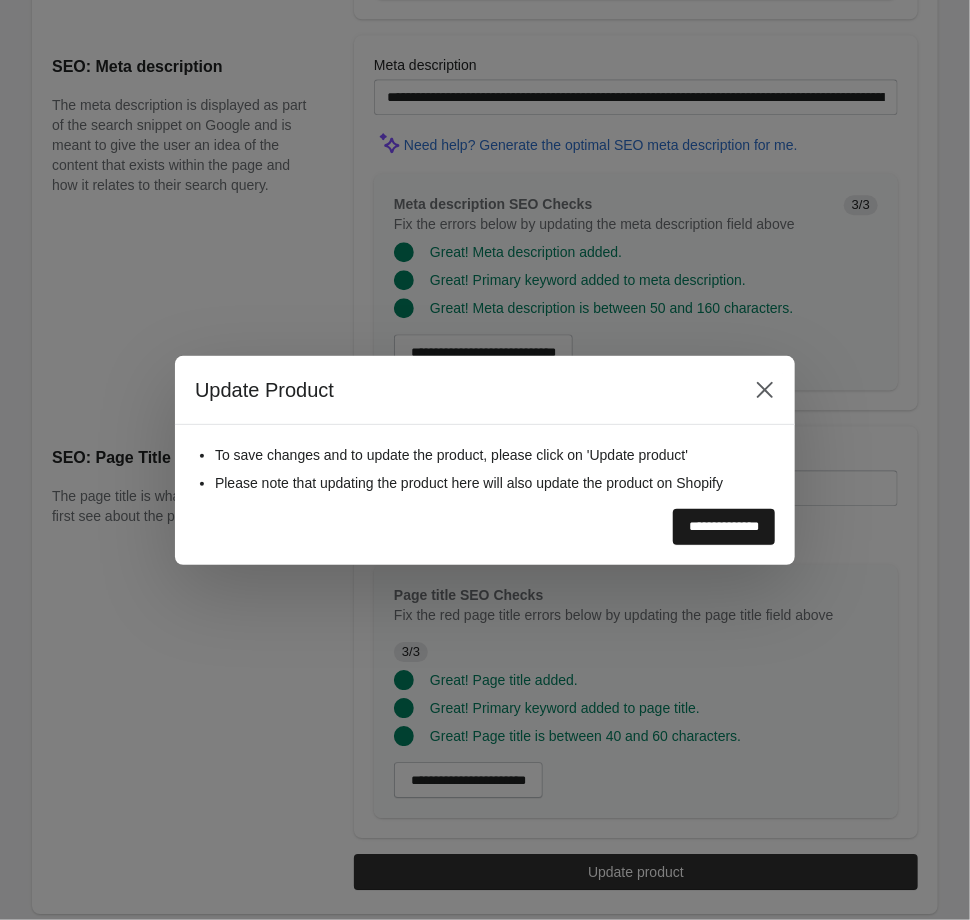 click on "**********" at bounding box center [724, 527] 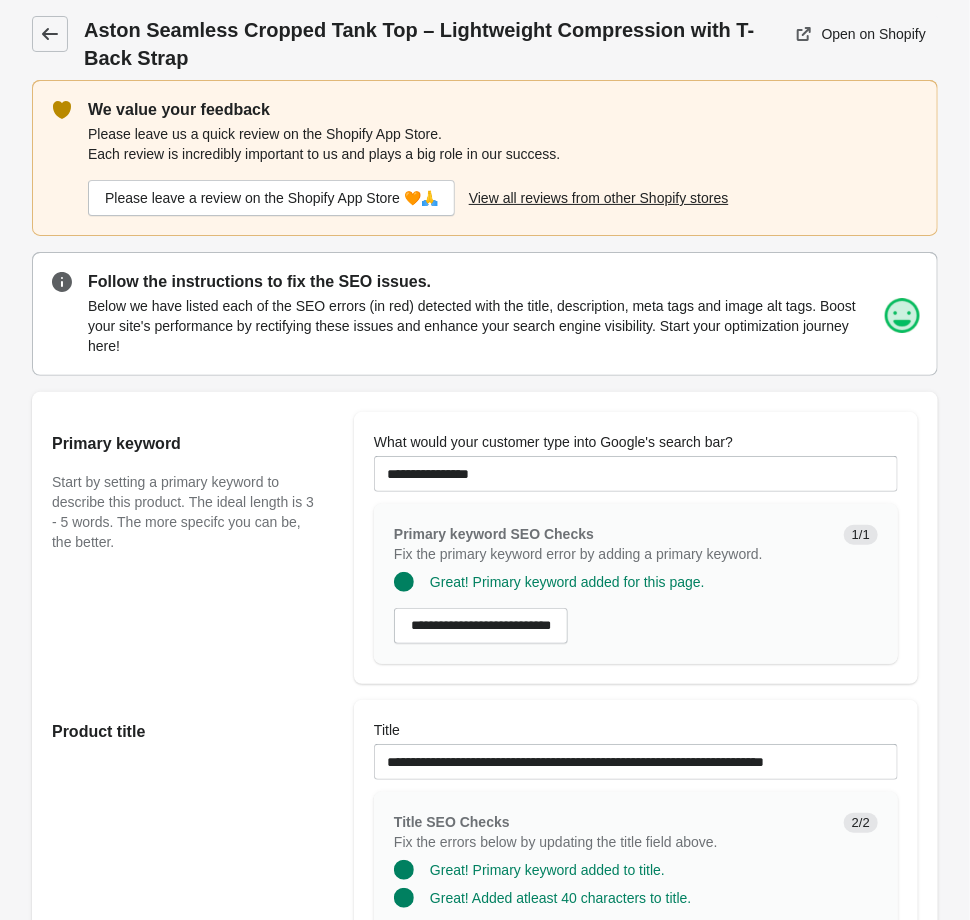 scroll, scrollTop: 0, scrollLeft: 0, axis: both 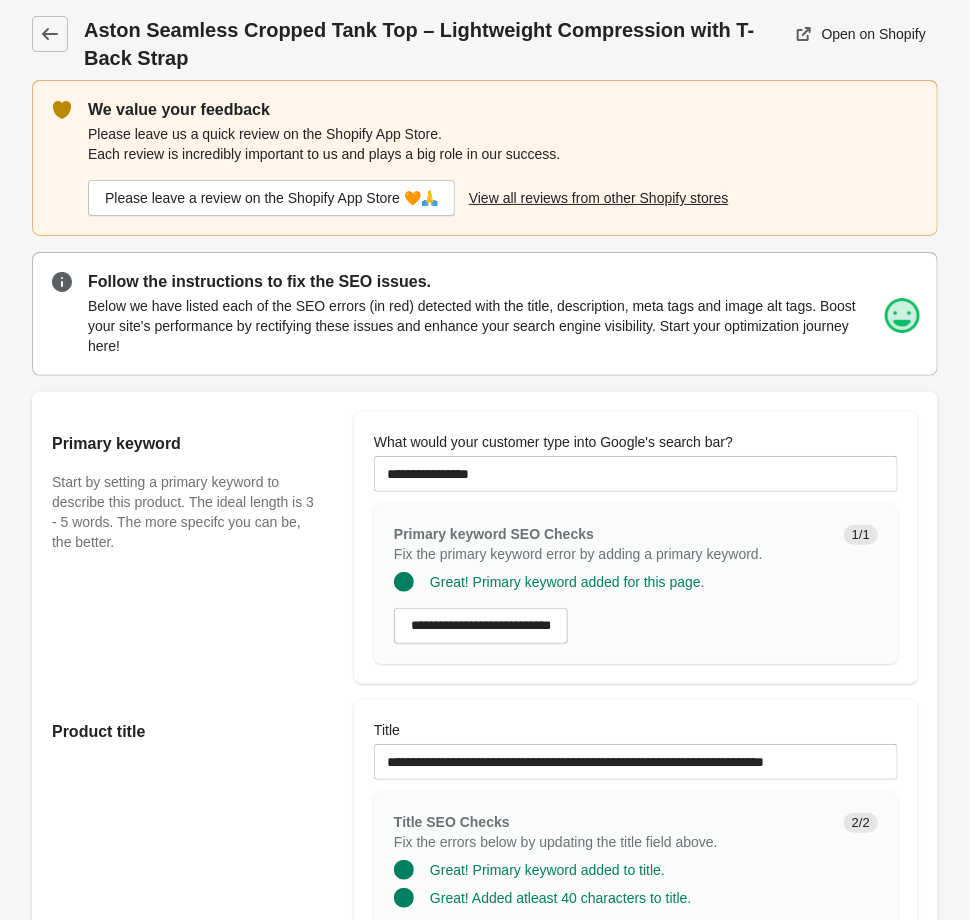 click on "Aston Seamless Cropped Tank Top – Lightweight Compression with T-Back Strap
Open on Shopify" at bounding box center [485, 36] 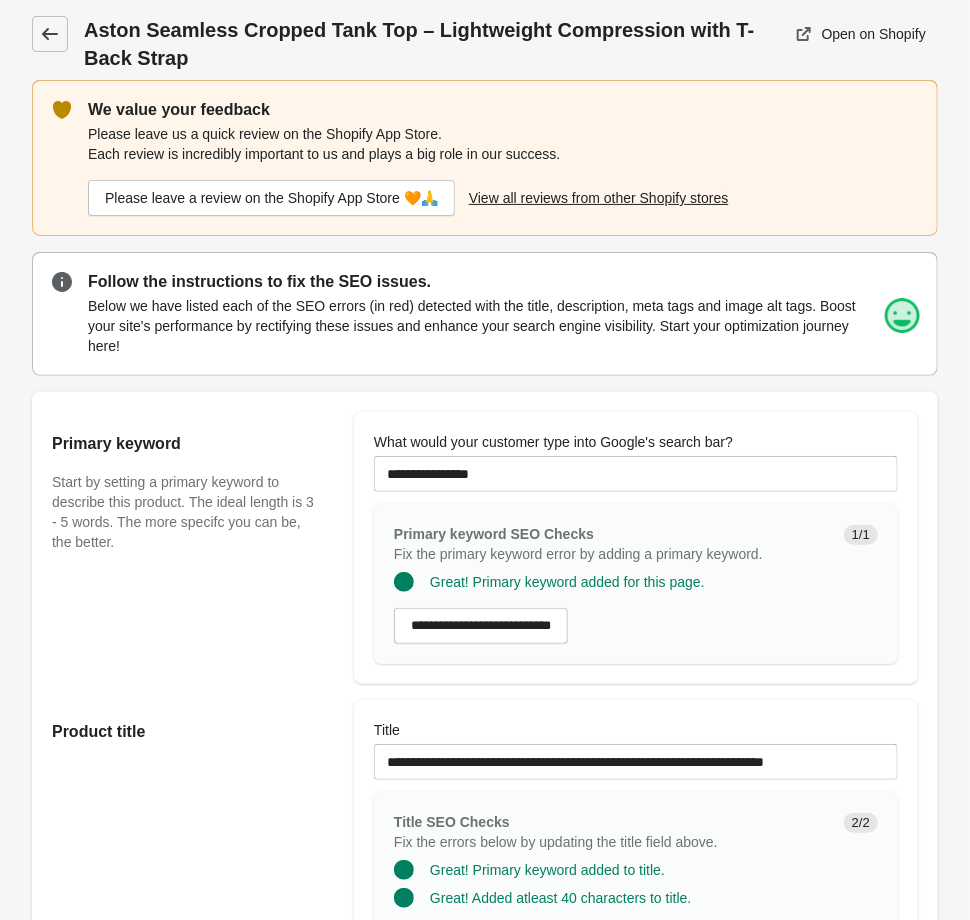 click at bounding box center (50, 34) 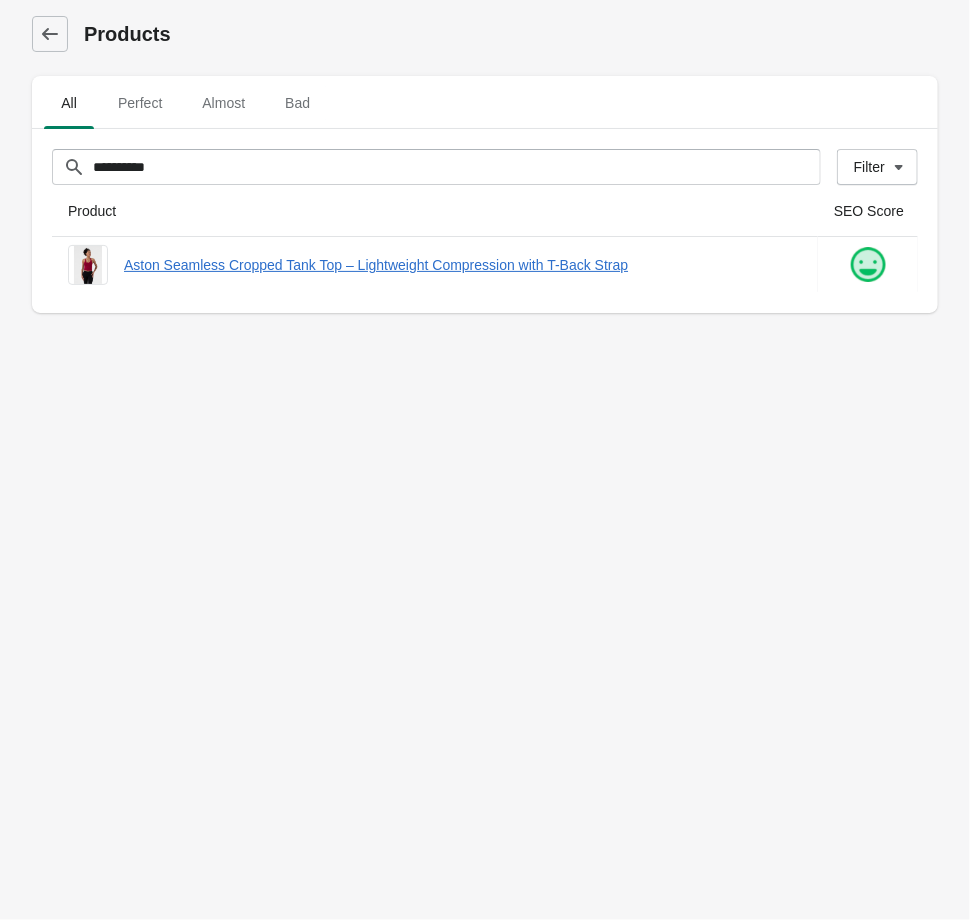click on "Products
All
Perfect
Almost
Bad
Filter[title]
[REDACTED]
Filter" at bounding box center (485, 460) 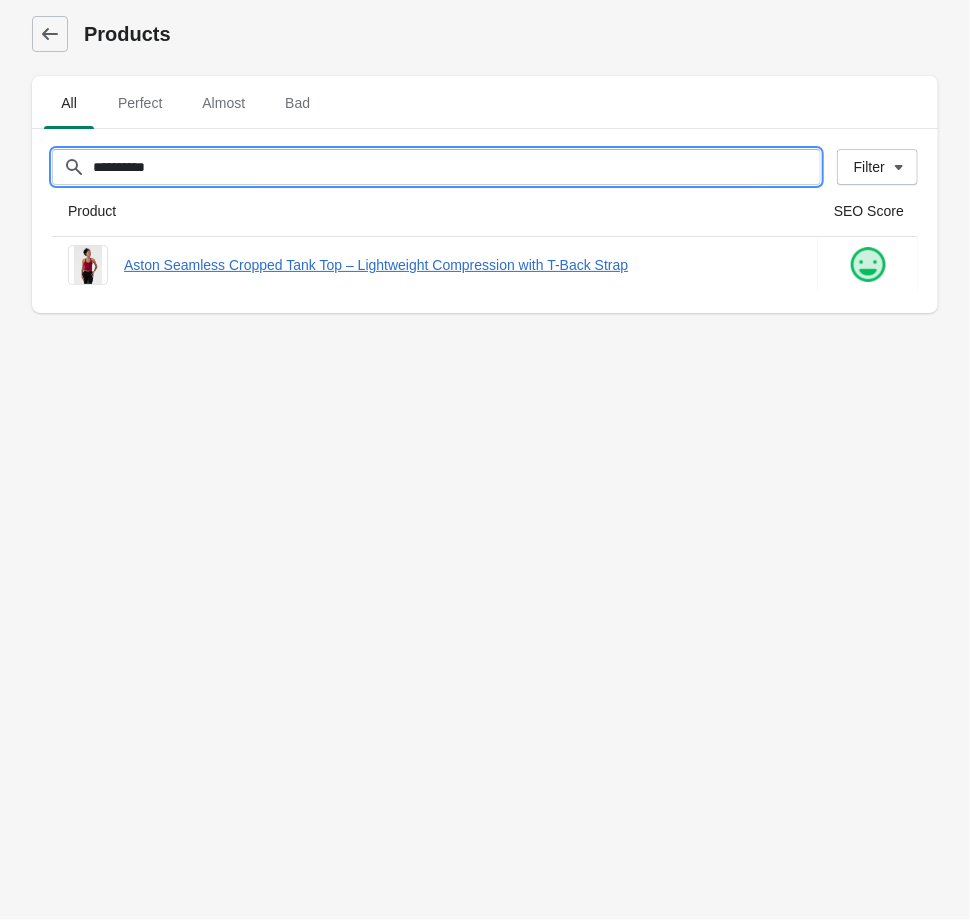 drag, startPoint x: 6, startPoint y: 138, endPoint x: -234, endPoint y: 123, distance: 240.46829 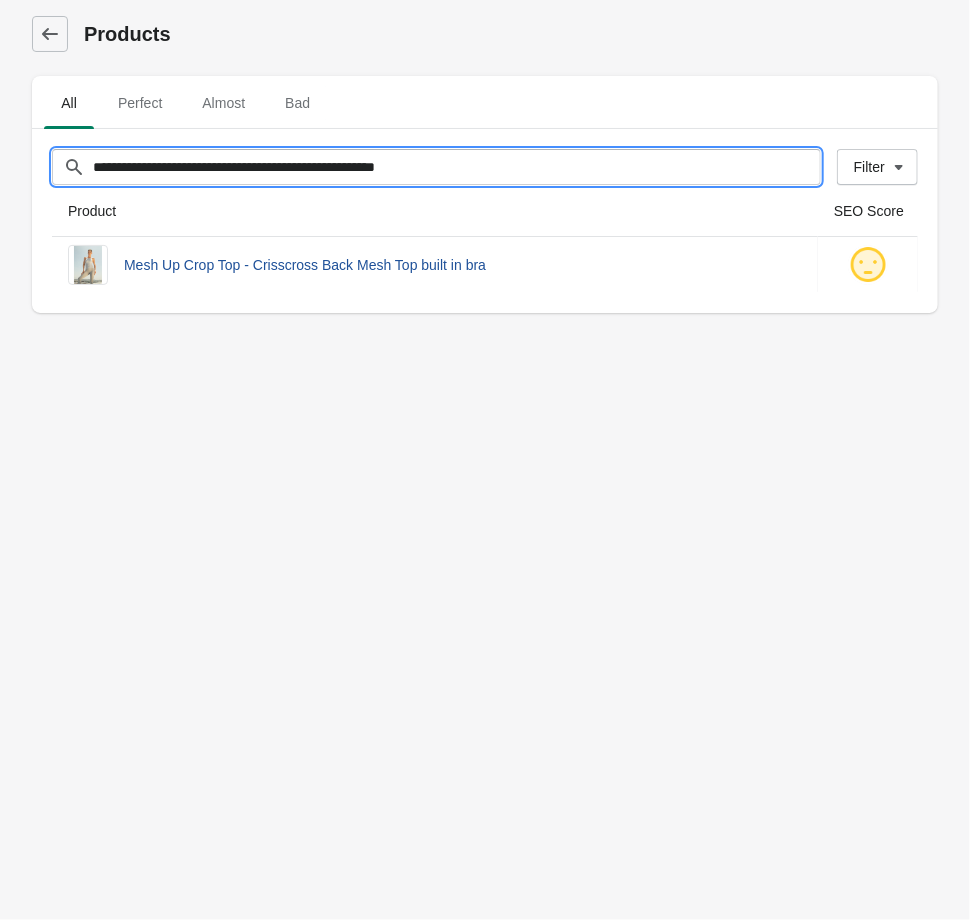 type on "**********" 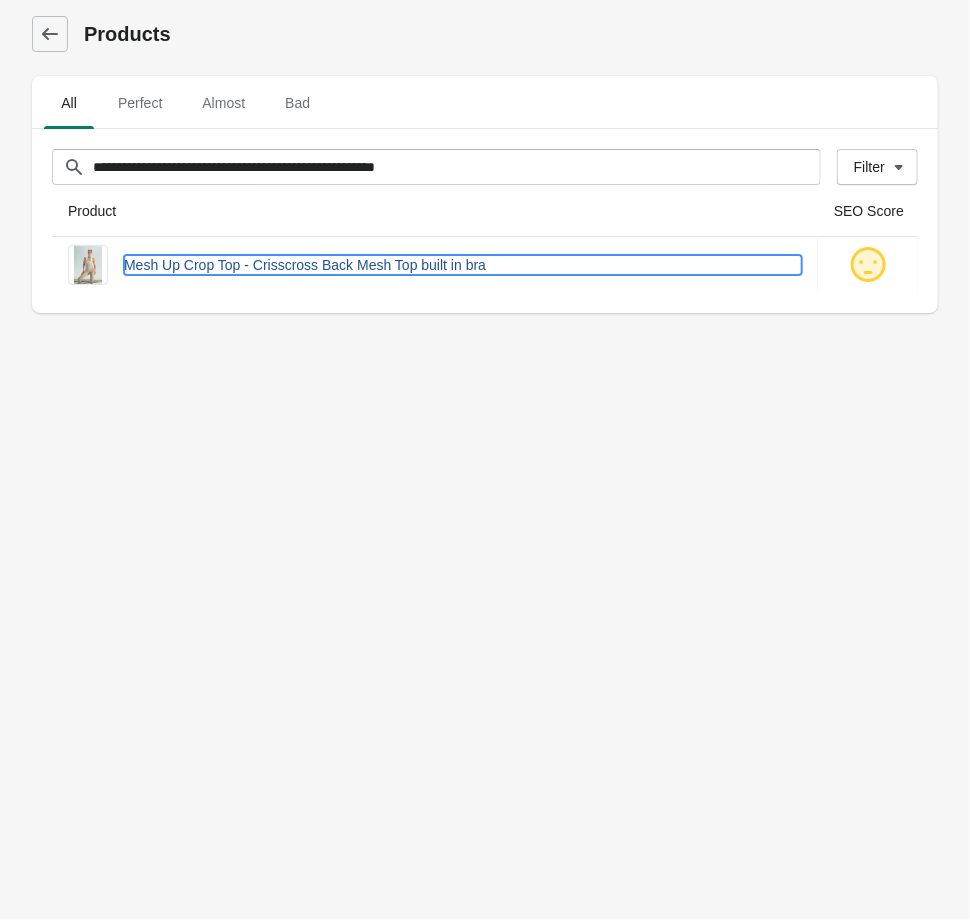 click on "Mesh Up Crop Top - Crisscross Back Mesh Top built in bra" at bounding box center (463, 265) 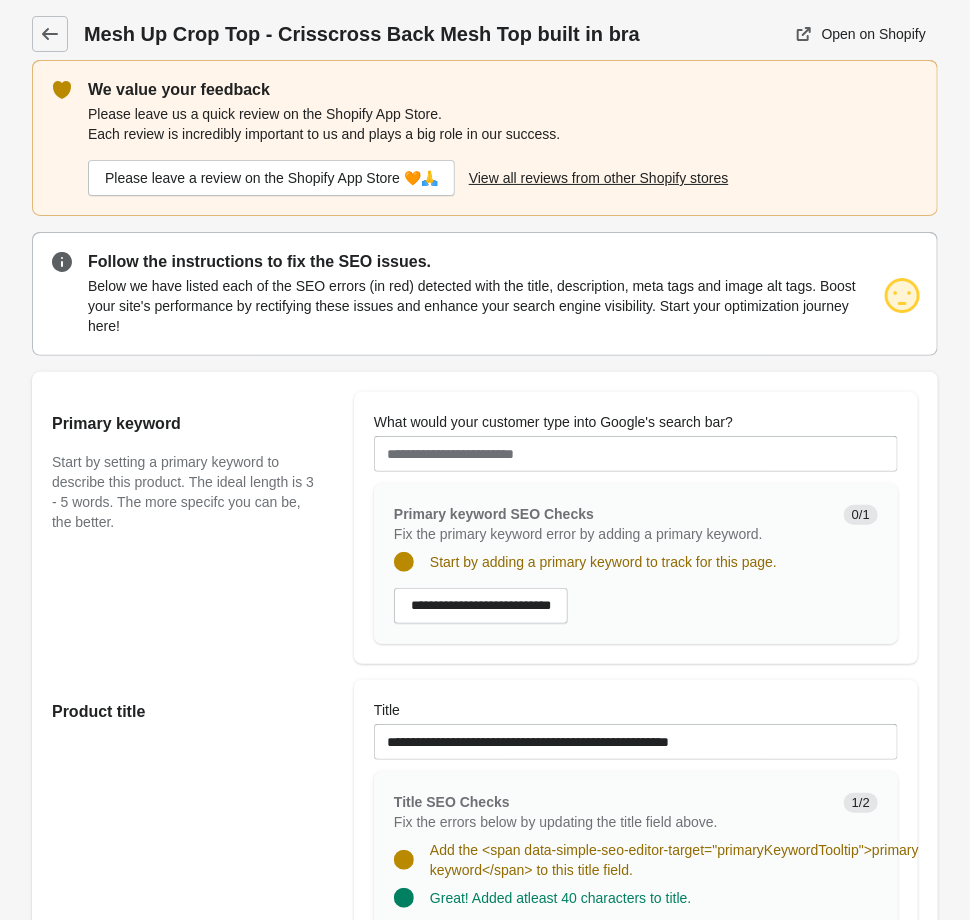scroll, scrollTop: 0, scrollLeft: 0, axis: both 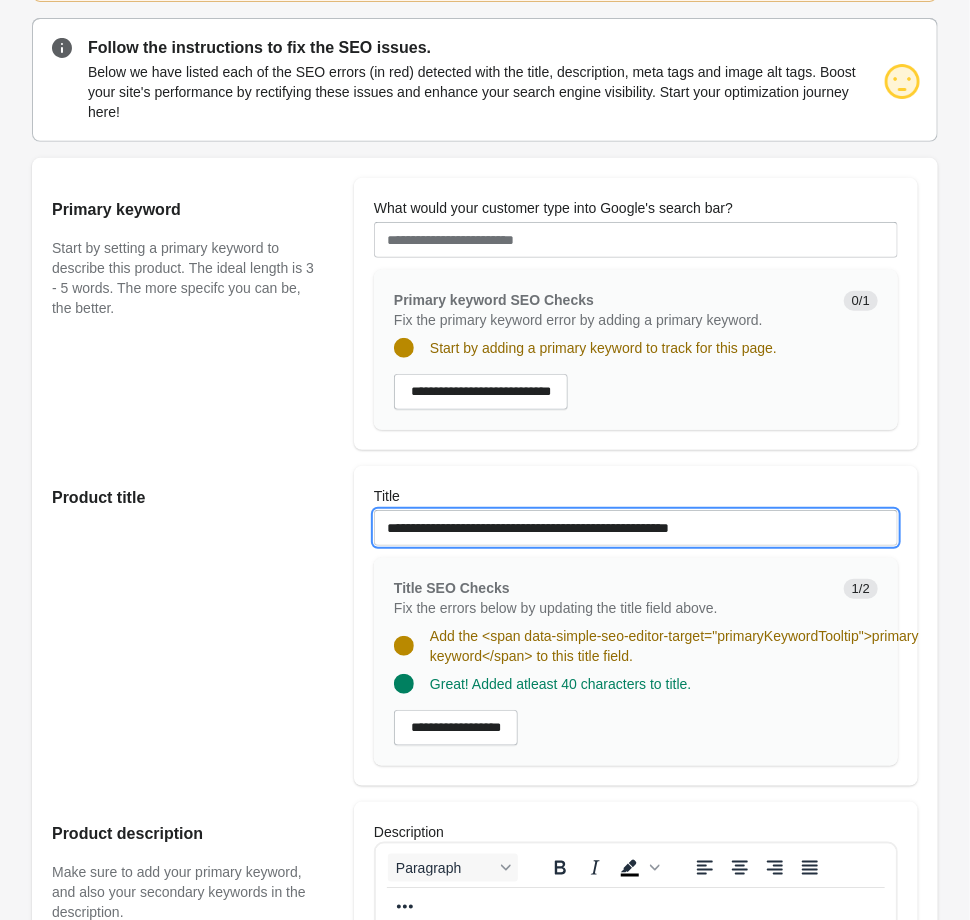 click on "**********" at bounding box center (636, 528) 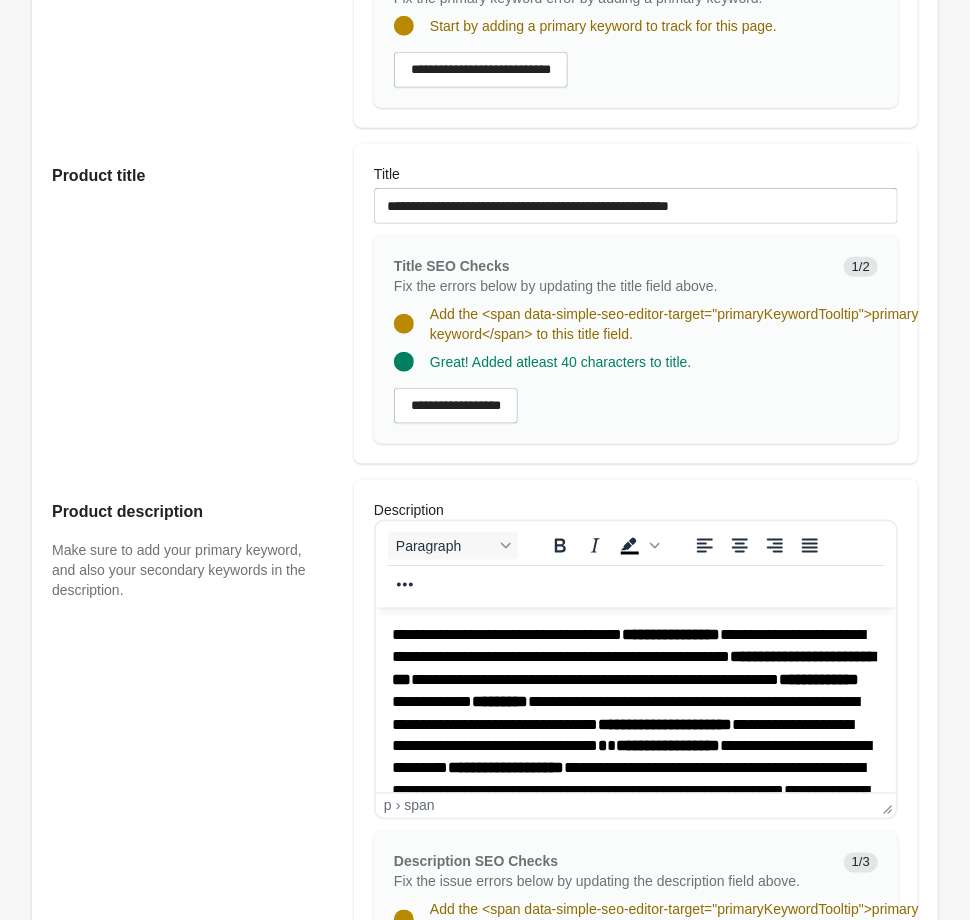 click on "[REDACTED]" at bounding box center [632, 712] 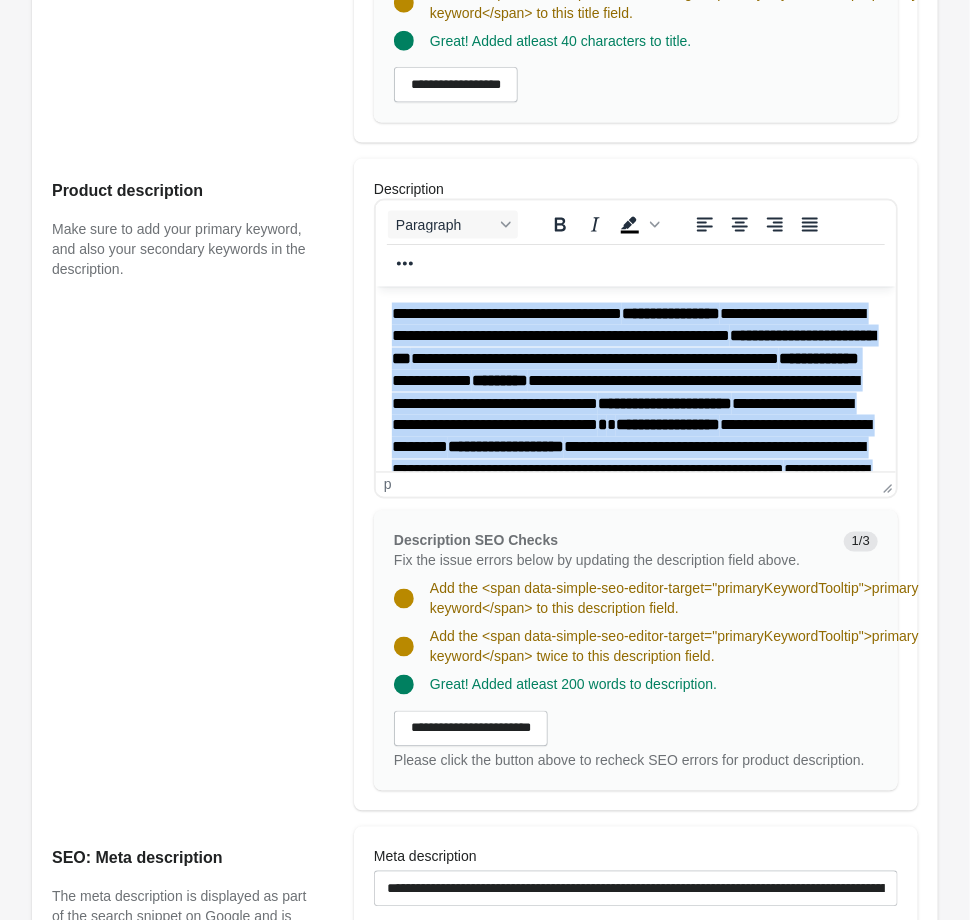 scroll, scrollTop: 1072, scrollLeft: 0, axis: vertical 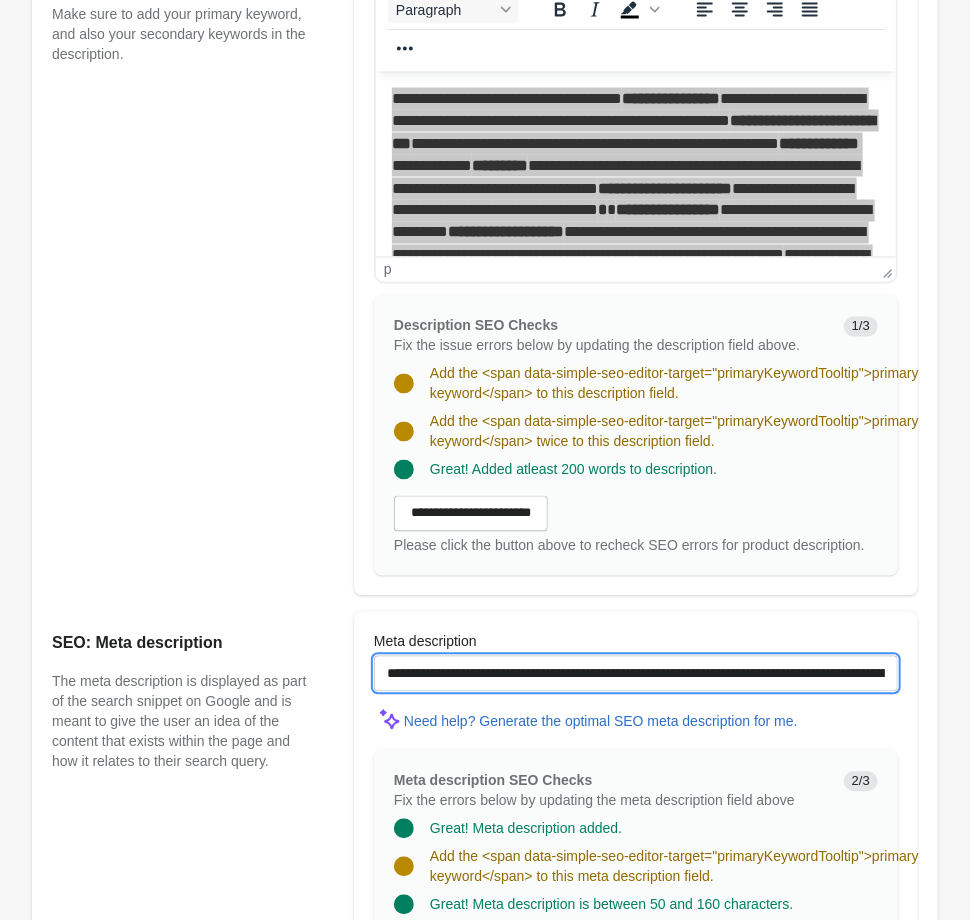 click on "**********" at bounding box center (636, 674) 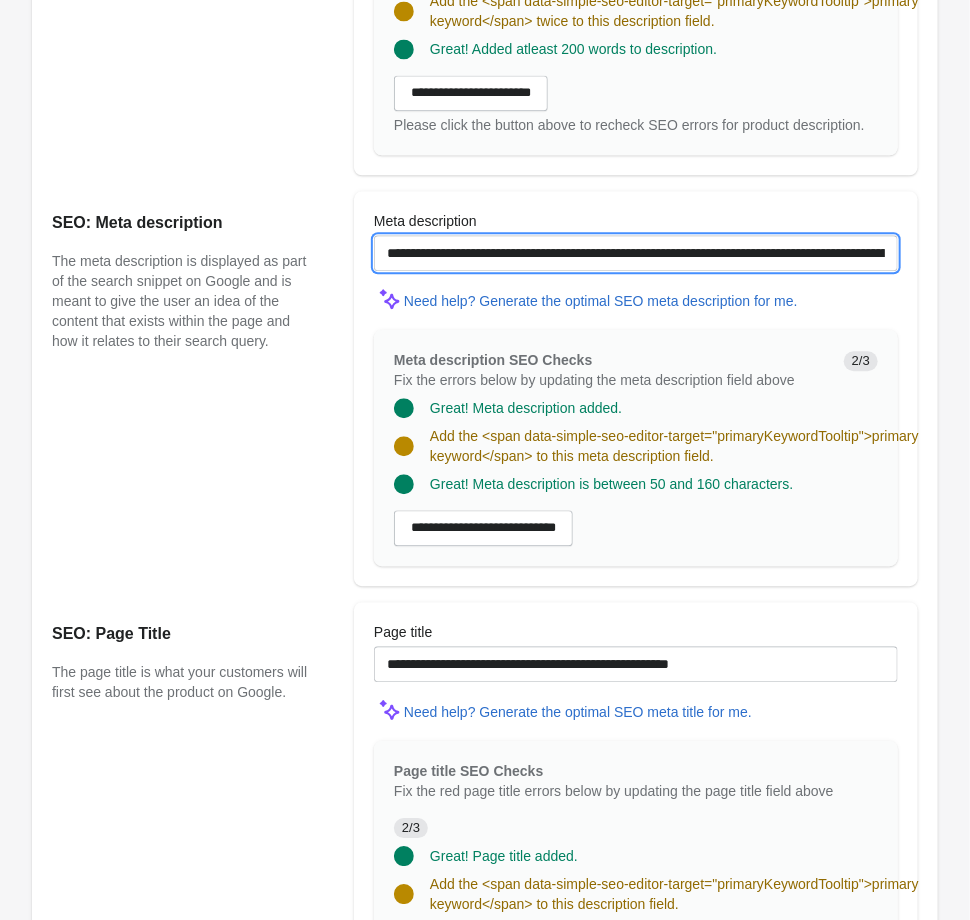 scroll, scrollTop: 1608, scrollLeft: 0, axis: vertical 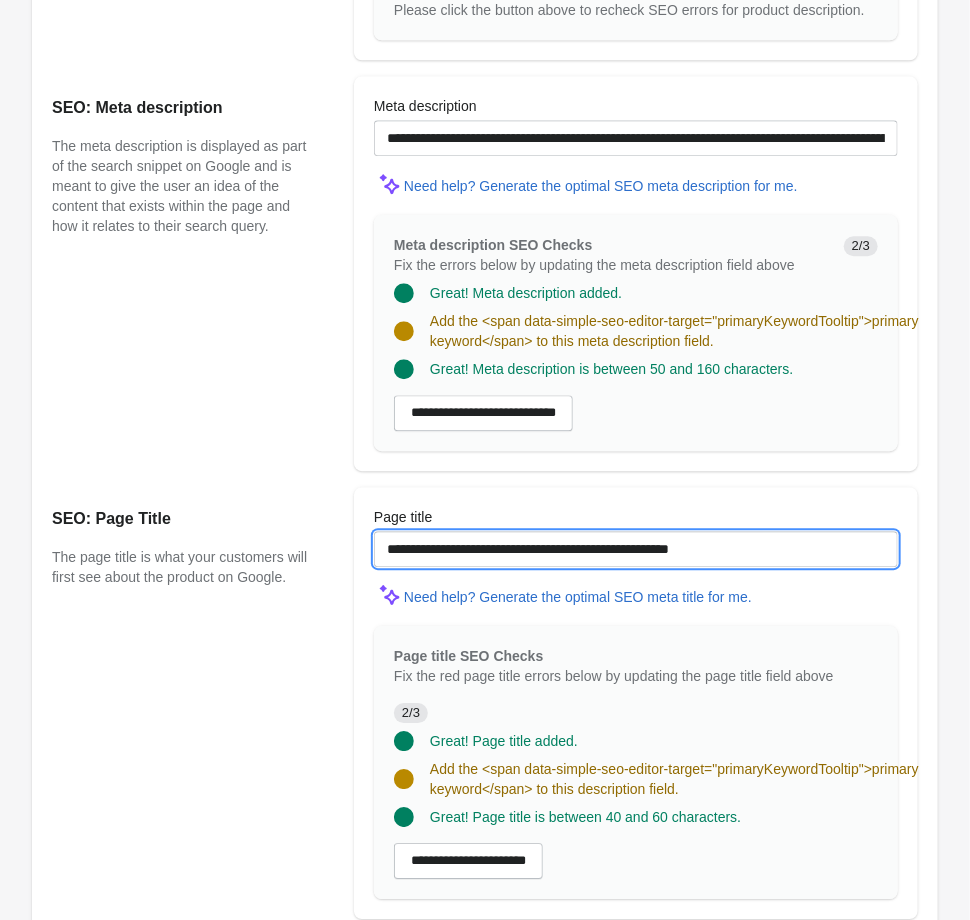 click on "**********" at bounding box center [636, 549] 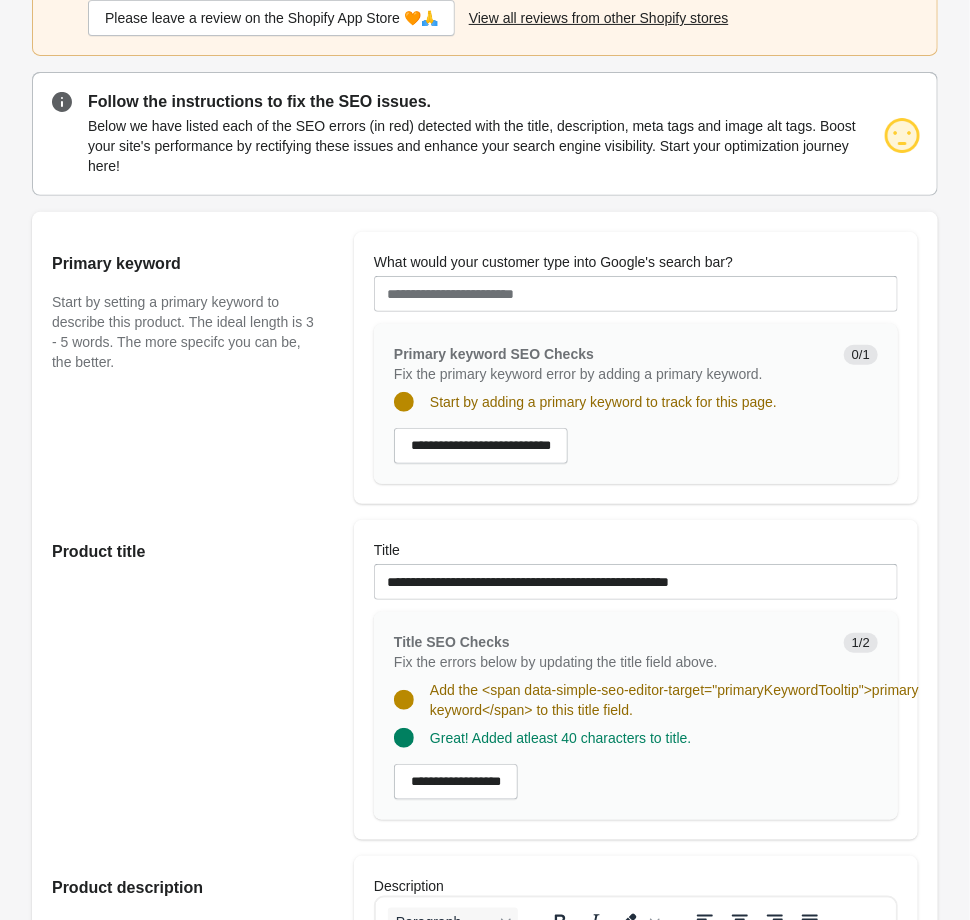 scroll, scrollTop: 0, scrollLeft: 0, axis: both 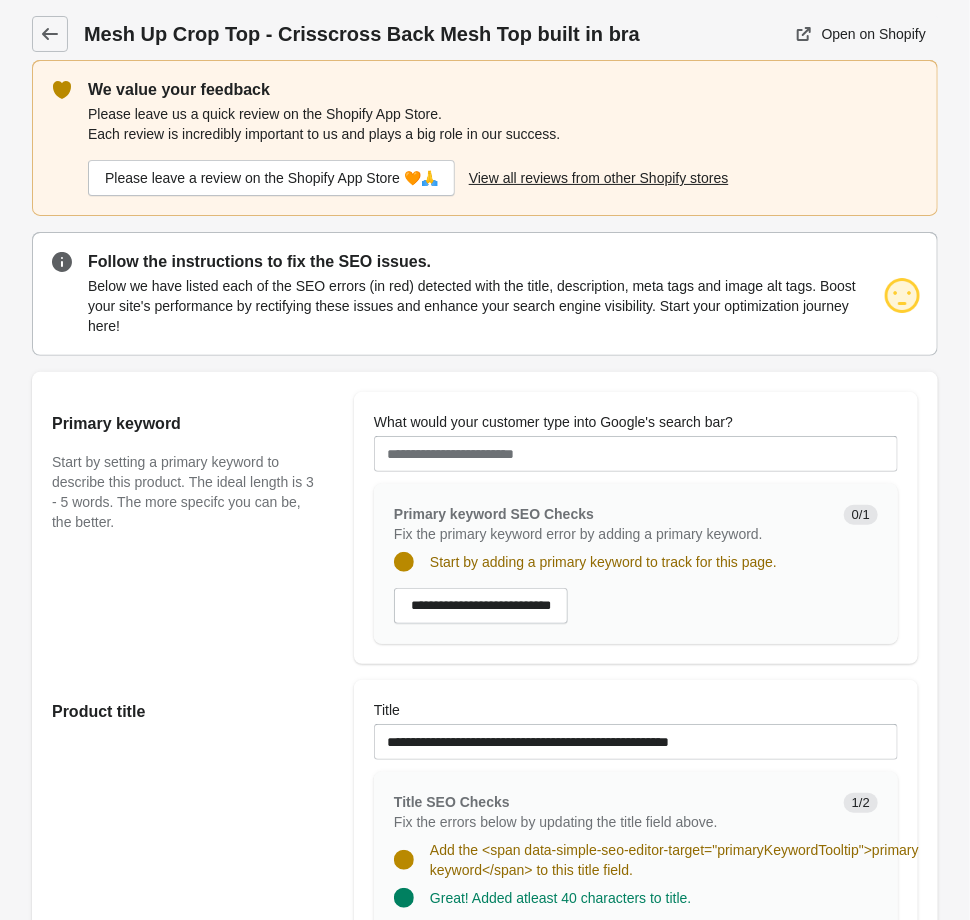 click on "**********" at bounding box center [636, 606] 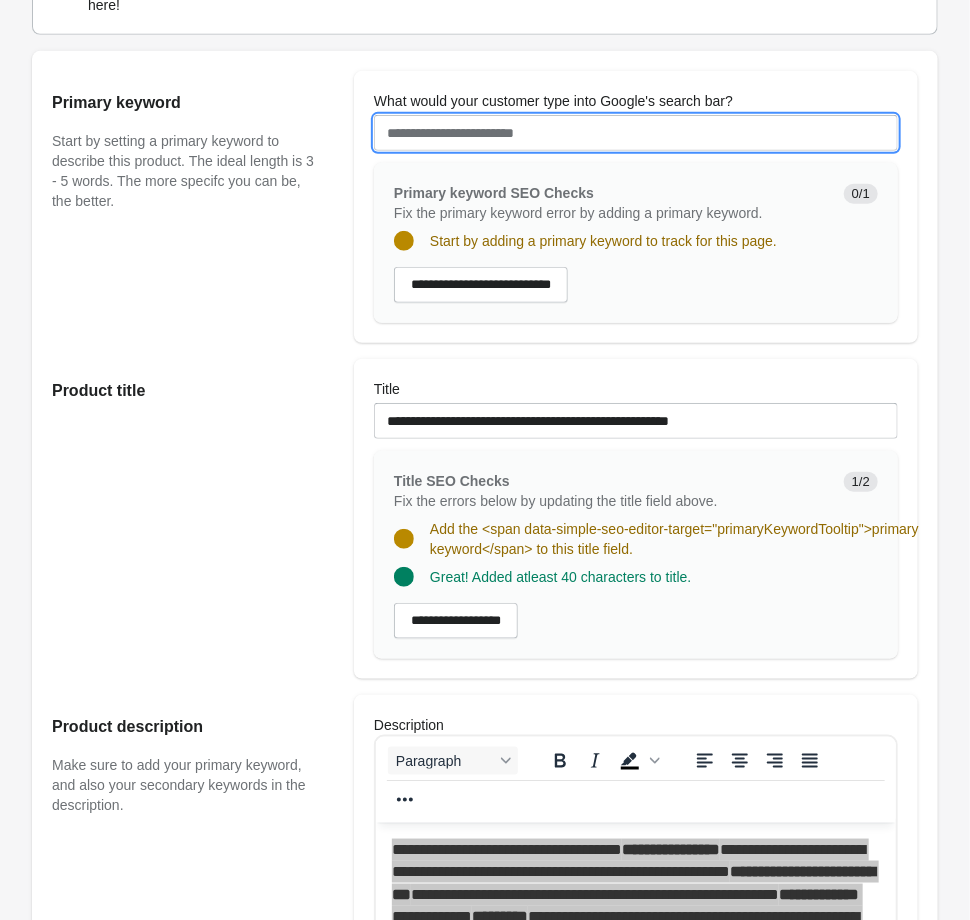 click on "What would your customer type into Google's search bar?" at bounding box center (636, 133) 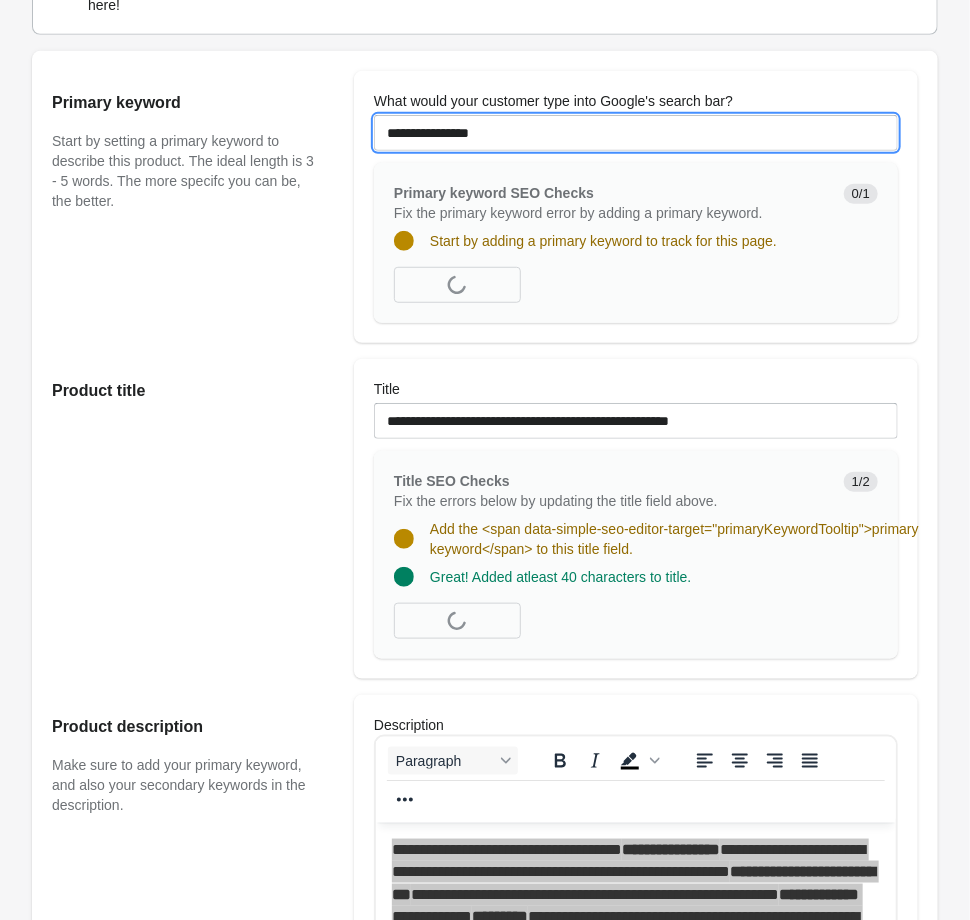 type on "**********" 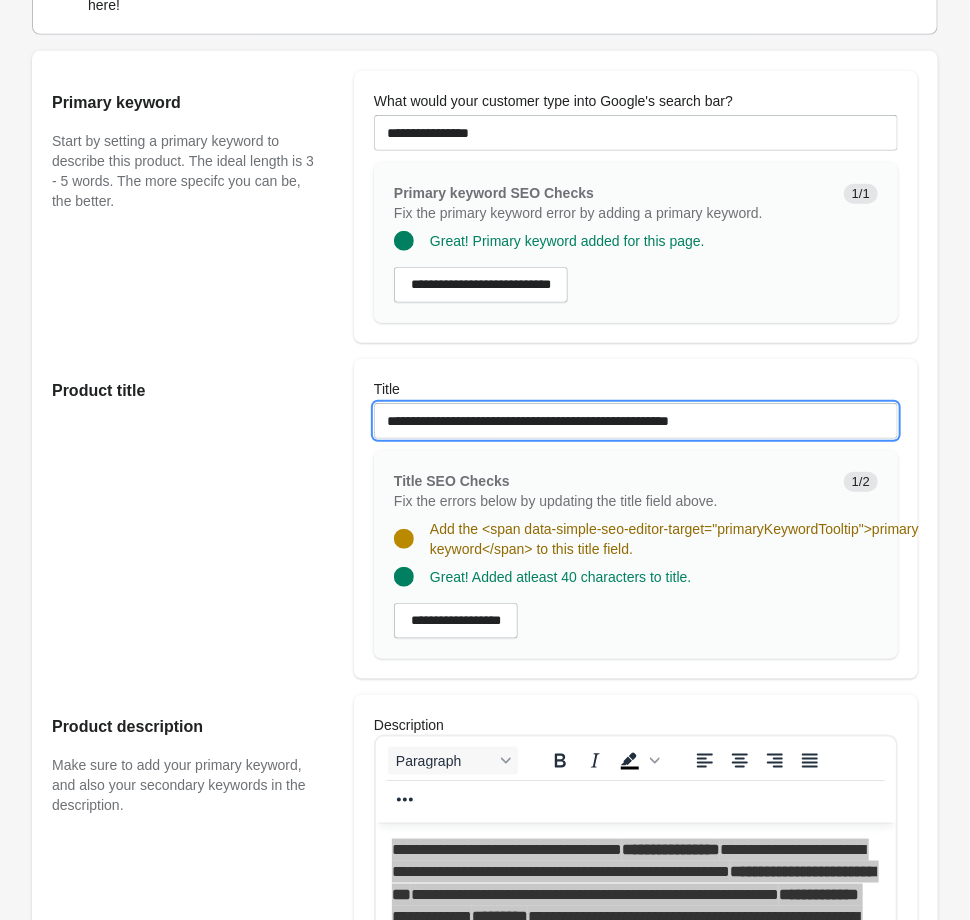 click on "**********" at bounding box center (636, 421) 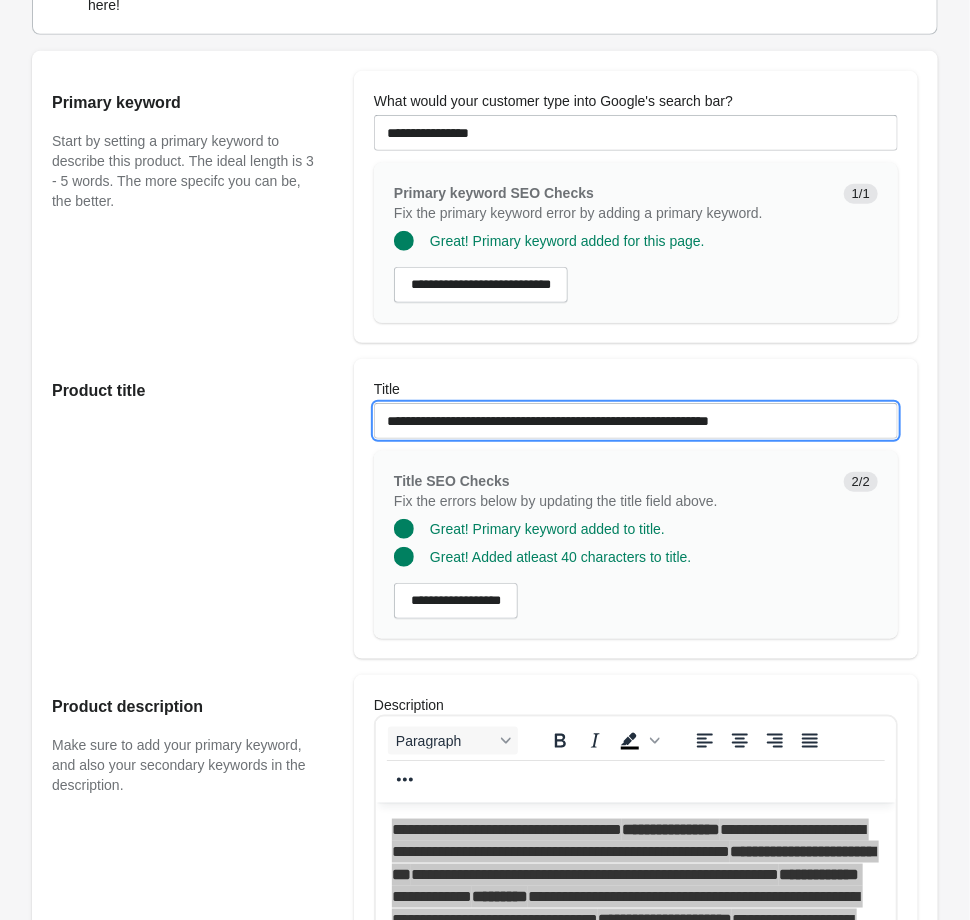 click on "**********" at bounding box center (636, 421) 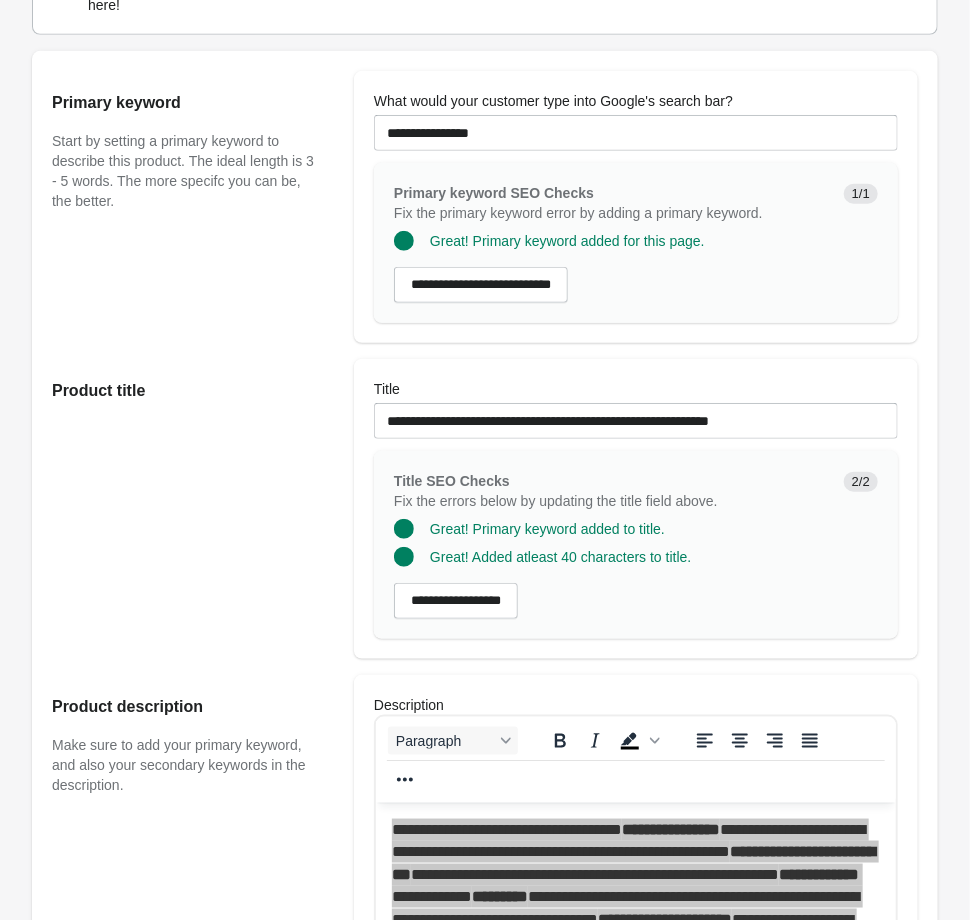 click on "Product title" at bounding box center (193, 509) 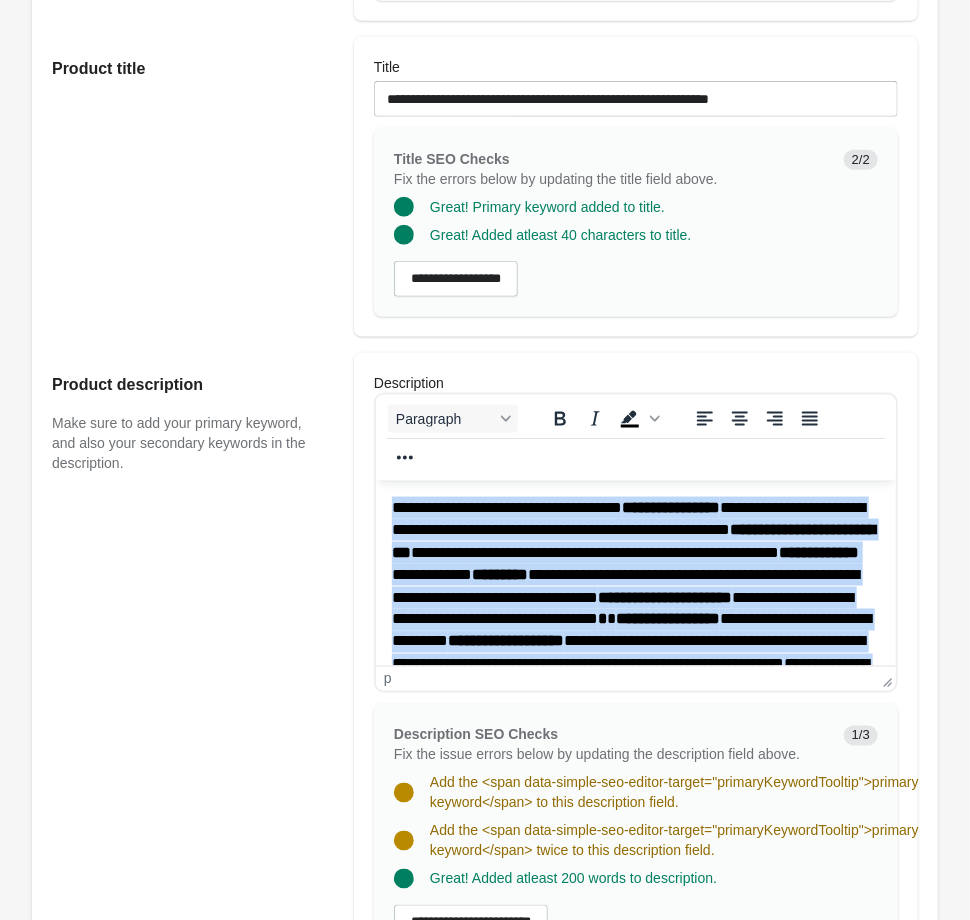 click on "**********" at bounding box center (632, 539) 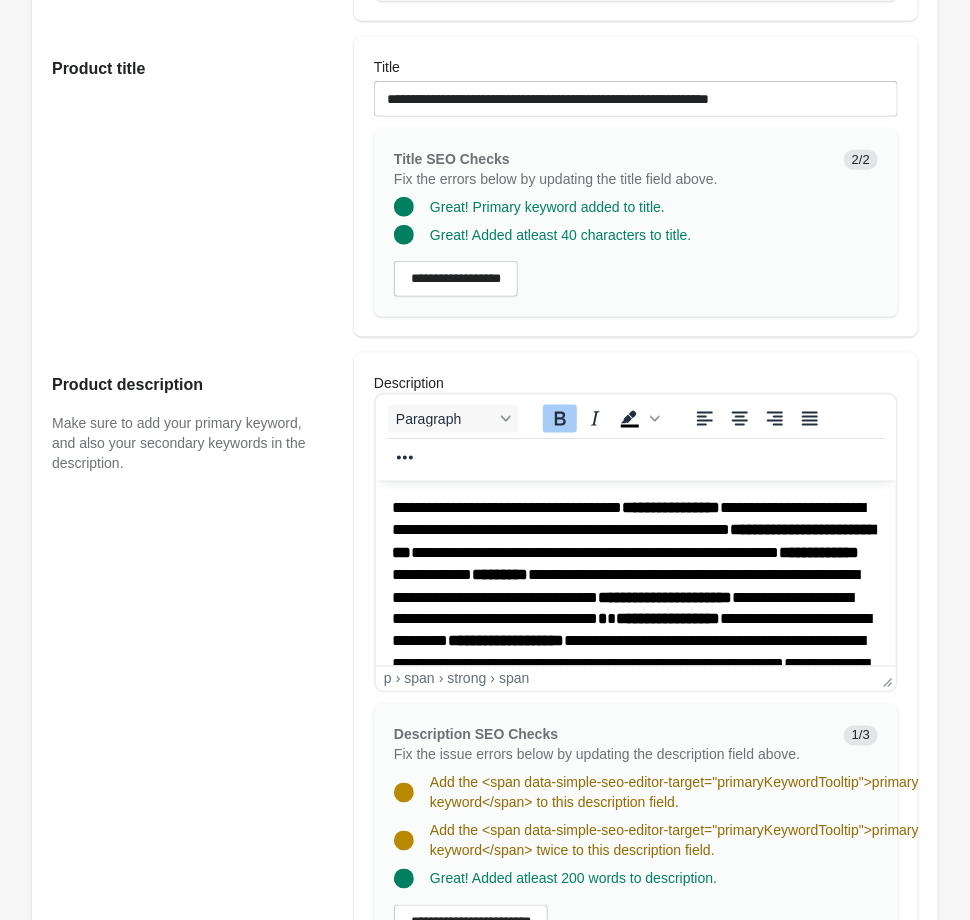 drag, startPoint x: 323, startPoint y: 537, endPoint x: 367, endPoint y: 542, distance: 44.28318 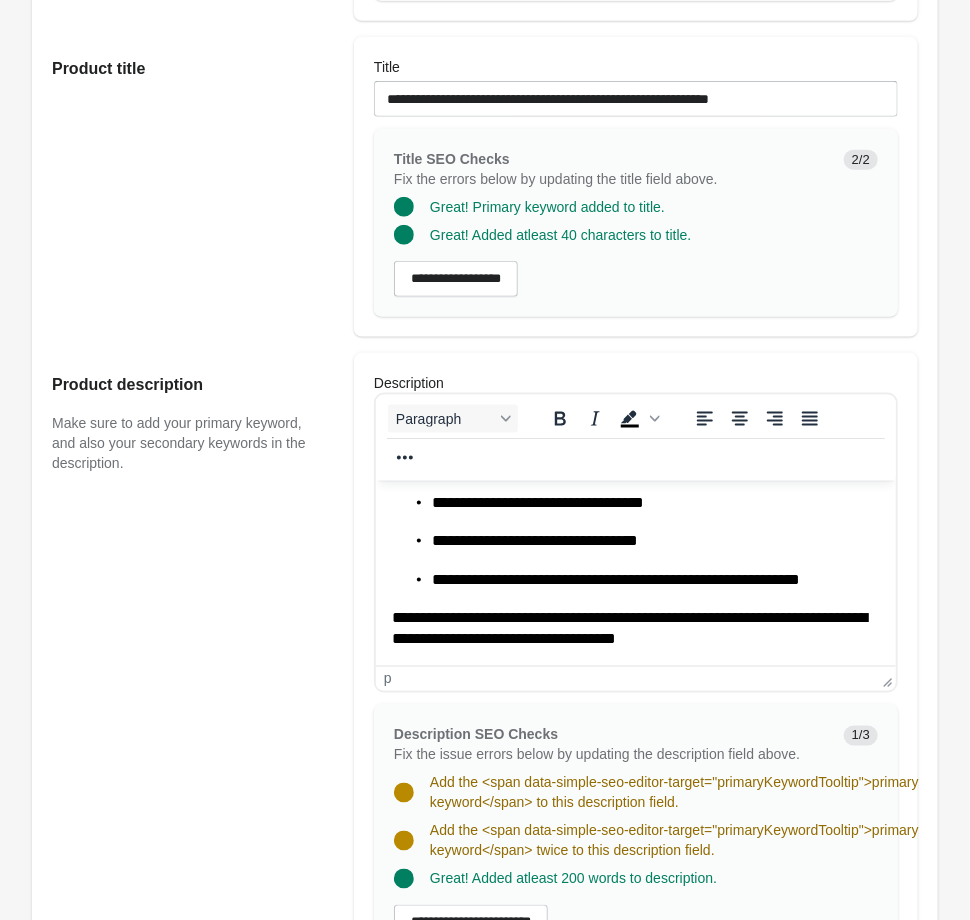 scroll, scrollTop: 964, scrollLeft: 0, axis: vertical 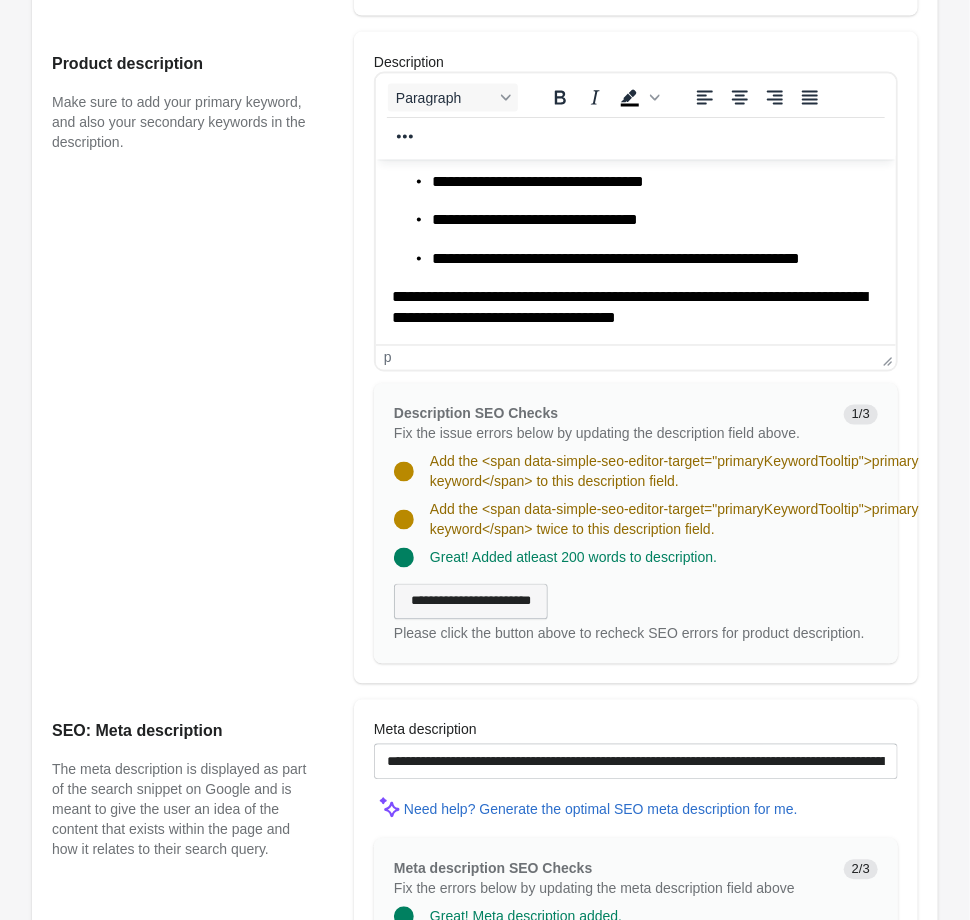 click on "**********" at bounding box center [471, 602] 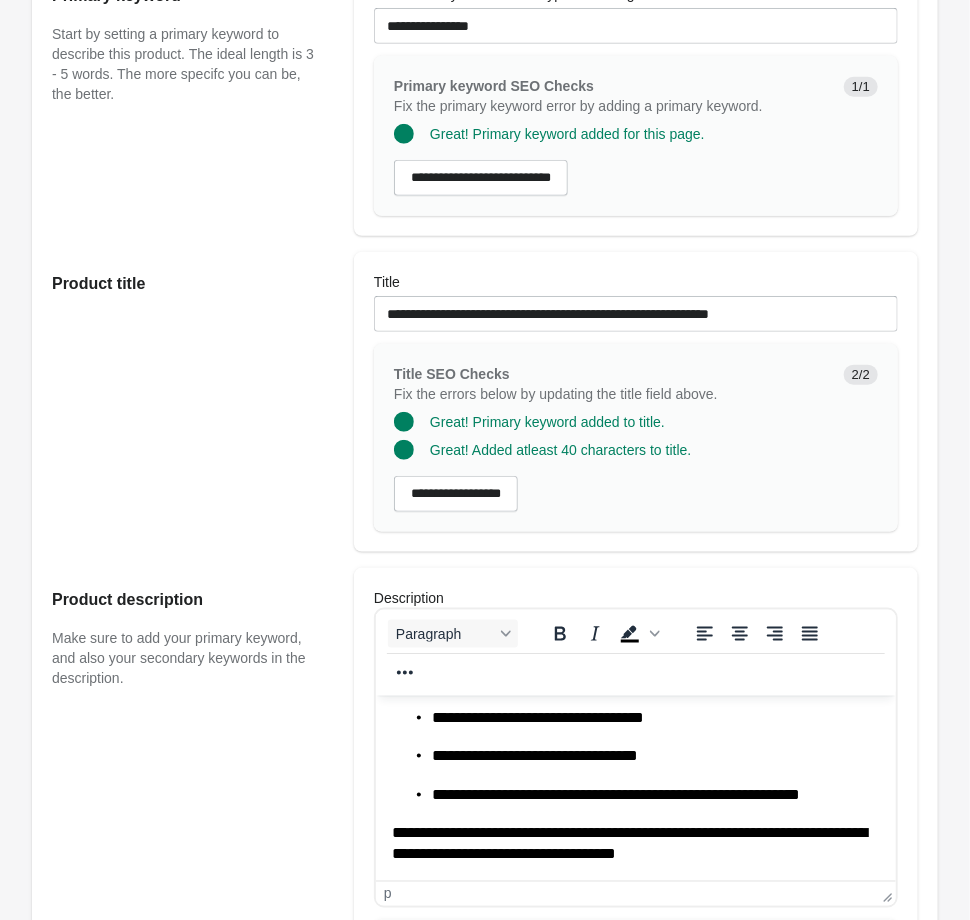 scroll, scrollTop: 214, scrollLeft: 0, axis: vertical 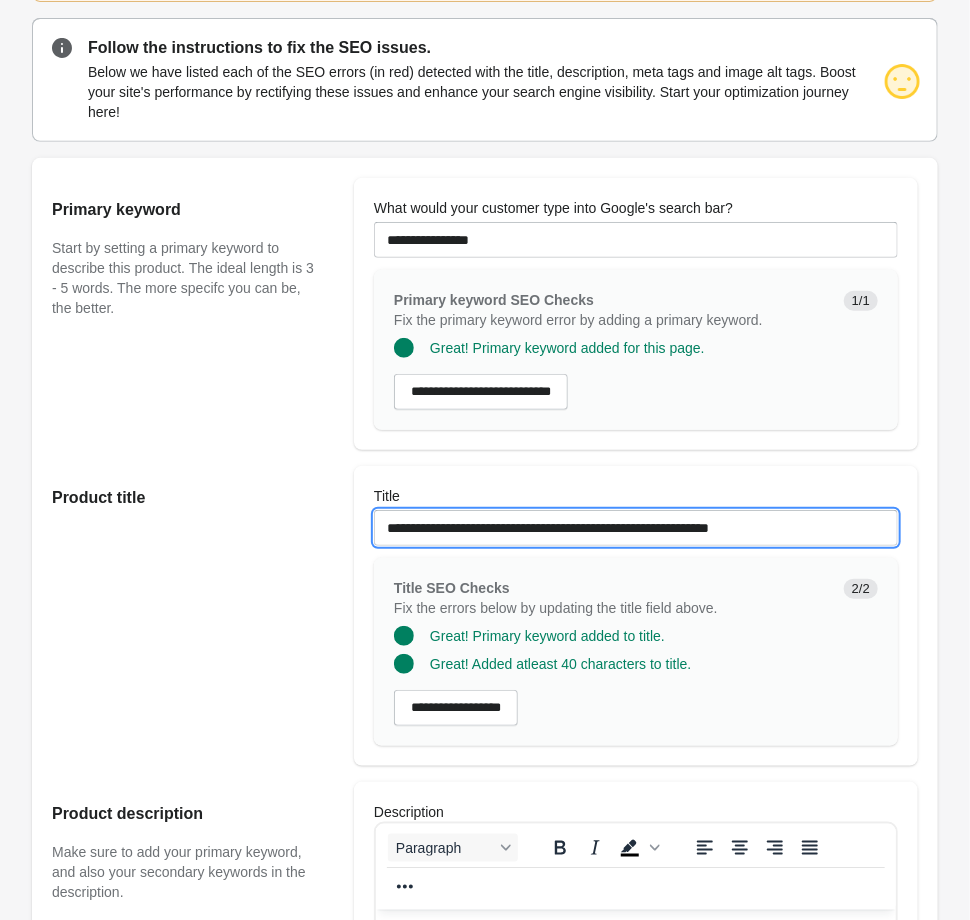 click on "**********" at bounding box center [636, 528] 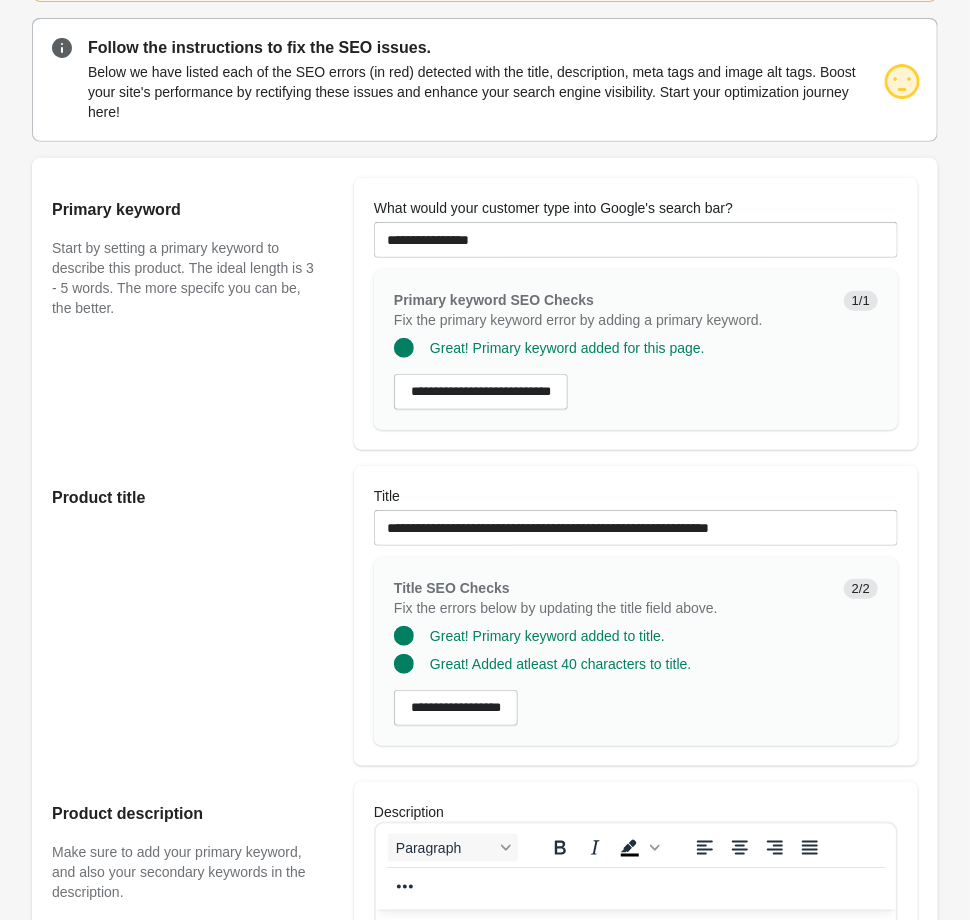 click on "Product title" at bounding box center (193, 616) 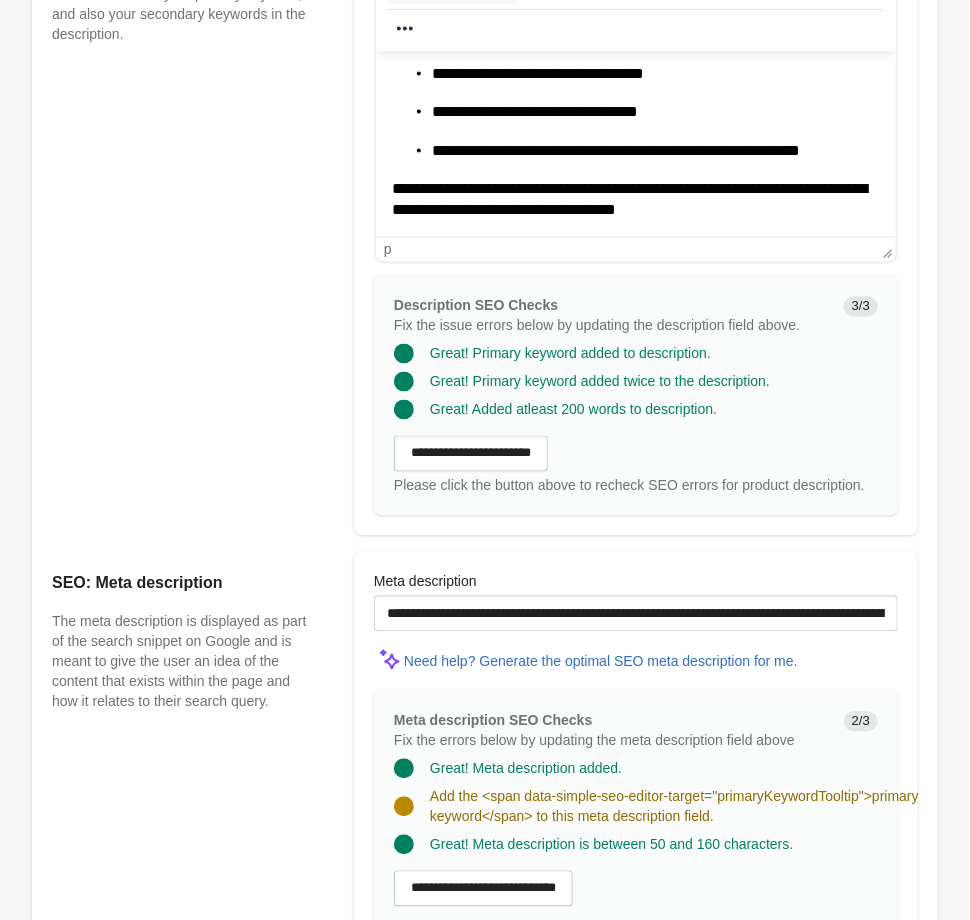 scroll, scrollTop: 1286, scrollLeft: 0, axis: vertical 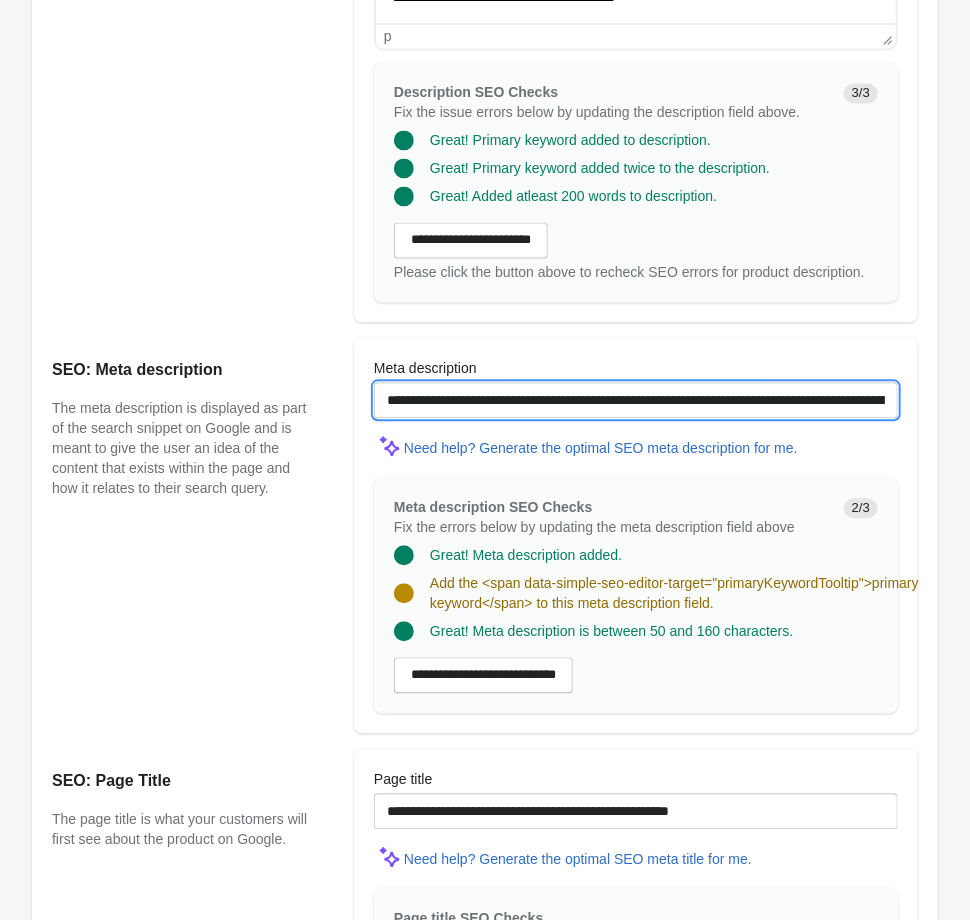 click on "**********" at bounding box center [636, 400] 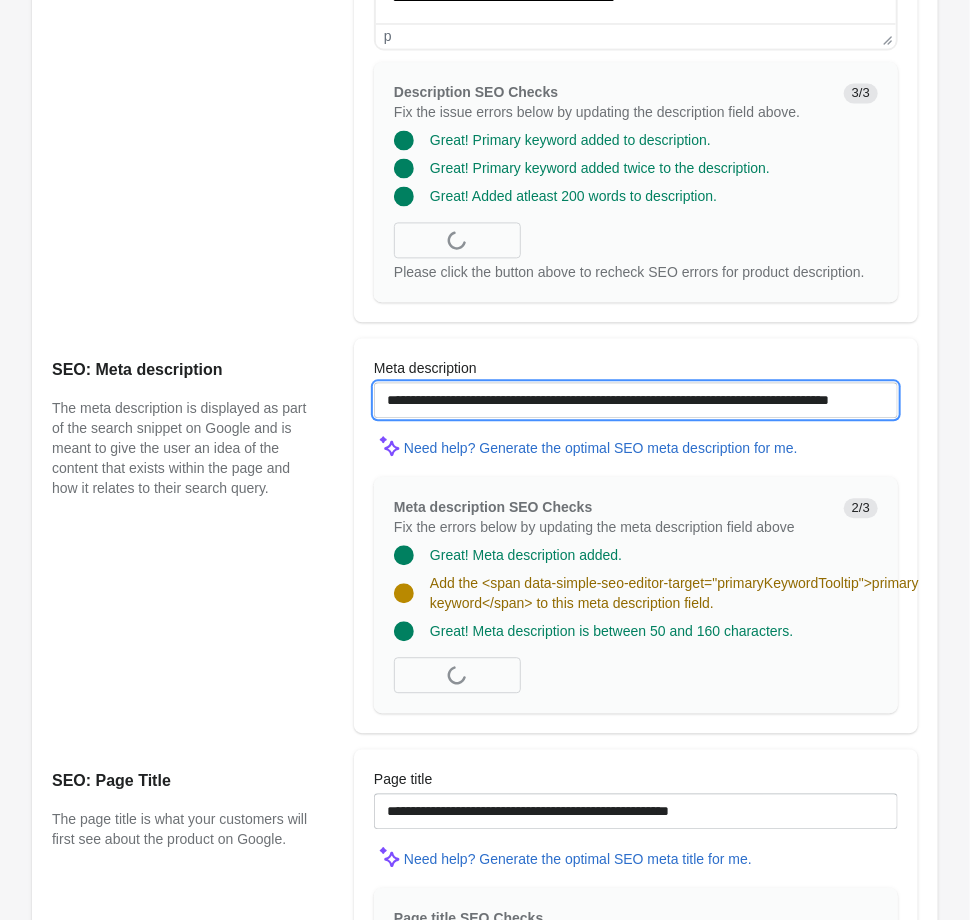 paste on "**********" 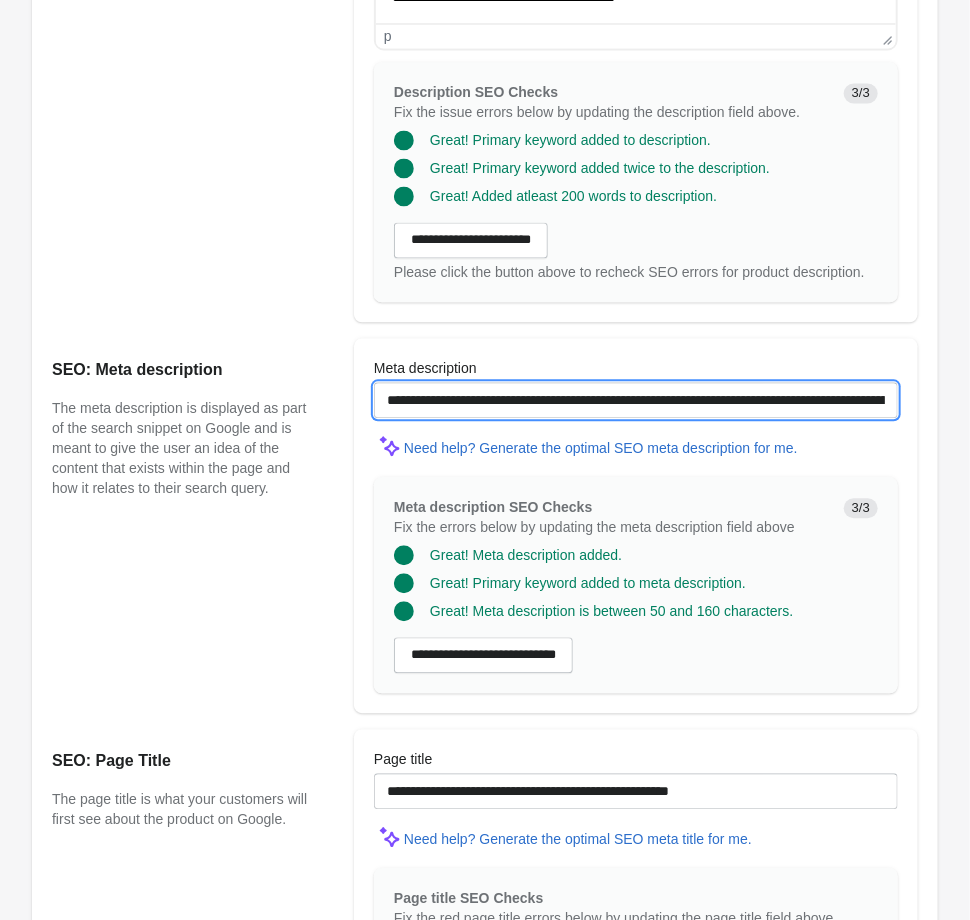 type on "**********" 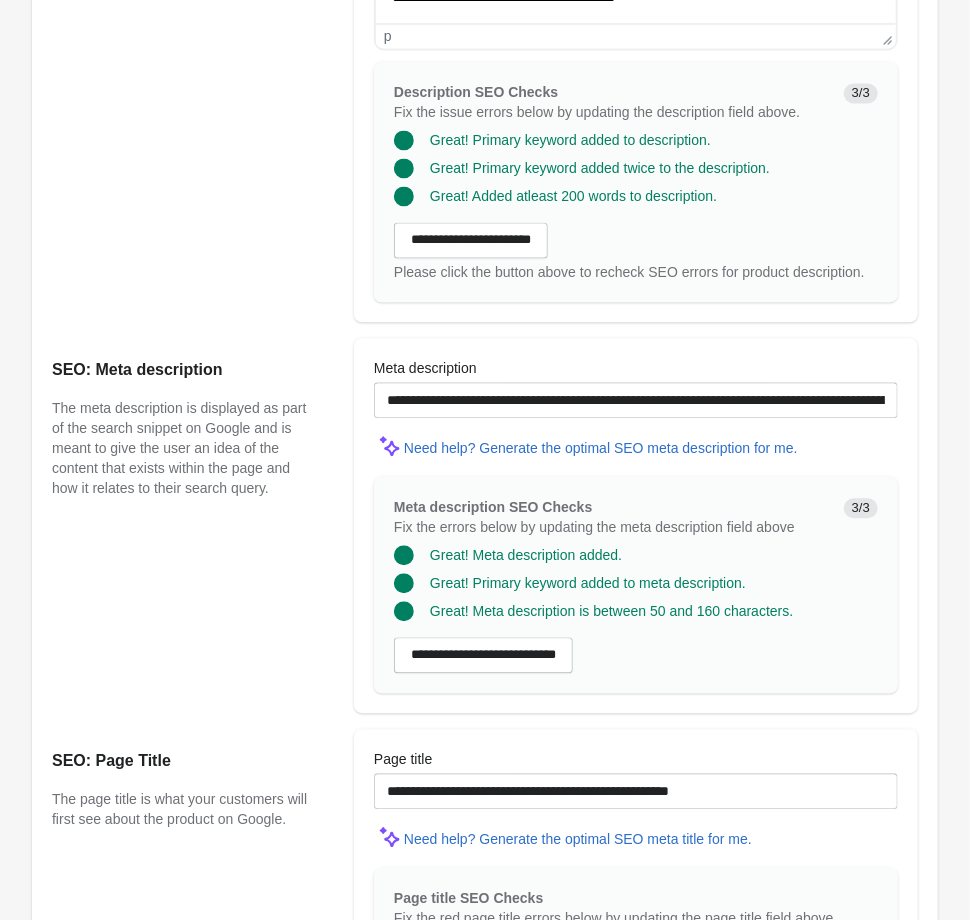 click on "Need help? Generate the optimal SEO meta description for me." at bounding box center [636, 447] 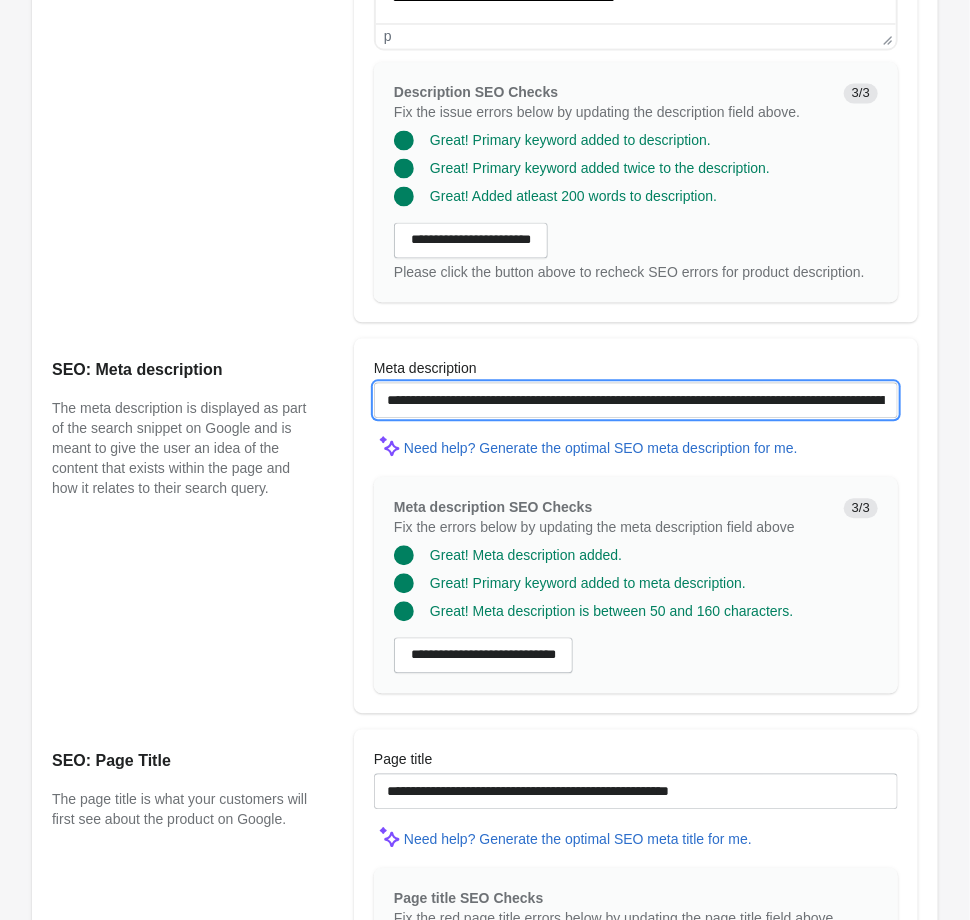 click on "**********" at bounding box center [636, 400] 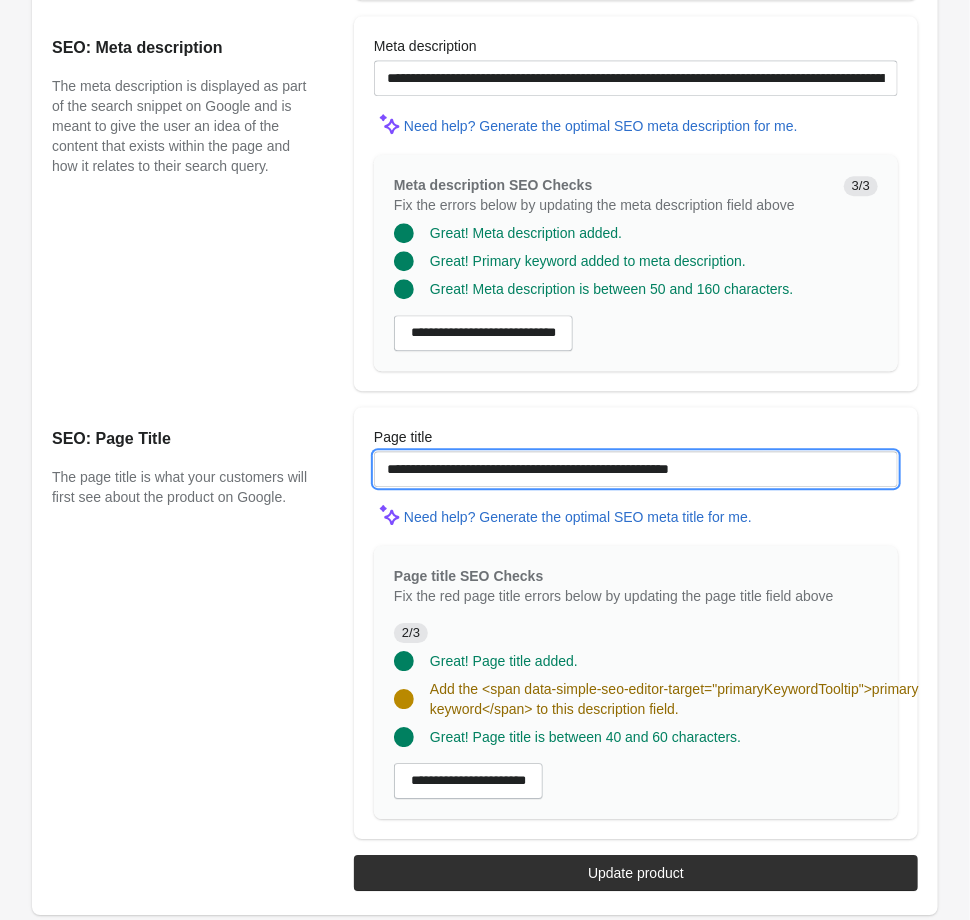 drag, startPoint x: 781, startPoint y: 473, endPoint x: 126, endPoint y: 459, distance: 655.1496 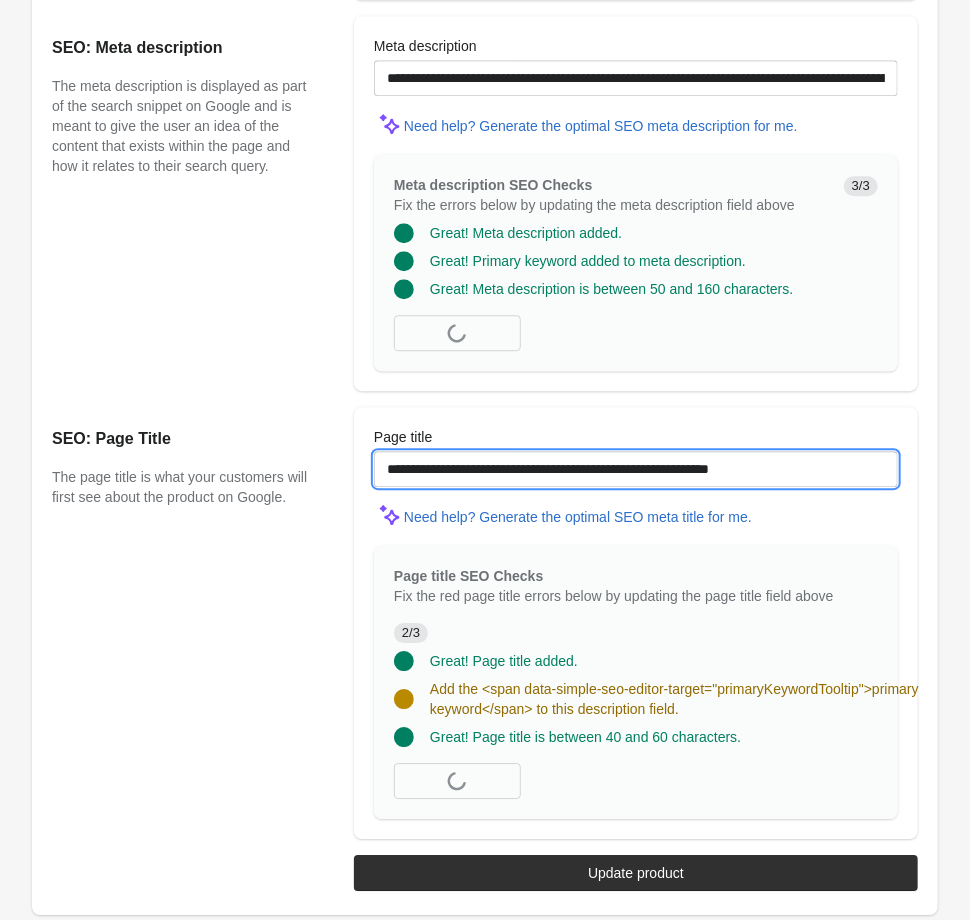 click on "**********" at bounding box center (636, 469) 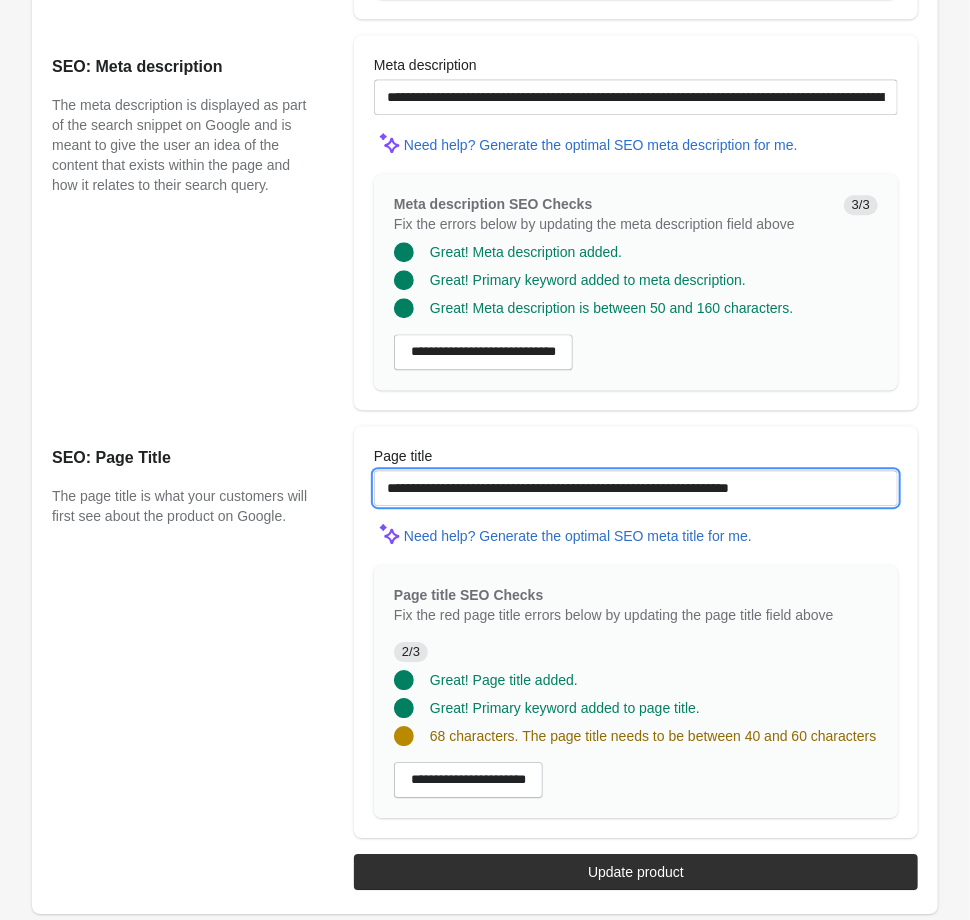click on "**********" at bounding box center [636, 488] 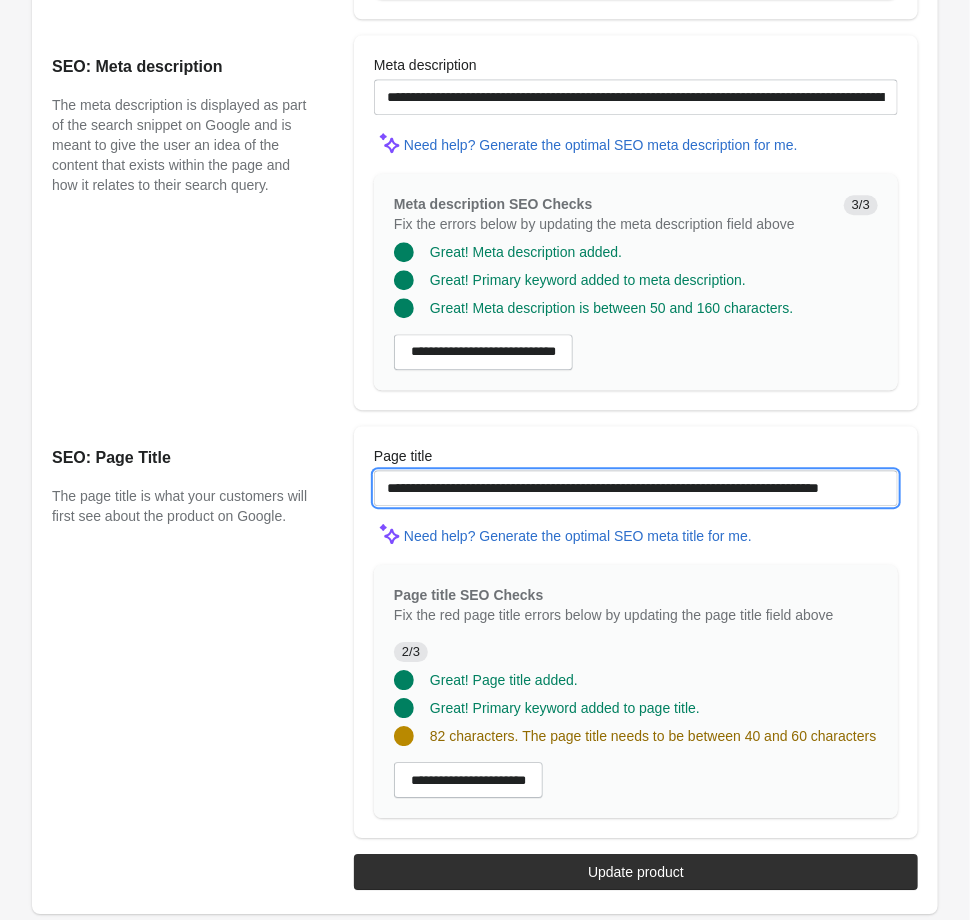 scroll, scrollTop: 0, scrollLeft: 49, axis: horizontal 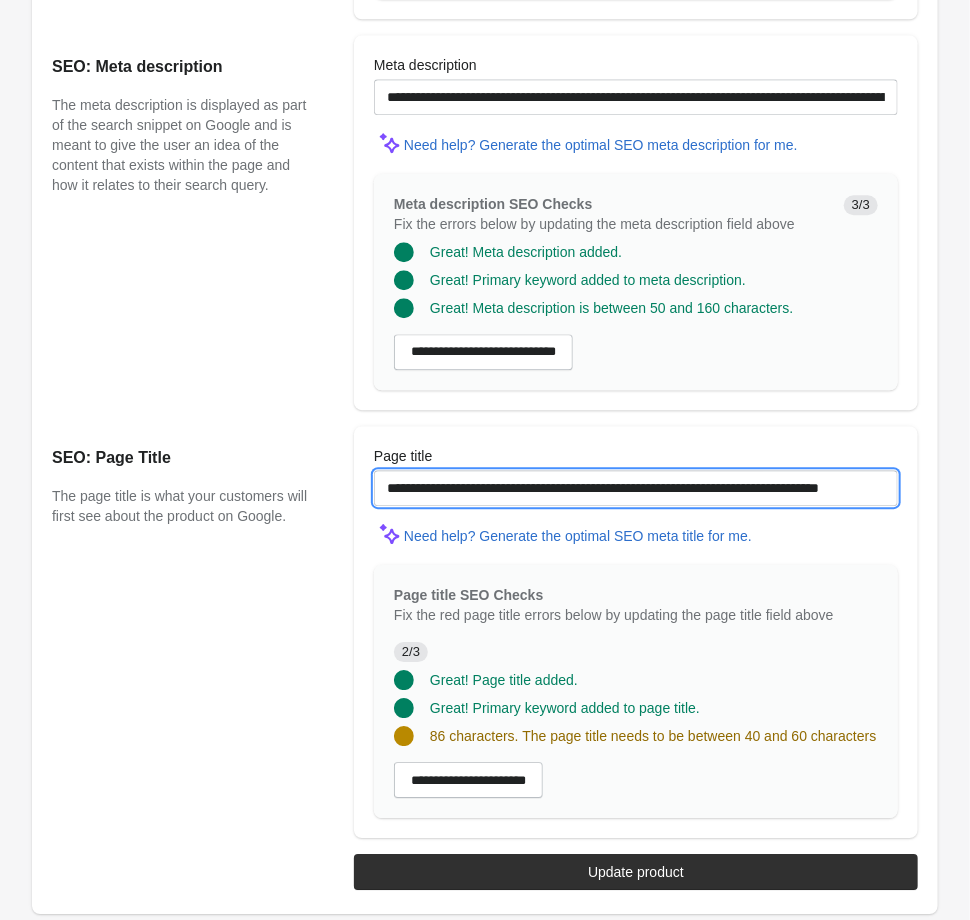 click on "**********" at bounding box center [636, 488] 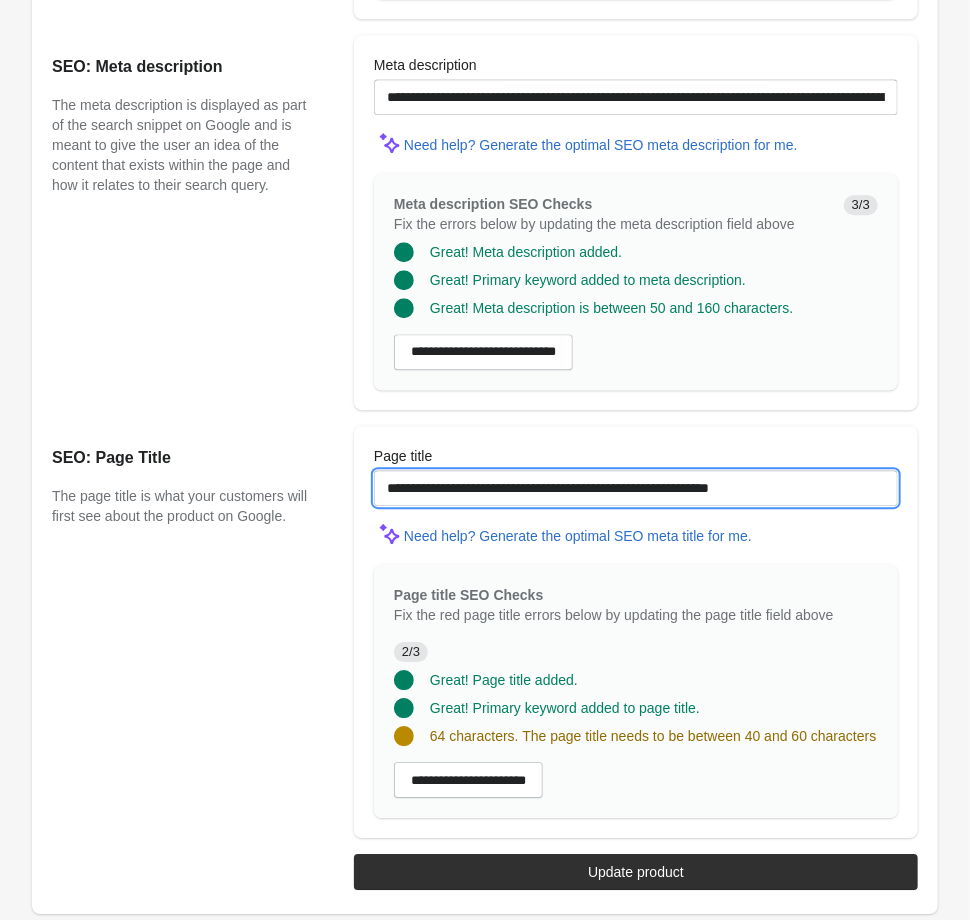 click on "**********" at bounding box center (636, 488) 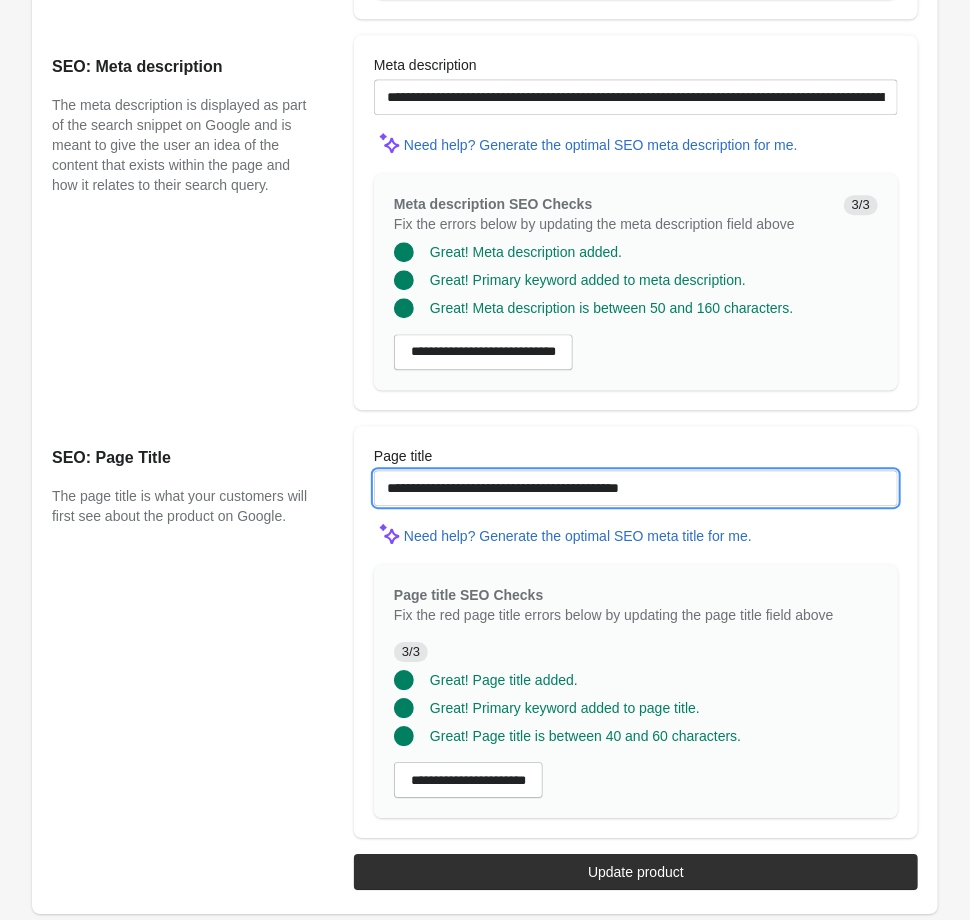 click on "**********" at bounding box center [636, 488] 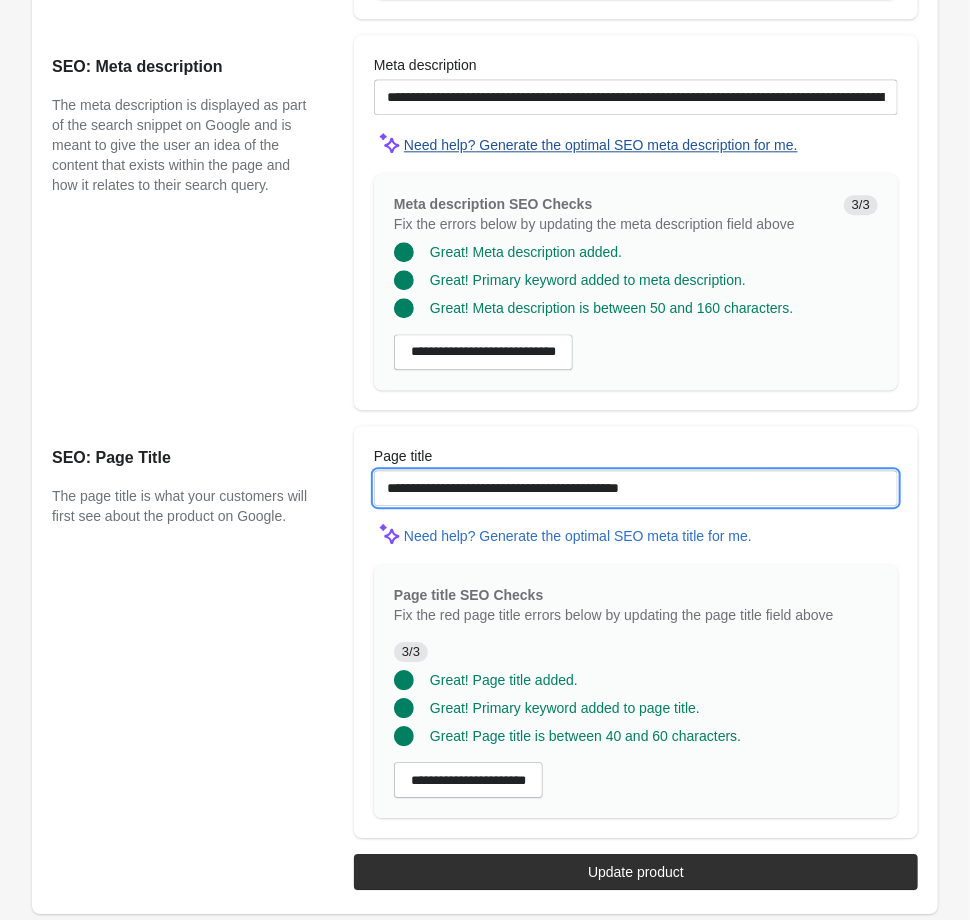 scroll, scrollTop: 1267, scrollLeft: 0, axis: vertical 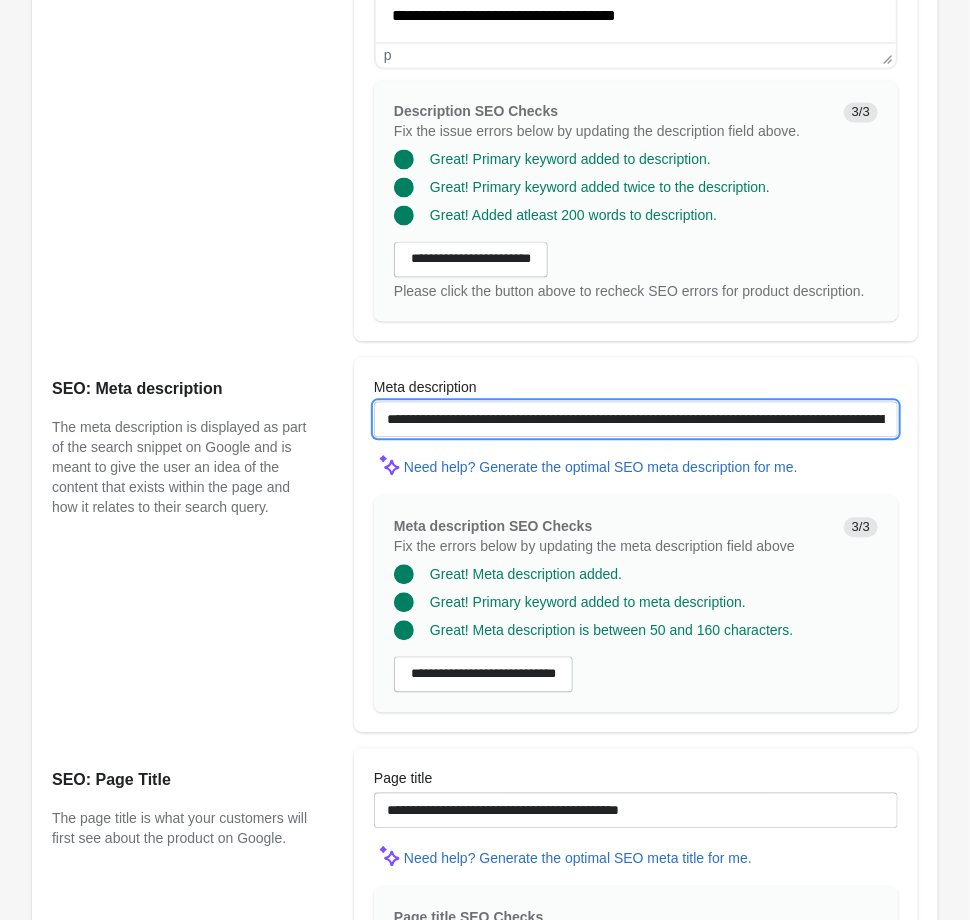 click on "**********" at bounding box center [636, 419] 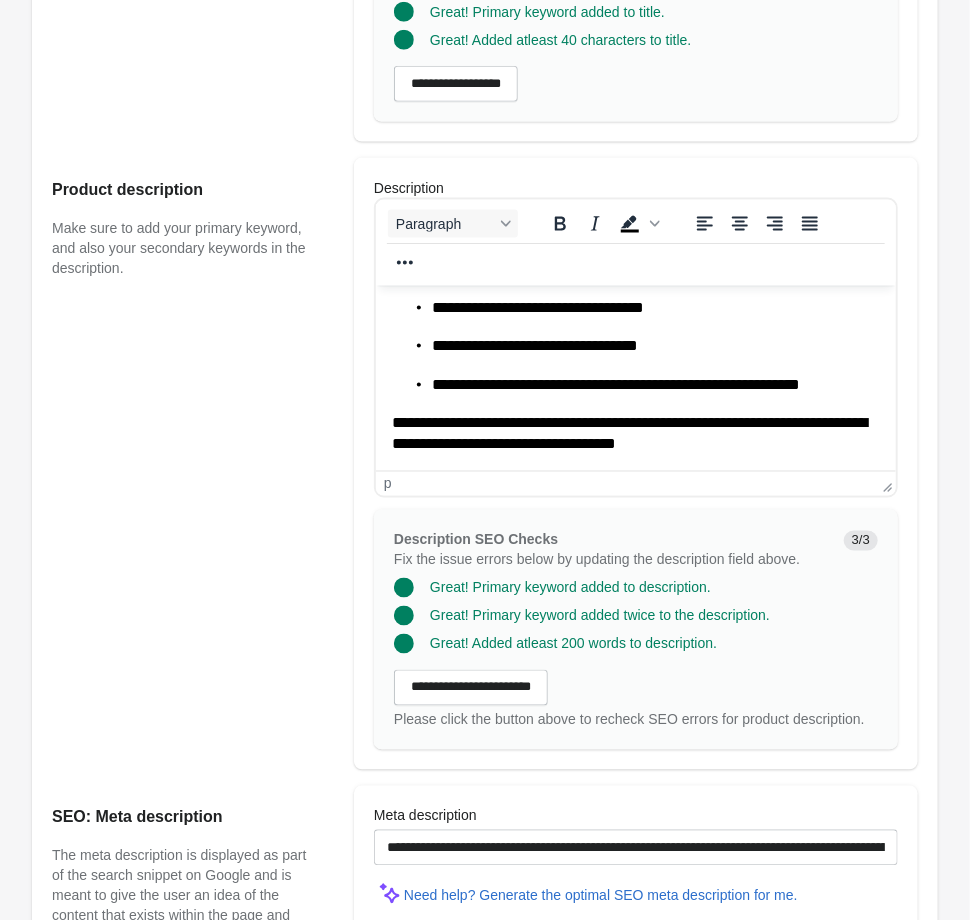 click on "**********" at bounding box center [635, 433] 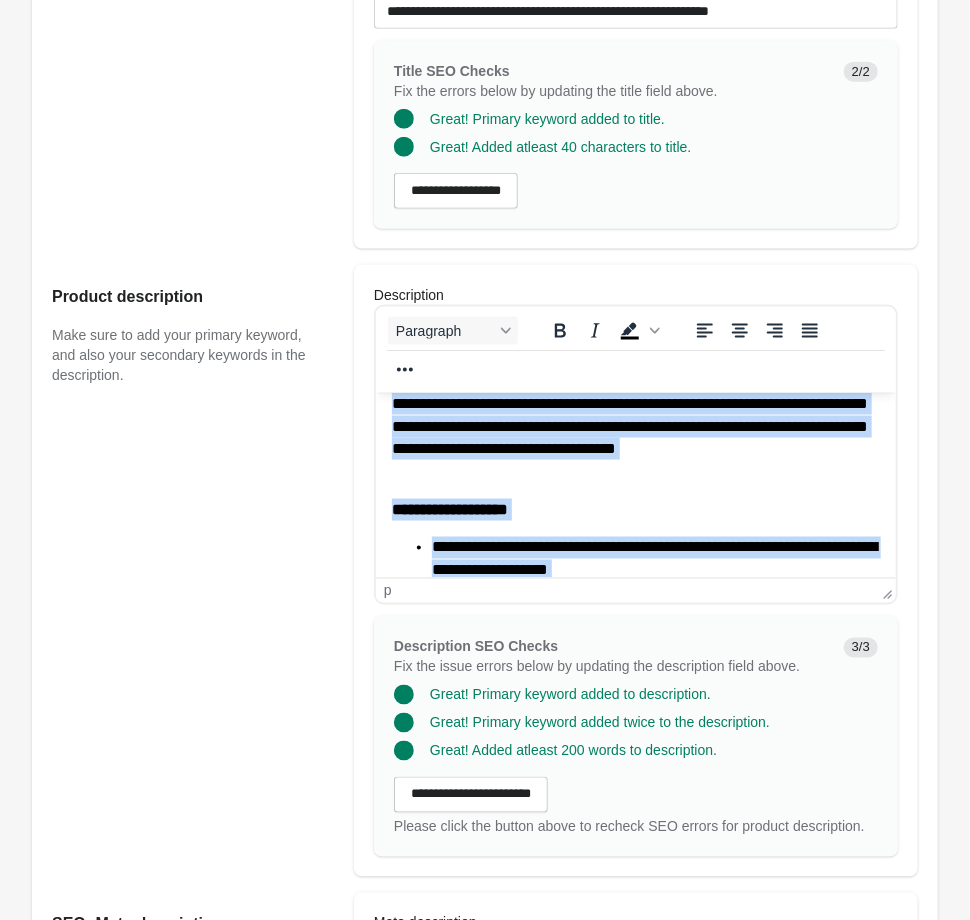 scroll, scrollTop: 409, scrollLeft: 0, axis: vertical 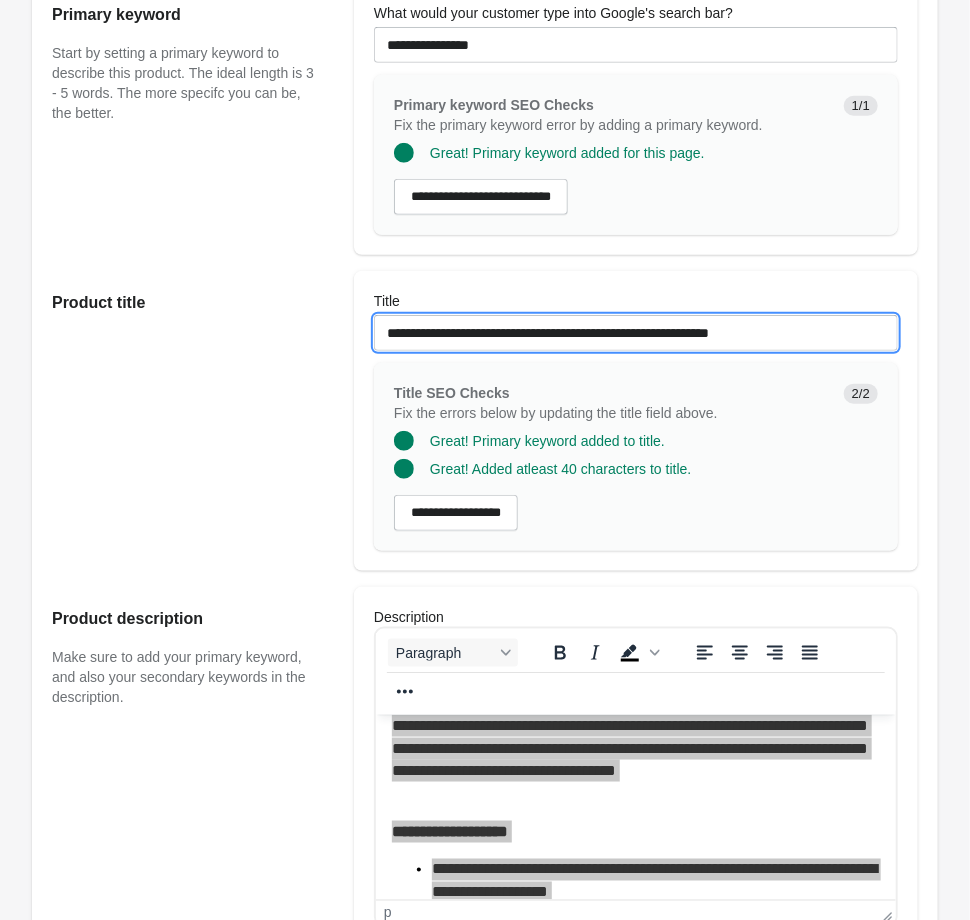 click on "**********" at bounding box center (636, 333) 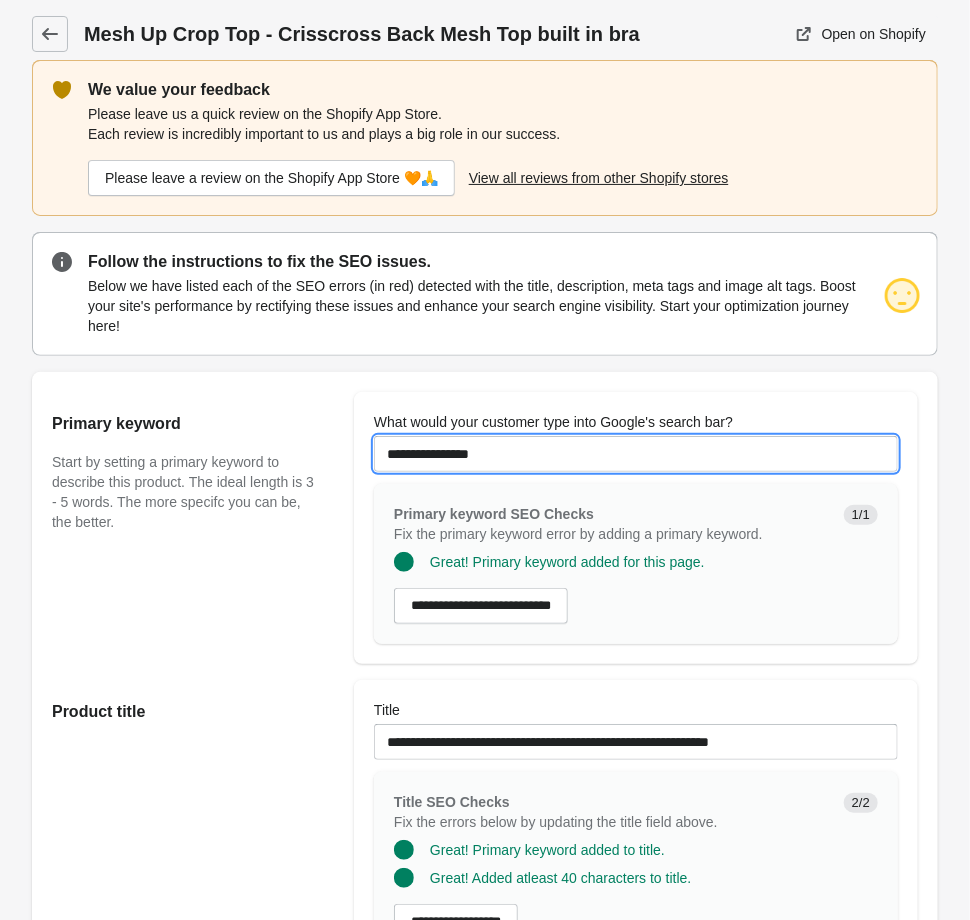 drag, startPoint x: 515, startPoint y: 456, endPoint x: 155, endPoint y: 431, distance: 360.867 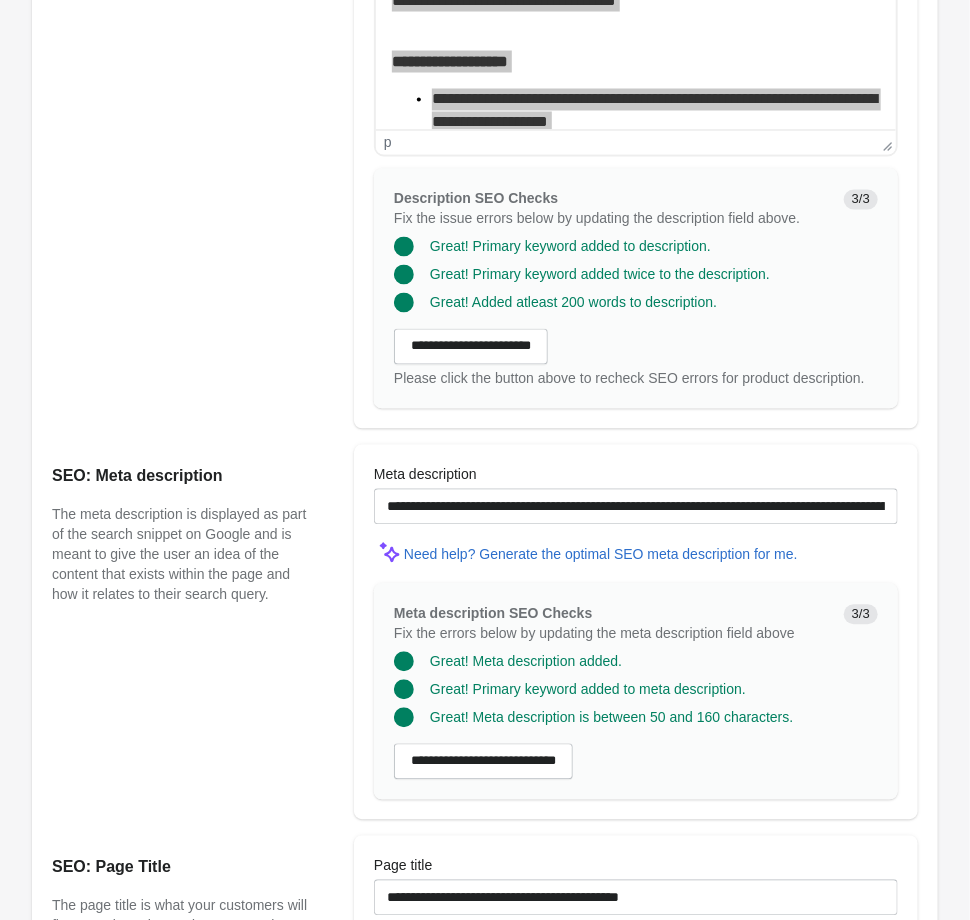 scroll, scrollTop: 1589, scrollLeft: 0, axis: vertical 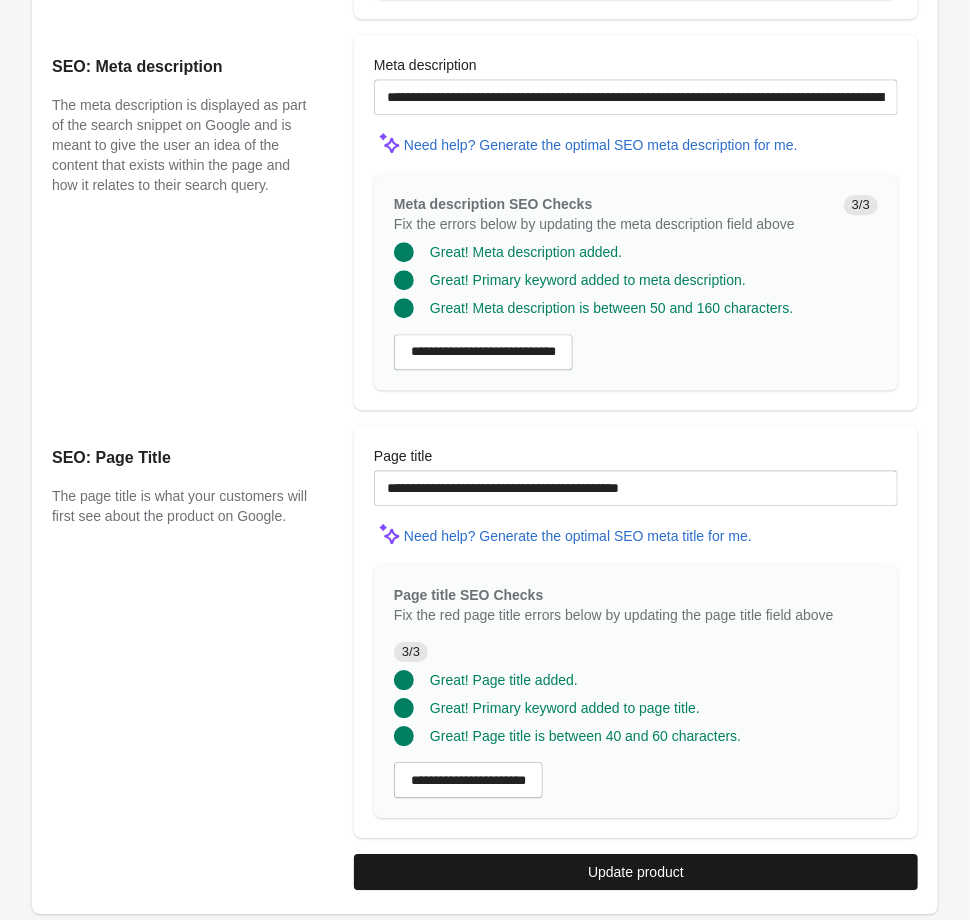 click on "Update product" at bounding box center (636, 872) 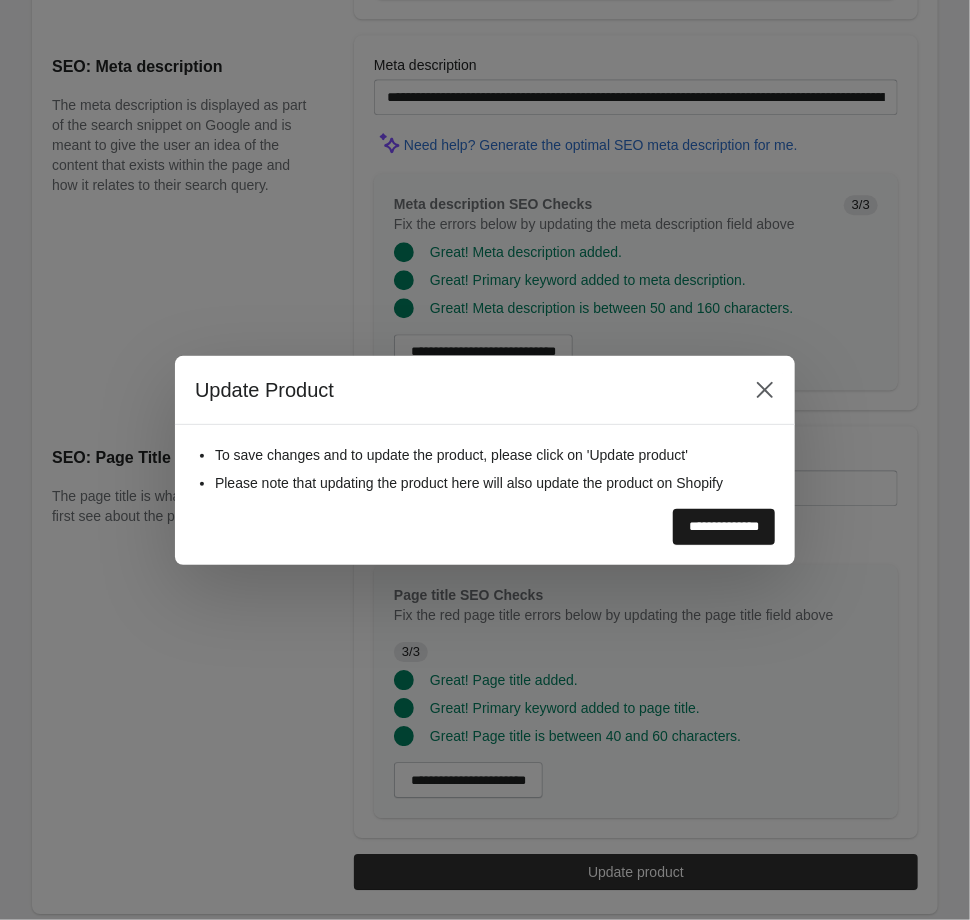 click on "**********" at bounding box center (724, 527) 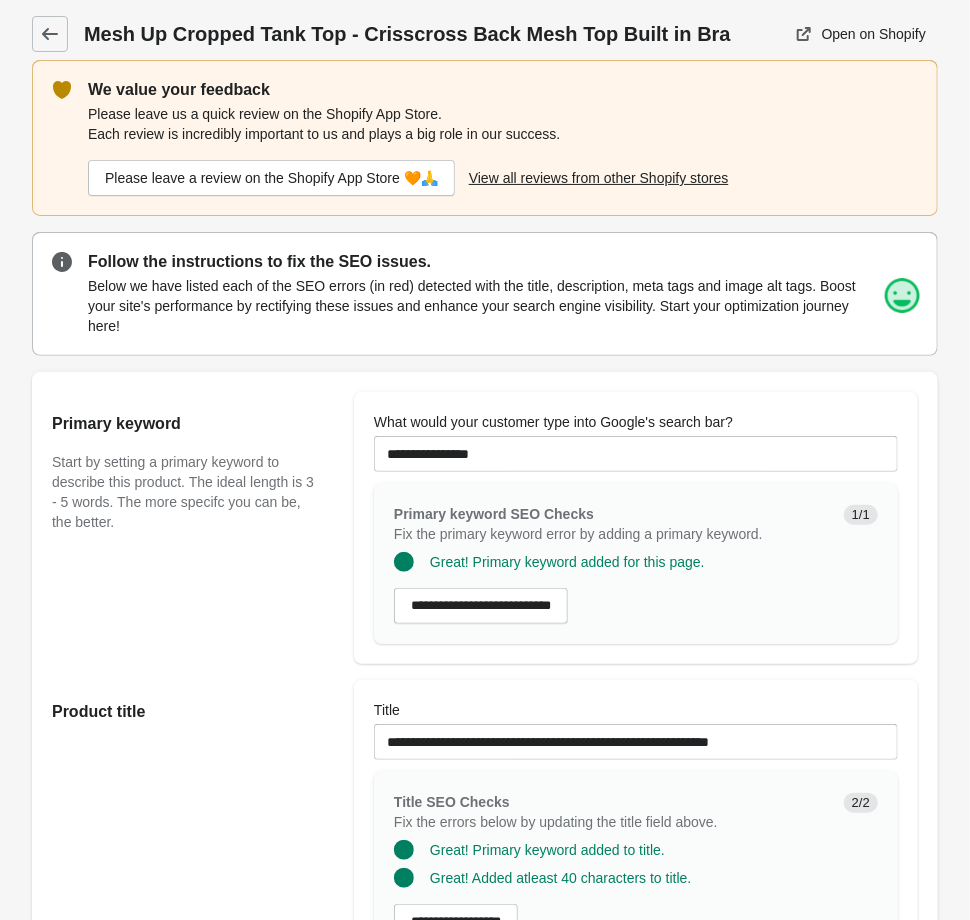 scroll, scrollTop: 0, scrollLeft: 0, axis: both 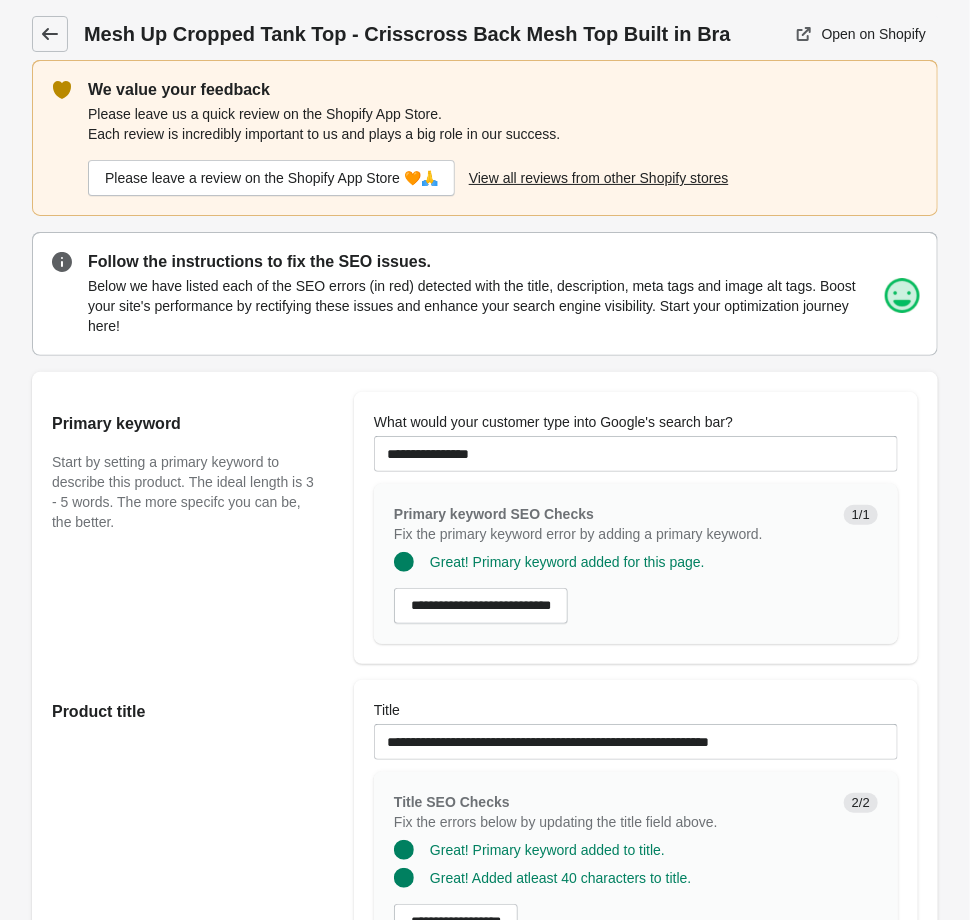 click at bounding box center (50, 34) 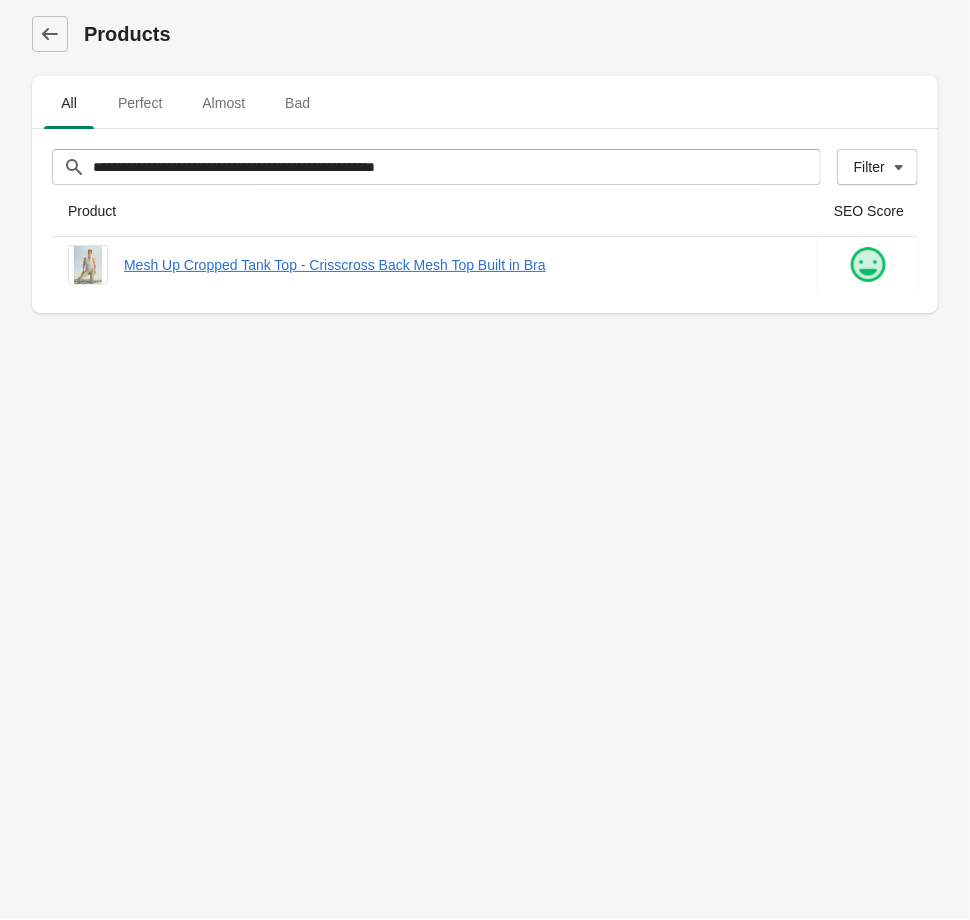 click on "**********" at bounding box center (485, 460) 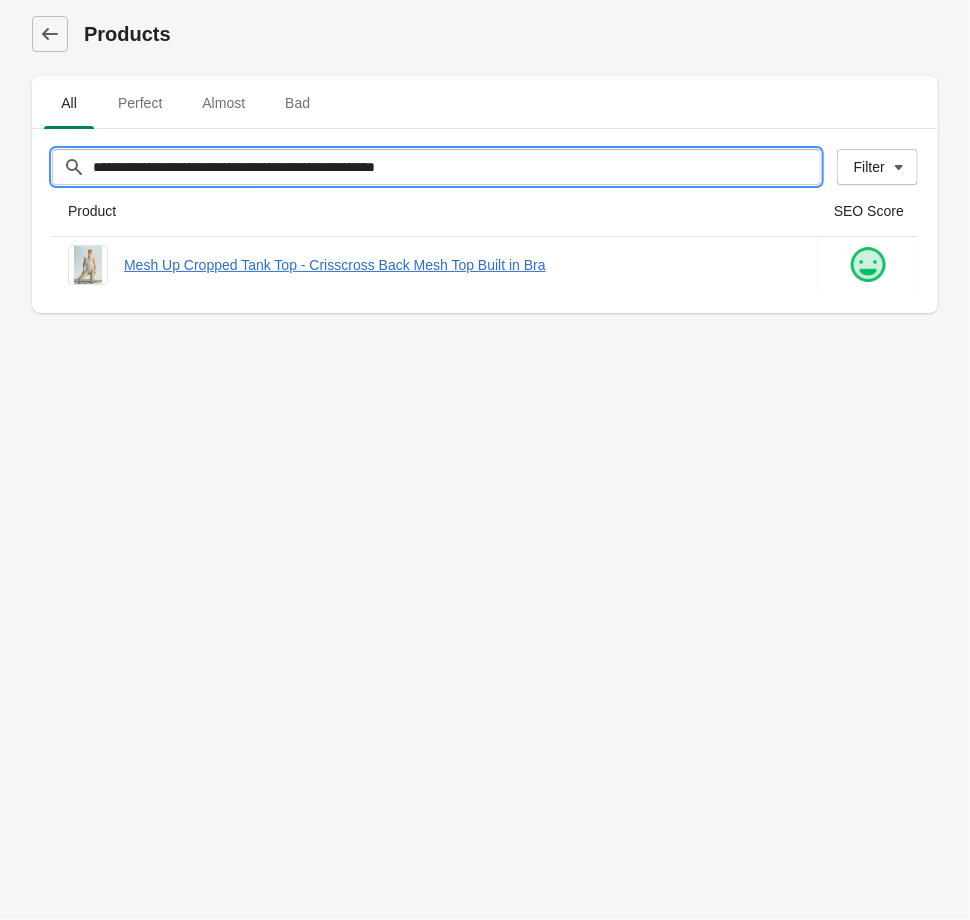 click on "**********" at bounding box center (456, 167) 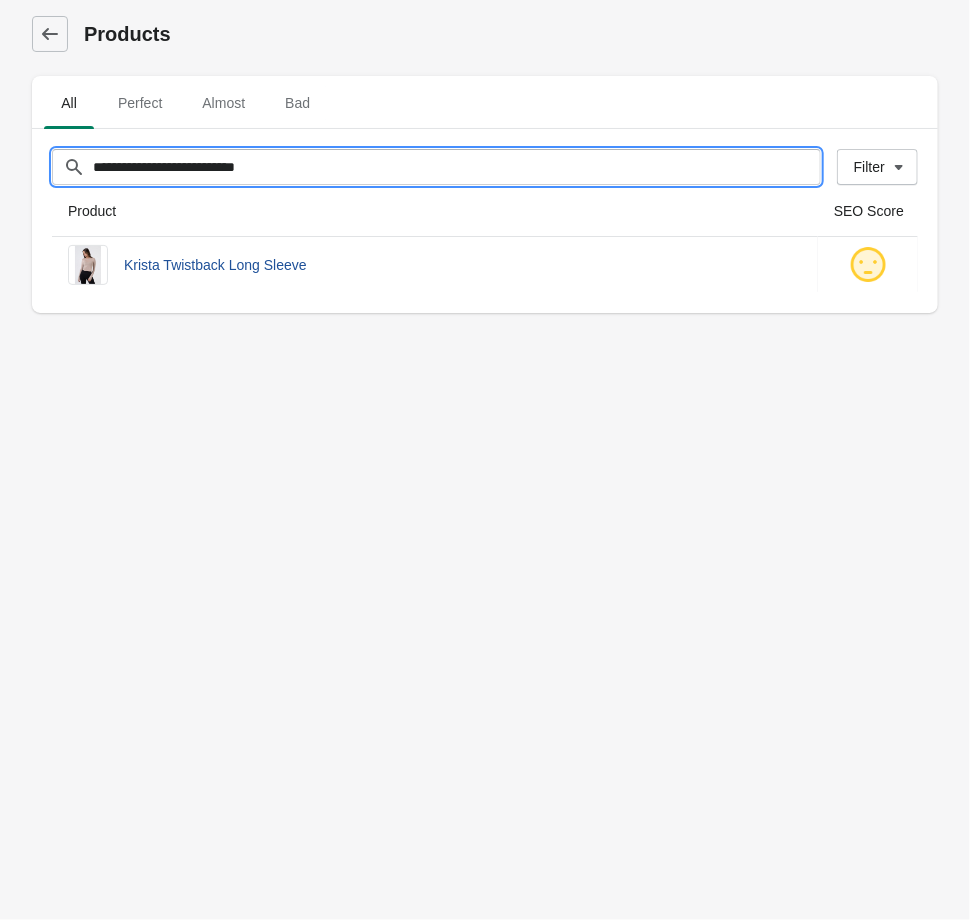 type on "**********" 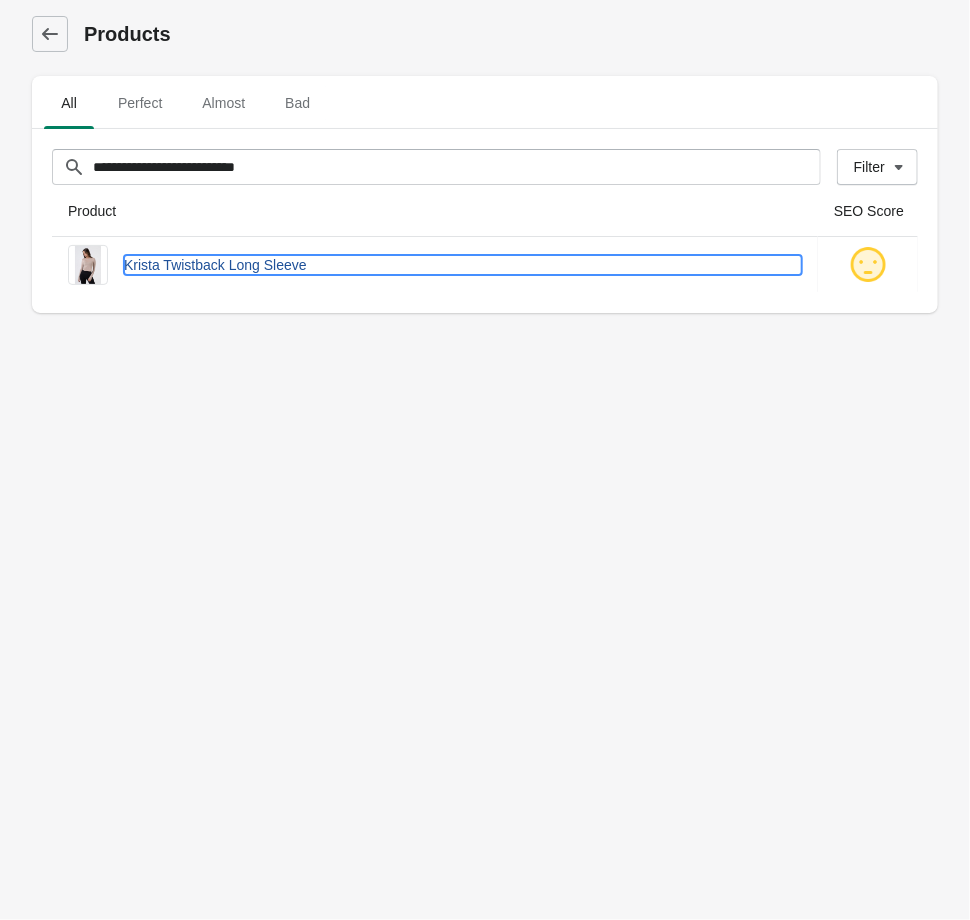click on "Krista Twistback Long Sleeve" at bounding box center (463, 265) 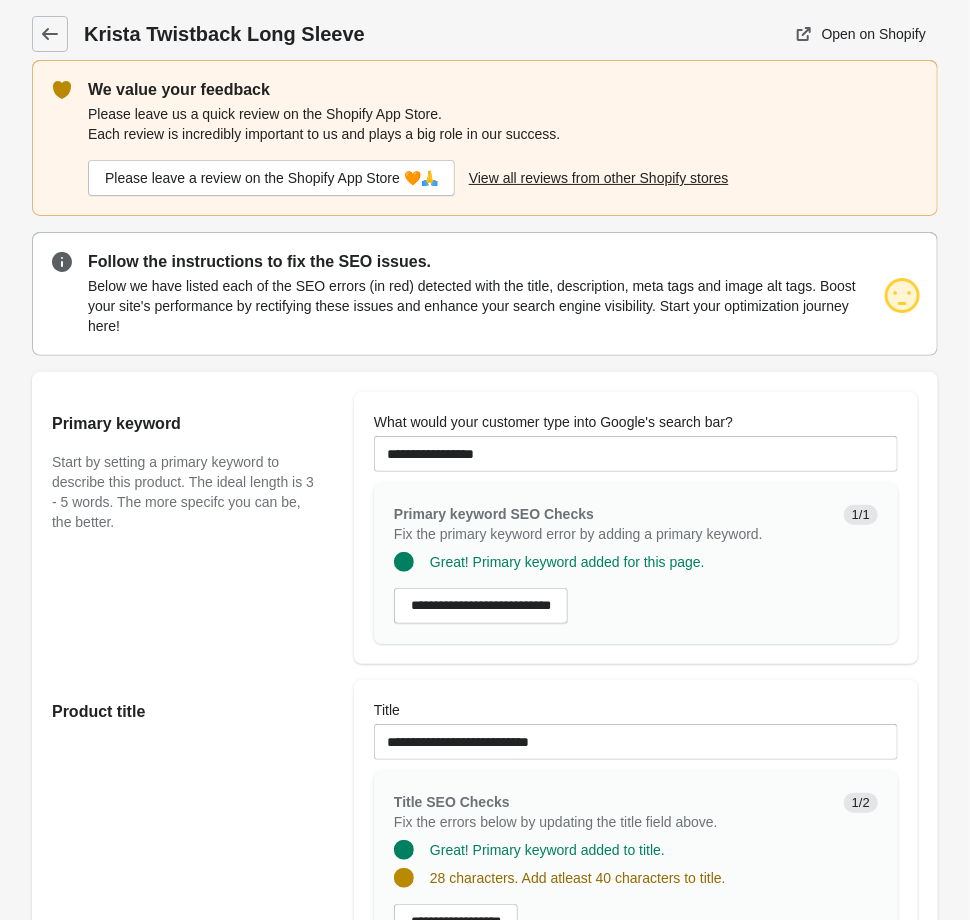 scroll, scrollTop: 0, scrollLeft: 0, axis: both 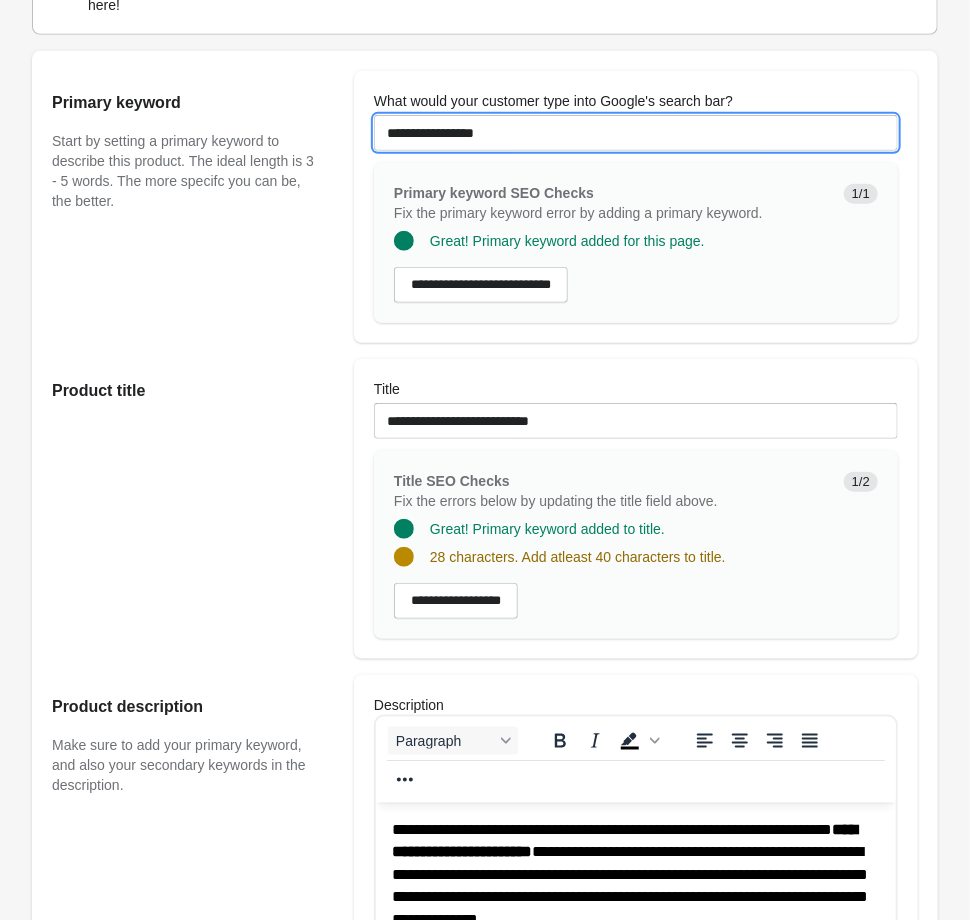 drag, startPoint x: 501, startPoint y: 122, endPoint x: 241, endPoint y: 112, distance: 260.19223 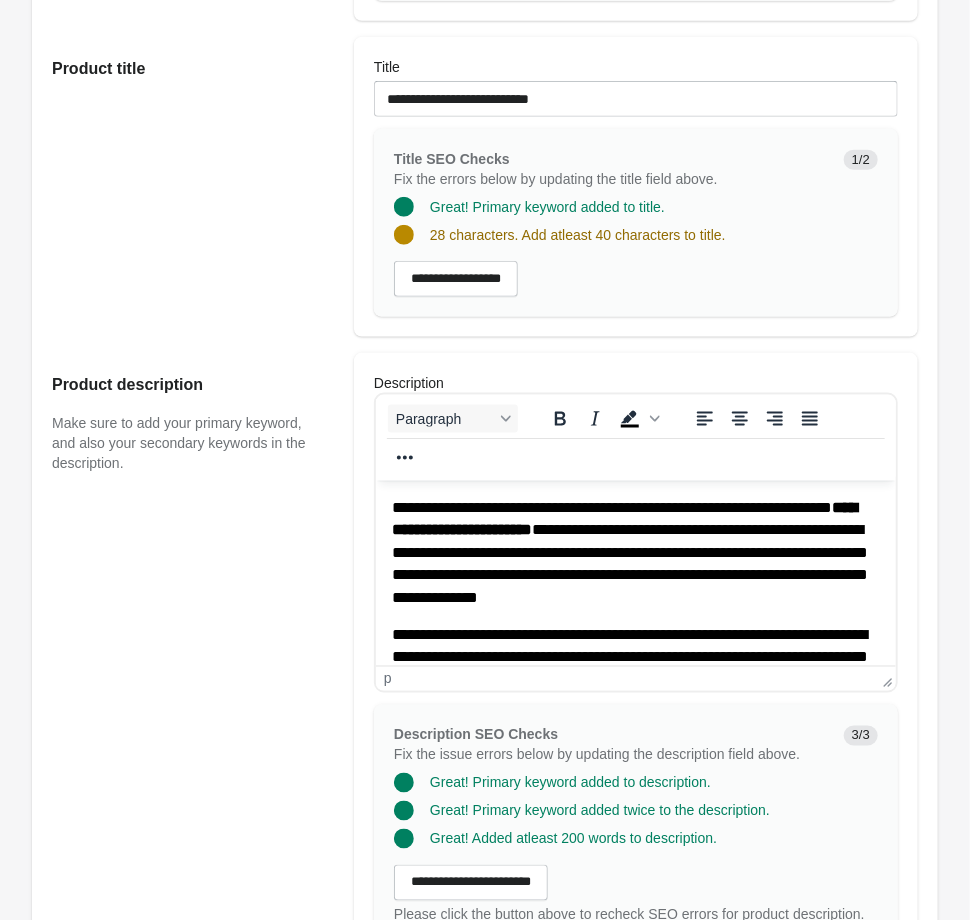 click on "[REDACTED]" at bounding box center [635, 552] 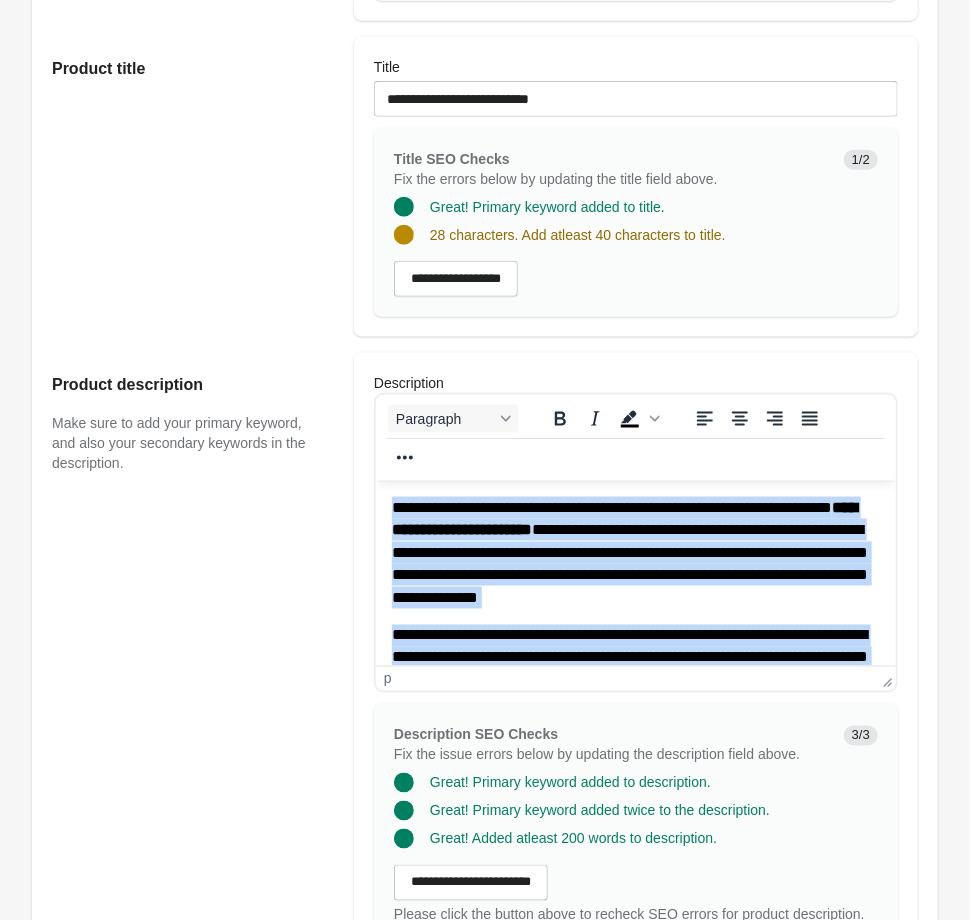 scroll, scrollTop: 964, scrollLeft: 0, axis: vertical 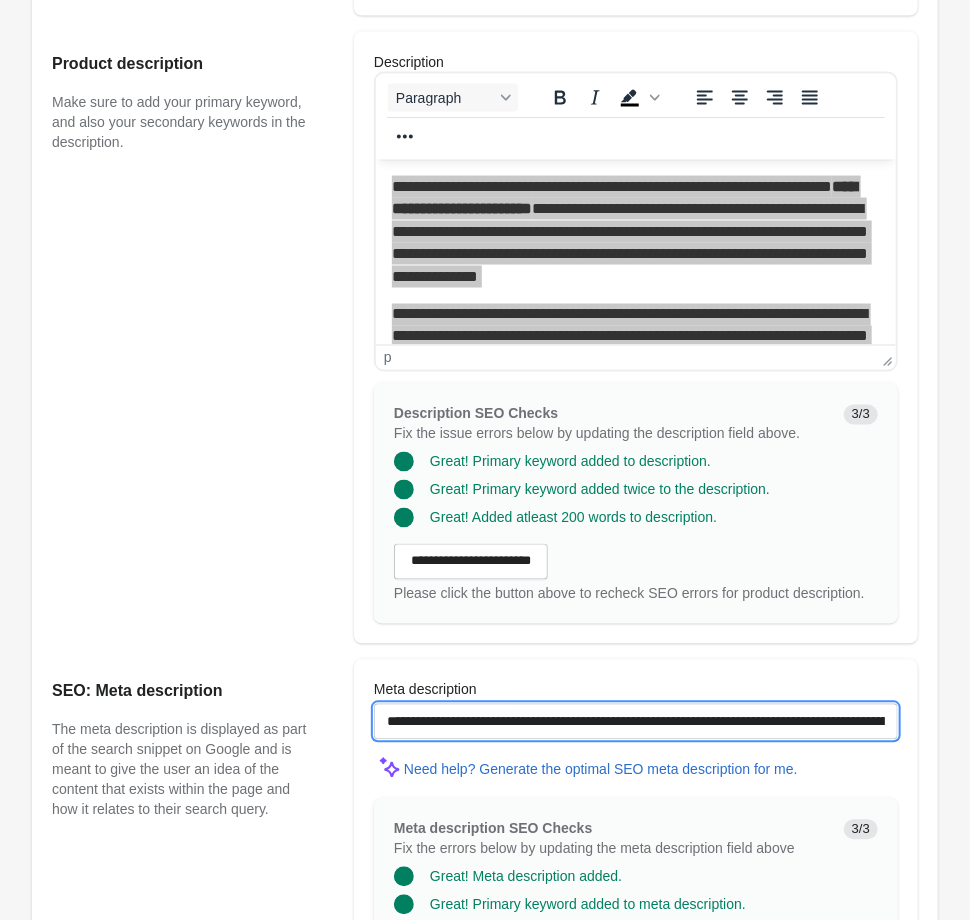click on "**********" at bounding box center (636, 722) 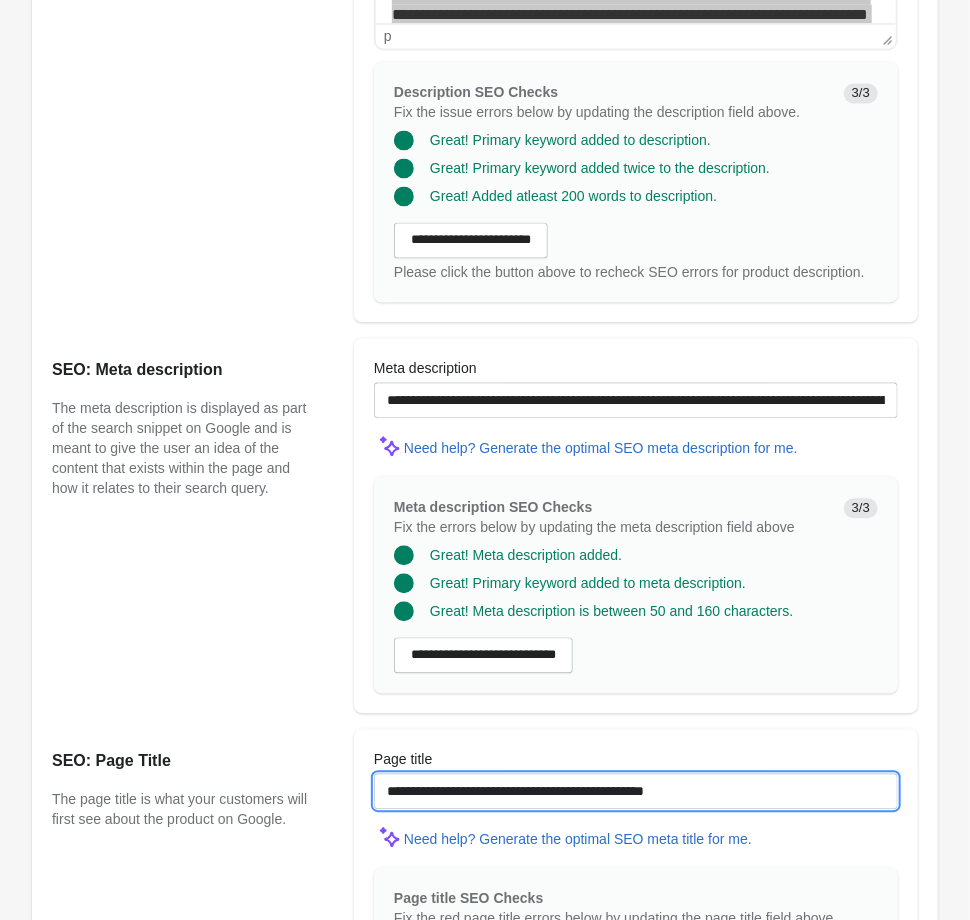 click on "**********" at bounding box center (636, 791) 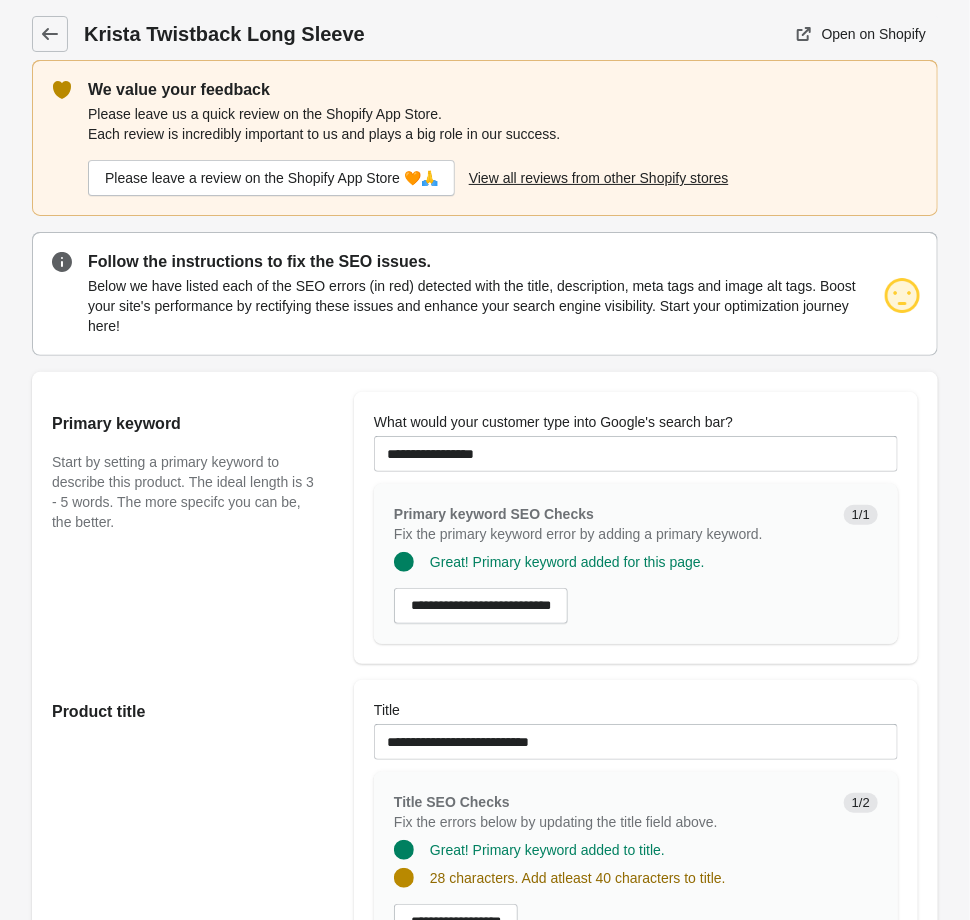 scroll, scrollTop: 428, scrollLeft: 0, axis: vertical 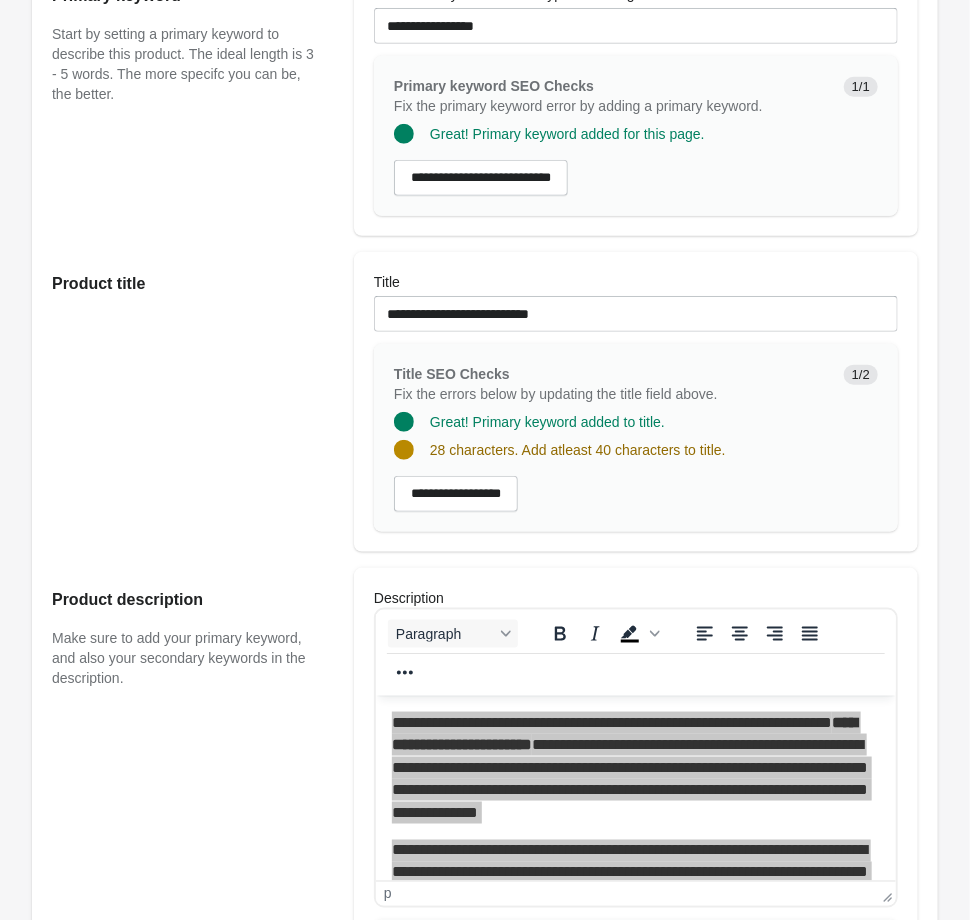 click on "28 characters. Add atleast 40 characters to title." at bounding box center (628, 442) 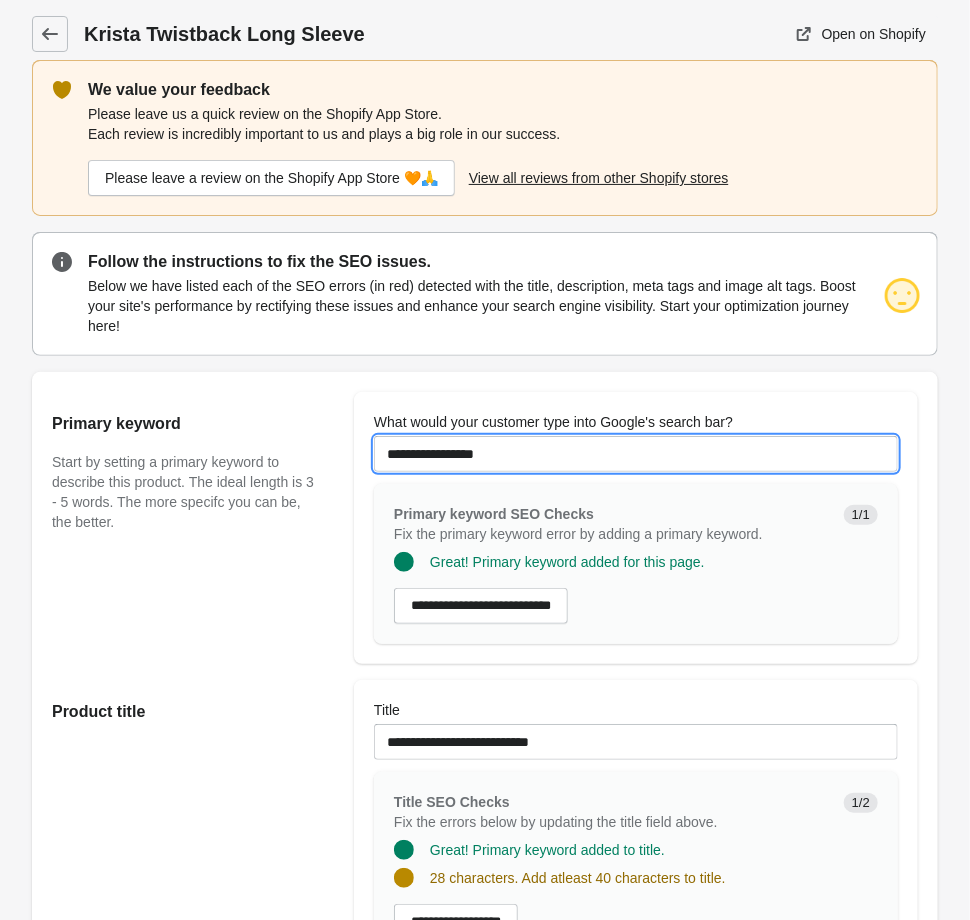 drag, startPoint x: 355, startPoint y: 440, endPoint x: 124, endPoint y: 427, distance: 231.36551 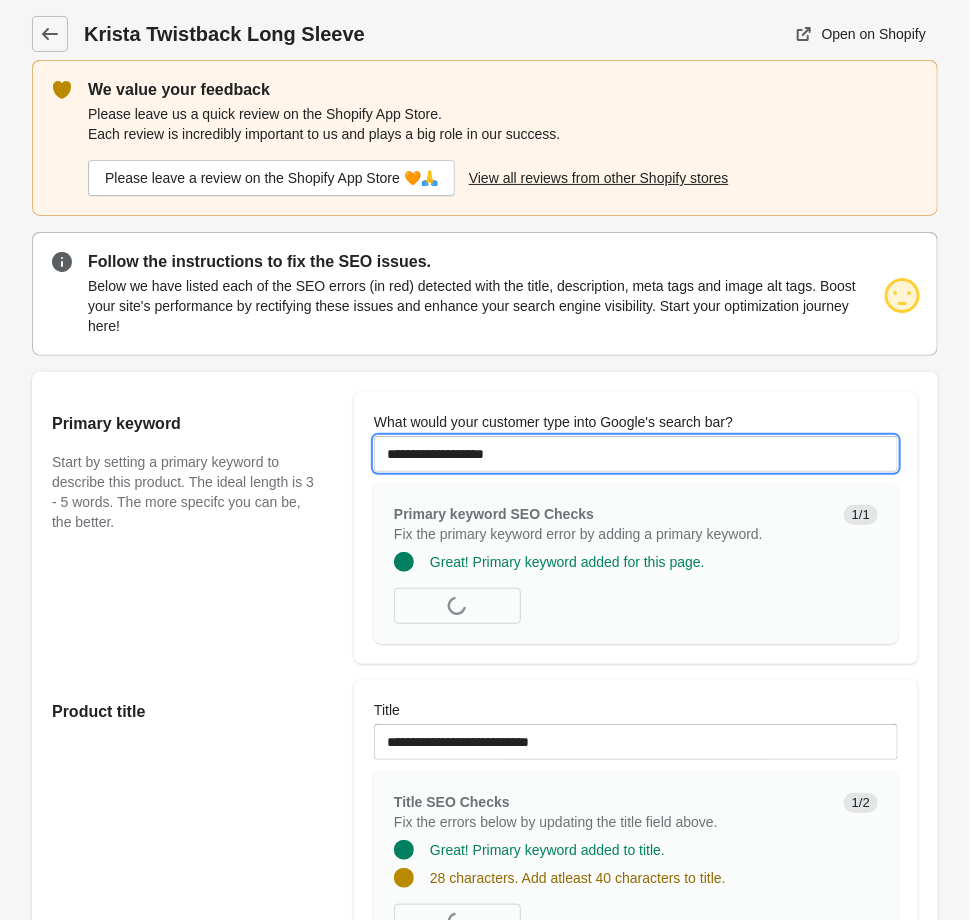 type on "**********" 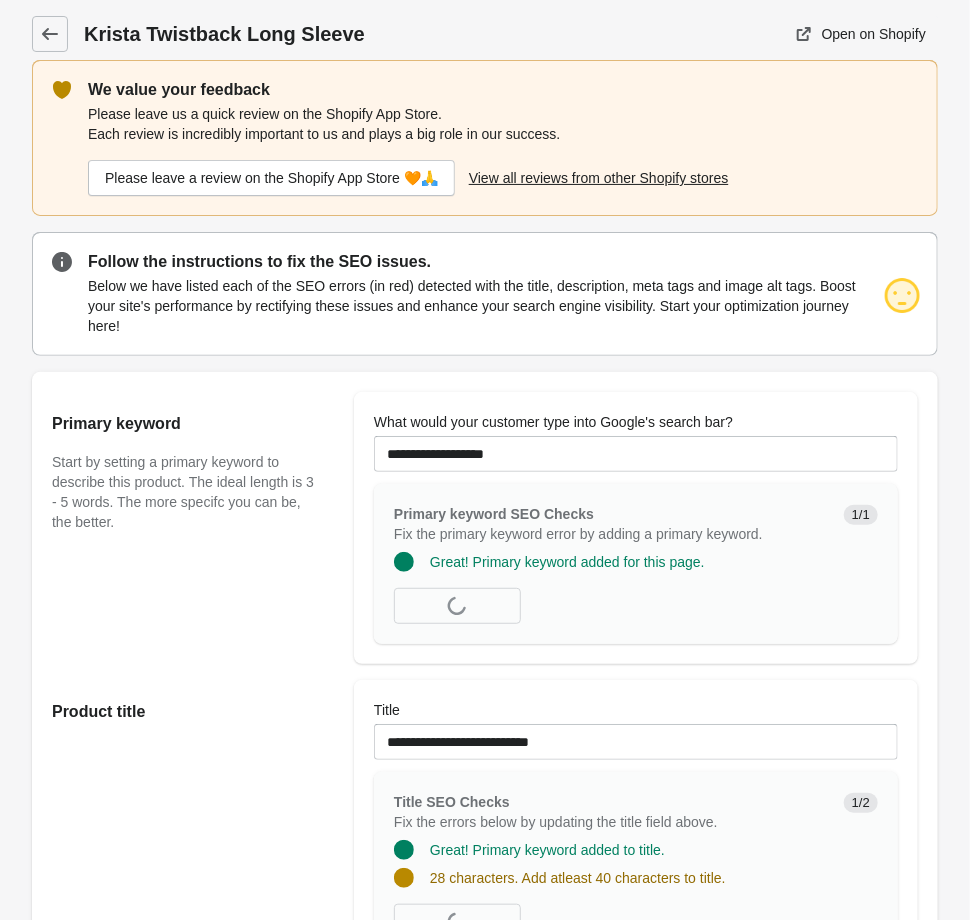 click on "Great! Primary keyword added for this page." at bounding box center (628, 554) 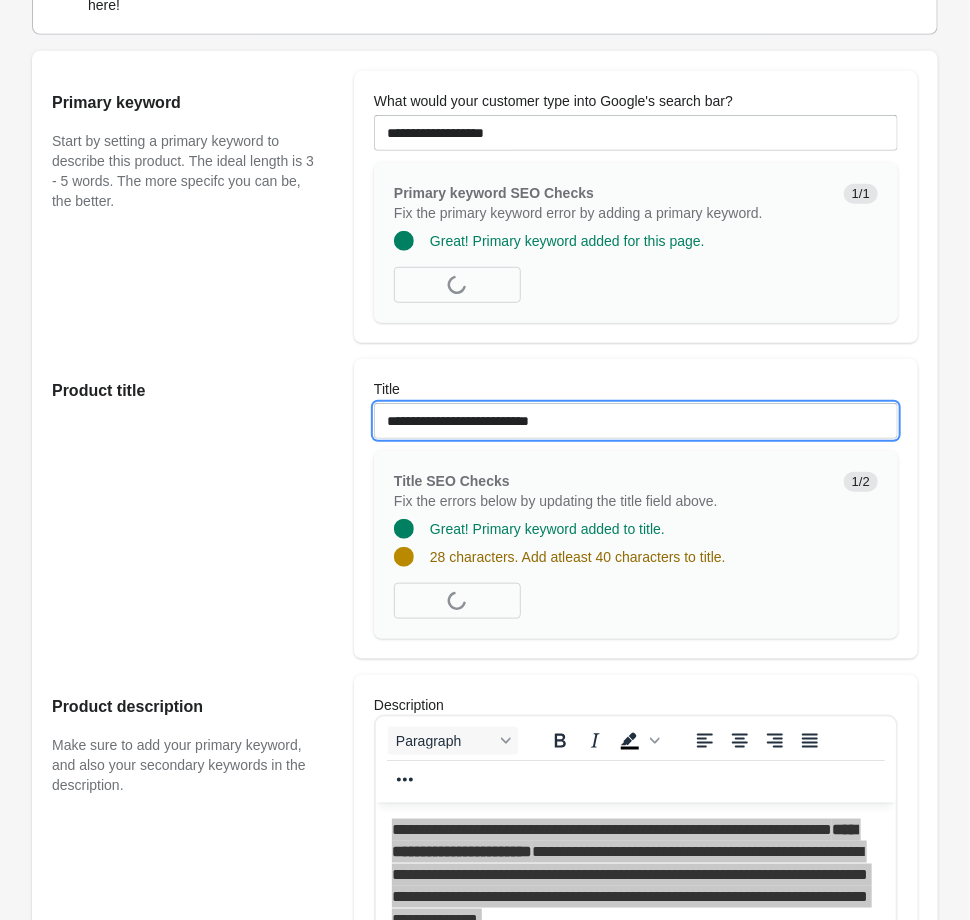 click on "**********" at bounding box center [636, 421] 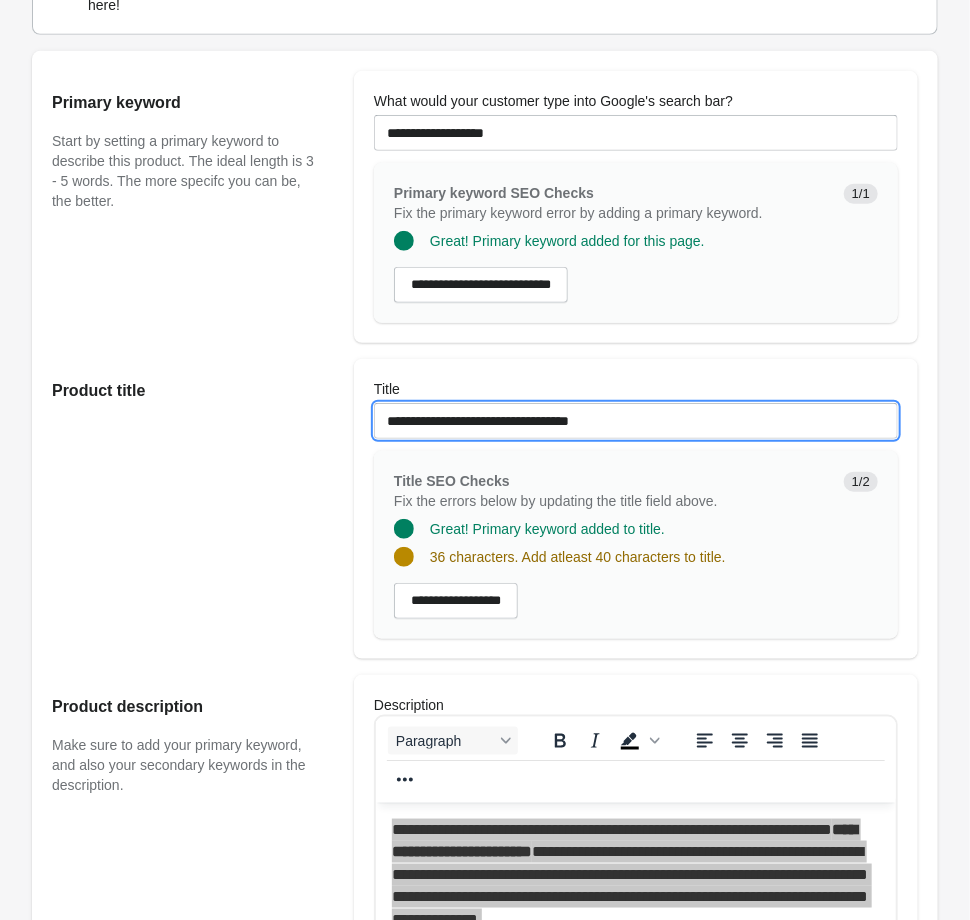 click on "**********" at bounding box center [636, 421] 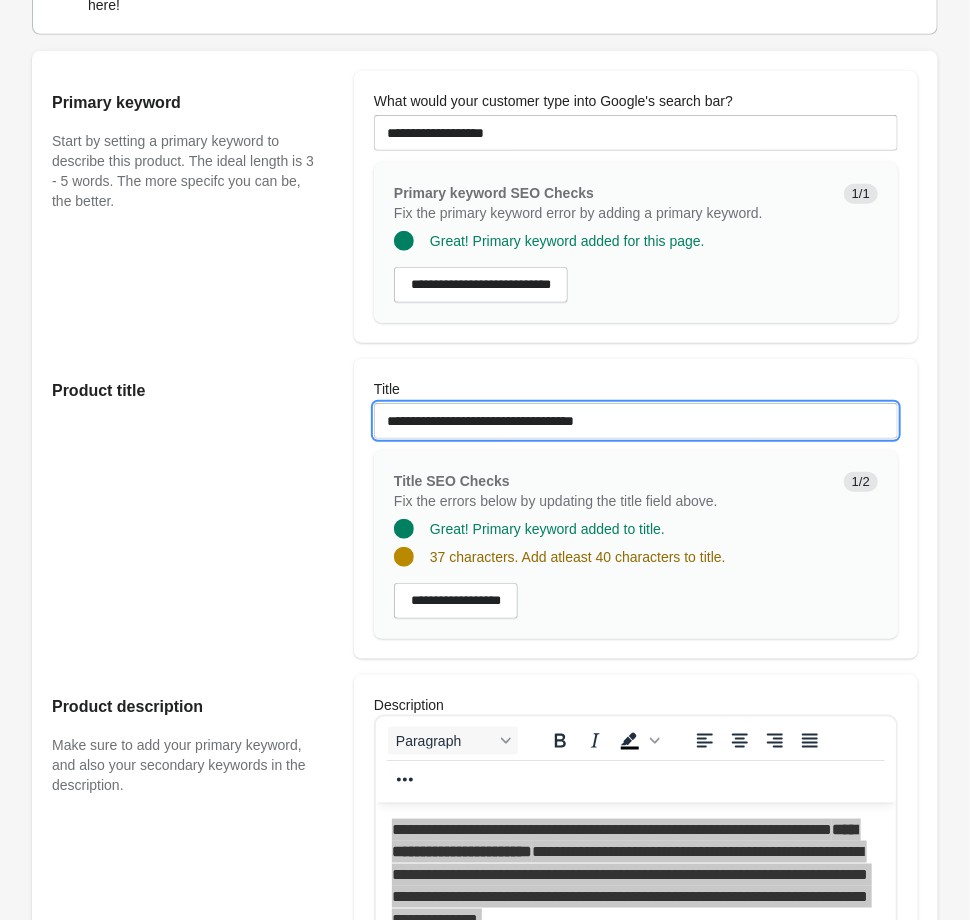 click on "**********" at bounding box center (636, 421) 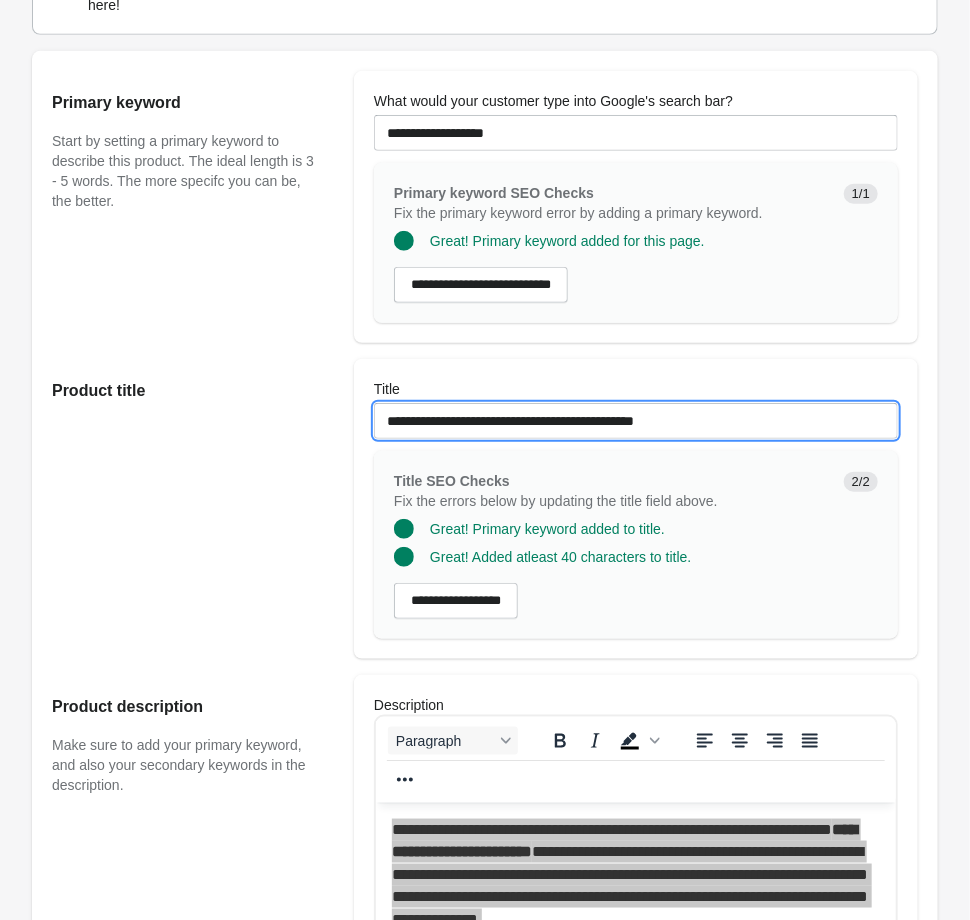 drag, startPoint x: 423, startPoint y: 418, endPoint x: 485, endPoint y: 425, distance: 62.39391 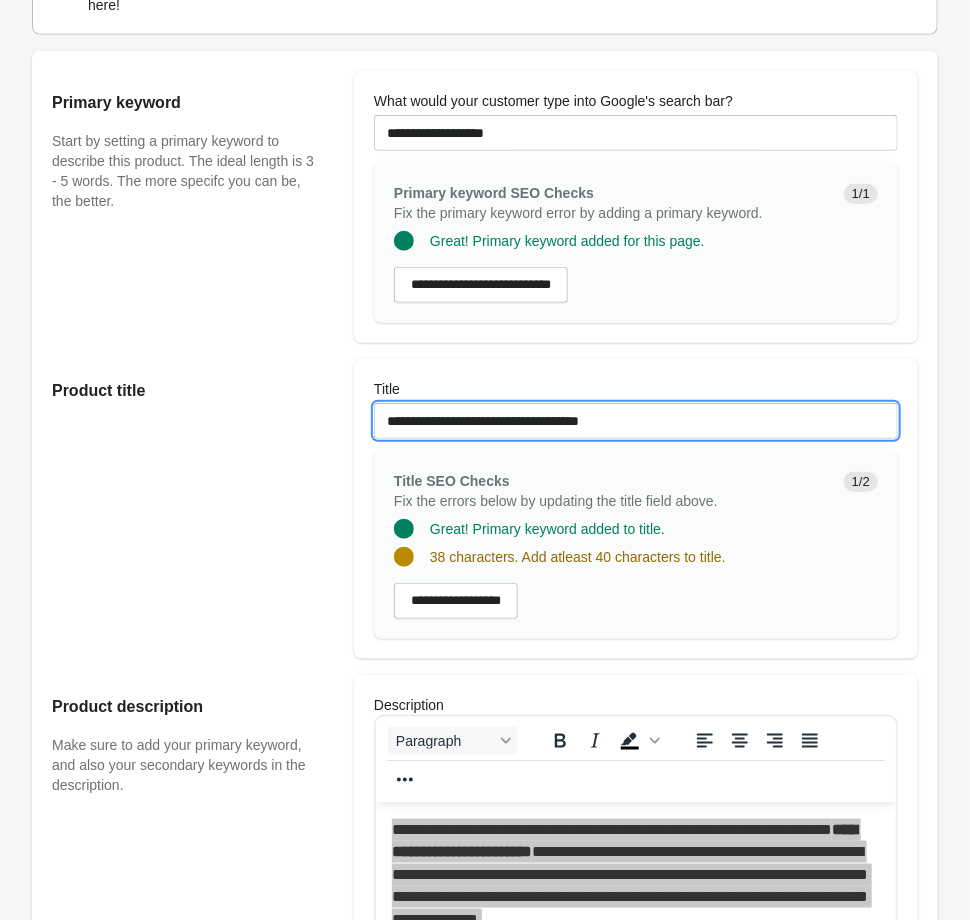 click on "**********" at bounding box center (636, 421) 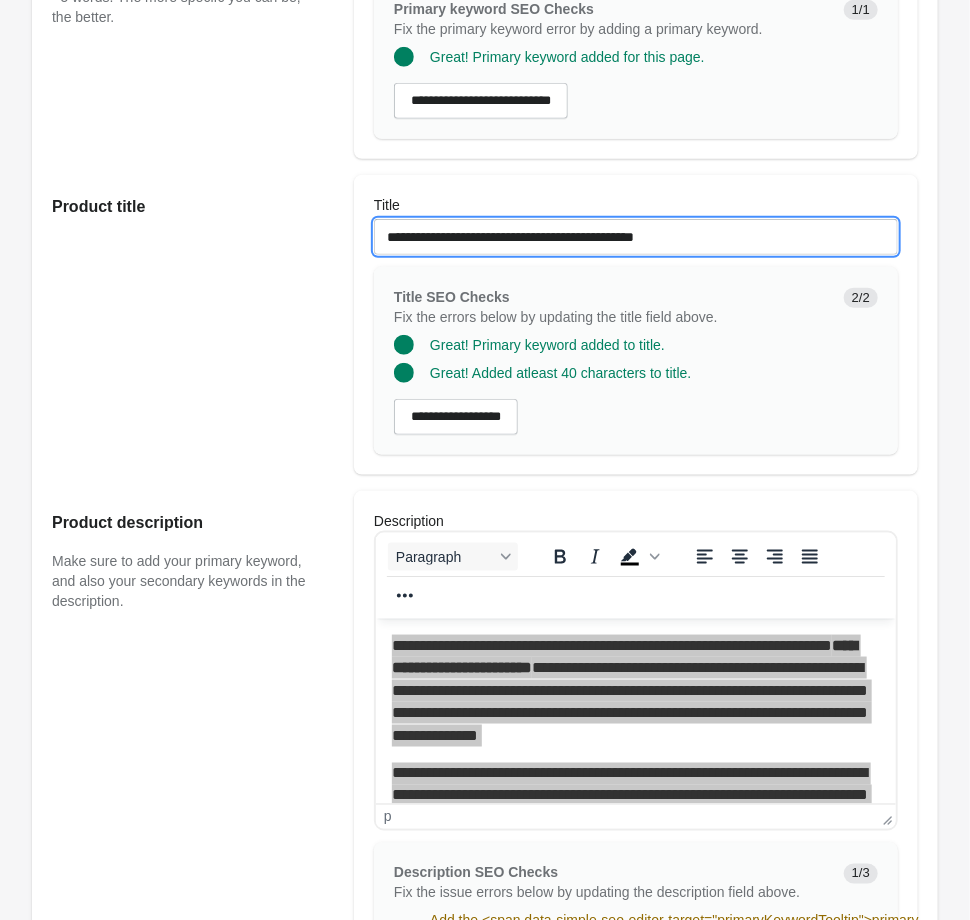 scroll, scrollTop: 428, scrollLeft: 0, axis: vertical 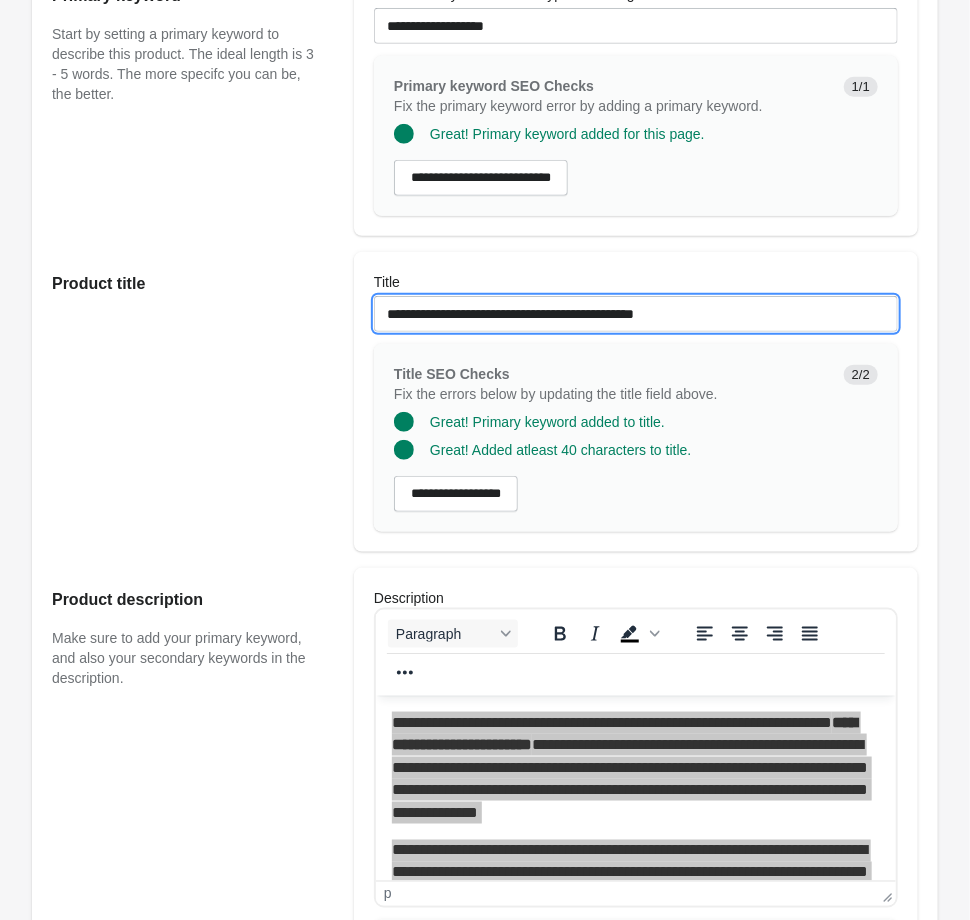 type on "**********" 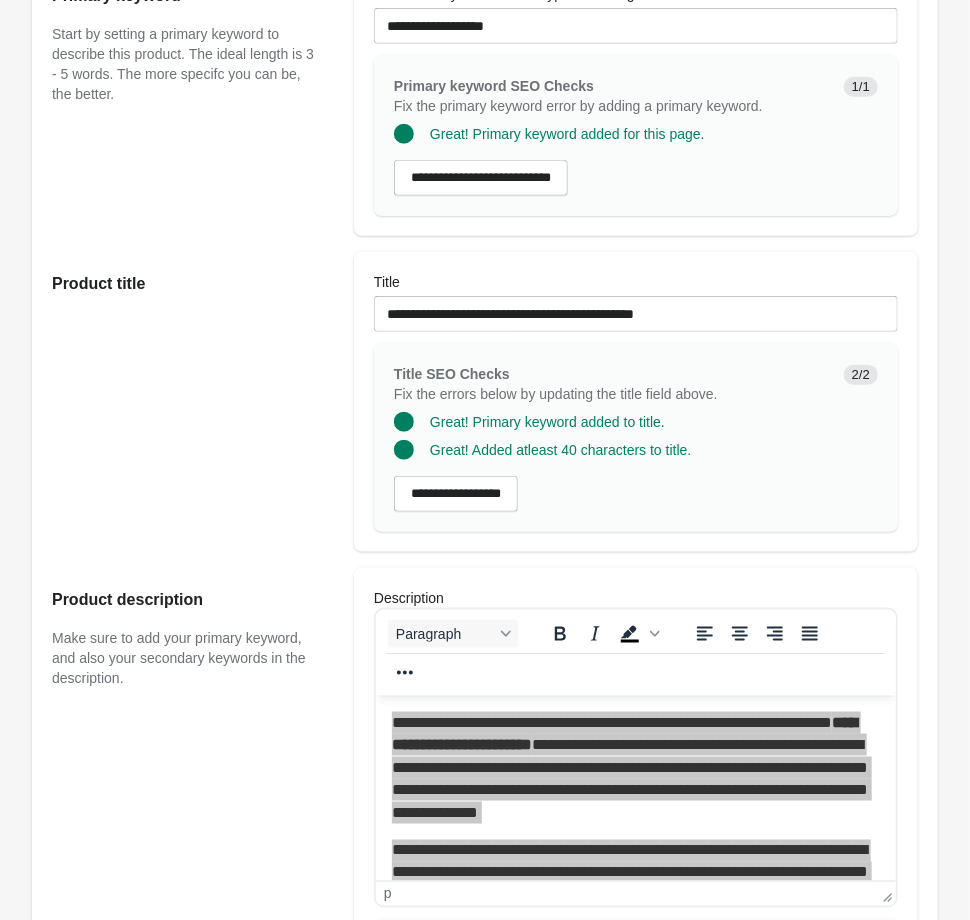 scroll, scrollTop: 214, scrollLeft: 0, axis: vertical 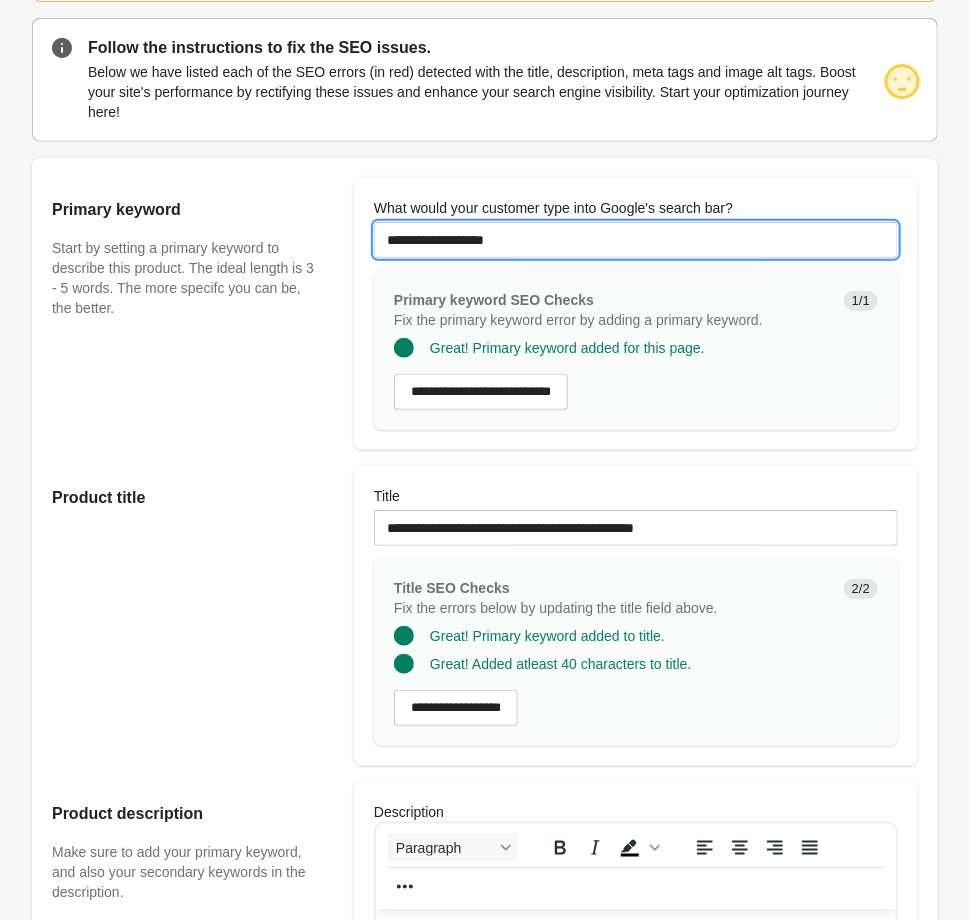 drag, startPoint x: 524, startPoint y: 240, endPoint x: 318, endPoint y: 258, distance: 206.78491 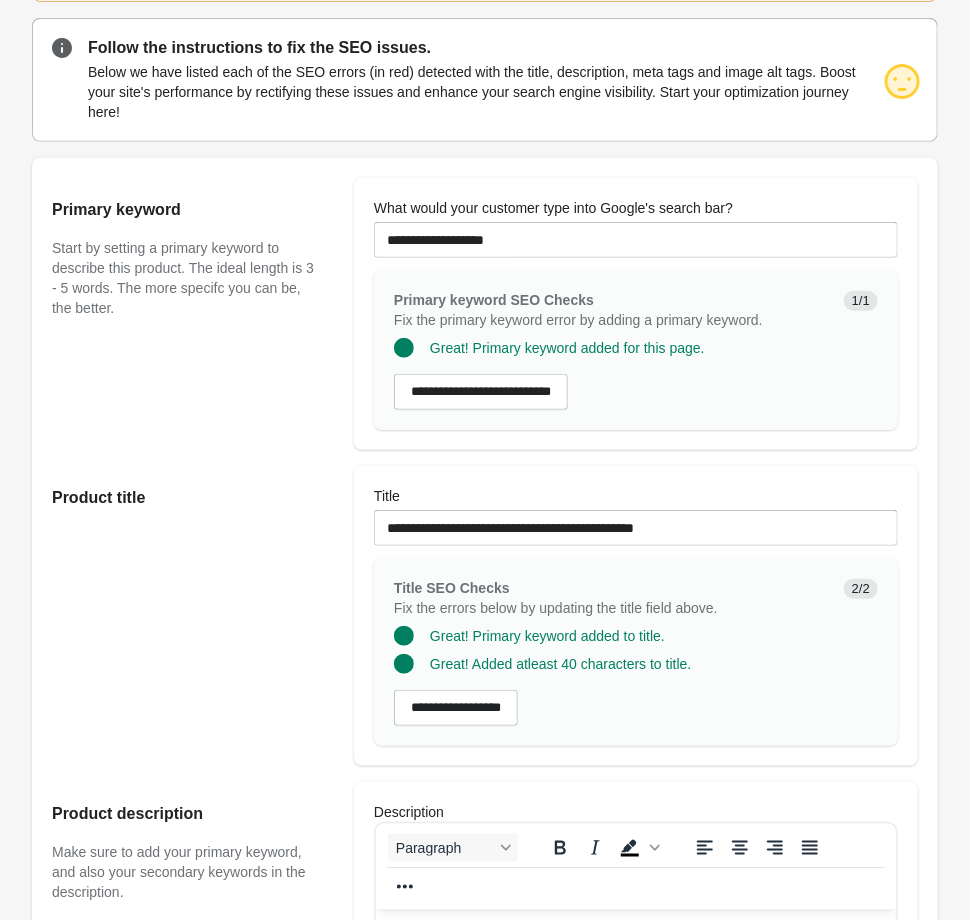 click on "Product title" at bounding box center [193, 616] 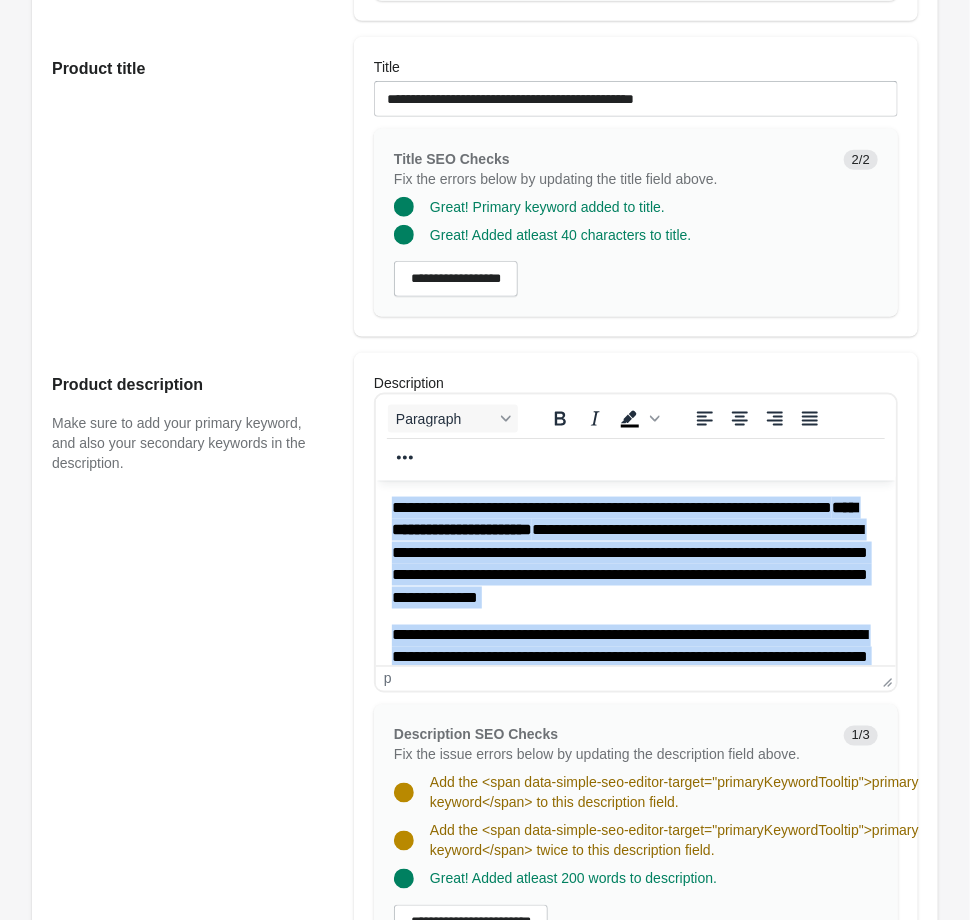 click on "[REDACTED]" at bounding box center (635, 552) 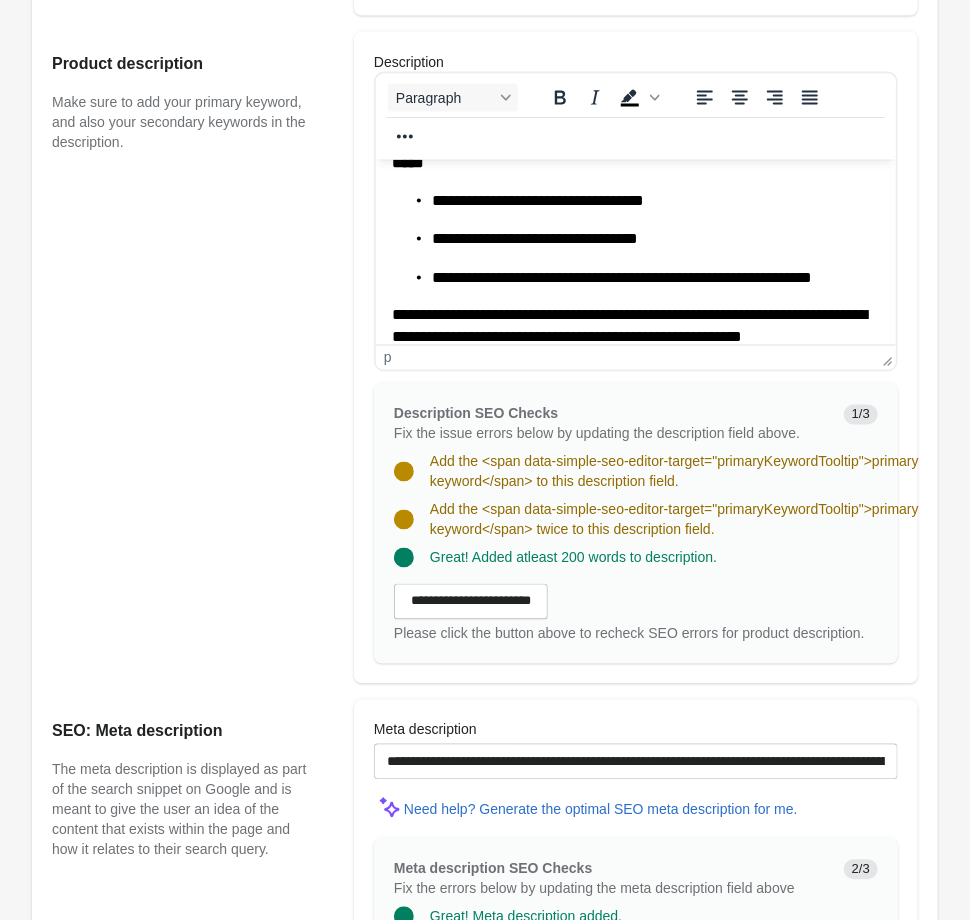 scroll, scrollTop: 1179, scrollLeft: 0, axis: vertical 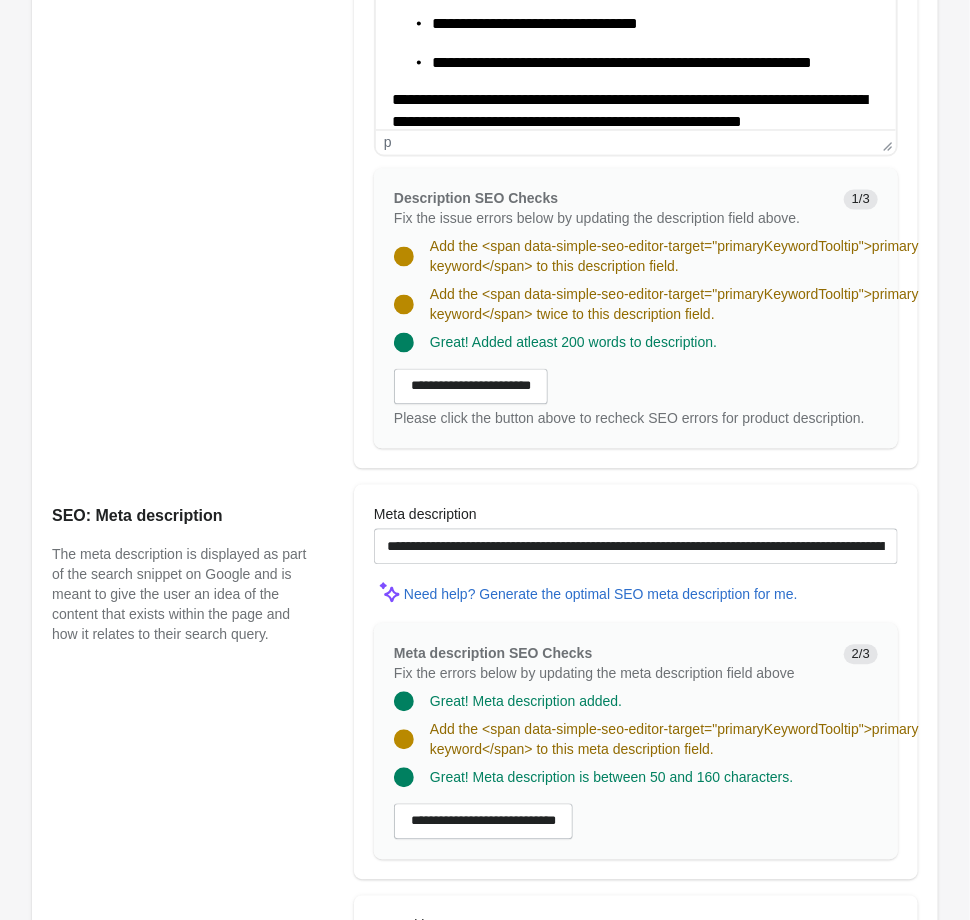 click on "**********" at bounding box center [471, 387] 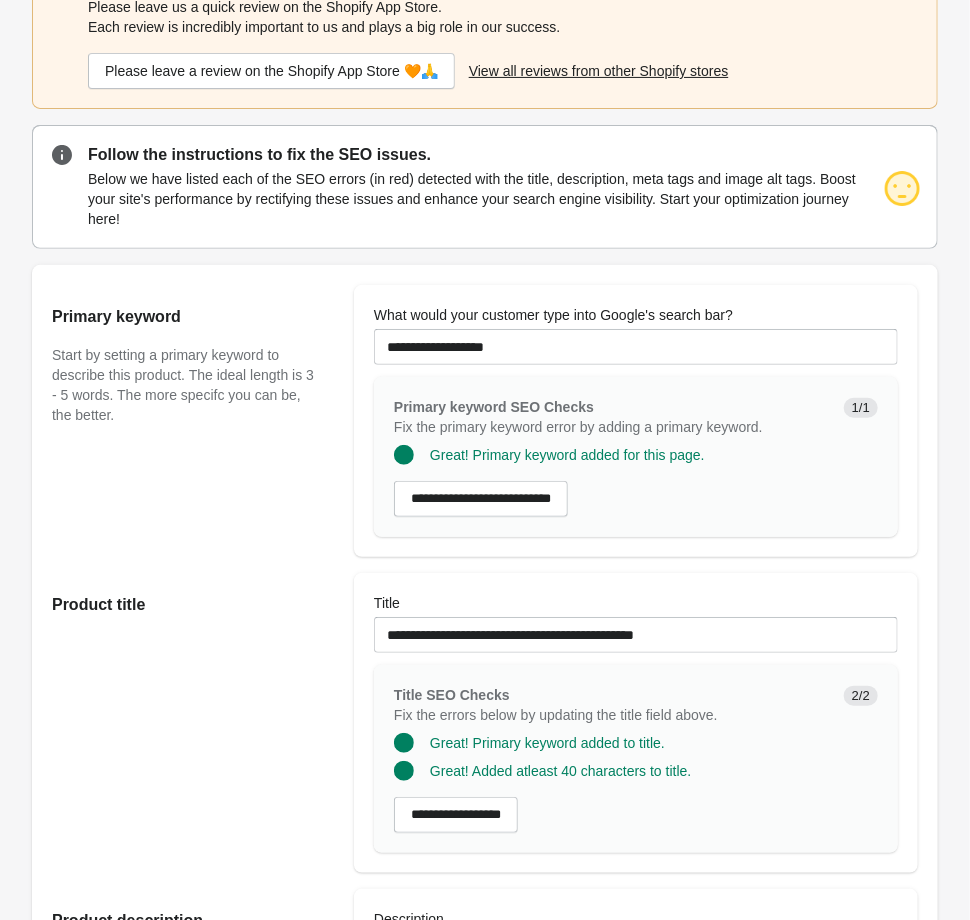 scroll, scrollTop: 321, scrollLeft: 0, axis: vertical 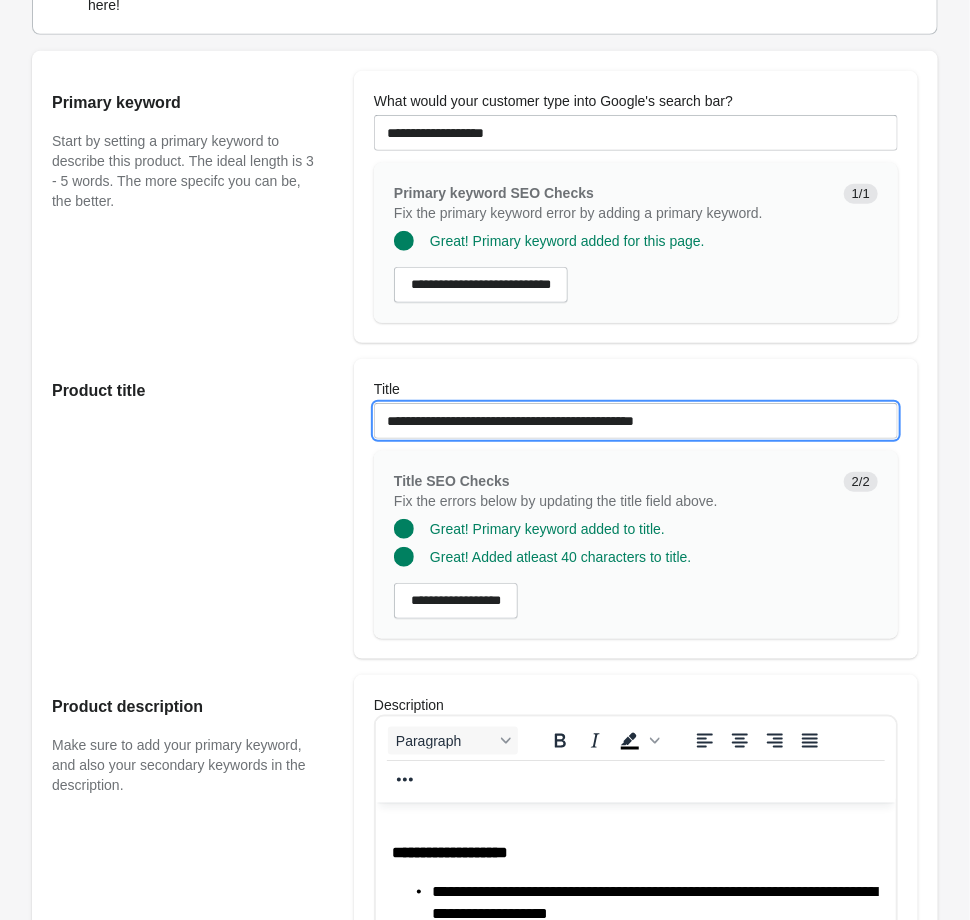 drag, startPoint x: 711, startPoint y: 420, endPoint x: 2, endPoint y: 366, distance: 711.05347 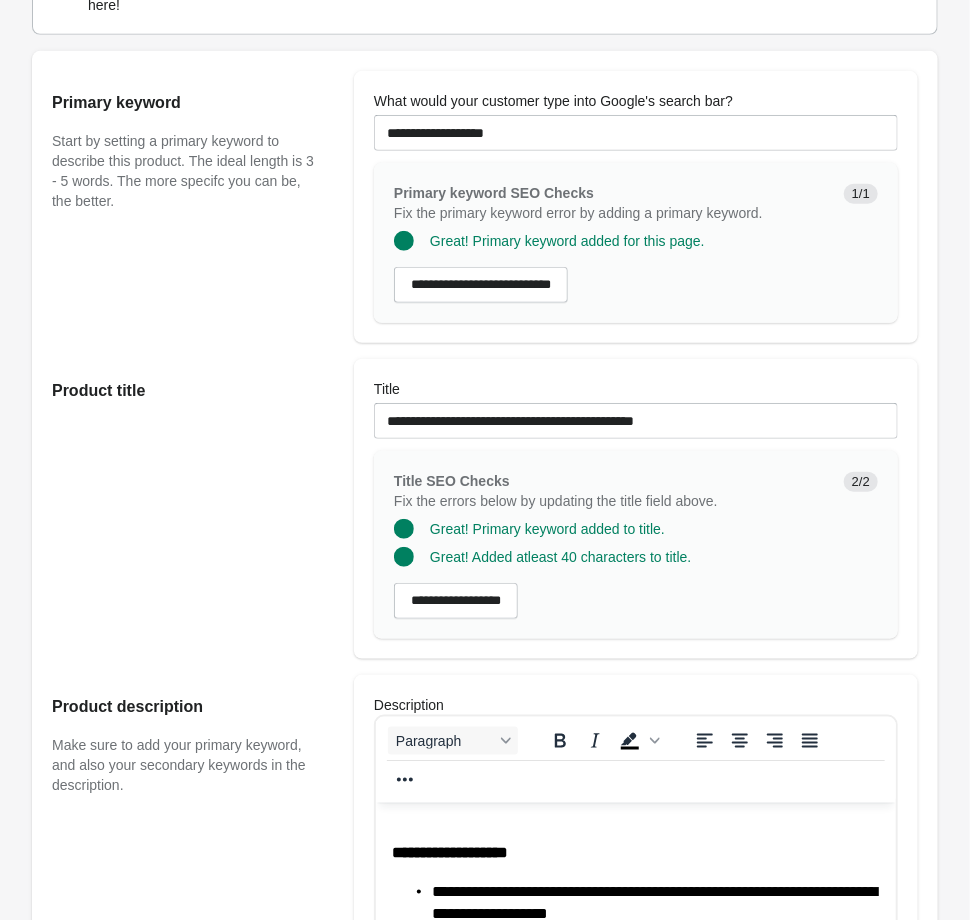 drag, startPoint x: 203, startPoint y: 520, endPoint x: 250, endPoint y: 499, distance: 51.47815 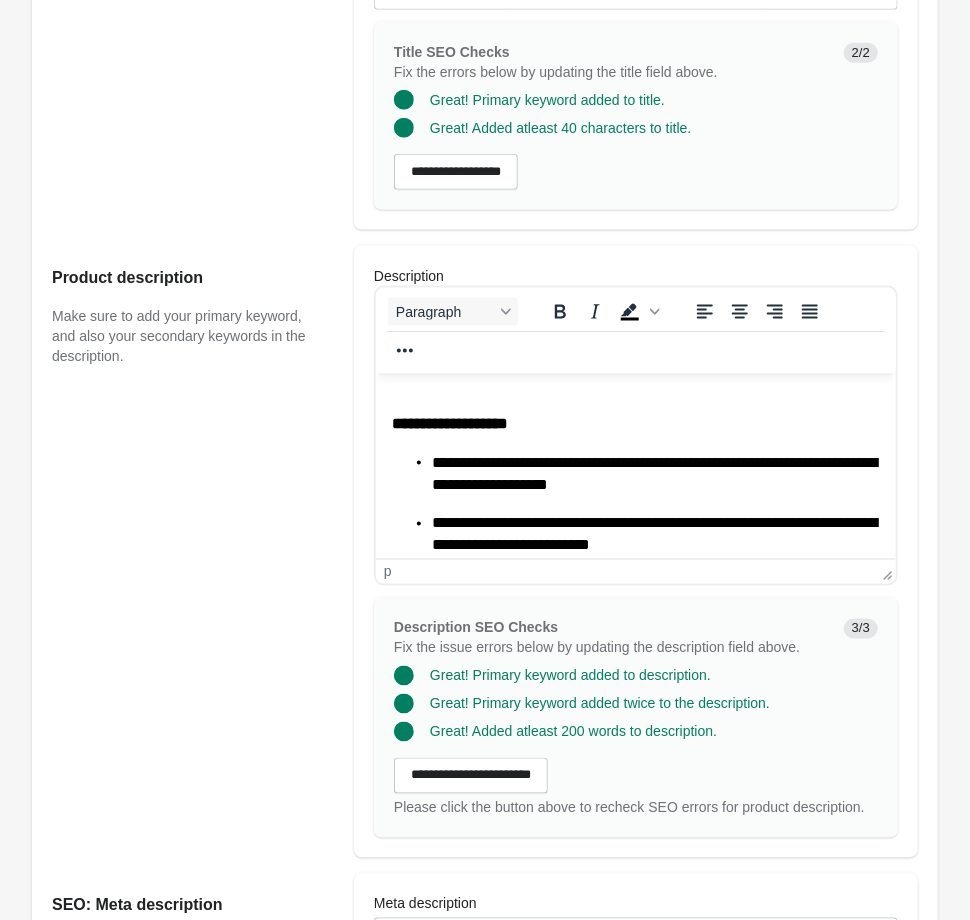 scroll, scrollTop: 1179, scrollLeft: 0, axis: vertical 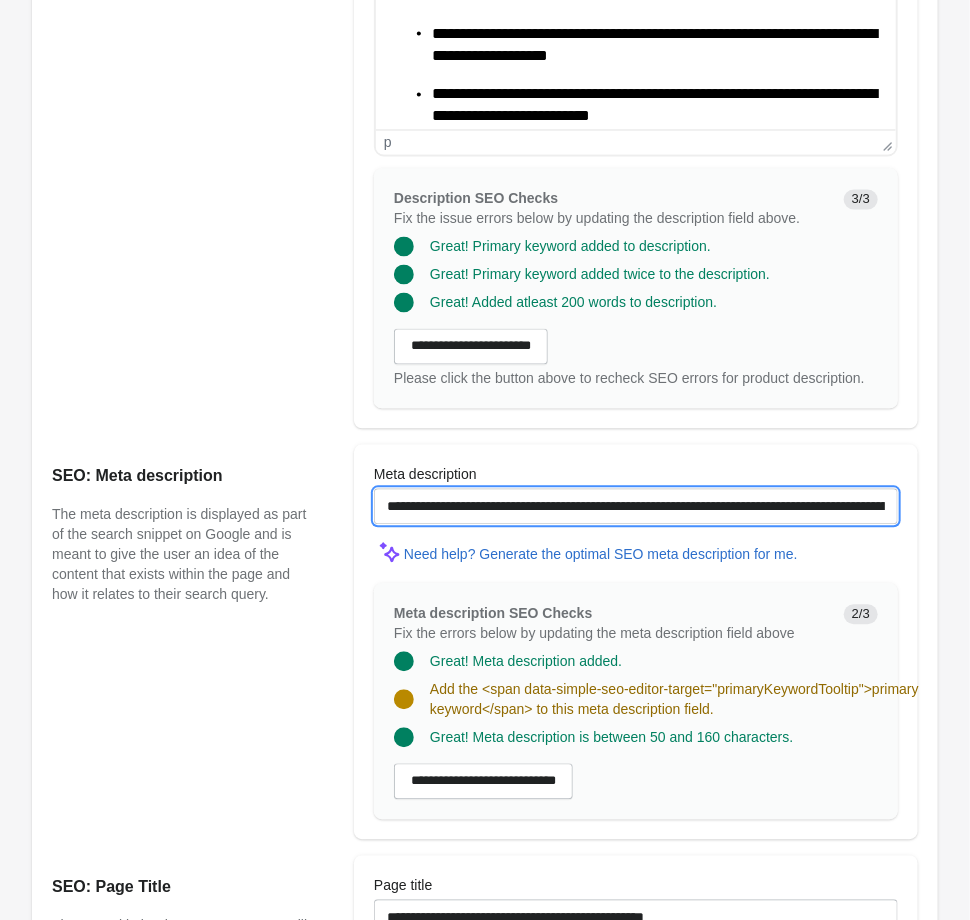 click on "**********" at bounding box center [636, 507] 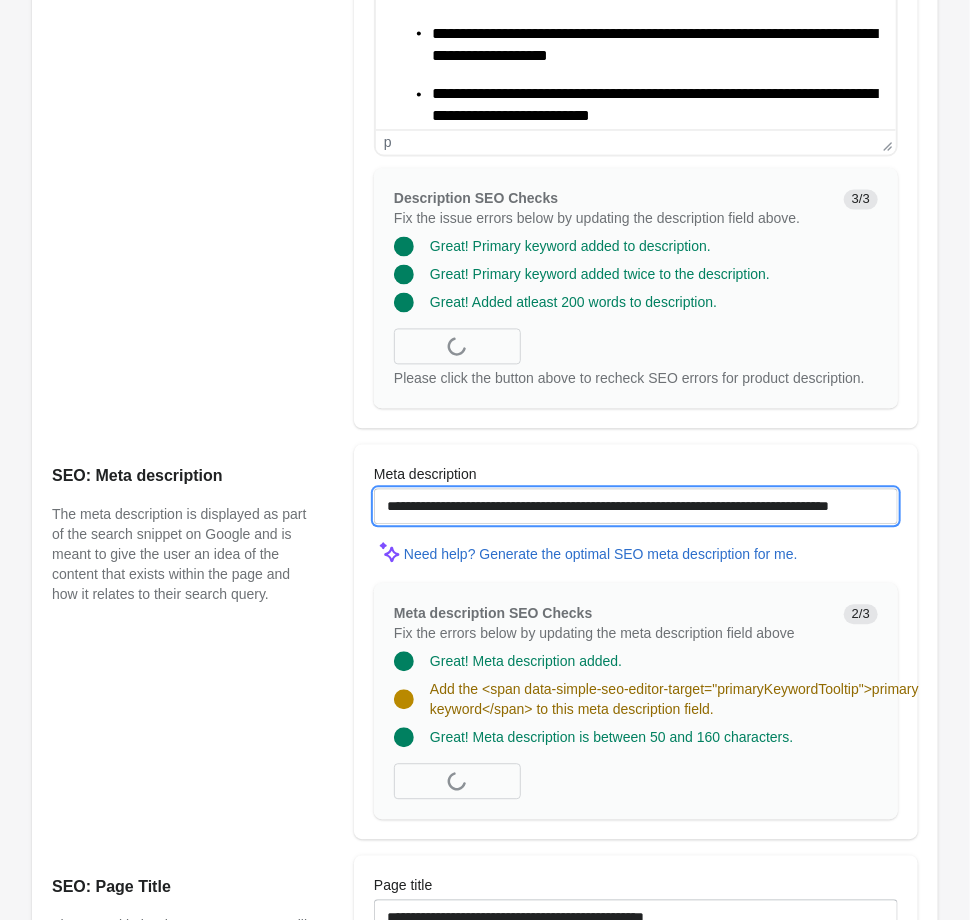 paste on "**********" 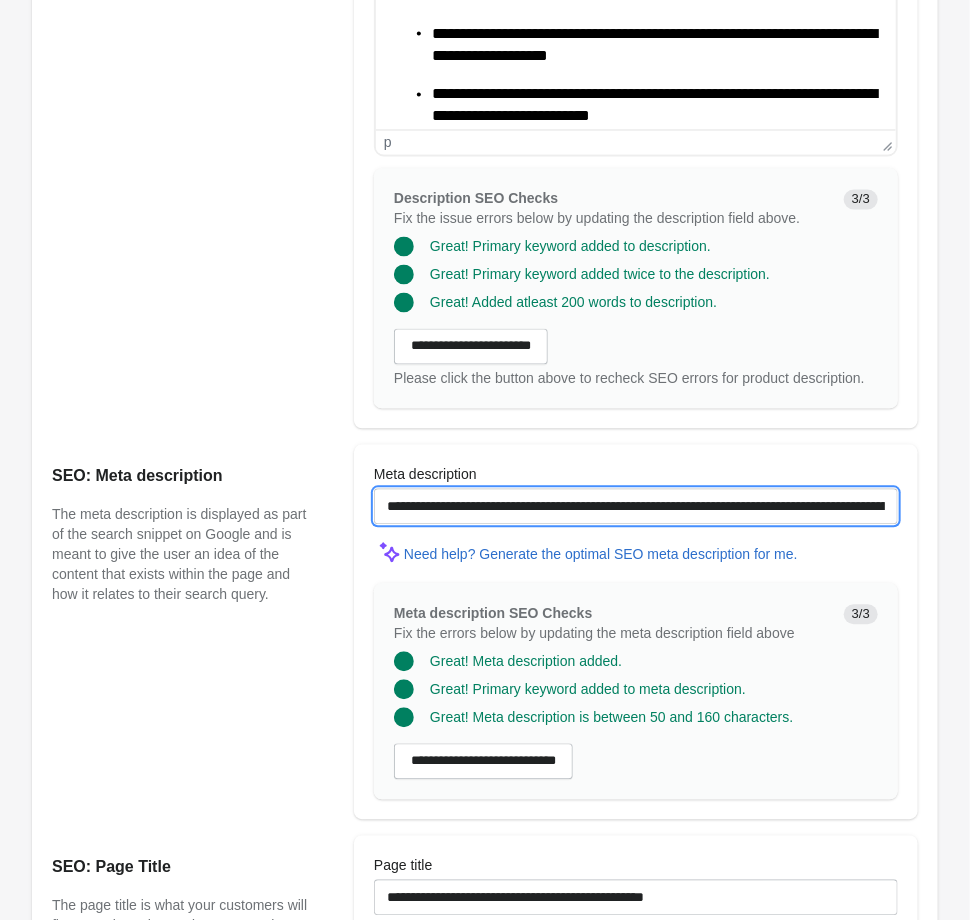 scroll, scrollTop: 1393, scrollLeft: 0, axis: vertical 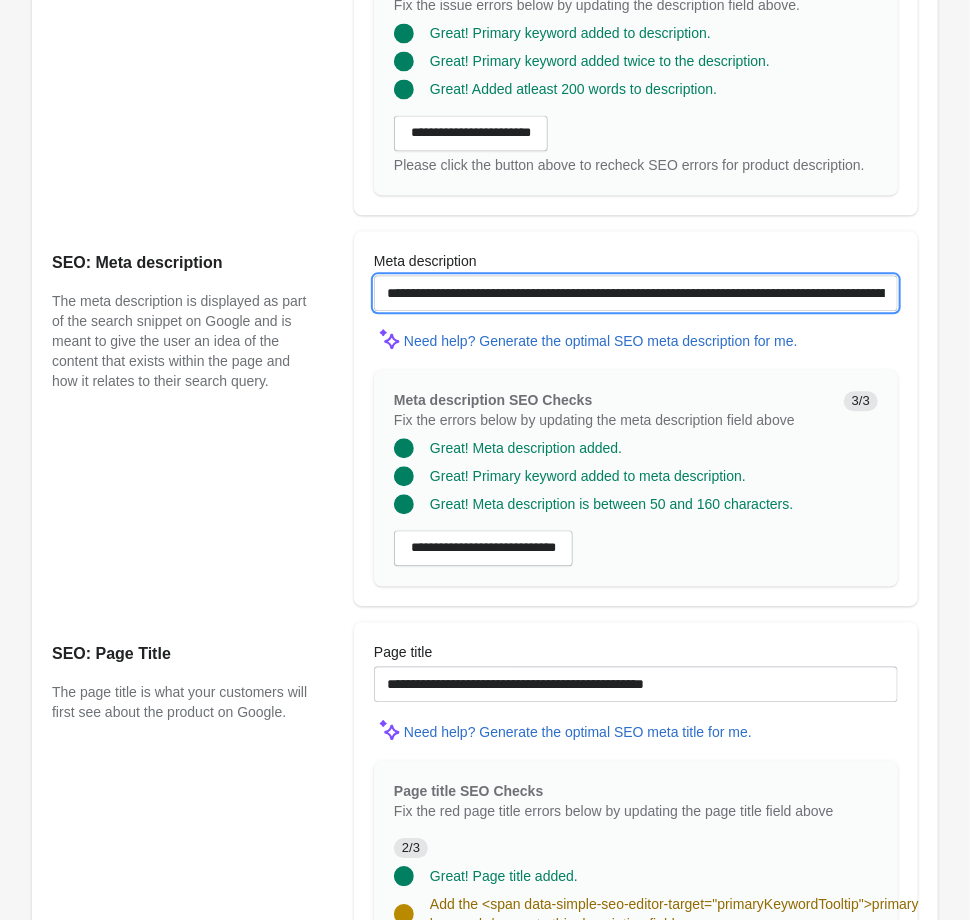 type on "**********" 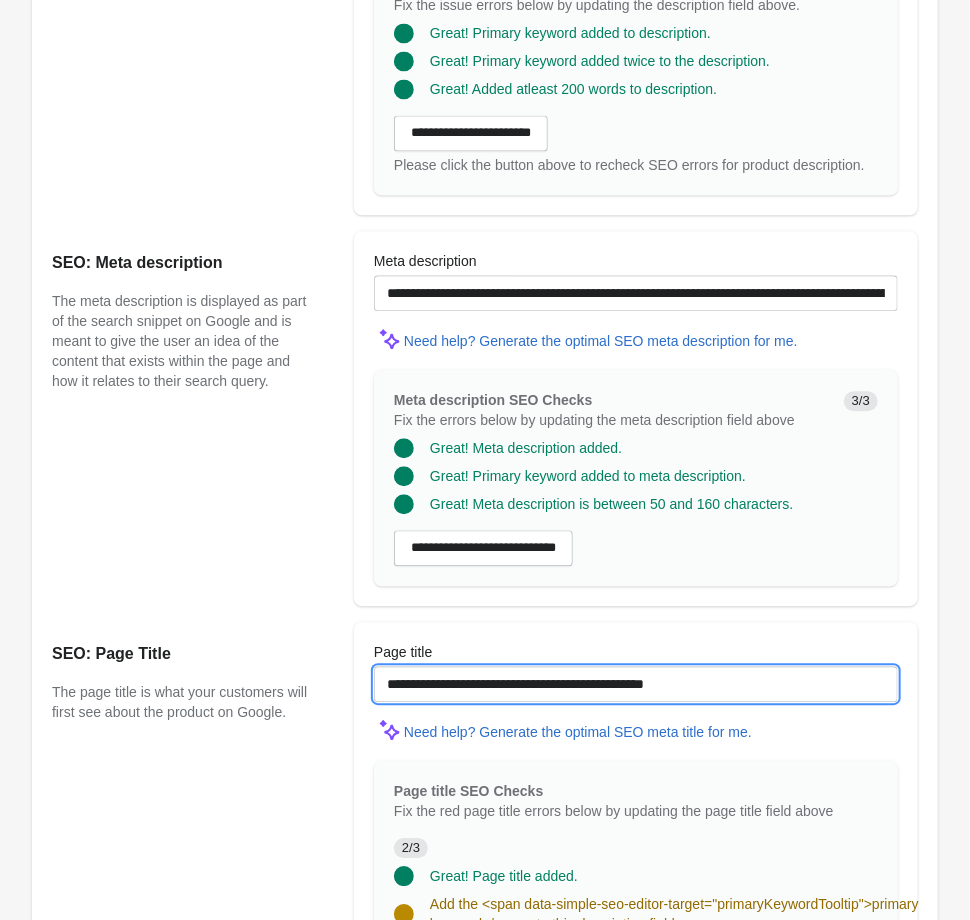 drag, startPoint x: 738, startPoint y: 693, endPoint x: 306, endPoint y: 711, distance: 432.37485 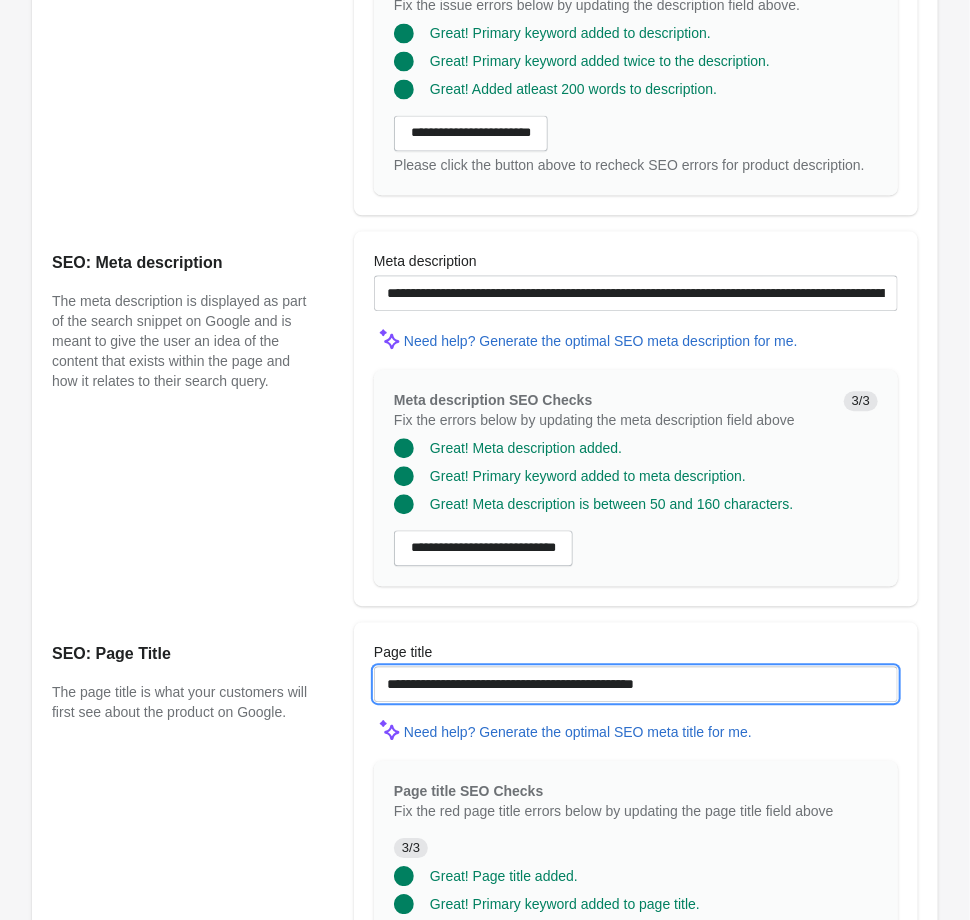 click on "**********" at bounding box center [636, 684] 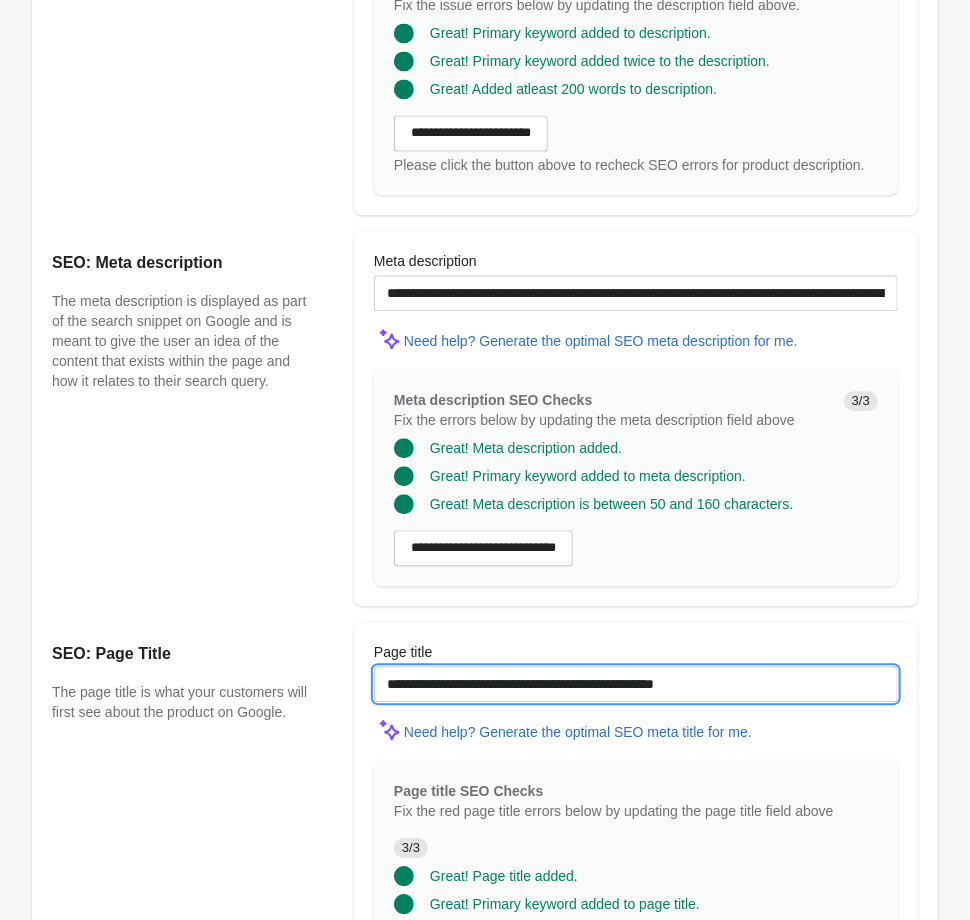 click on "**********" at bounding box center (636, 684) 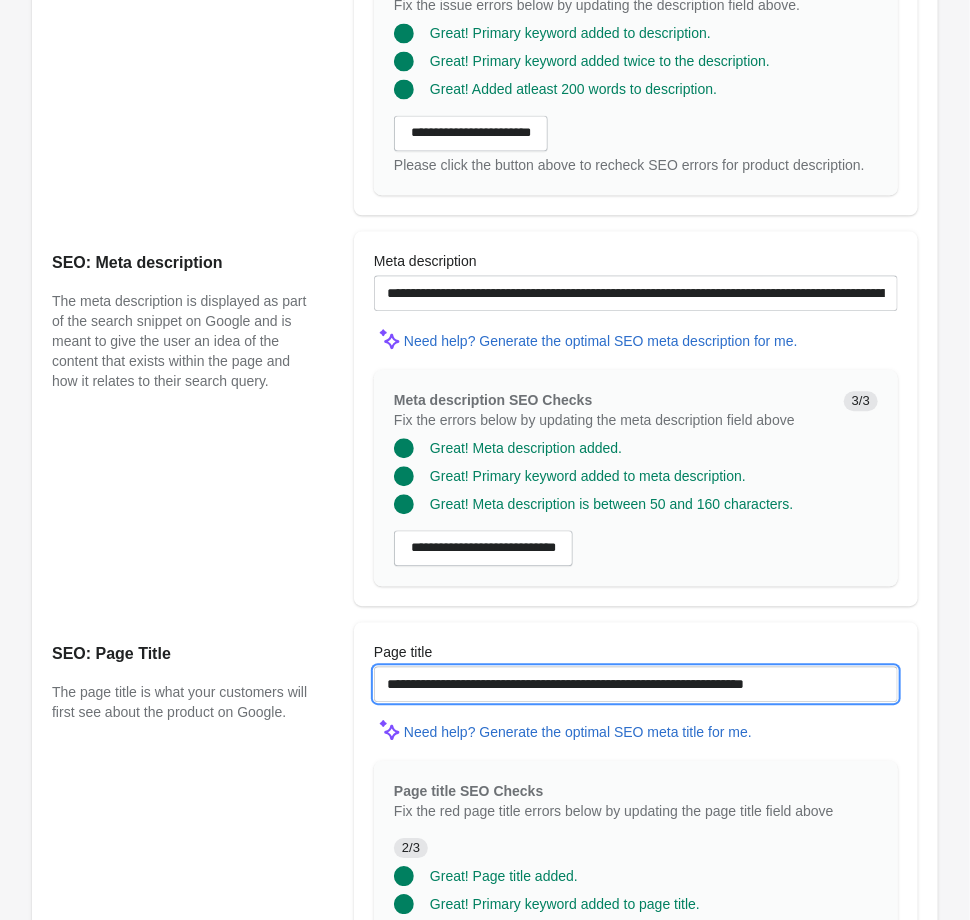 scroll, scrollTop: 1589, scrollLeft: 0, axis: vertical 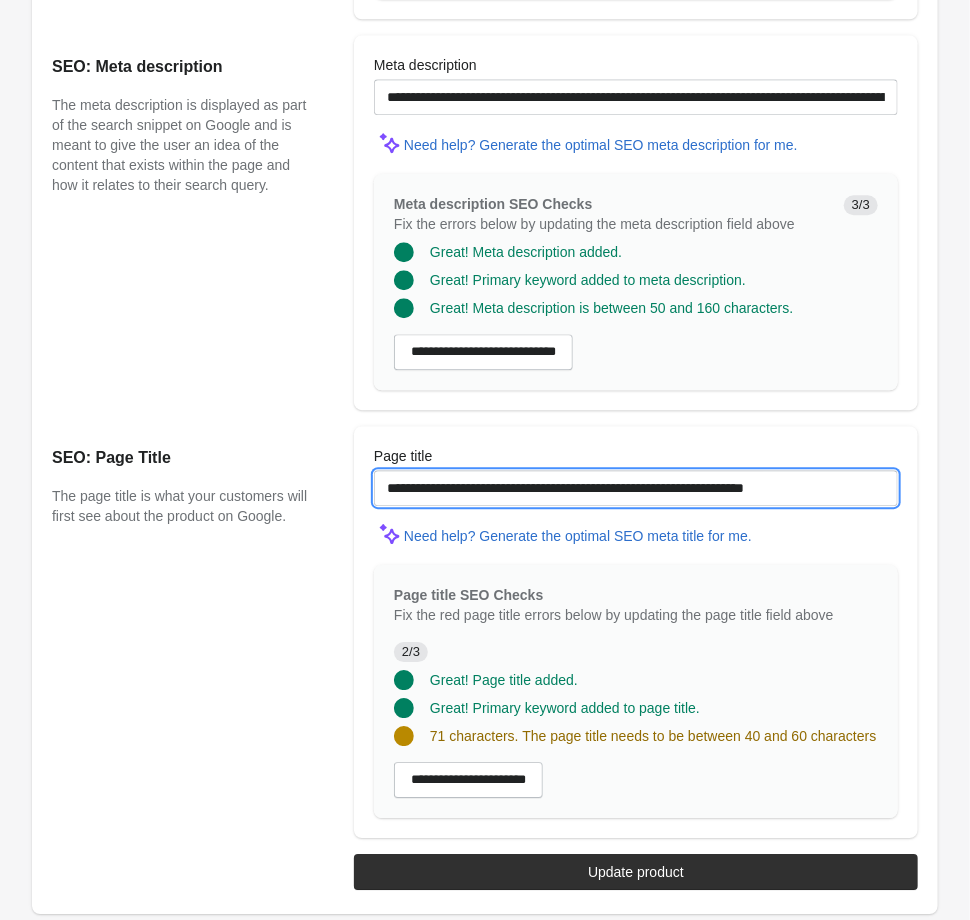 drag, startPoint x: 458, startPoint y: 485, endPoint x: 472, endPoint y: 487, distance: 14.142136 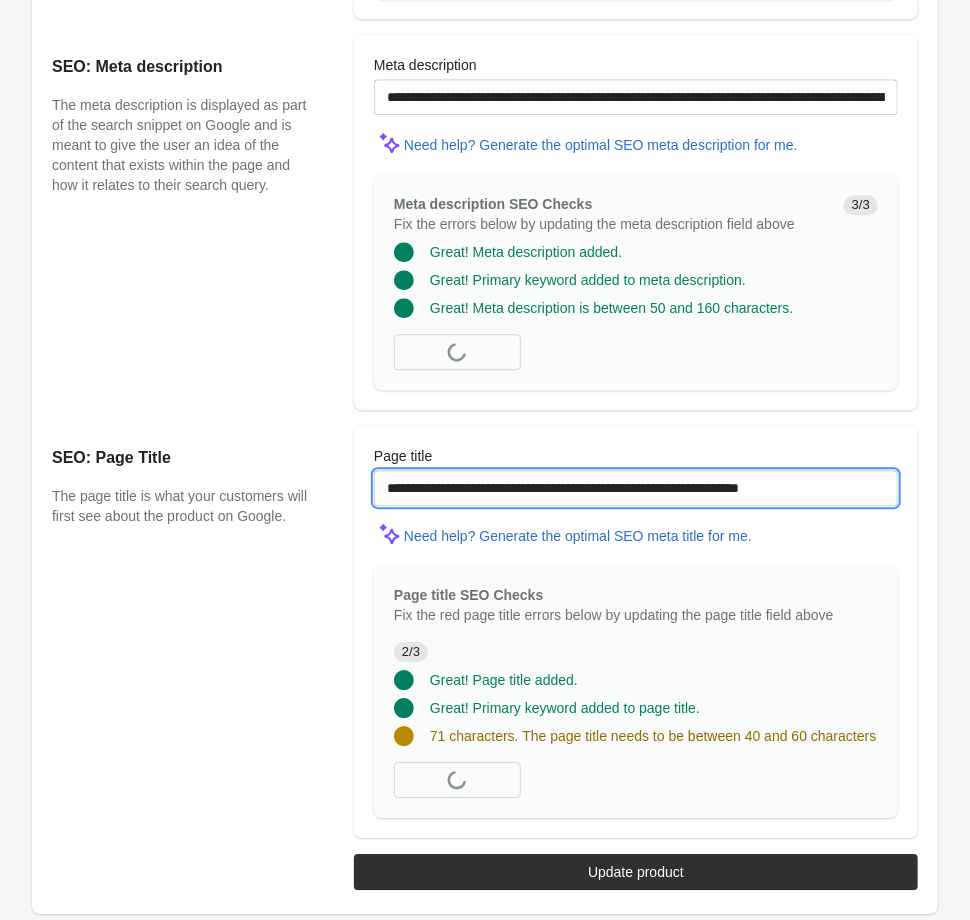 scroll, scrollTop: 1160, scrollLeft: 0, axis: vertical 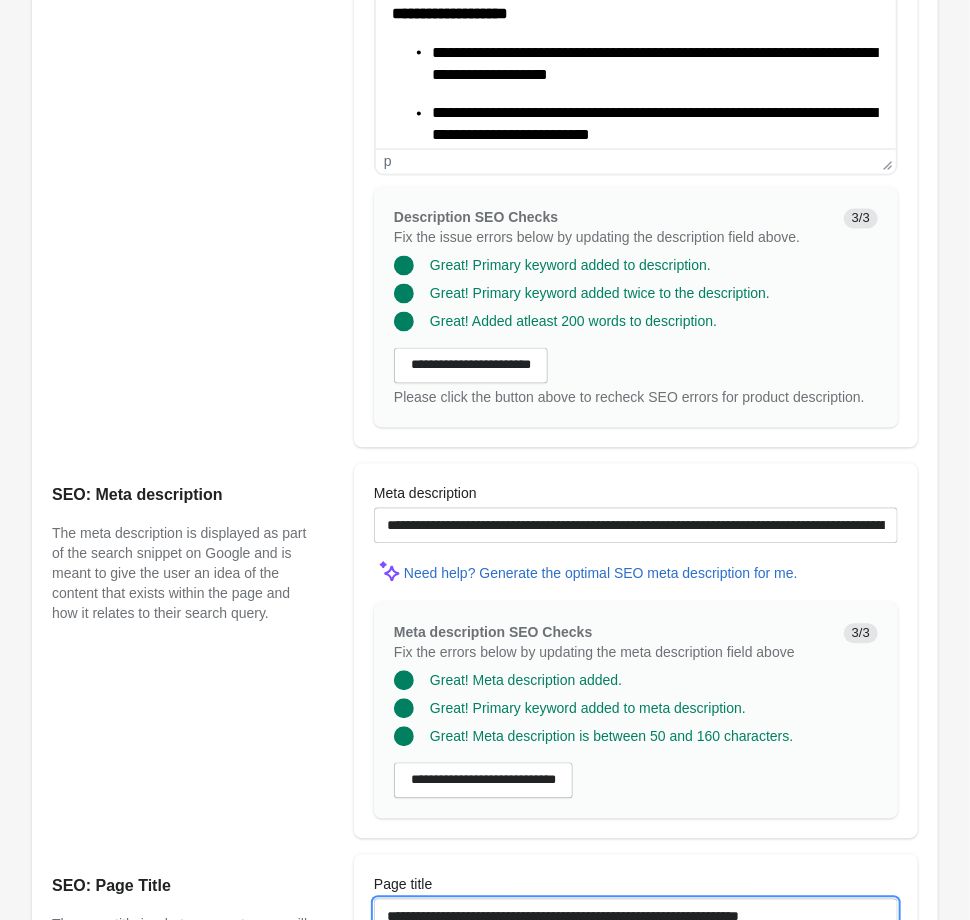 type on "**********" 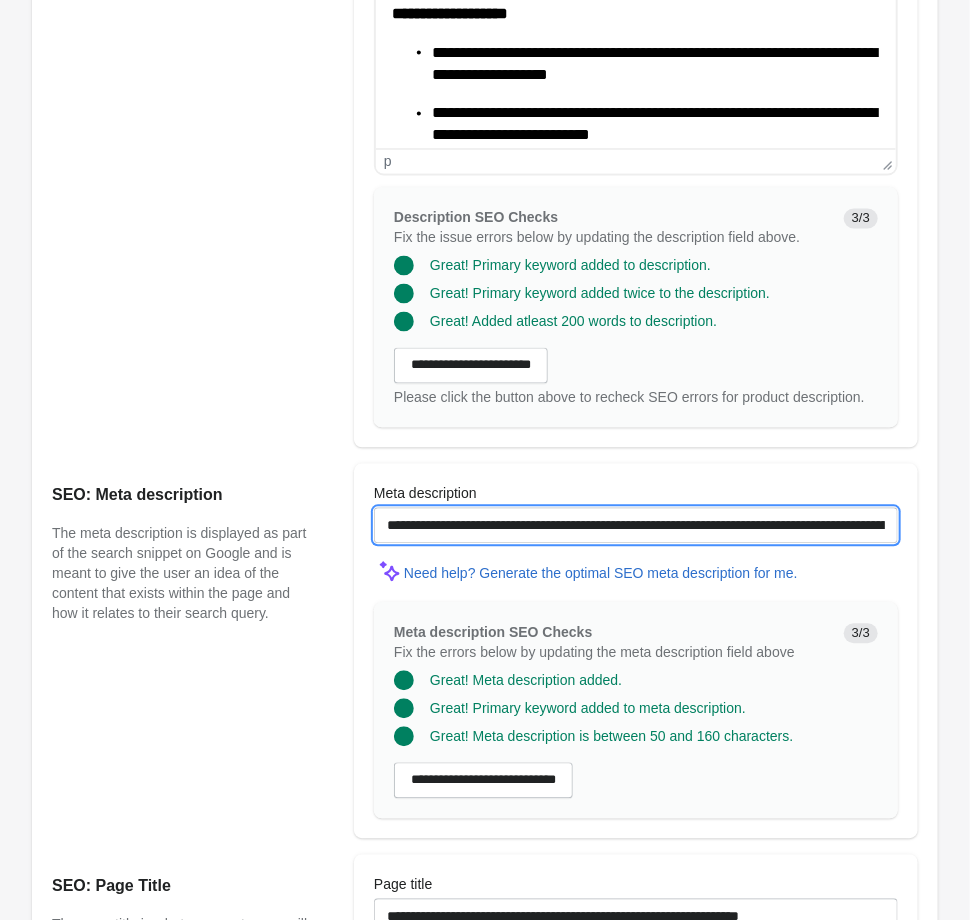 click on "**********" at bounding box center (636, 526) 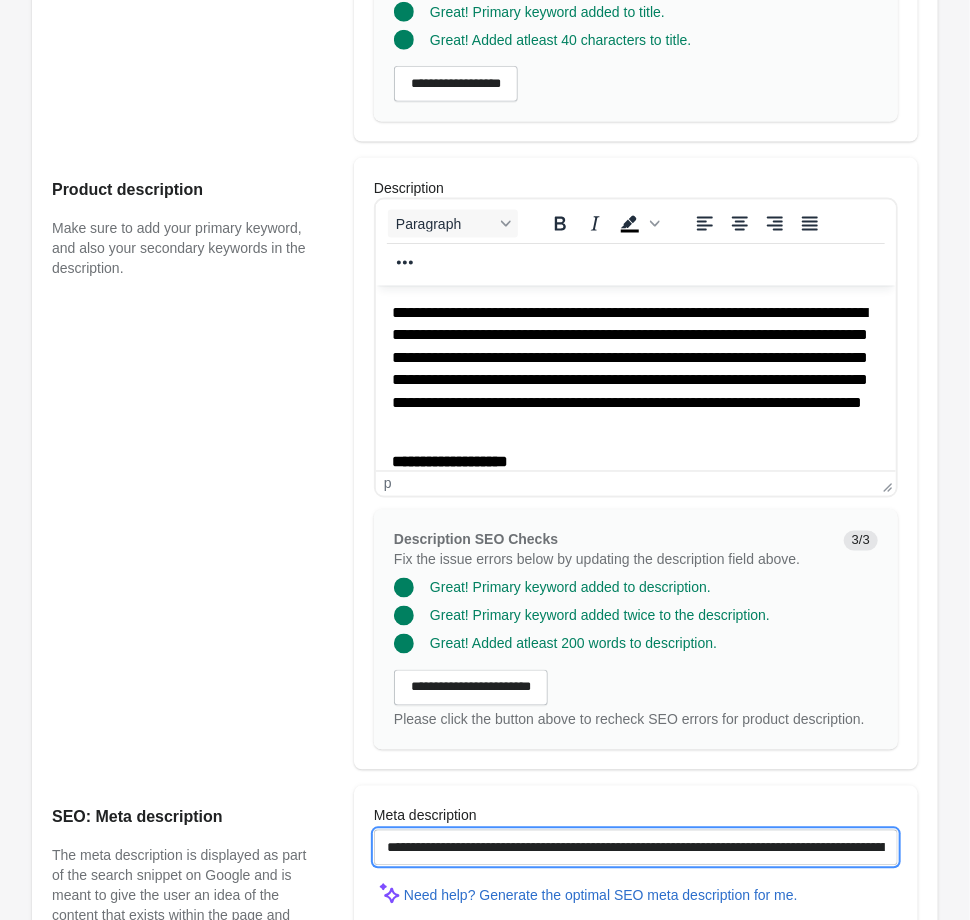 scroll, scrollTop: 409, scrollLeft: 0, axis: vertical 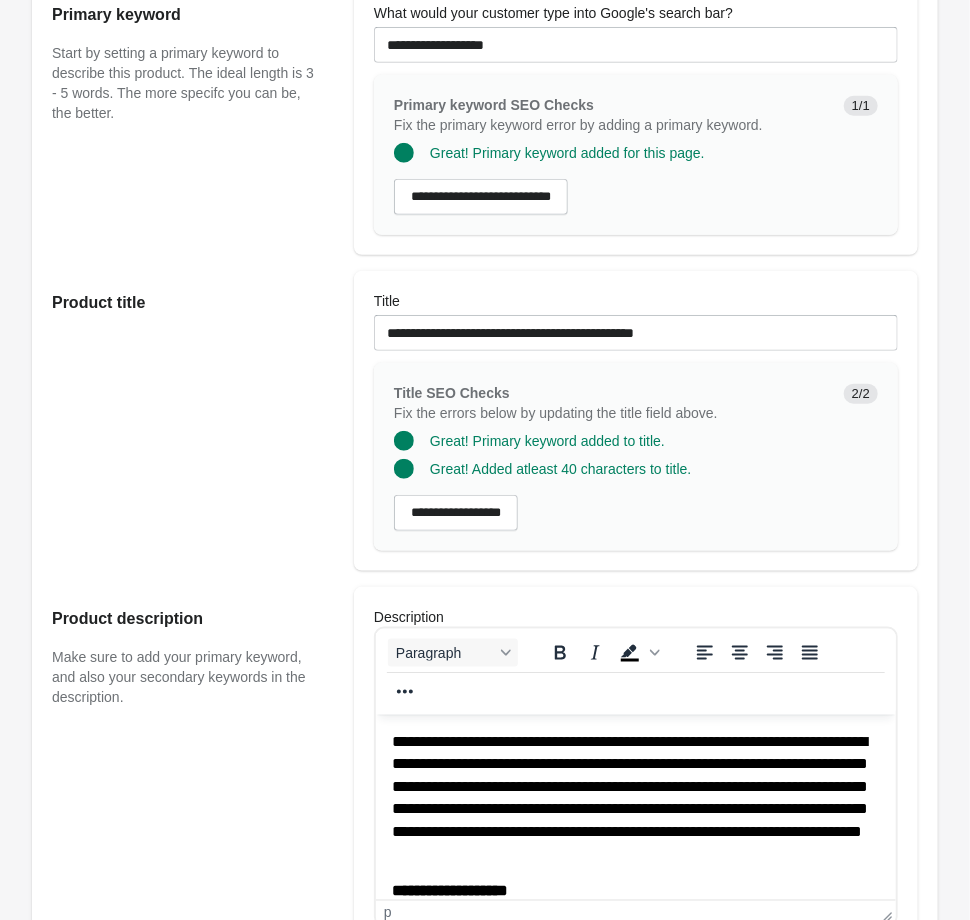 type on "**********" 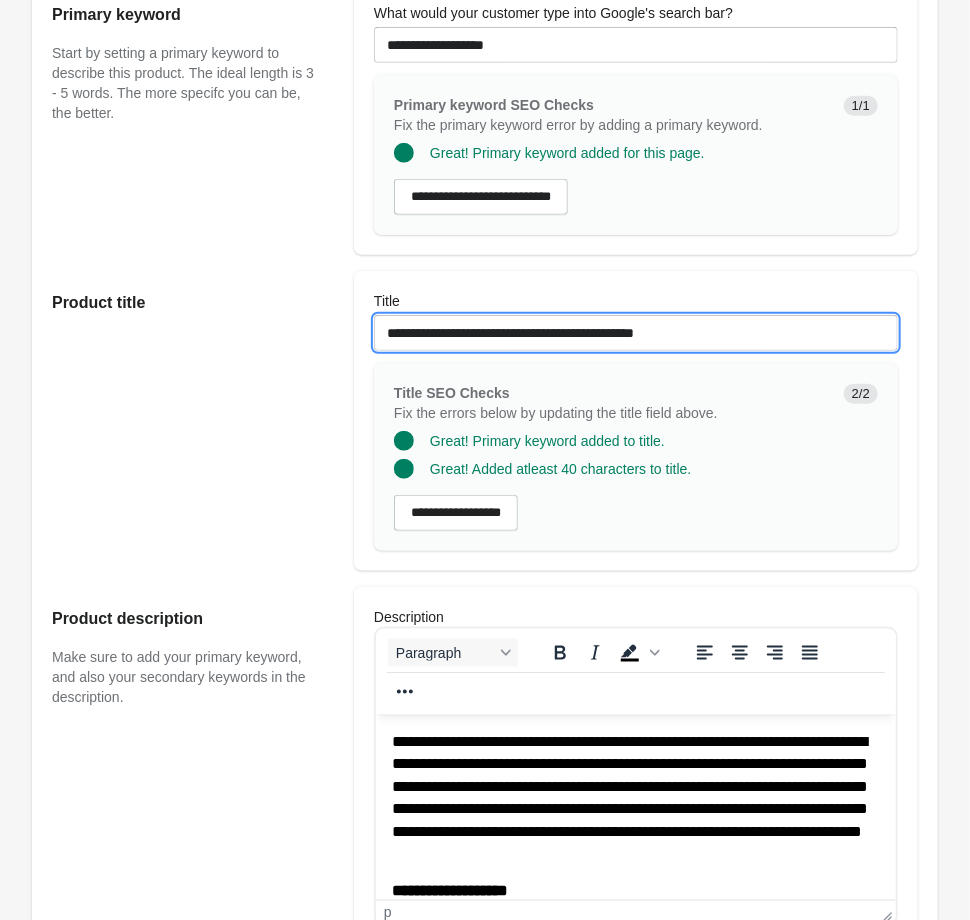 click on "**********" at bounding box center [636, 333] 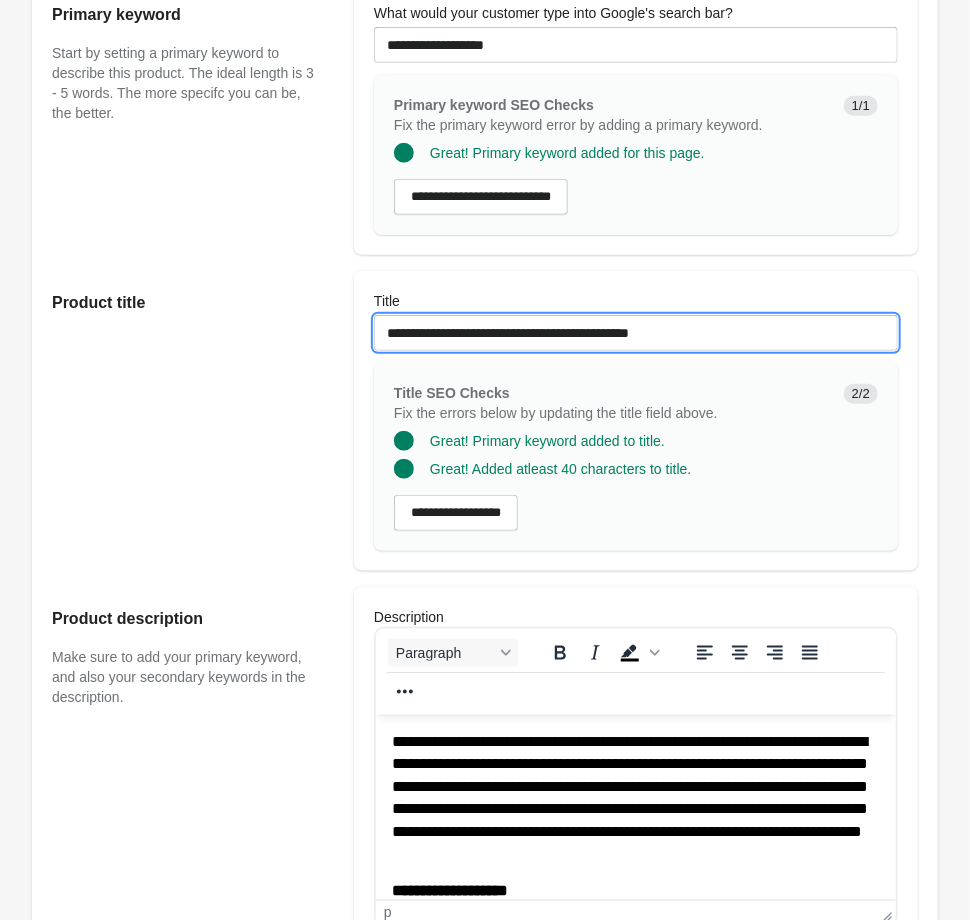 type on "**********" 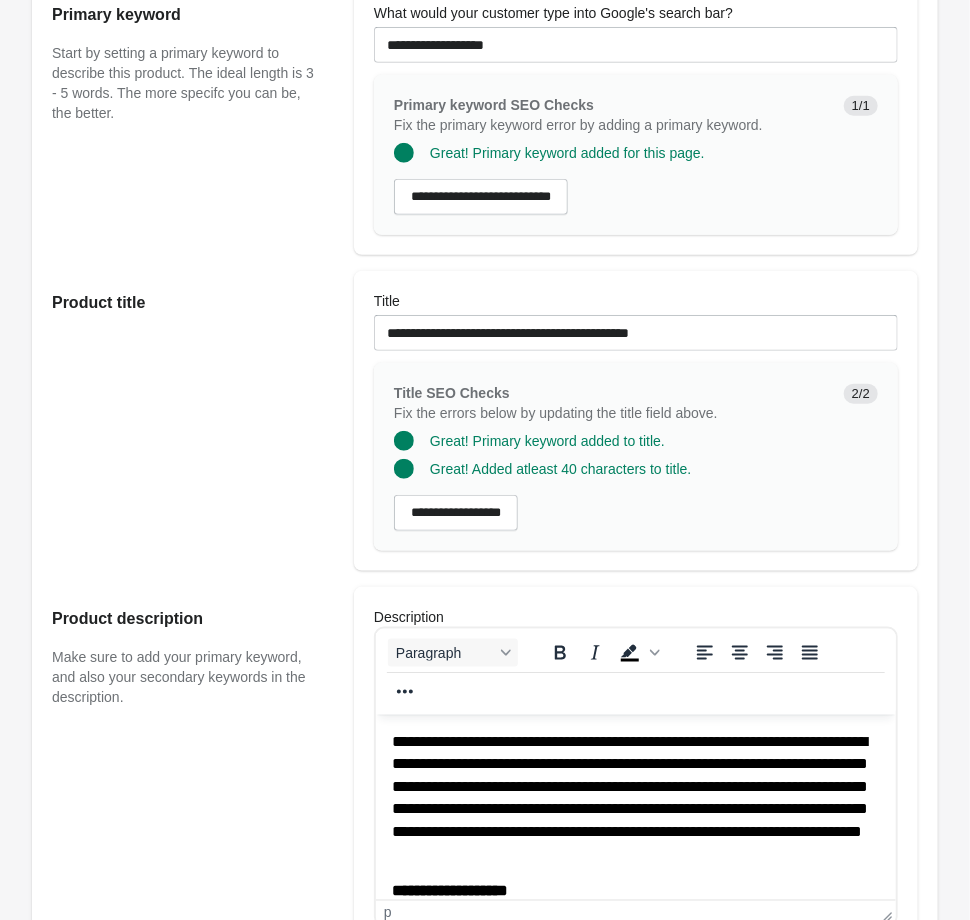 click on "Product title" at bounding box center [193, 421] 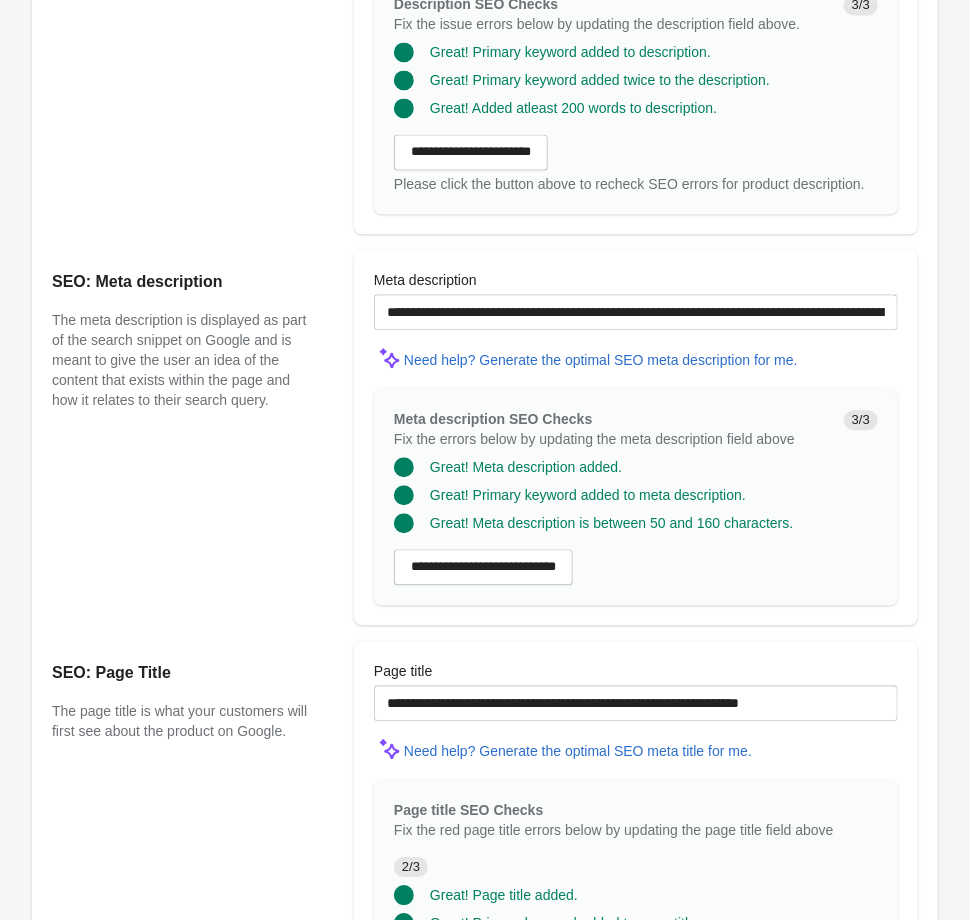 scroll, scrollTop: 1589, scrollLeft: 0, axis: vertical 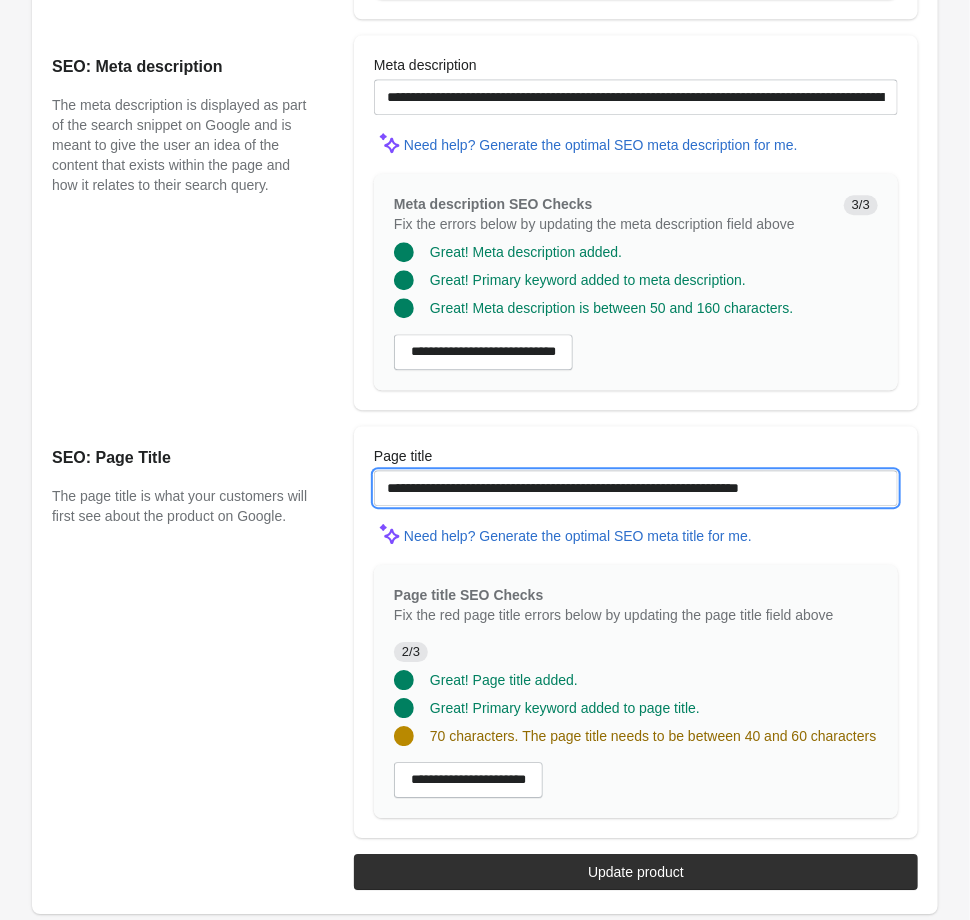 click on "**********" at bounding box center [636, 488] 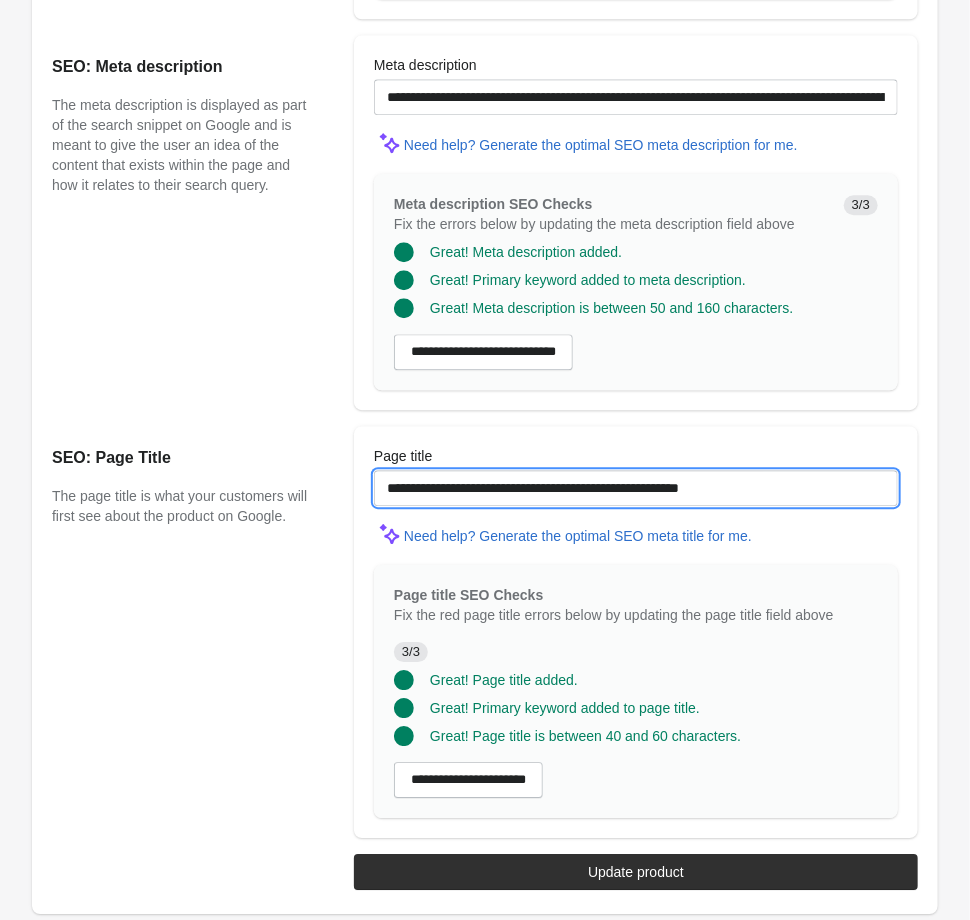 click on "**********" at bounding box center (636, 488) 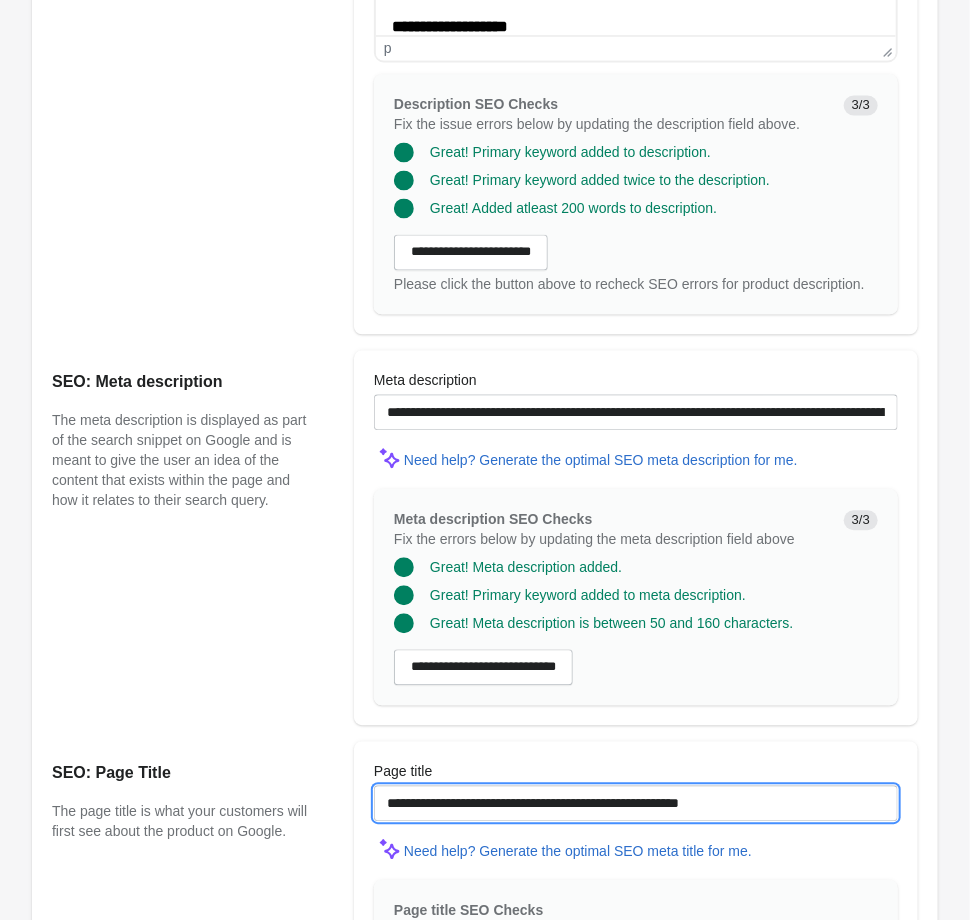 scroll, scrollTop: 1267, scrollLeft: 0, axis: vertical 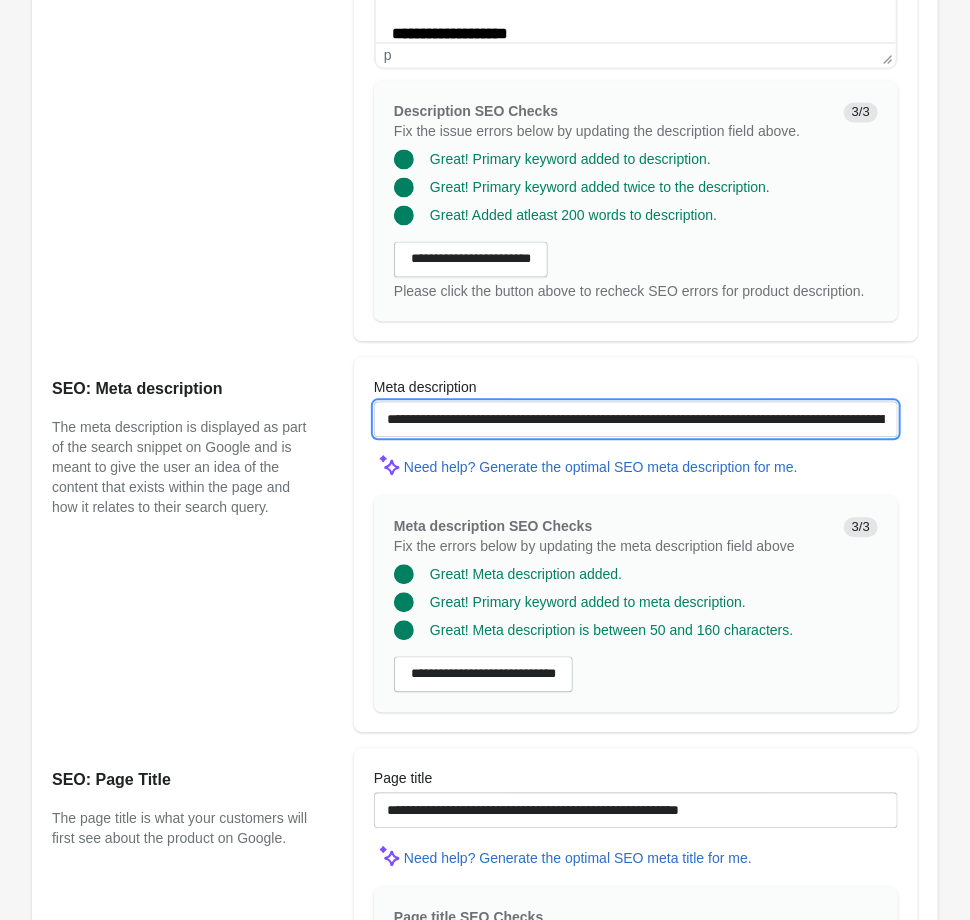 click on "**********" at bounding box center (636, 419) 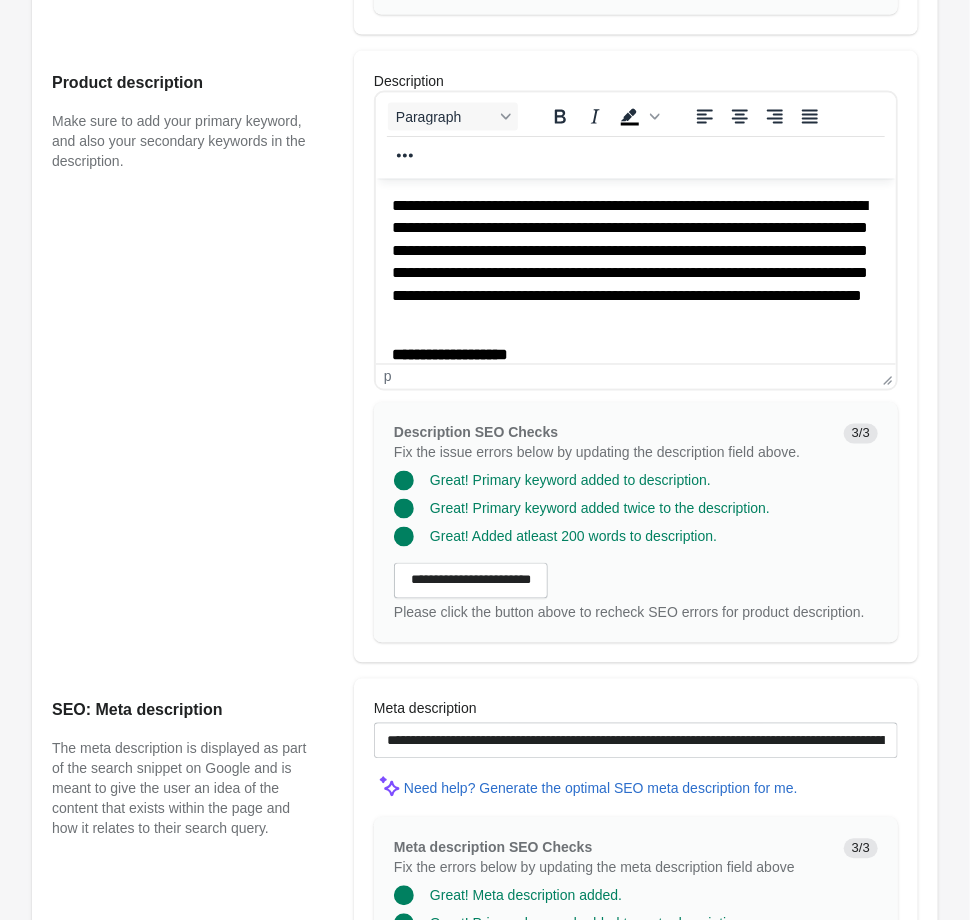 click on "**********" at bounding box center [635, 261] 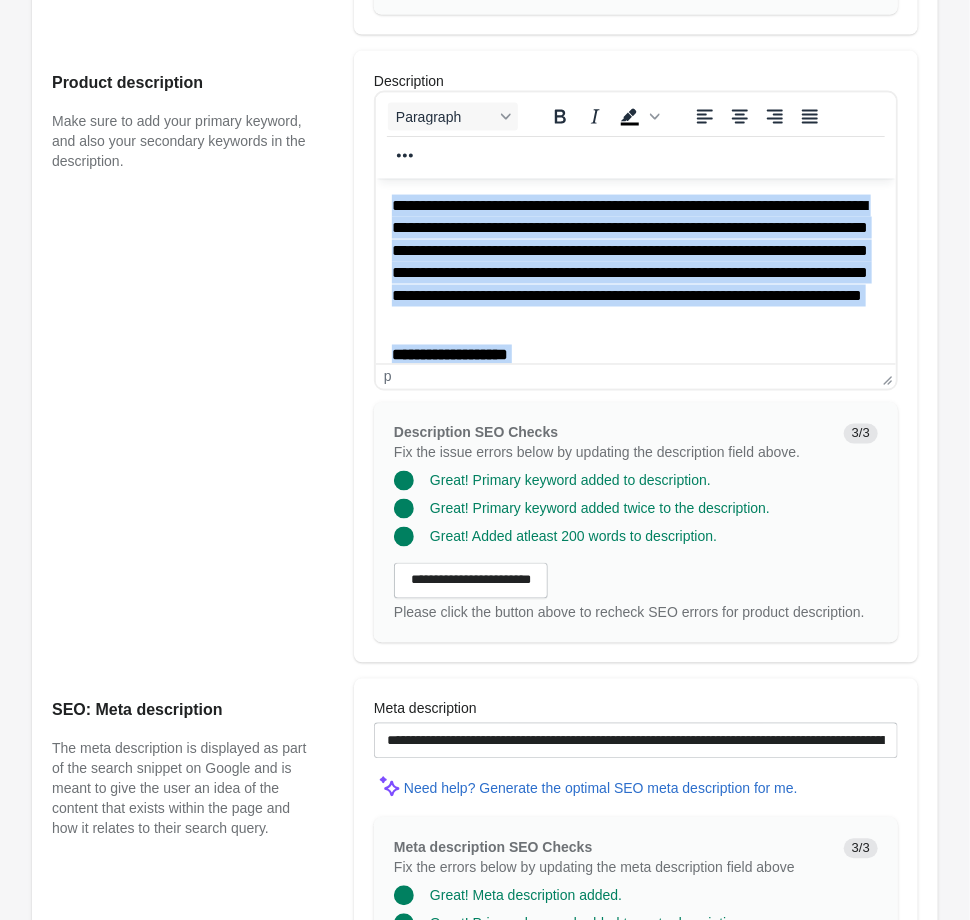 scroll, scrollTop: 517, scrollLeft: 0, axis: vertical 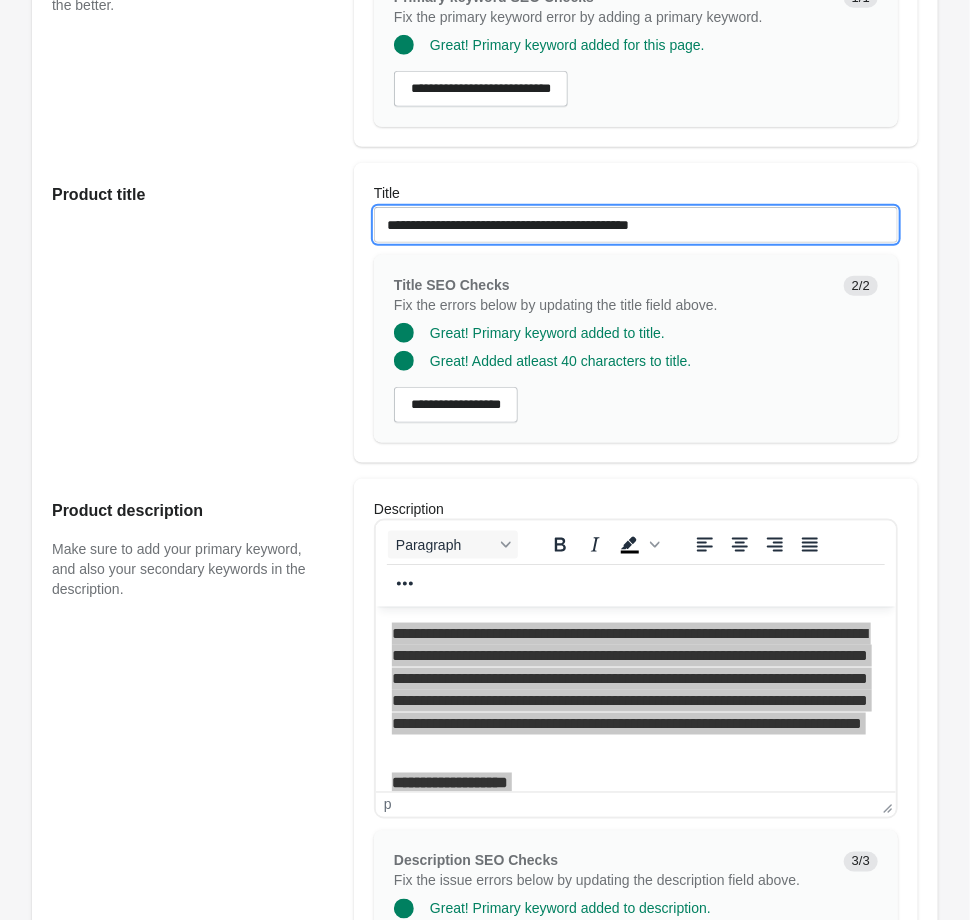 click on "**********" at bounding box center (636, 225) 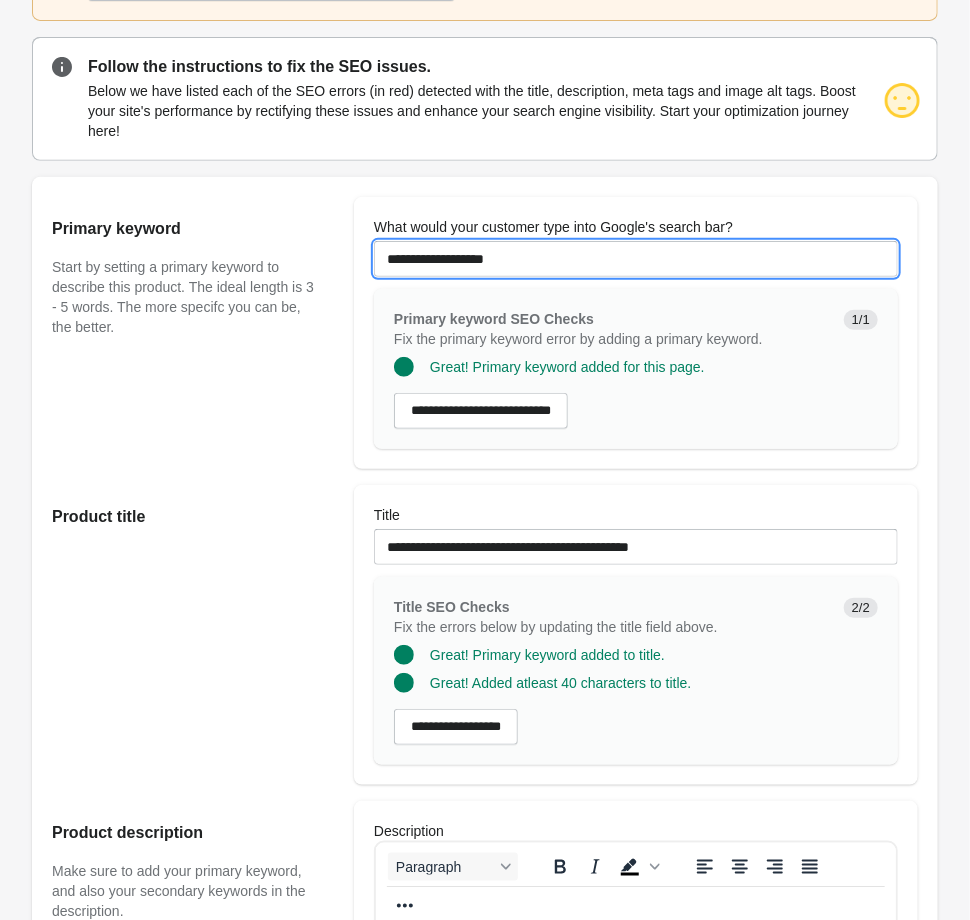 click on "**********" at bounding box center [636, 259] 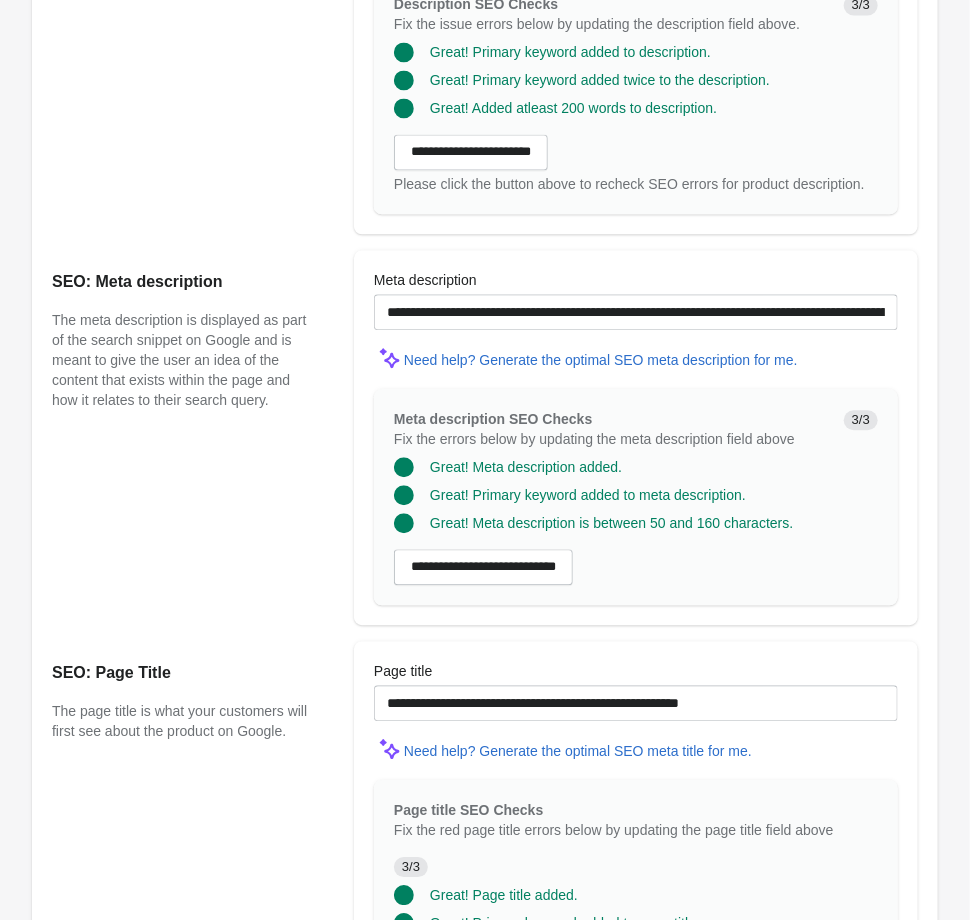 scroll, scrollTop: 1589, scrollLeft: 0, axis: vertical 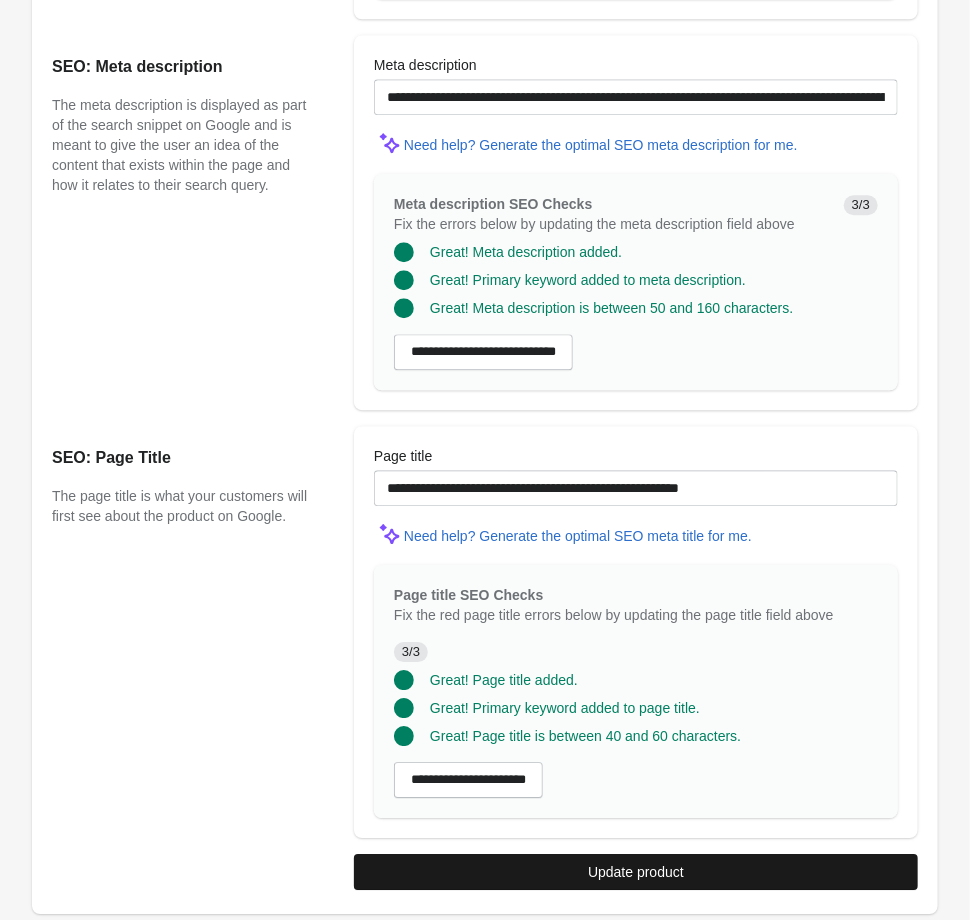 click on "Update product" at bounding box center [636, 872] 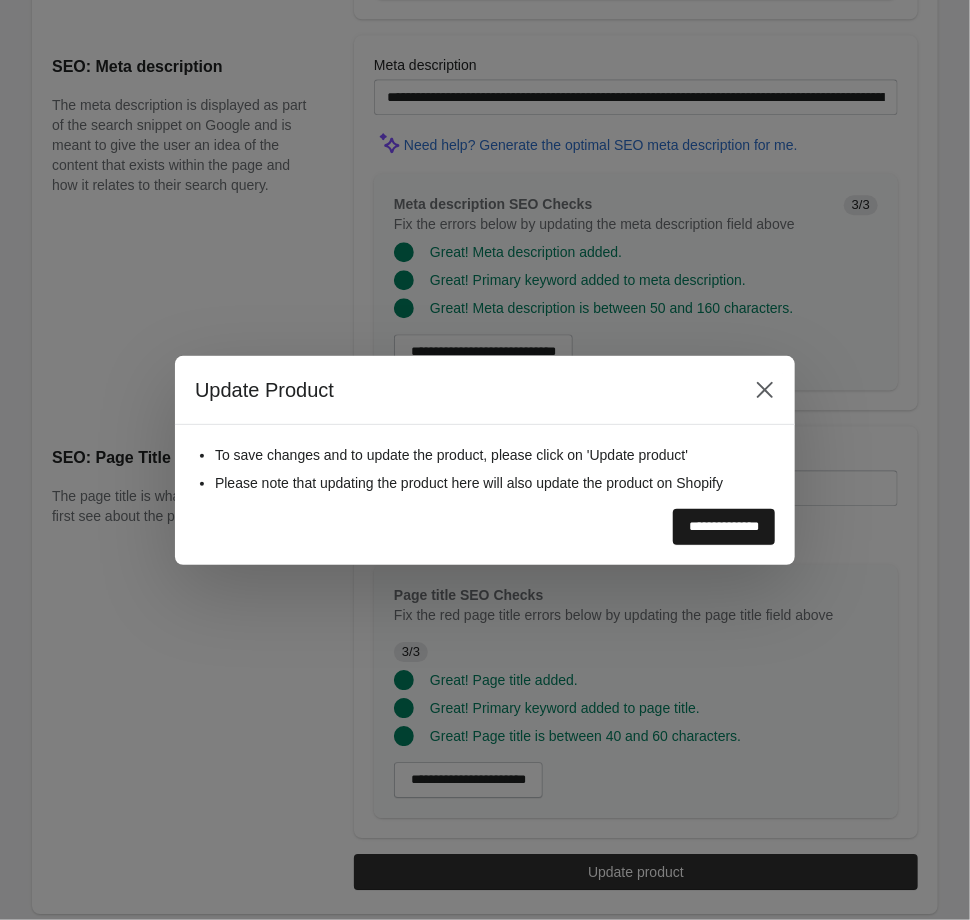 click on "**********" at bounding box center (724, 527) 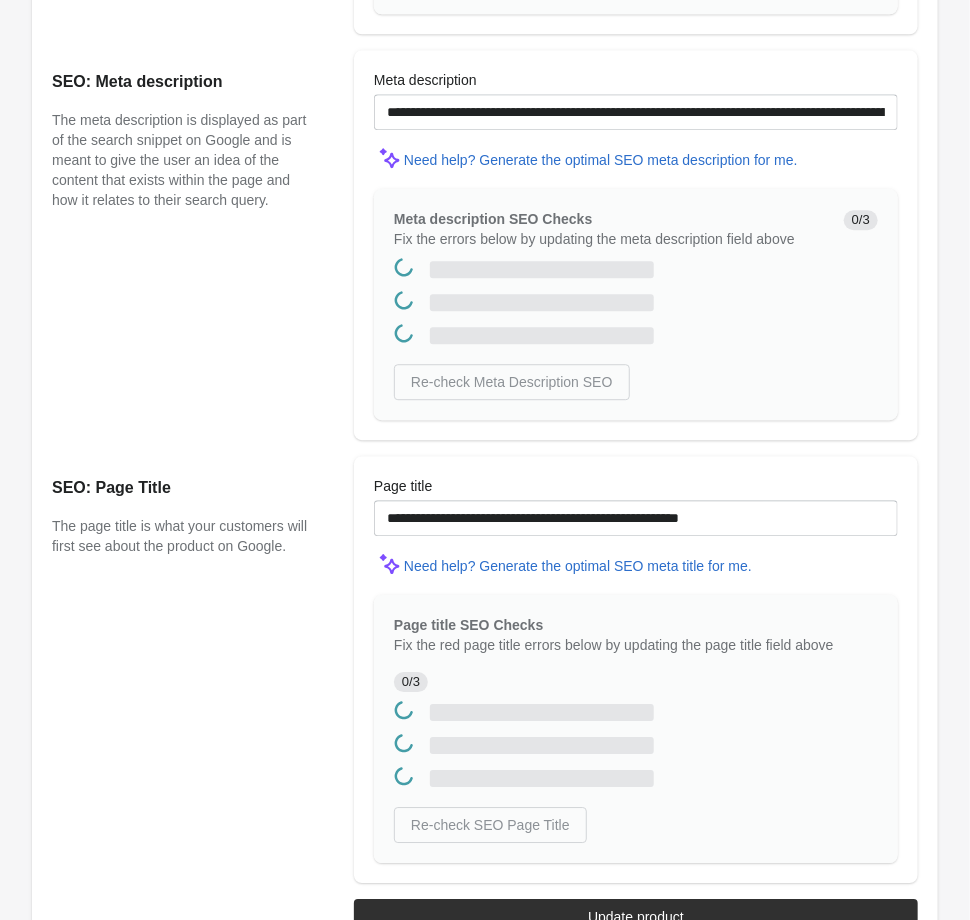 scroll, scrollTop: 0, scrollLeft: 0, axis: both 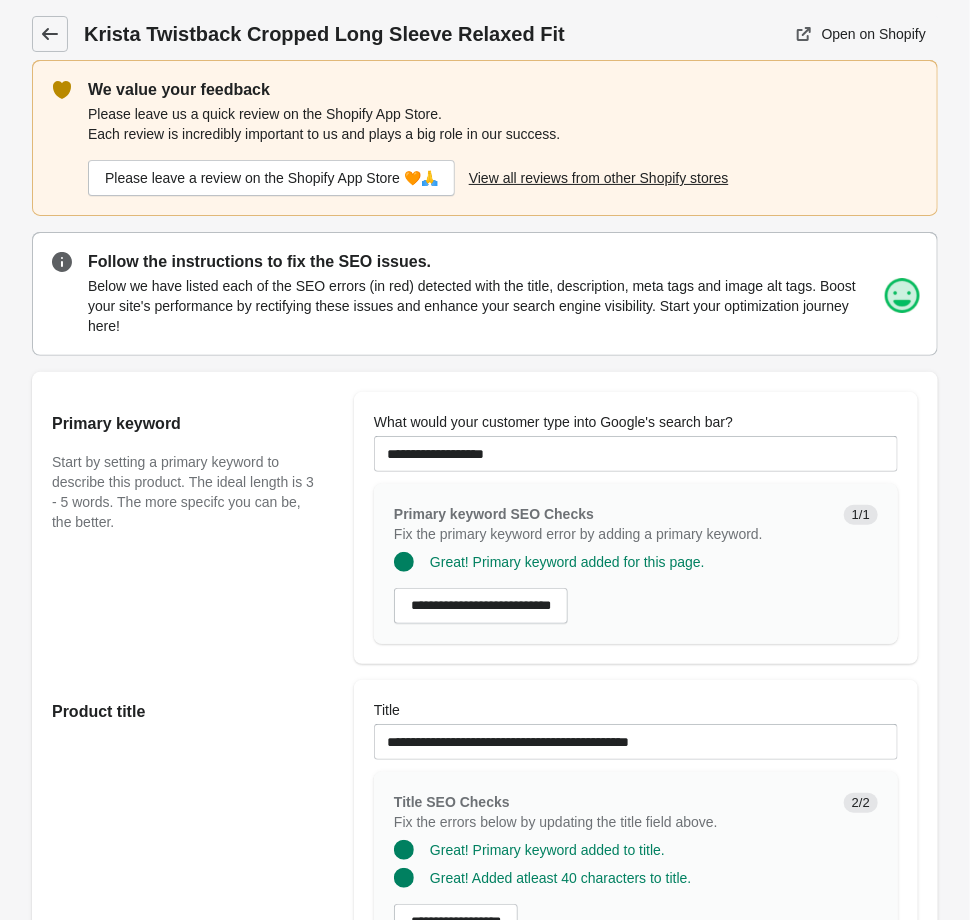 click 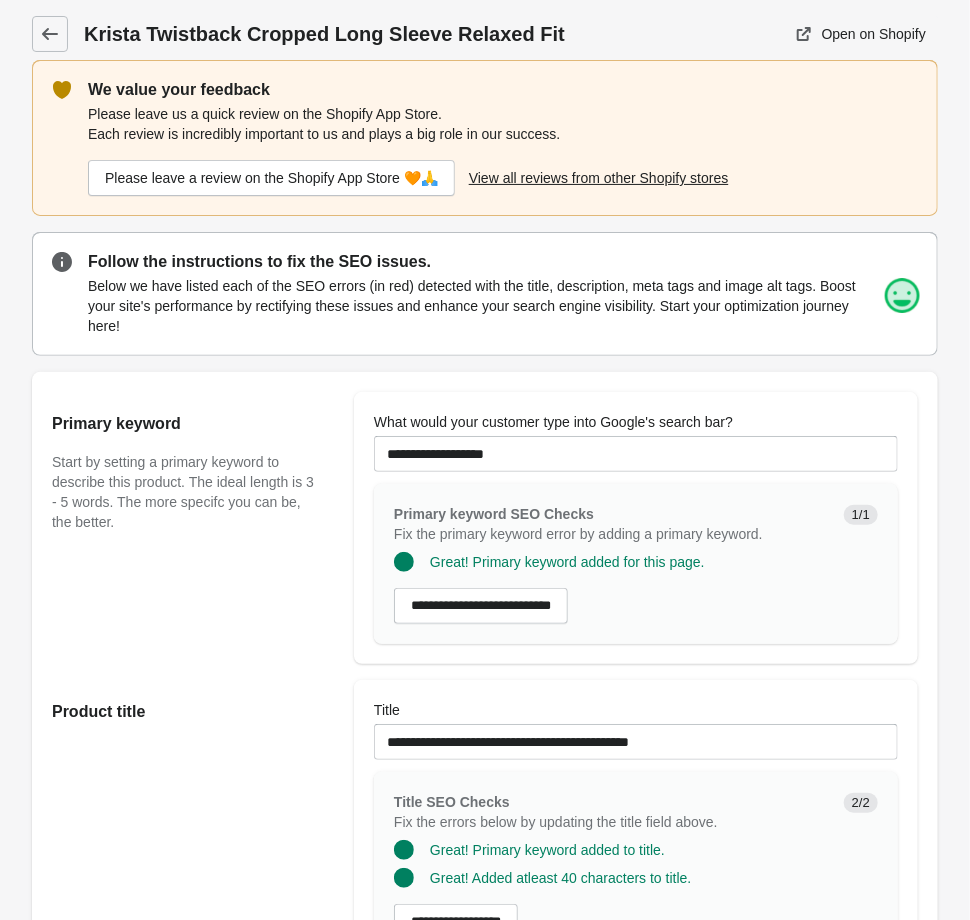 scroll, scrollTop: 0, scrollLeft: 0, axis: both 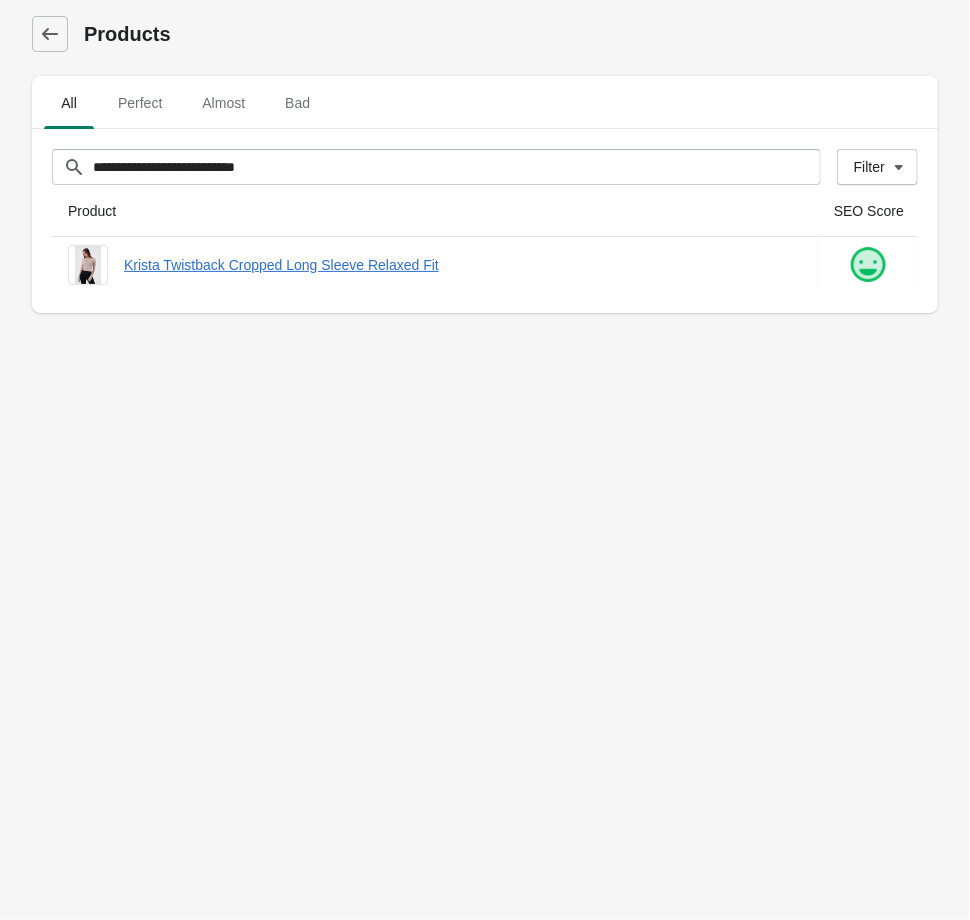 click on "**********" at bounding box center [485, 460] 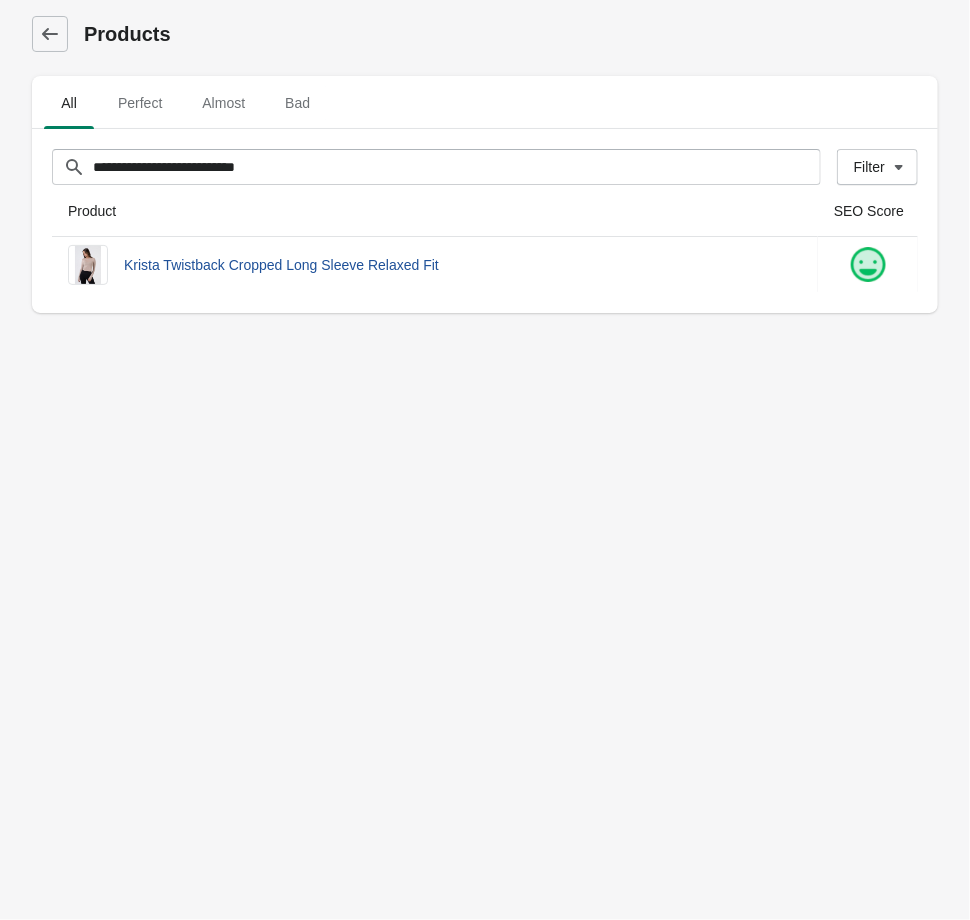 drag, startPoint x: 133, startPoint y: 383, endPoint x: 280, endPoint y: 267, distance: 187.25652 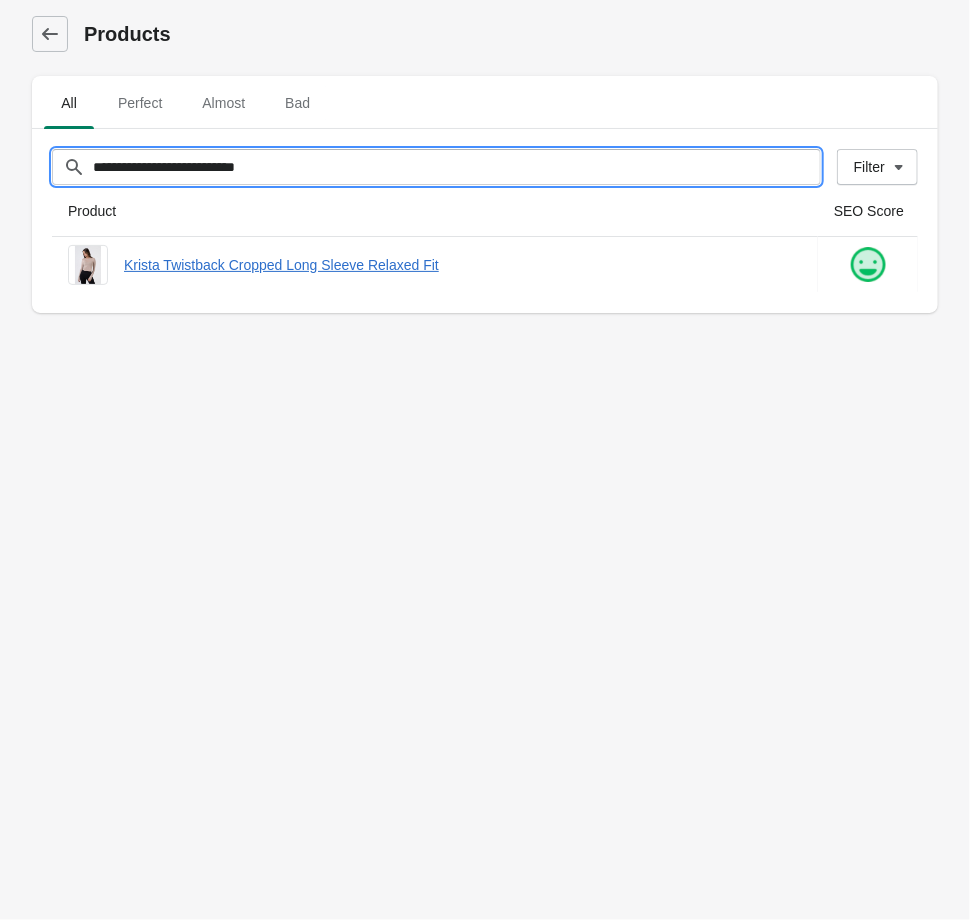 drag, startPoint x: 288, startPoint y: 166, endPoint x: -188, endPoint y: 147, distance: 476.37906 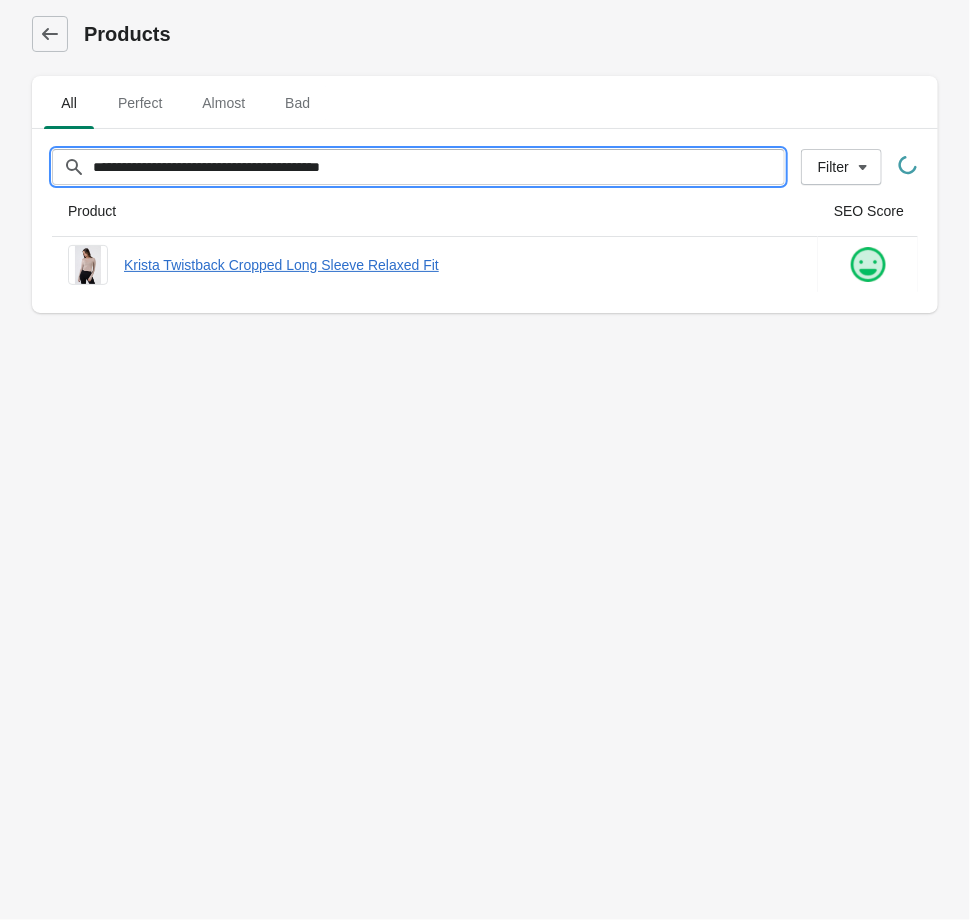 type on "**********" 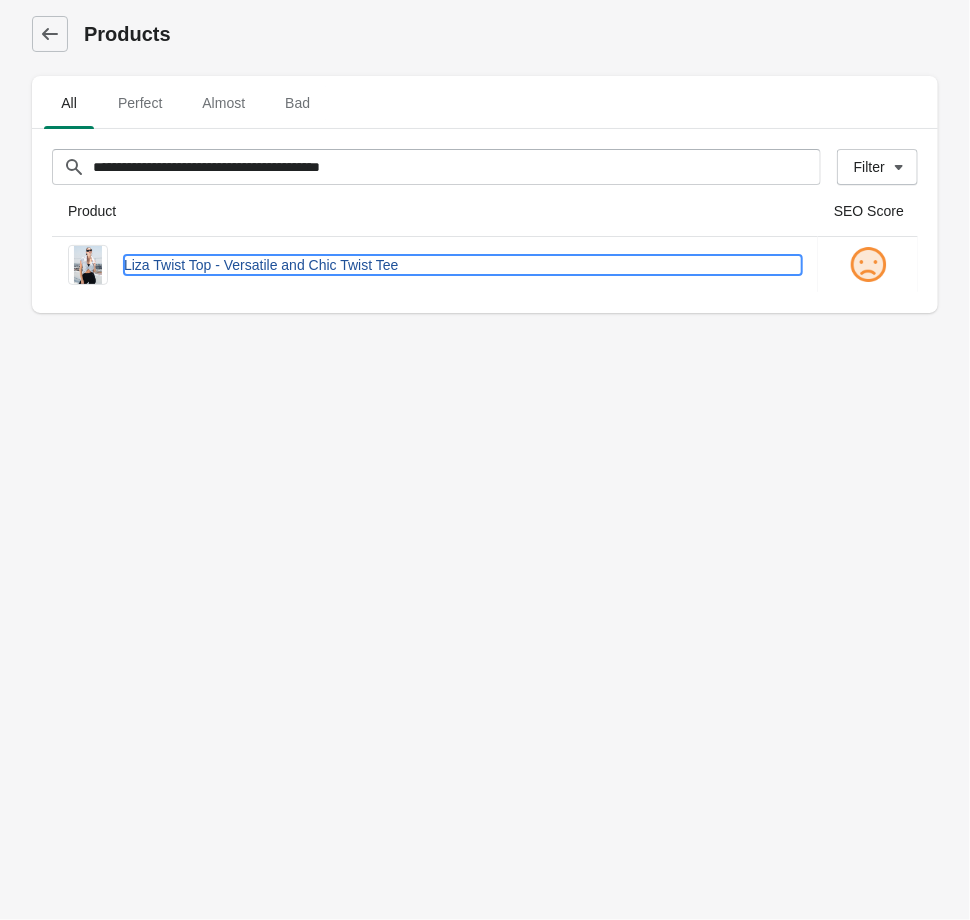 click on "Liza Twist Top - Versatile and Chic Twist Tee" at bounding box center (463, 265) 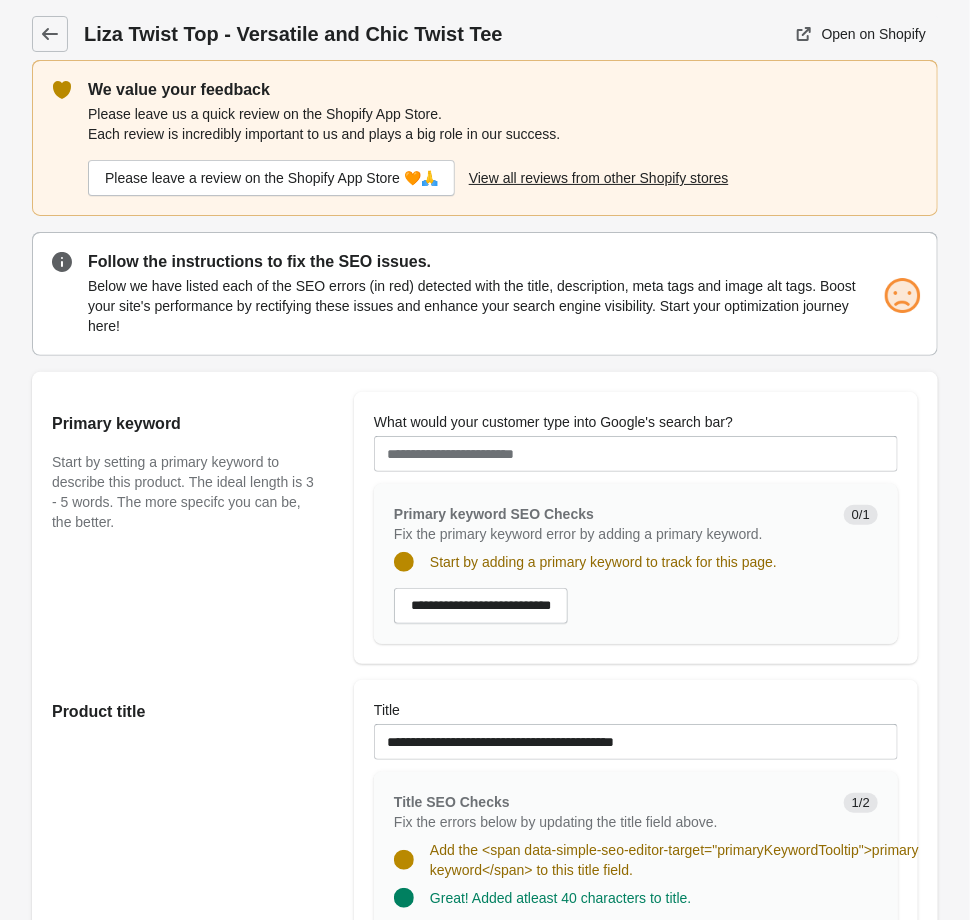 scroll, scrollTop: 0, scrollLeft: 0, axis: both 